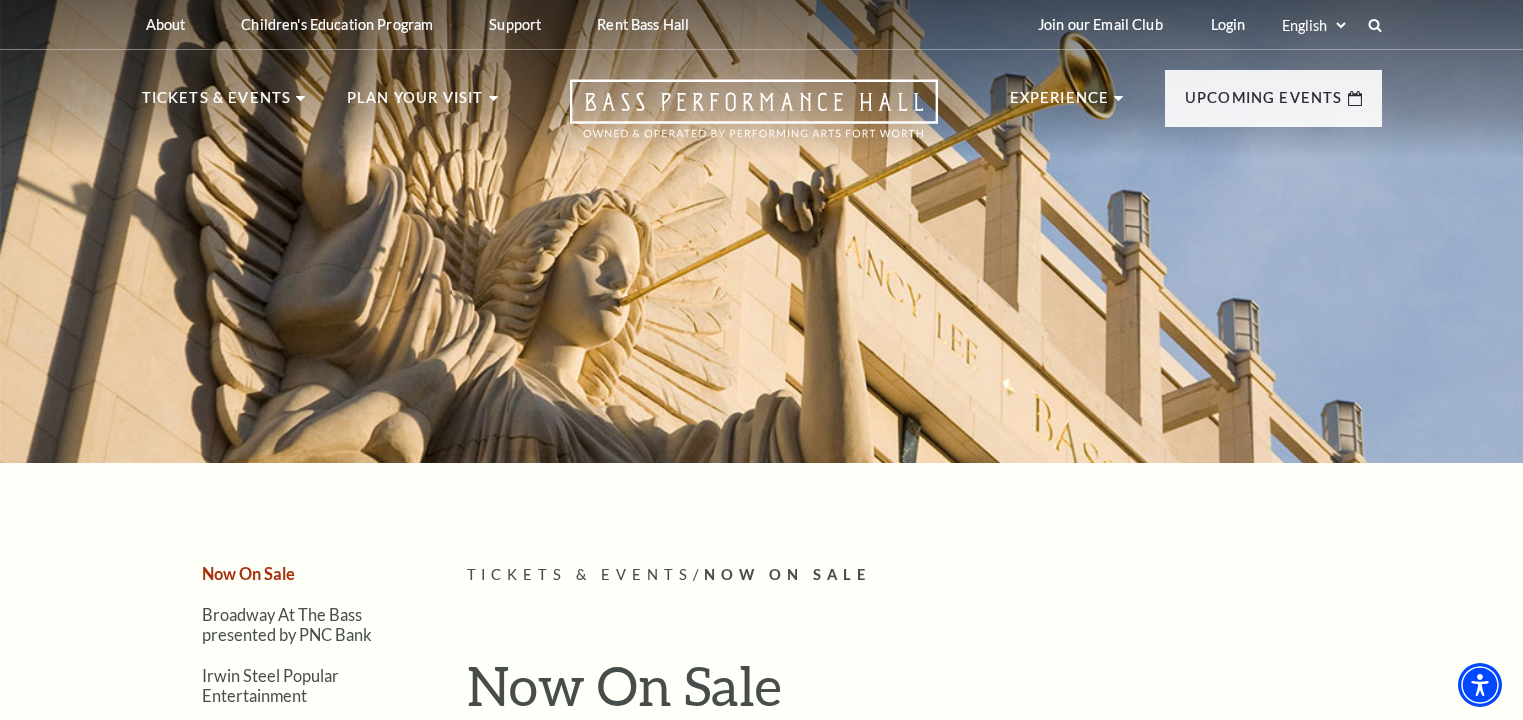 scroll, scrollTop: 0, scrollLeft: 0, axis: both 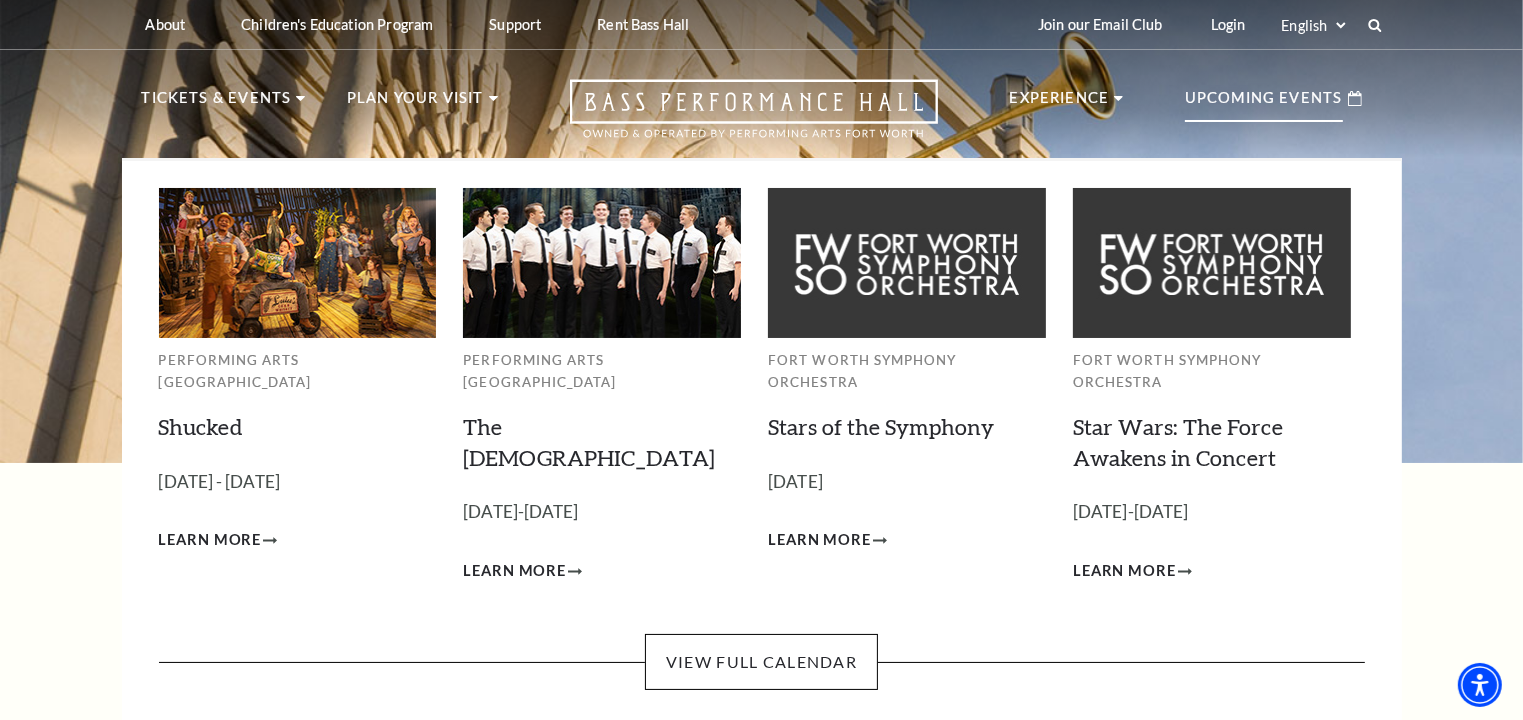 click on "Upcoming Events" at bounding box center [1264, 104] 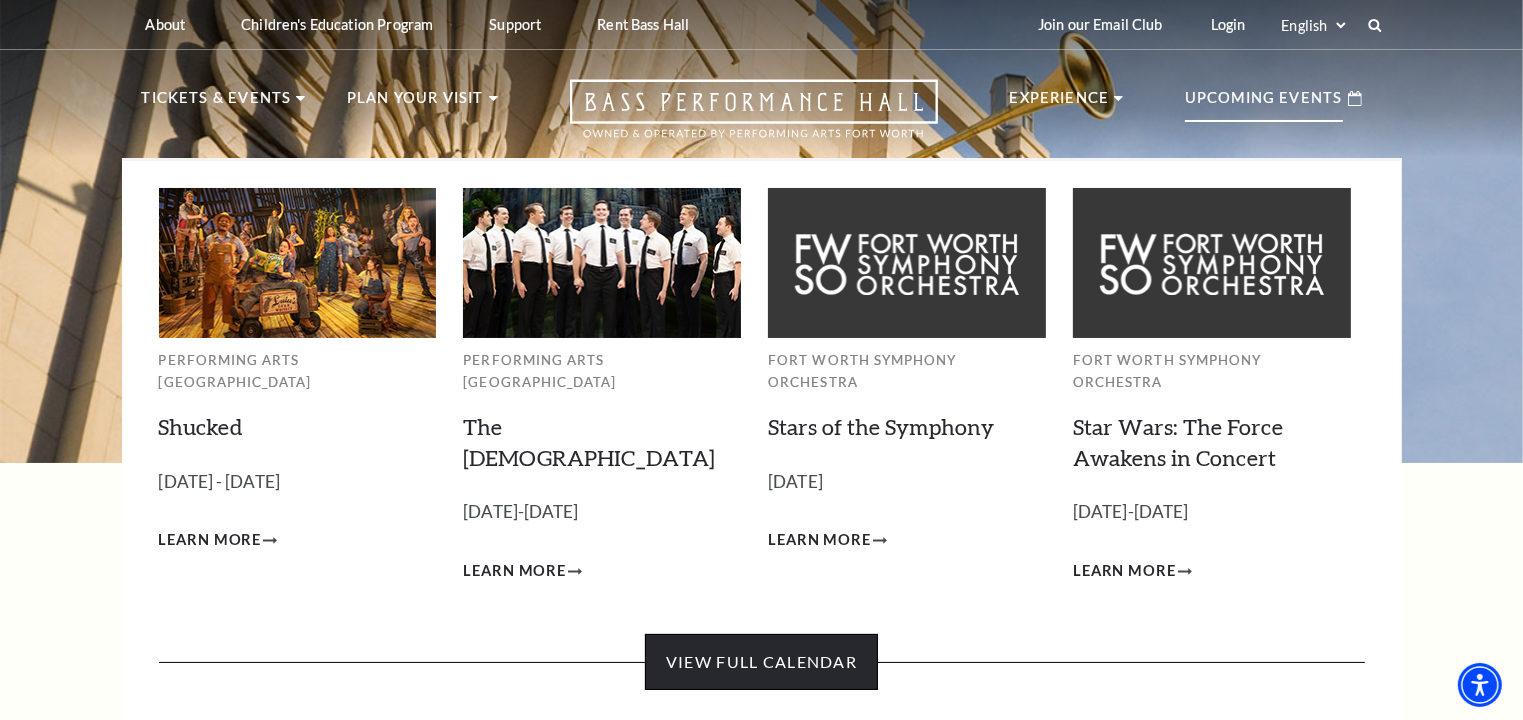 click on "View Full Calendar" at bounding box center (761, 662) 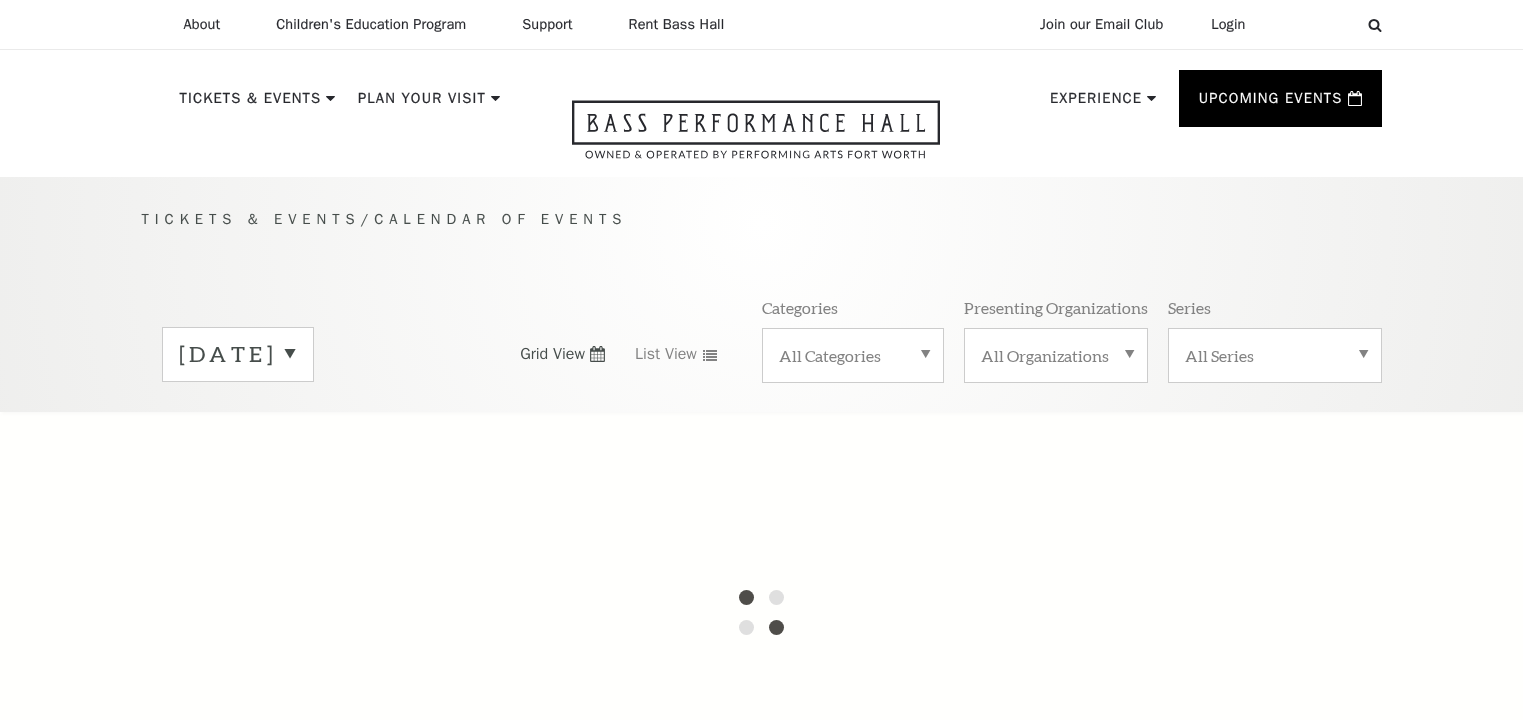 scroll, scrollTop: 0, scrollLeft: 0, axis: both 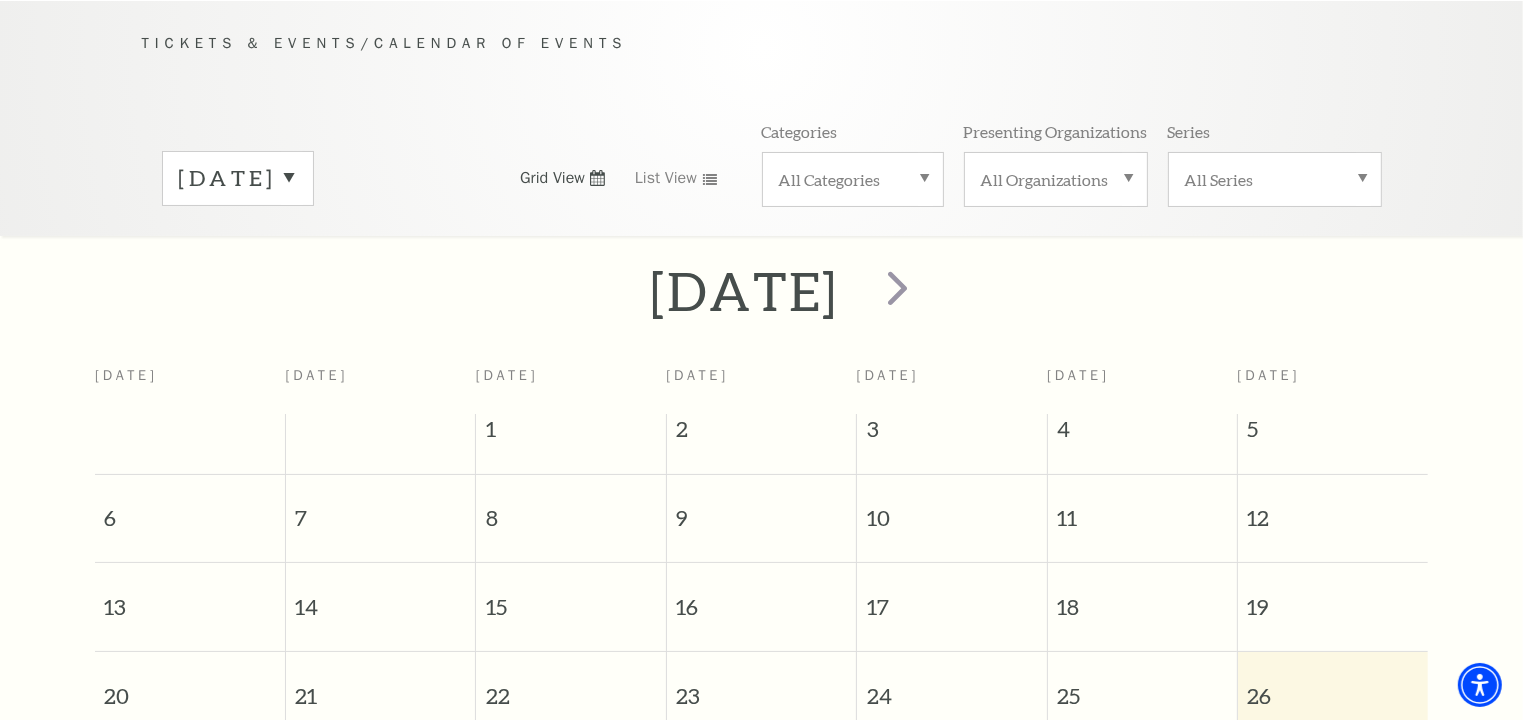 click on "July 2025" at bounding box center [761, 290] 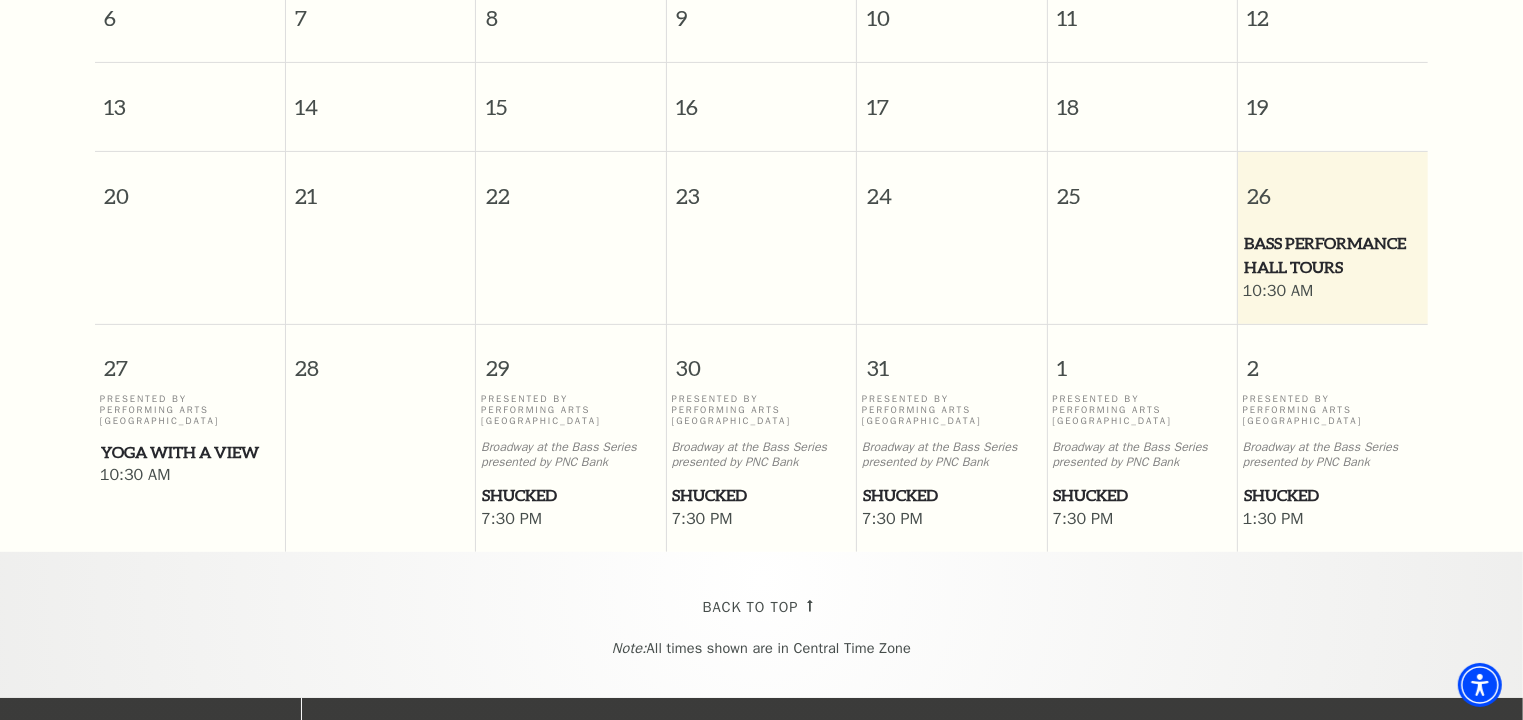 drag, startPoint x: 545, startPoint y: 499, endPoint x: 513, endPoint y: 499, distance: 32 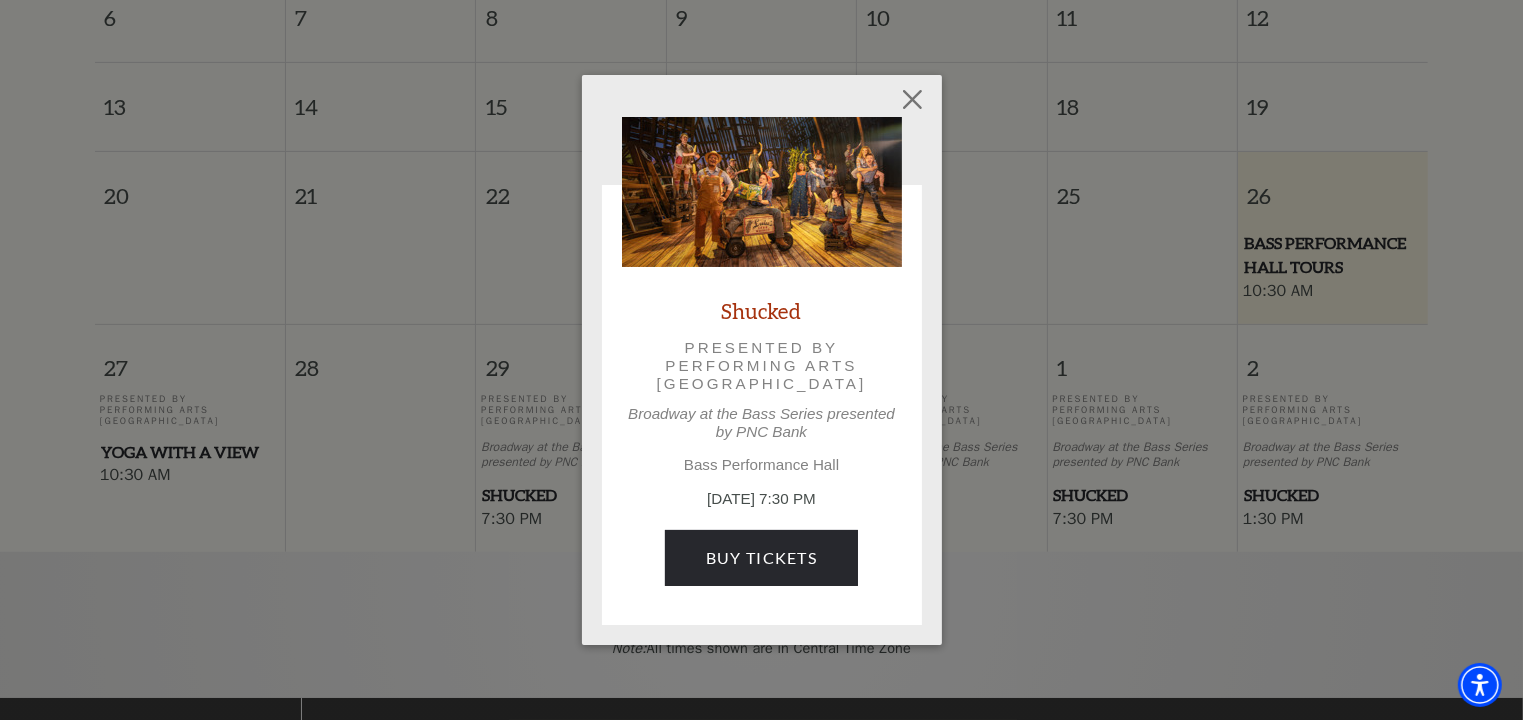 drag, startPoint x: 704, startPoint y: 562, endPoint x: 763, endPoint y: 298, distance: 270.51248 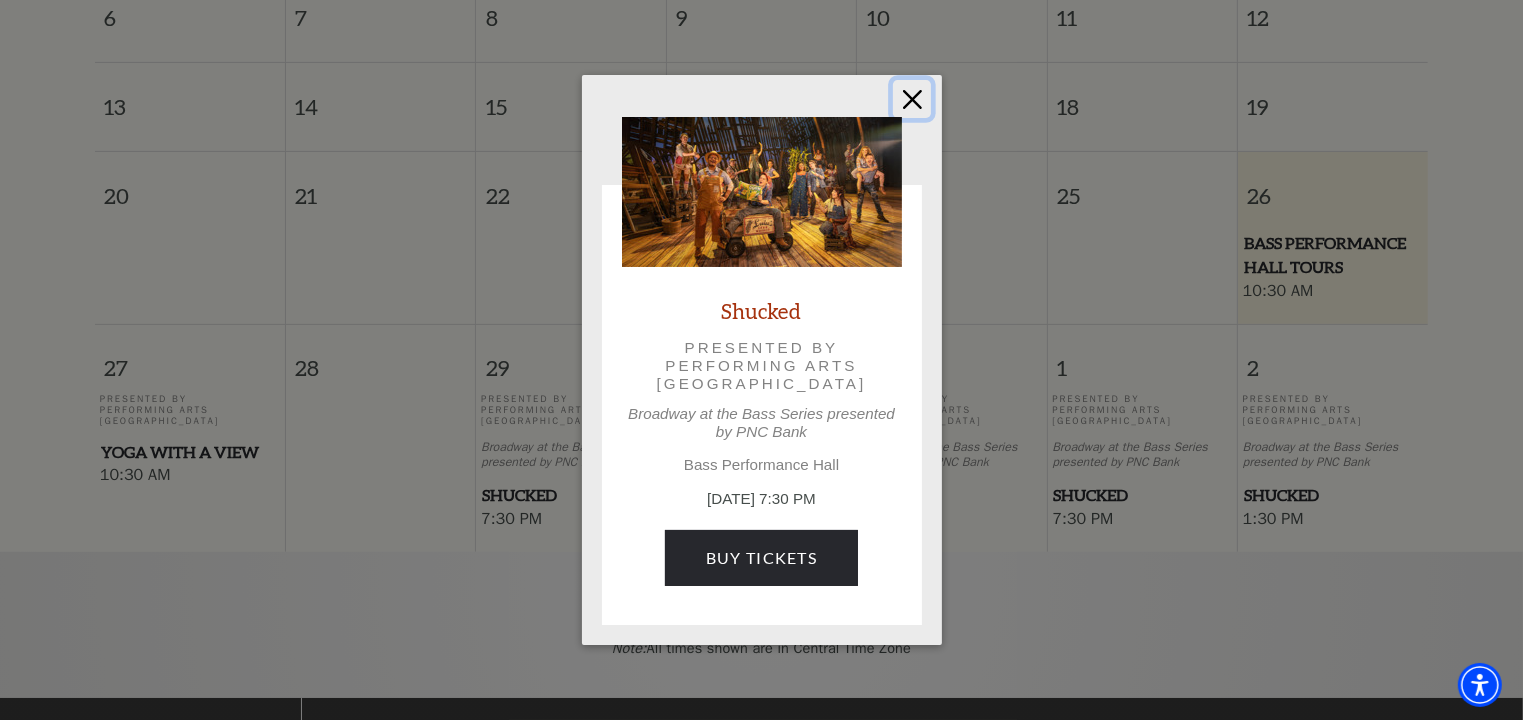 click at bounding box center (912, 99) 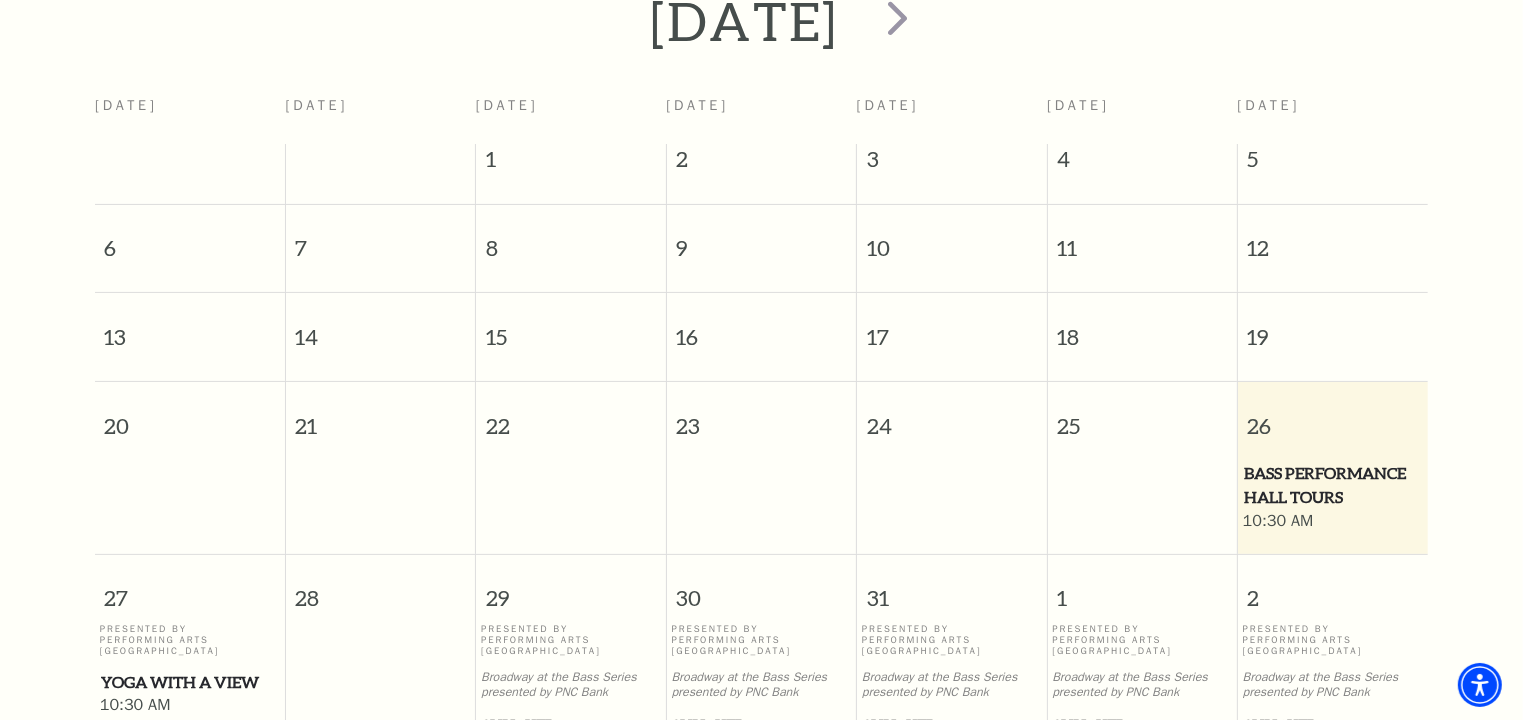 scroll, scrollTop: 176, scrollLeft: 0, axis: vertical 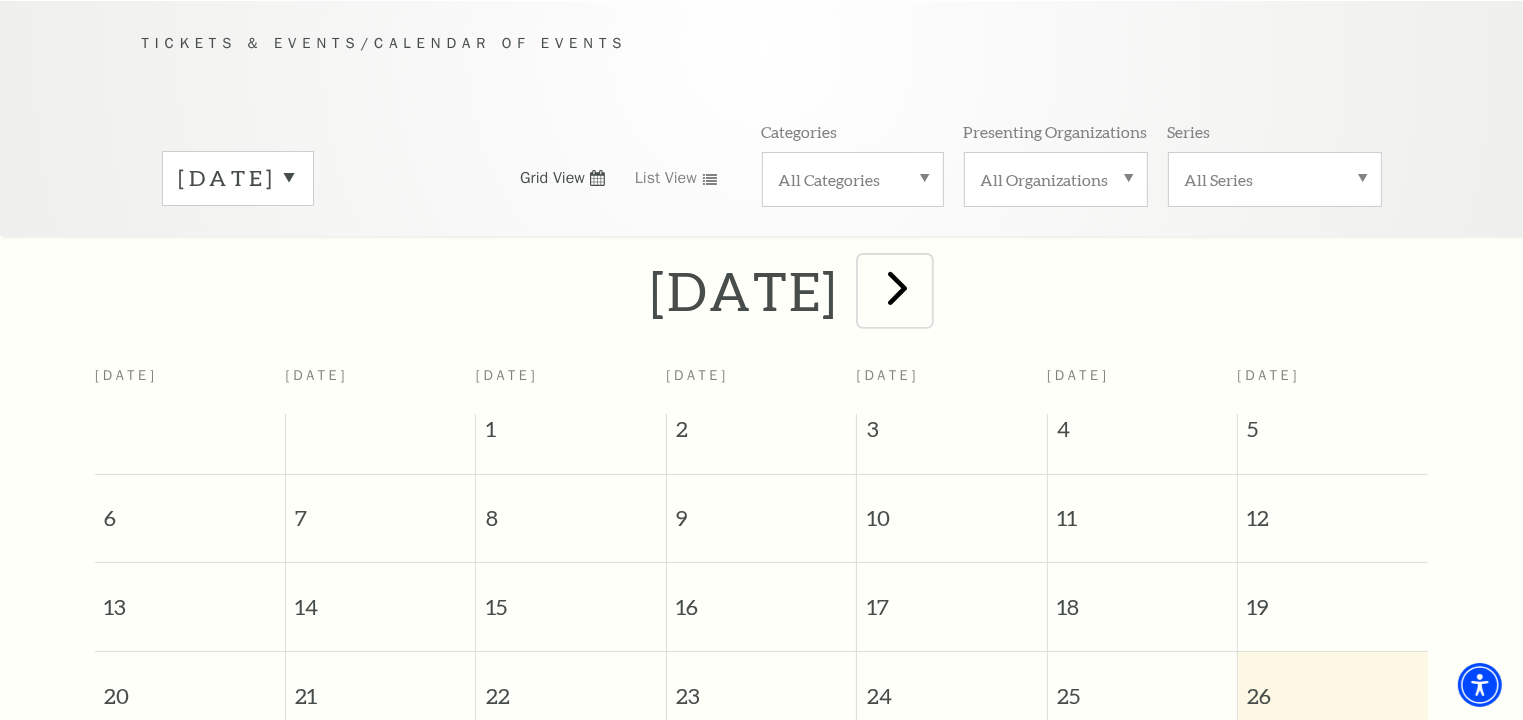 click at bounding box center (897, 287) 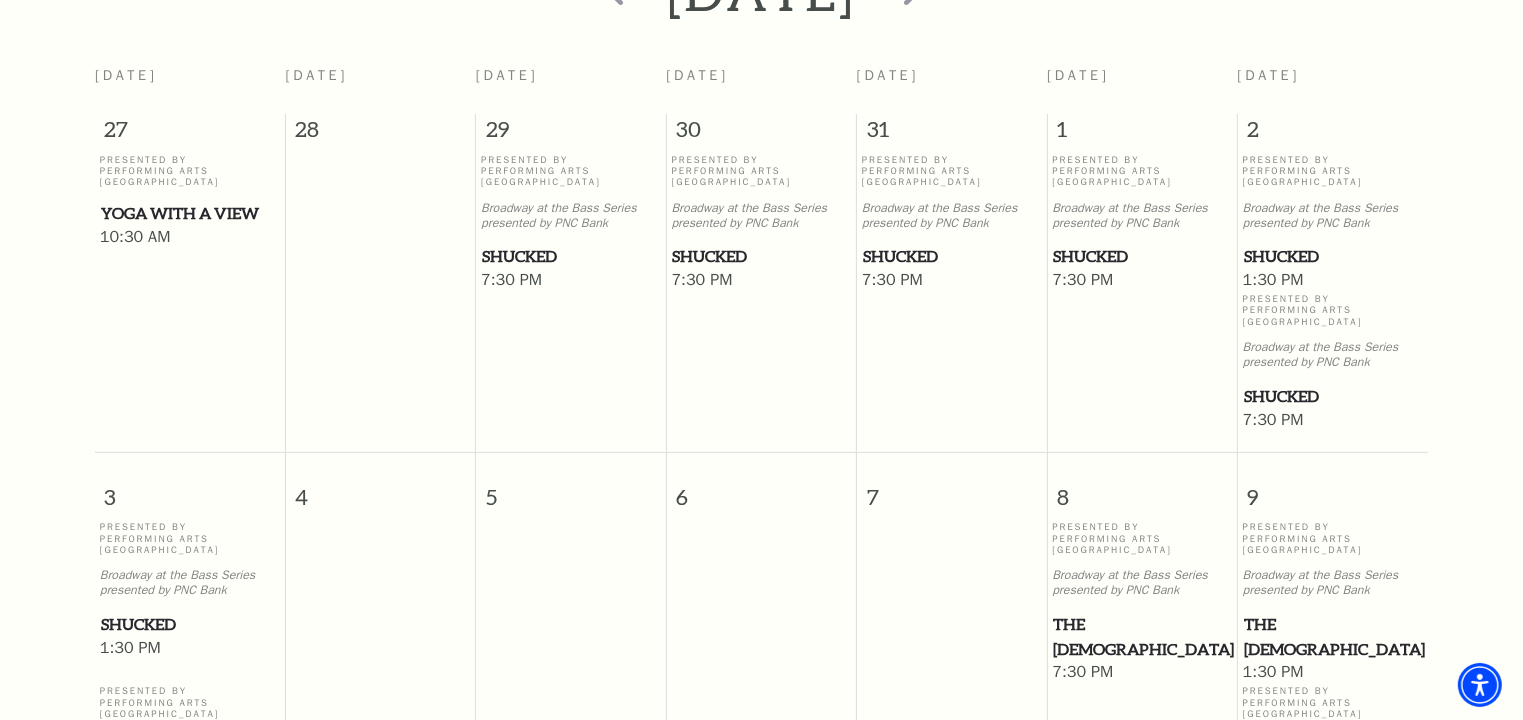 scroll, scrollTop: 676, scrollLeft: 0, axis: vertical 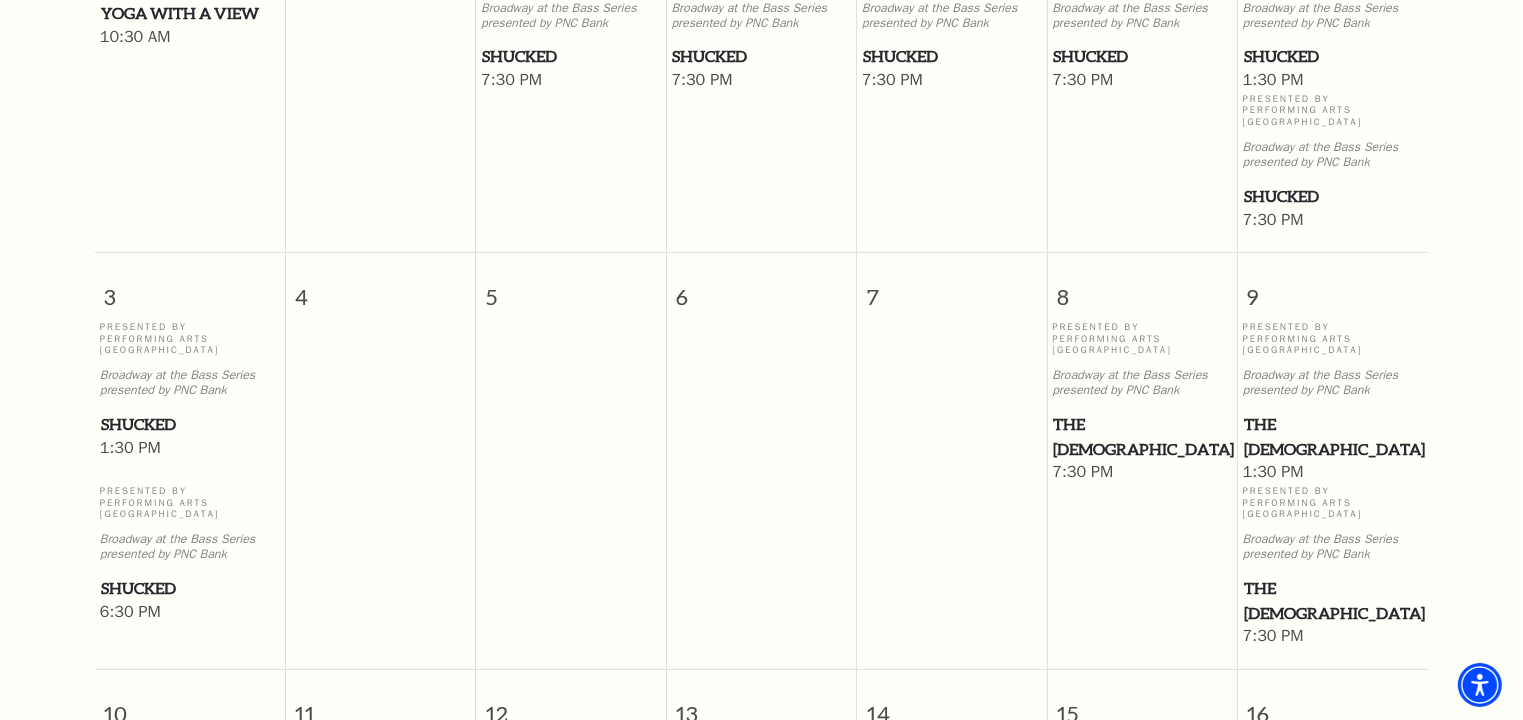 drag, startPoint x: 1082, startPoint y: 422, endPoint x: 1105, endPoint y: 448, distance: 34.713108 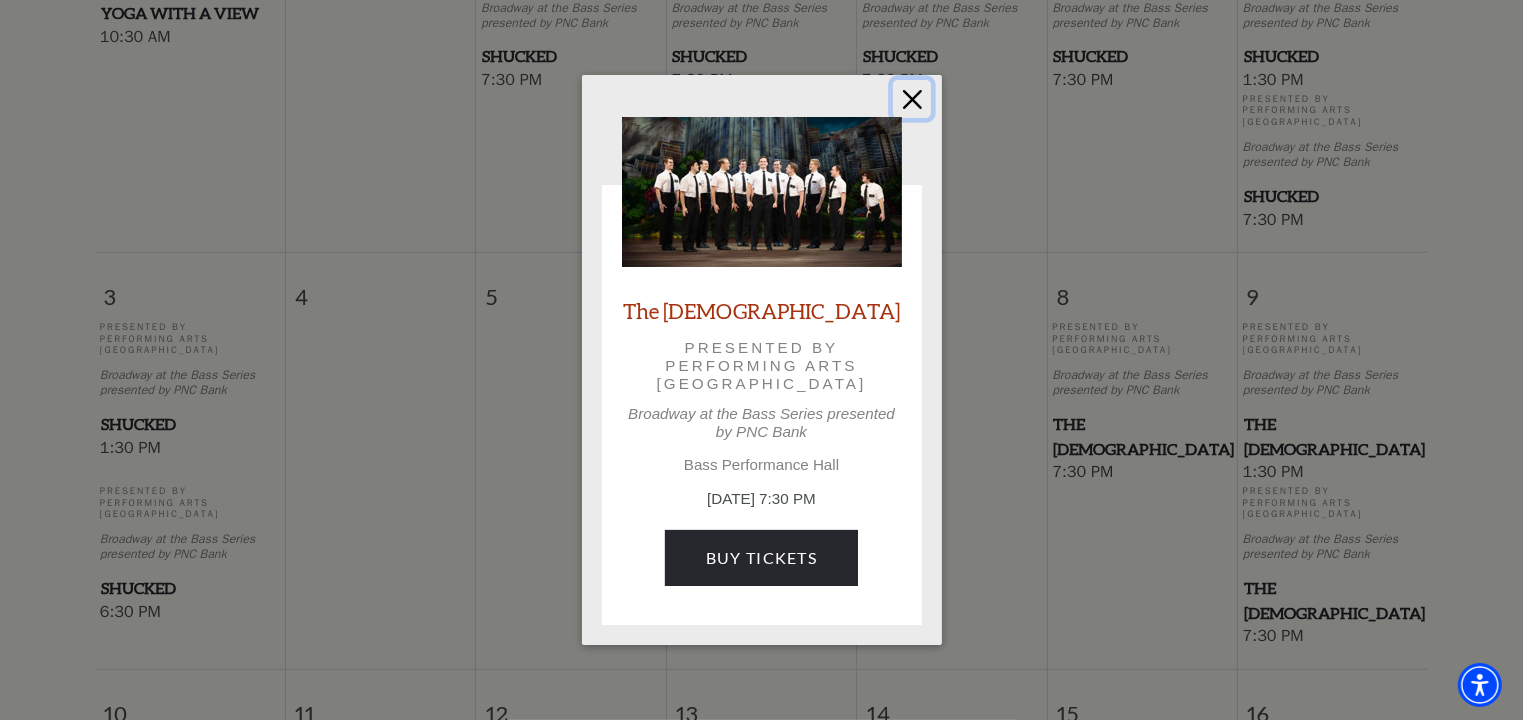 click at bounding box center [912, 99] 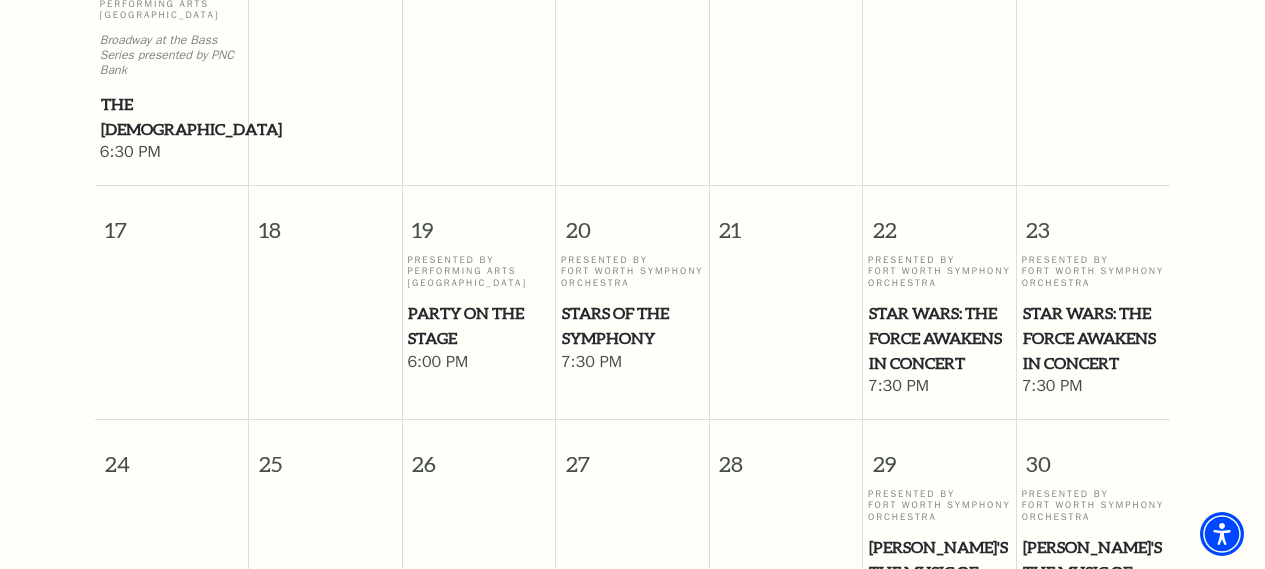 scroll, scrollTop: 1677, scrollLeft: 0, axis: vertical 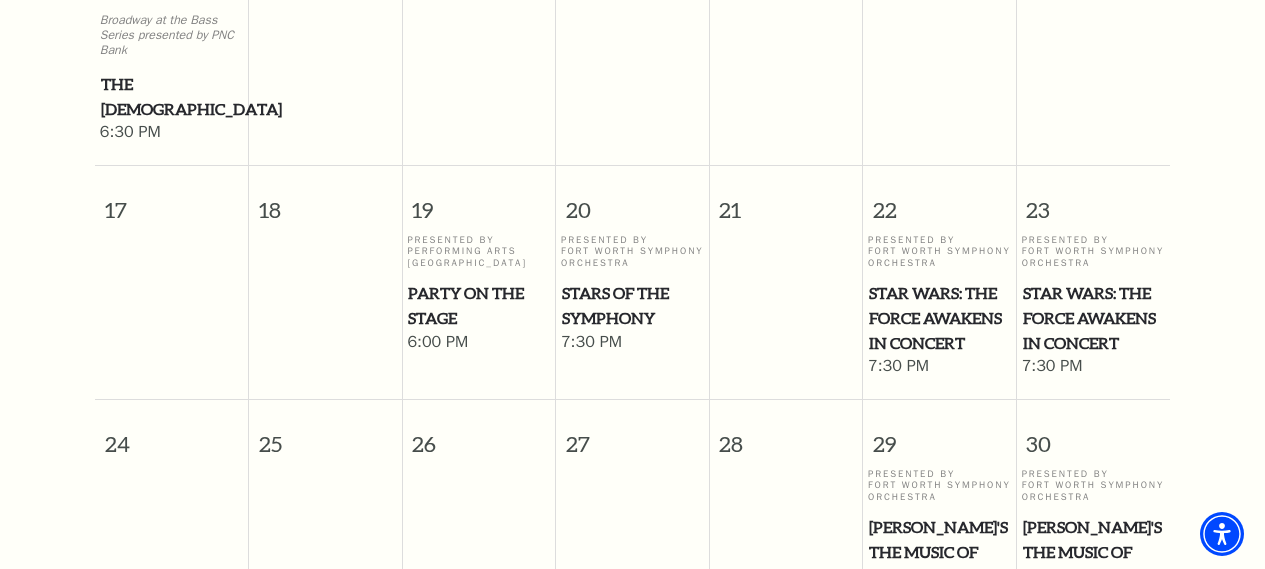 drag, startPoint x: 622, startPoint y: 304, endPoint x: 600, endPoint y: 309, distance: 22.561028 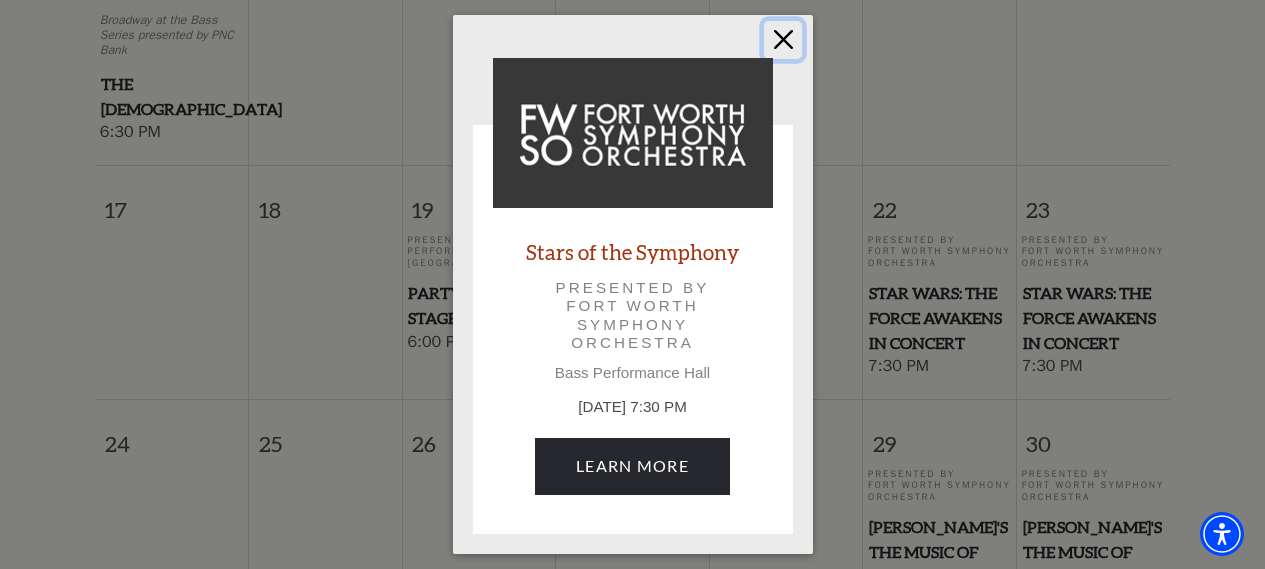 click at bounding box center [783, 40] 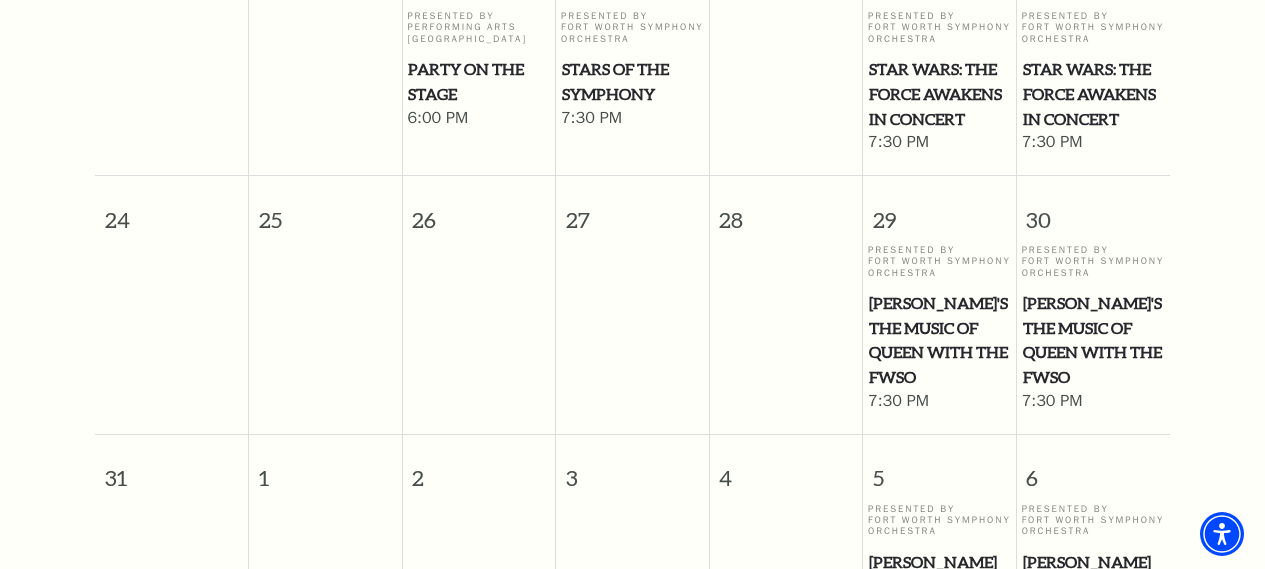 scroll, scrollTop: 1877, scrollLeft: 0, axis: vertical 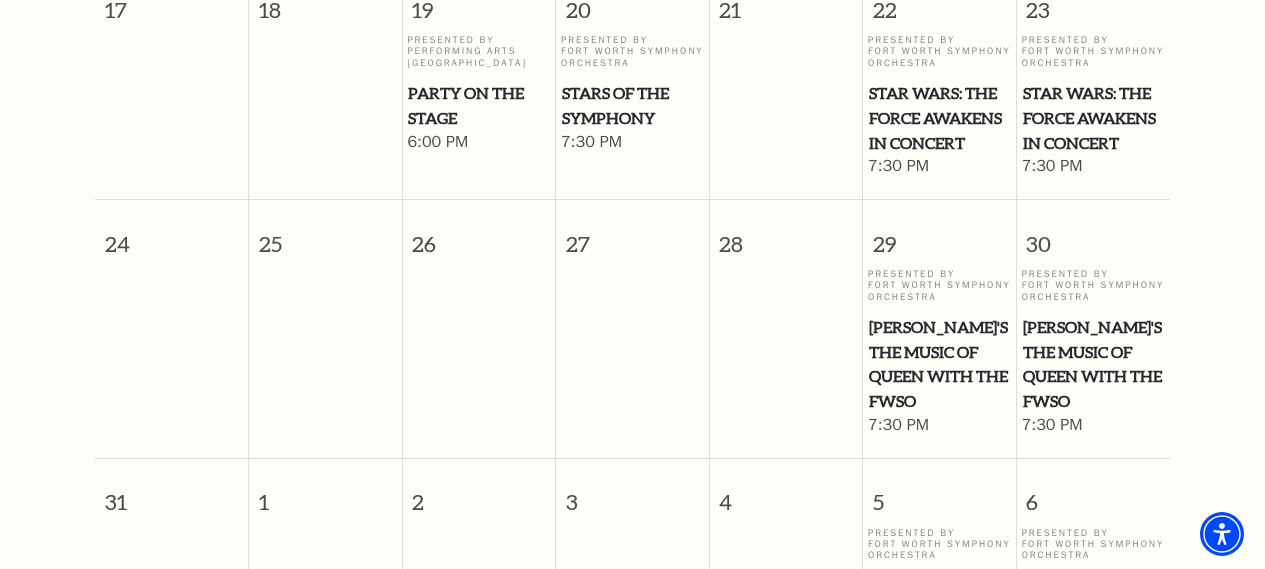 drag, startPoint x: 892, startPoint y: 150, endPoint x: 898, endPoint y: 103, distance: 47.38143 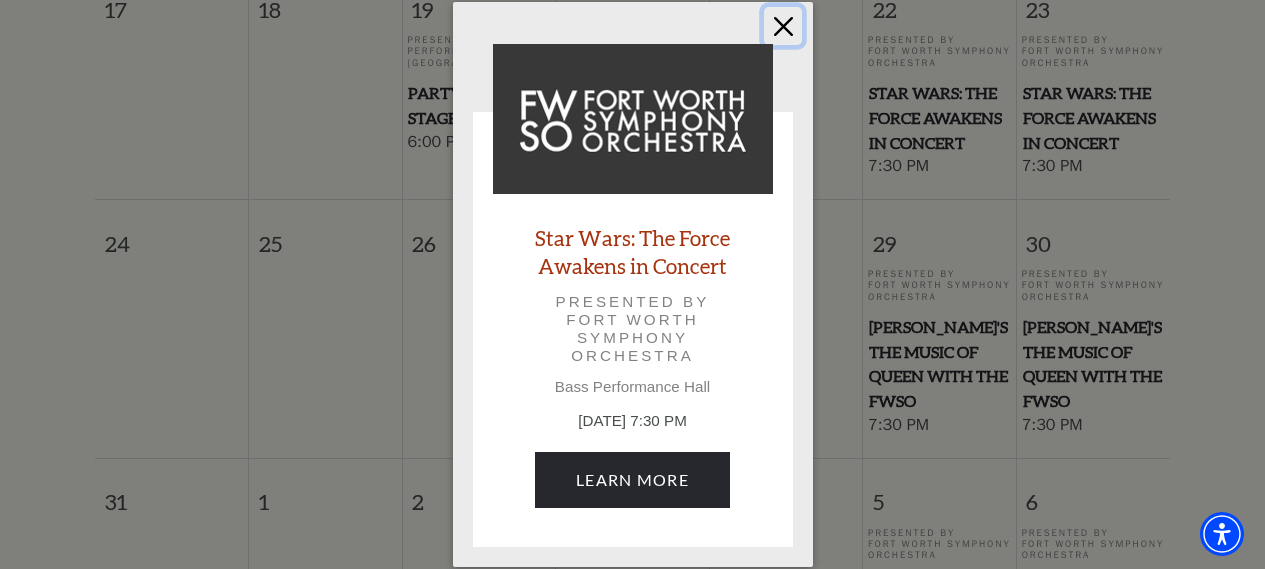click at bounding box center [783, 26] 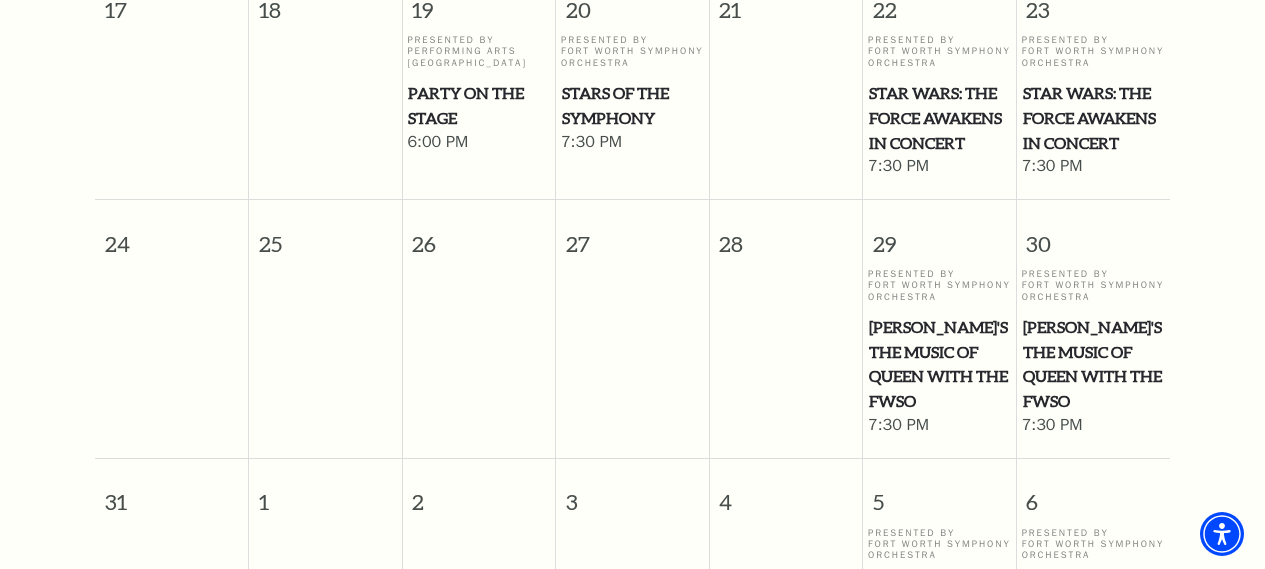 click on "Windborne's The Music of Queen with the FWSO" at bounding box center [939, 364] 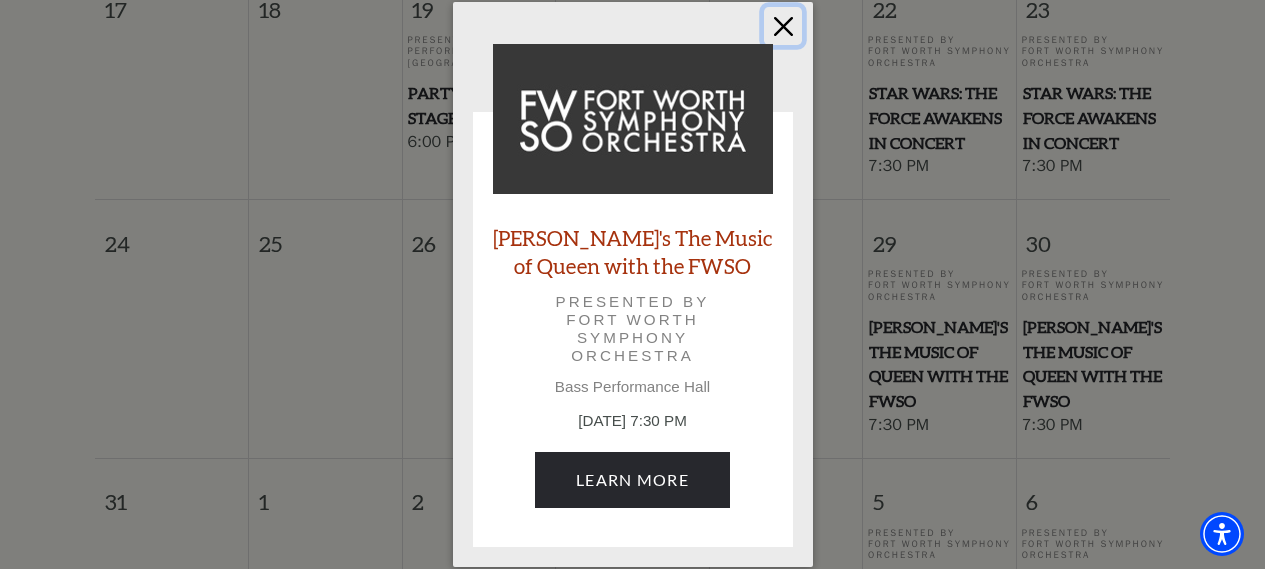 click at bounding box center [783, 26] 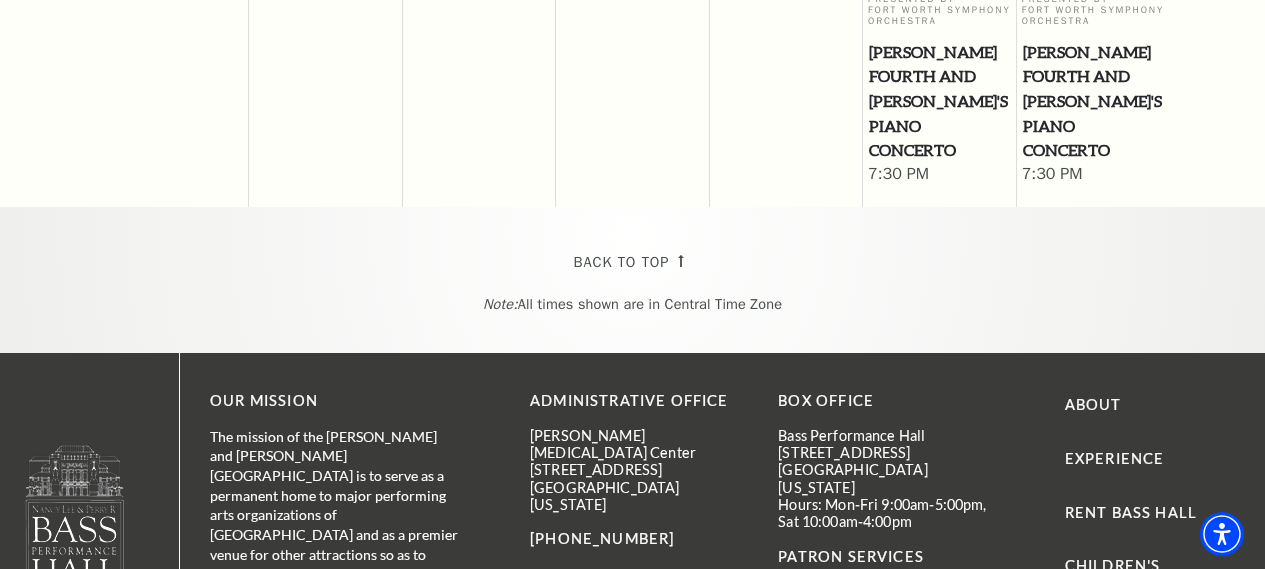 scroll, scrollTop: 2377, scrollLeft: 0, axis: vertical 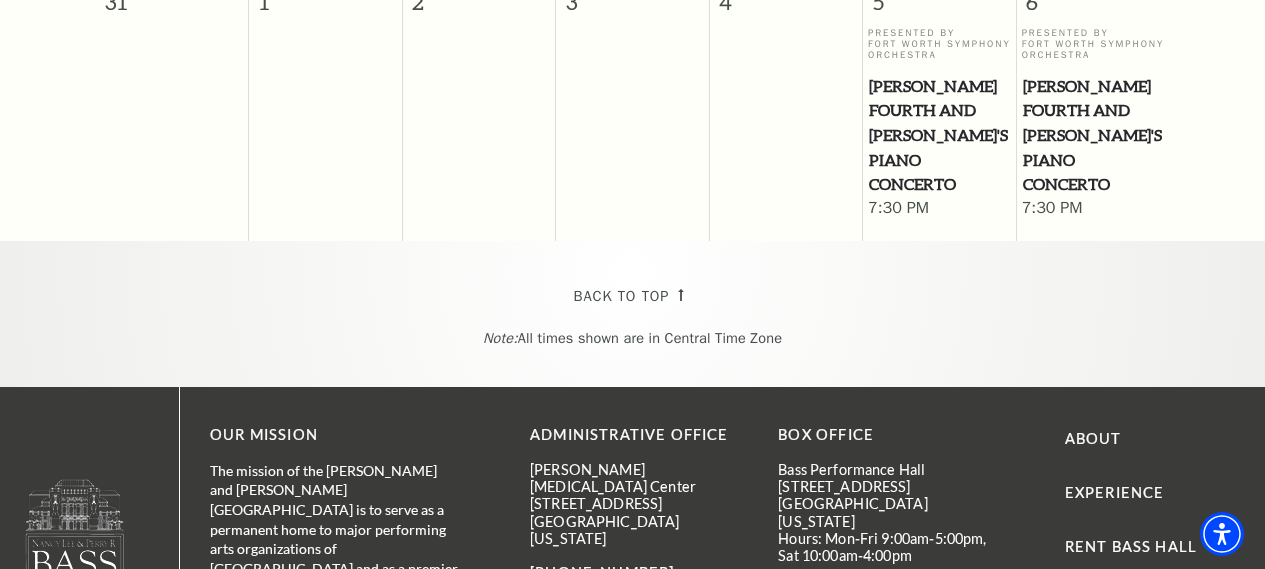 drag, startPoint x: 908, startPoint y: 119, endPoint x: 897, endPoint y: 126, distance: 13.038404 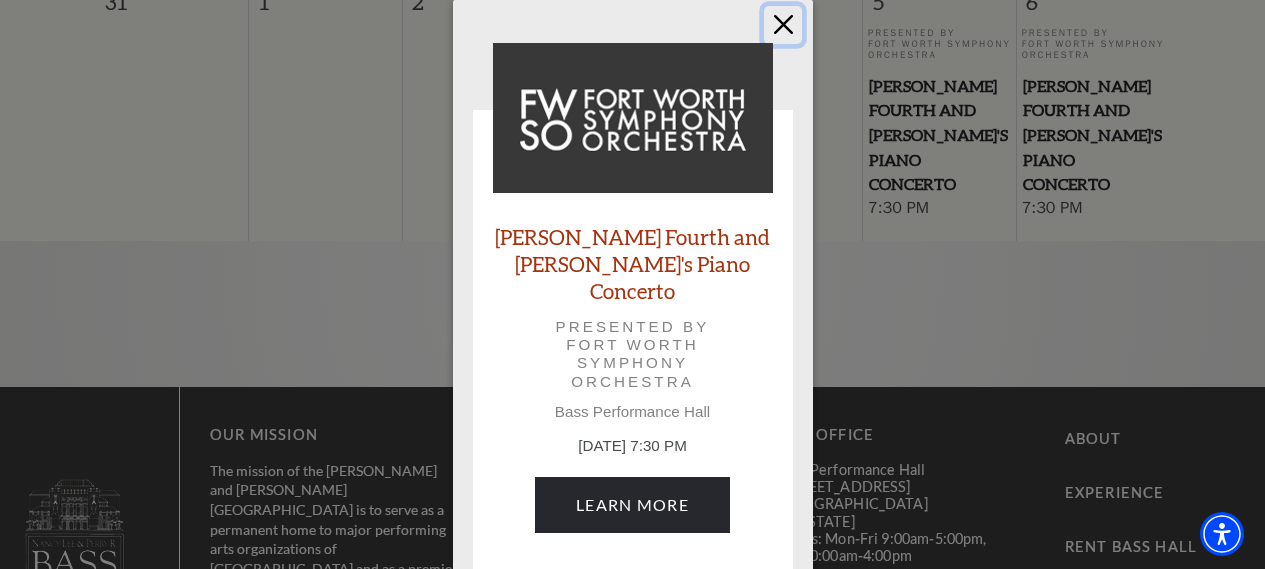 click at bounding box center (783, 25) 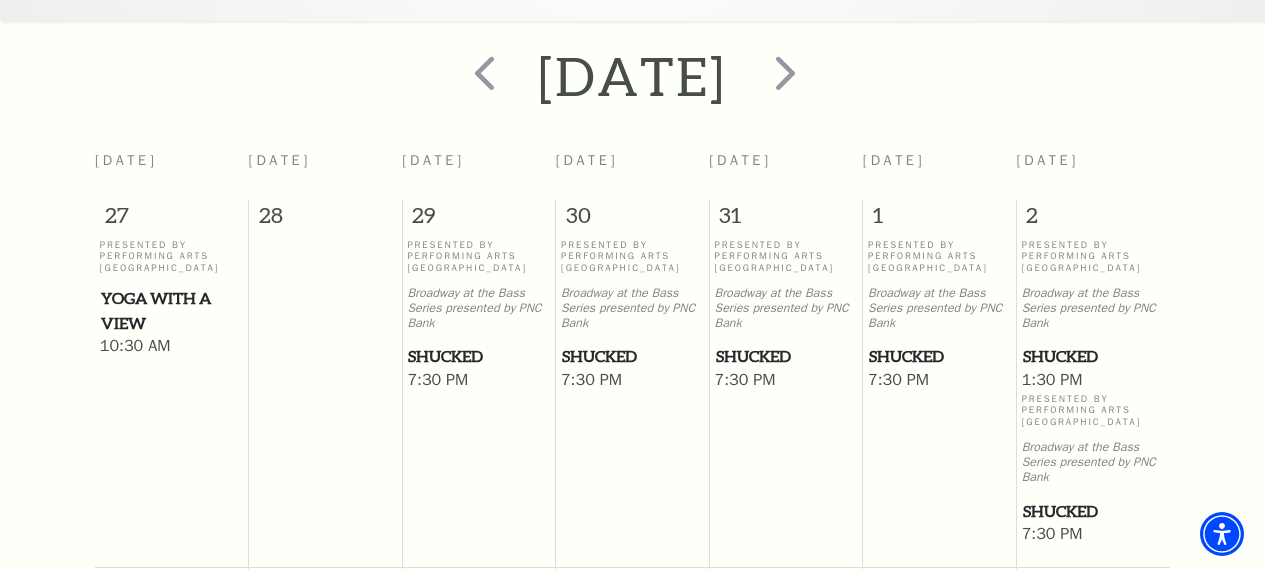 scroll, scrollTop: 377, scrollLeft: 0, axis: vertical 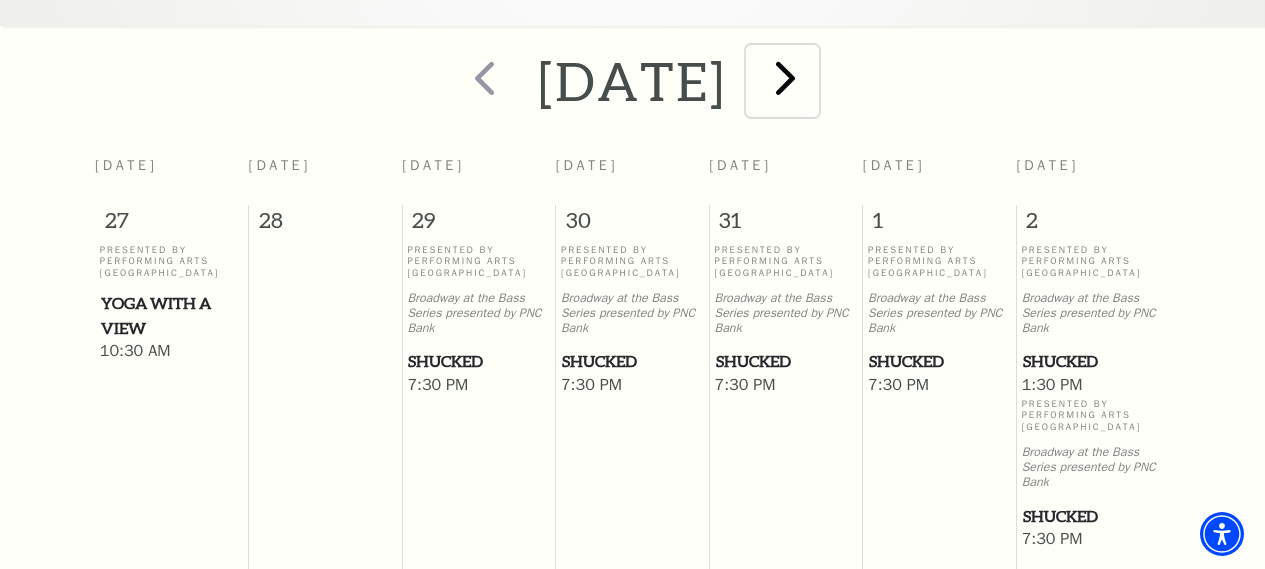 click at bounding box center [785, 77] 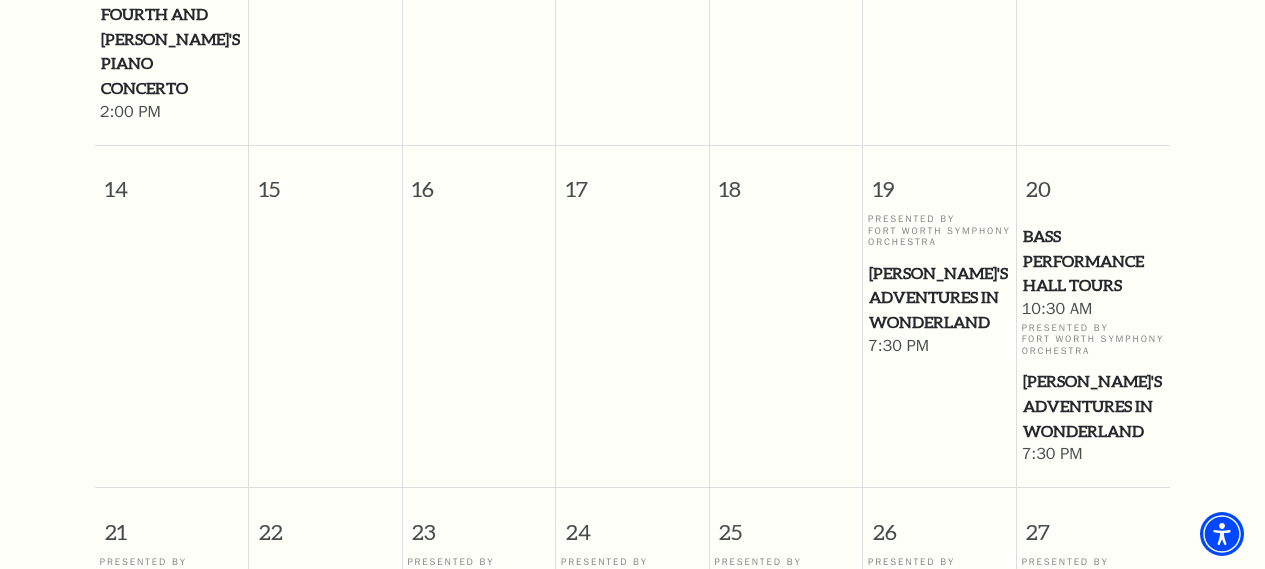 scroll, scrollTop: 977, scrollLeft: 0, axis: vertical 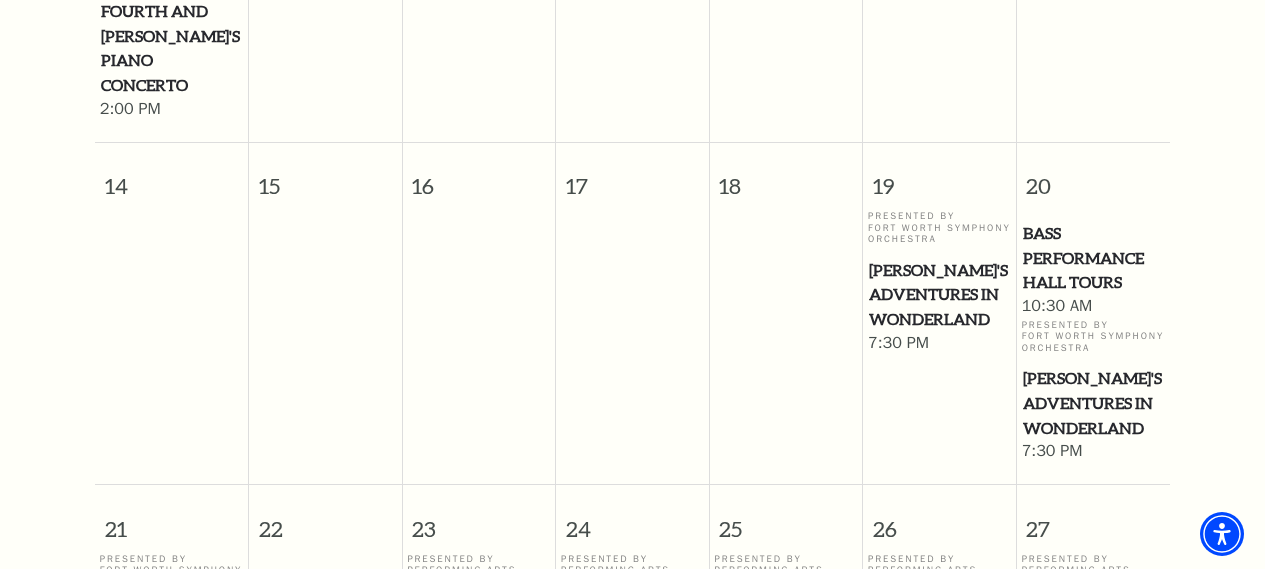 click on "Alice's Adventures in Wonderland" at bounding box center (939, 295) 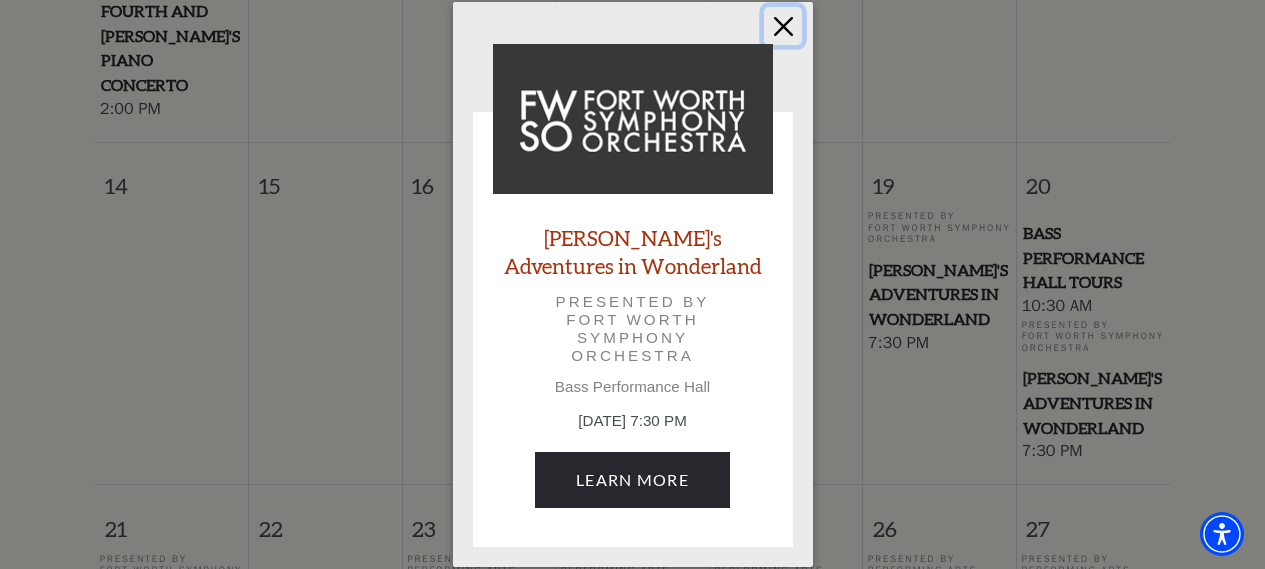 click at bounding box center (783, 26) 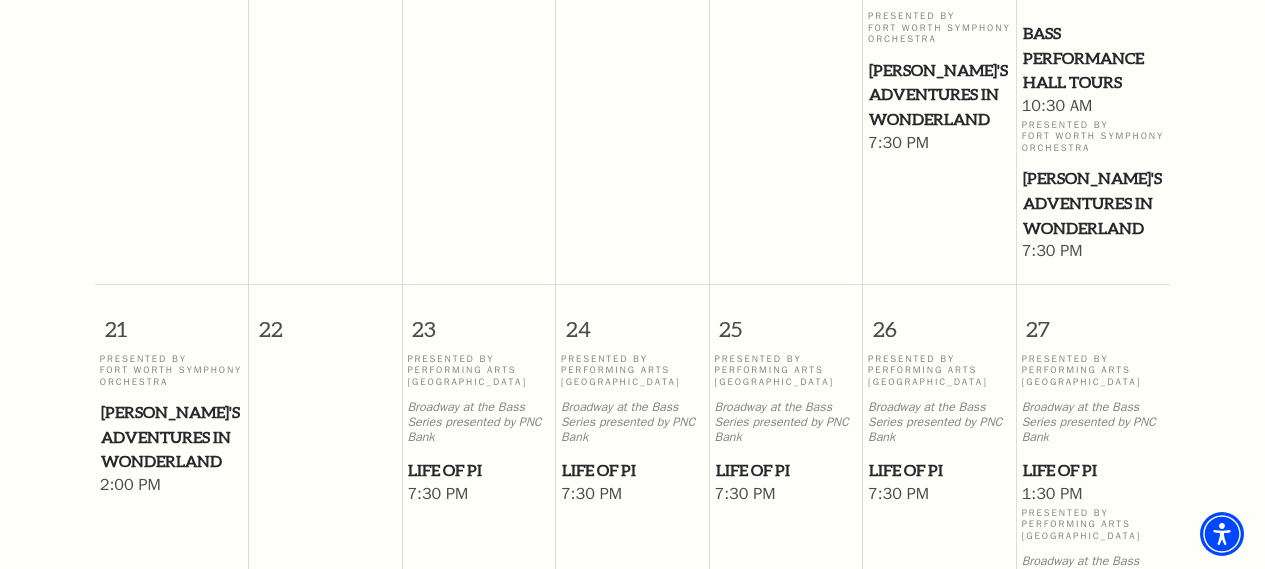 scroll, scrollTop: 1377, scrollLeft: 0, axis: vertical 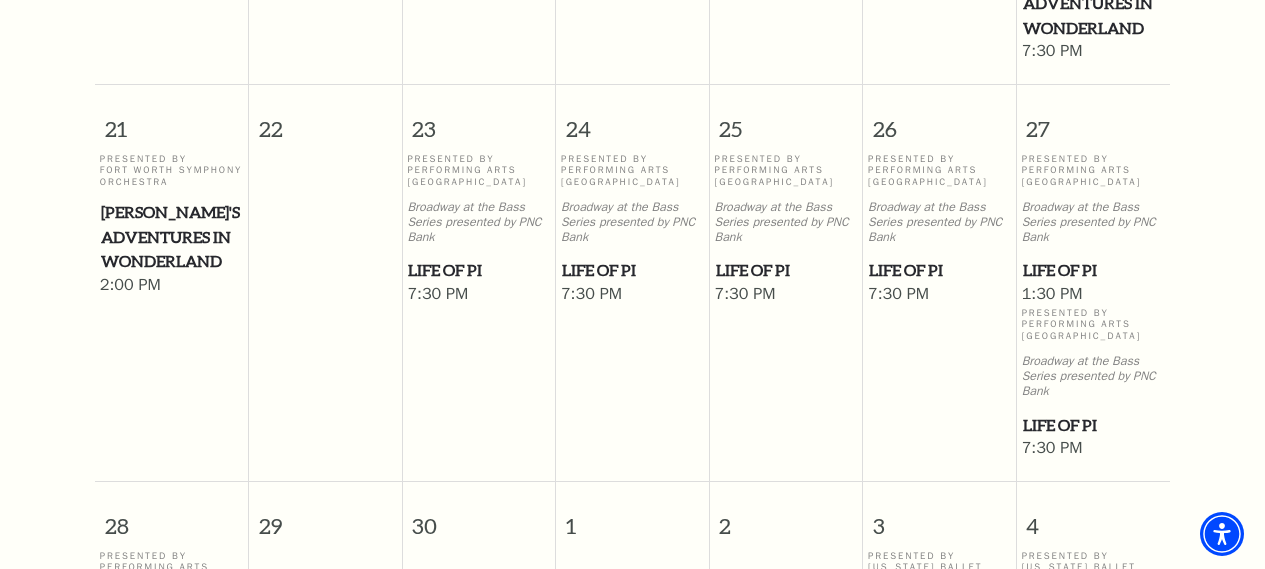 click on "Life of Pi" at bounding box center (478, 270) 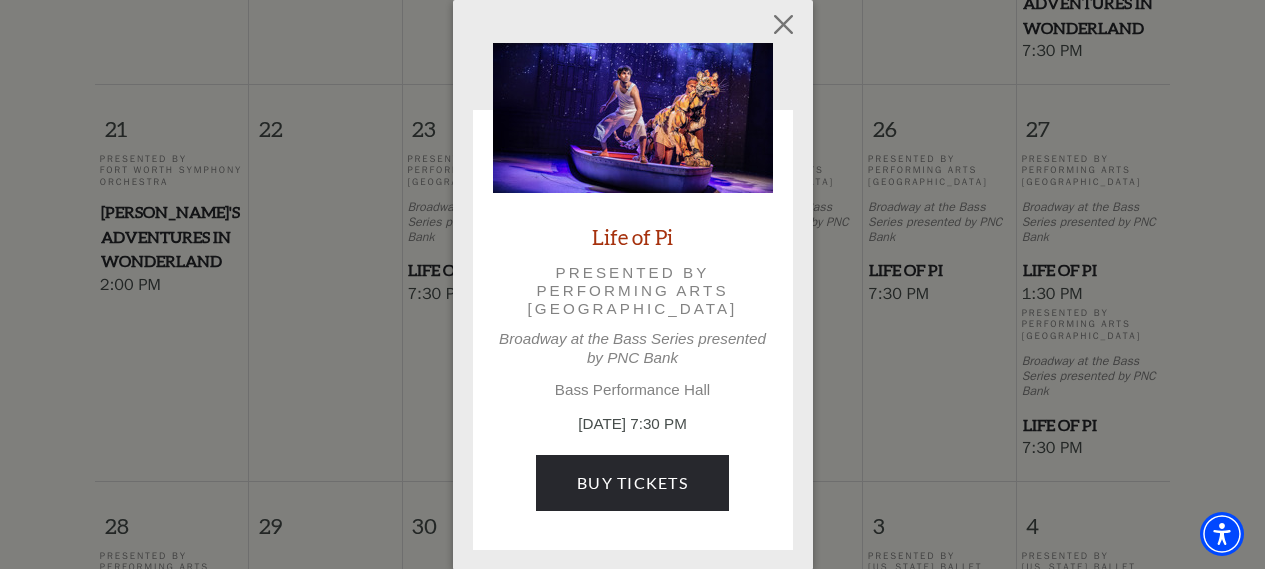 click on "Empty heading       Life of Pi   Presented by Performing Arts Fort Worth   Broadway at the Bass Series presented by PNC Bank   Bass Performance Hall
September 23, 7:30 PM
Buy Tickets" at bounding box center [632, 285] 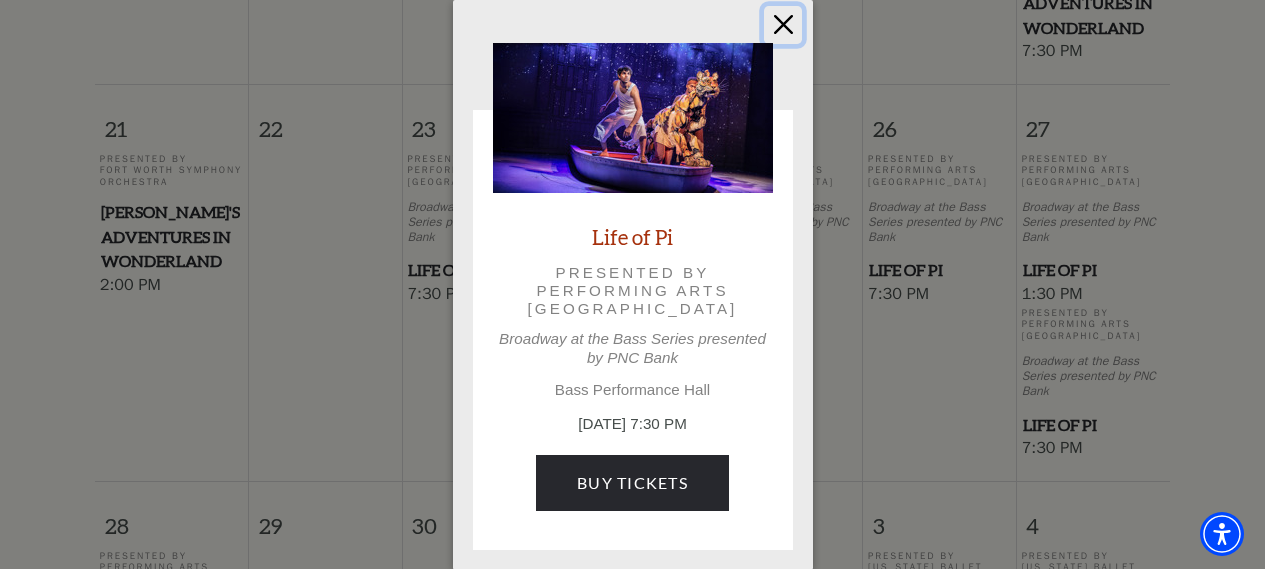 click at bounding box center (783, 25) 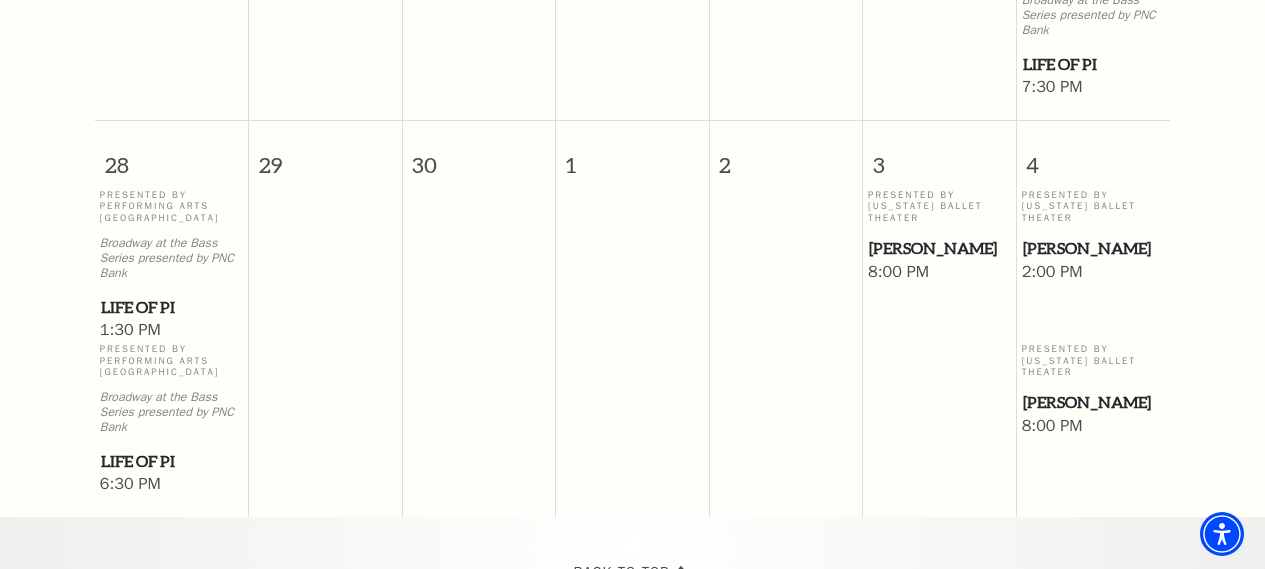 scroll, scrollTop: 1877, scrollLeft: 0, axis: vertical 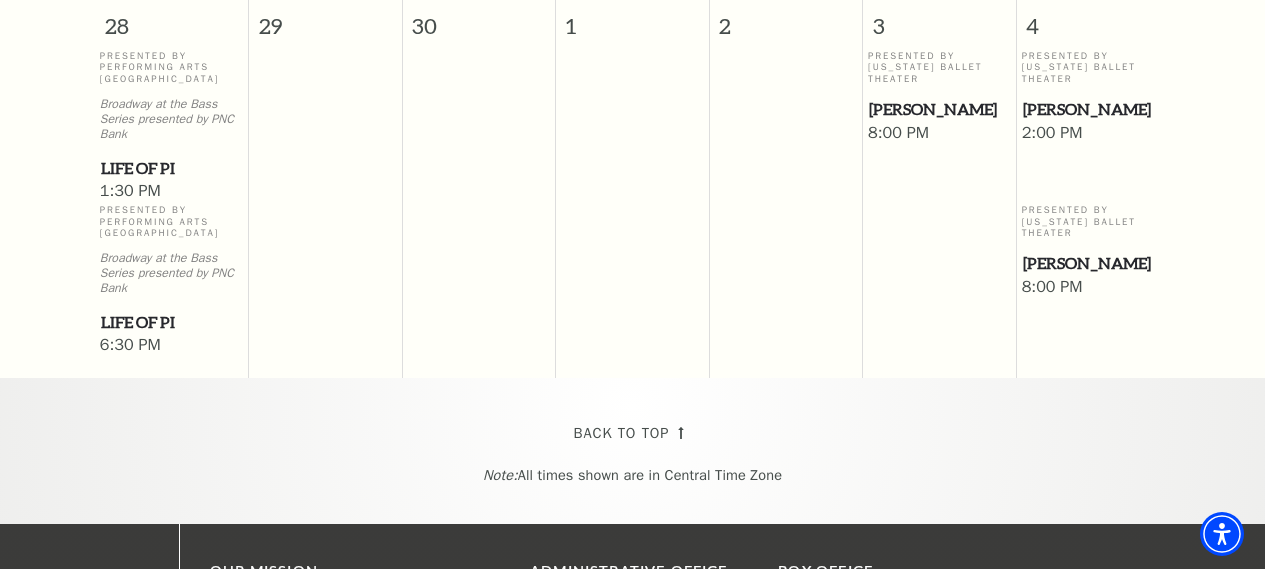 click on "Peter Pan" at bounding box center (939, 109) 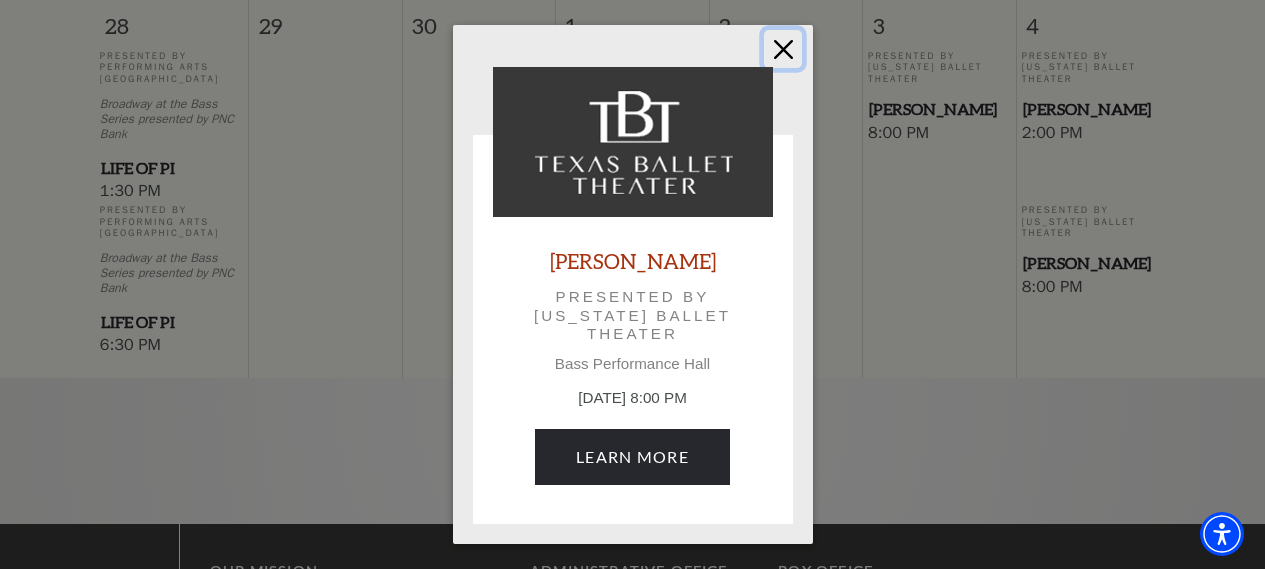 click at bounding box center [783, 49] 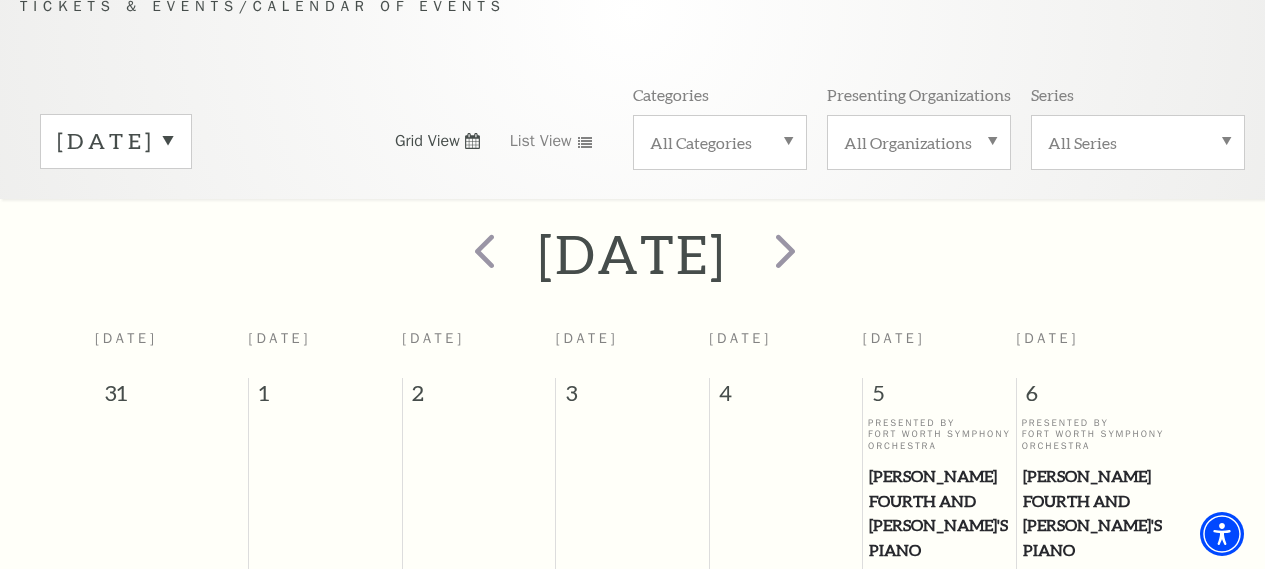 scroll, scrollTop: 177, scrollLeft: 0, axis: vertical 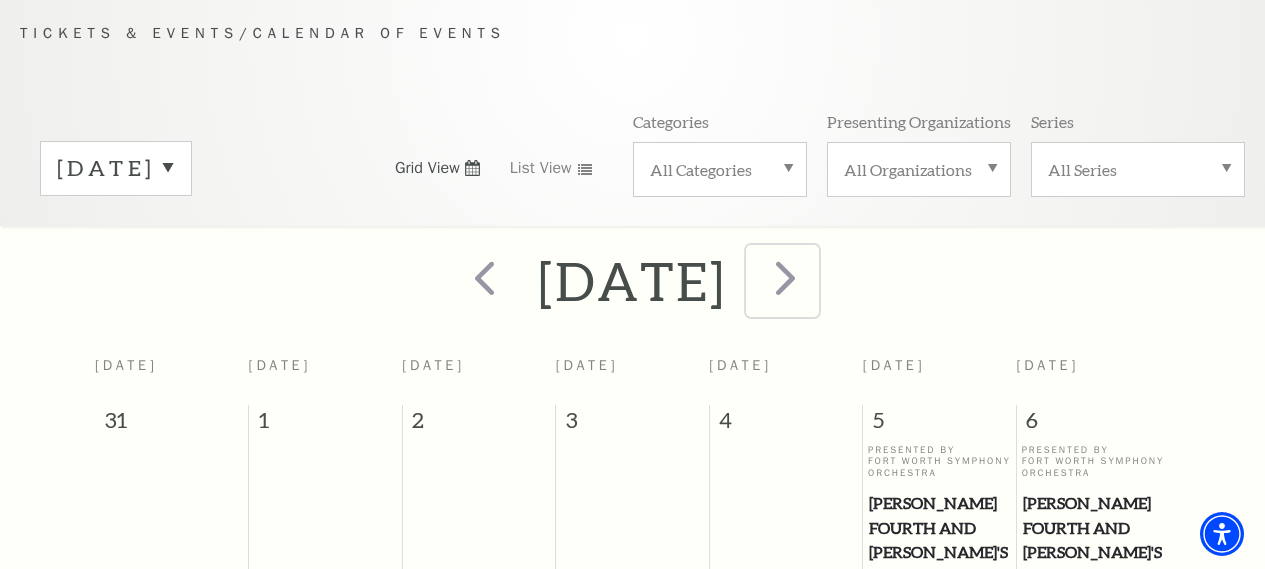 click at bounding box center (785, 277) 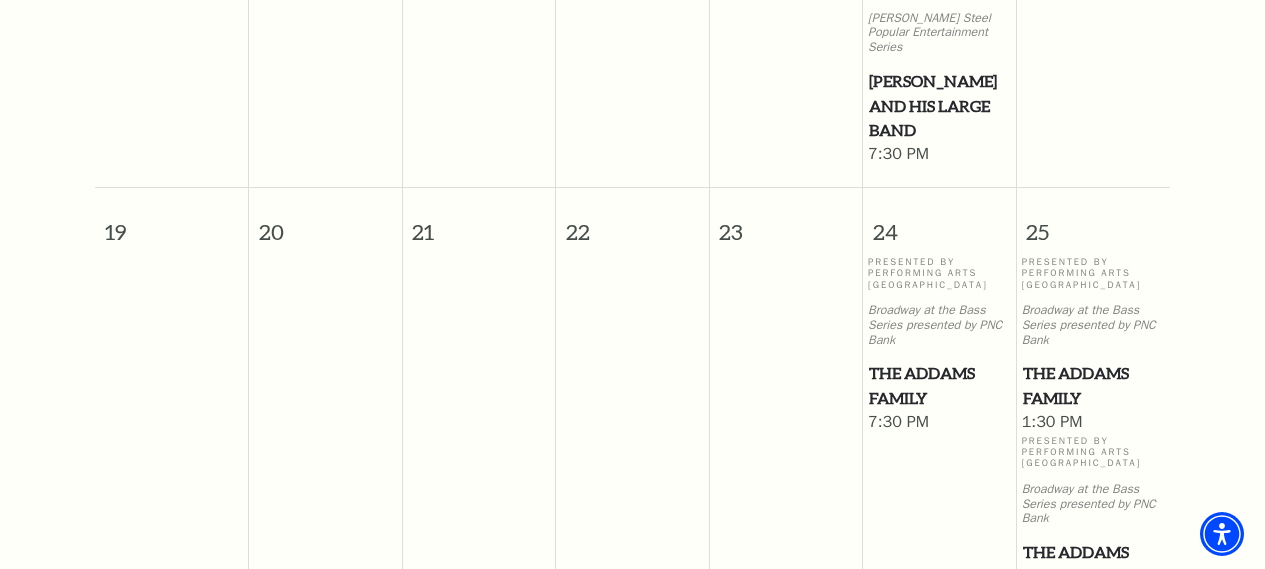 scroll, scrollTop: 1277, scrollLeft: 0, axis: vertical 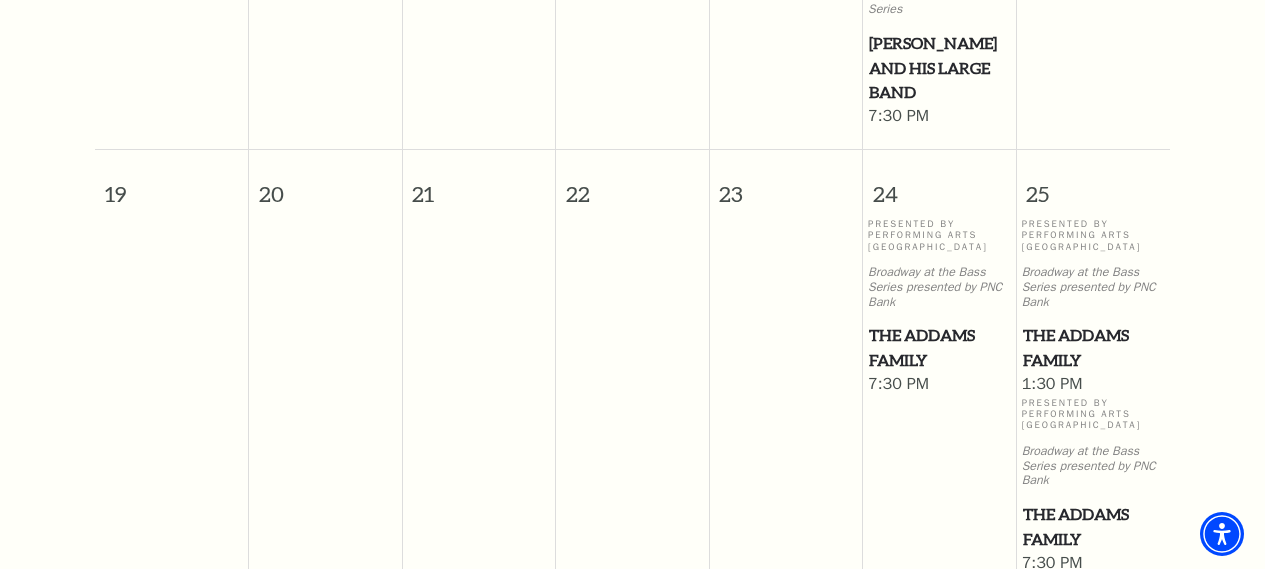 drag, startPoint x: 920, startPoint y: 325, endPoint x: 878, endPoint y: 324, distance: 42.0119 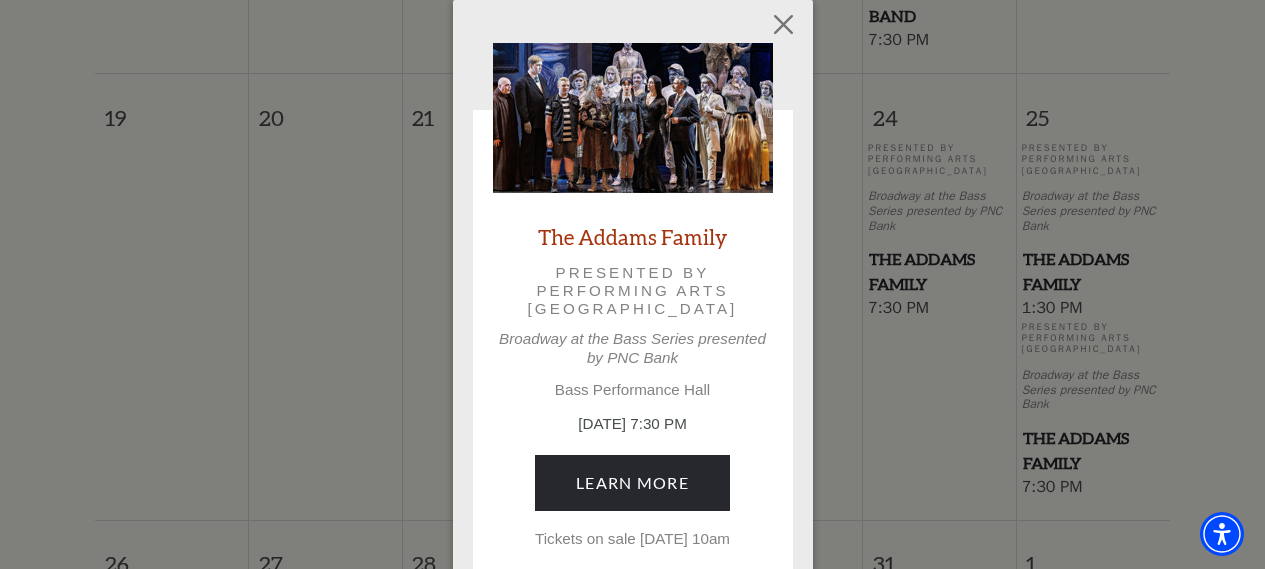 scroll, scrollTop: 1377, scrollLeft: 0, axis: vertical 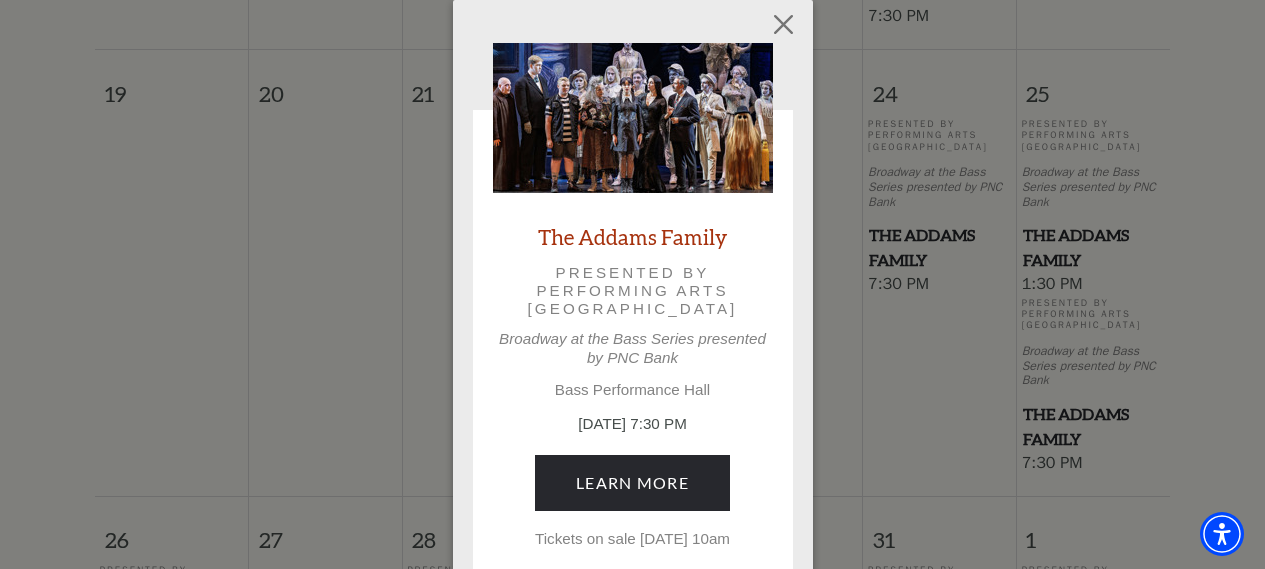 click on "Empty heading       The Addams Family   Presented by Performing Arts Fort Worth   Broadway at the Bass Series presented by PNC Bank   Bass Performance Hall
October 24, 7:30 PM
Learn More     Tickets on sale Friday, June 27th at 10am" at bounding box center [632, 301] 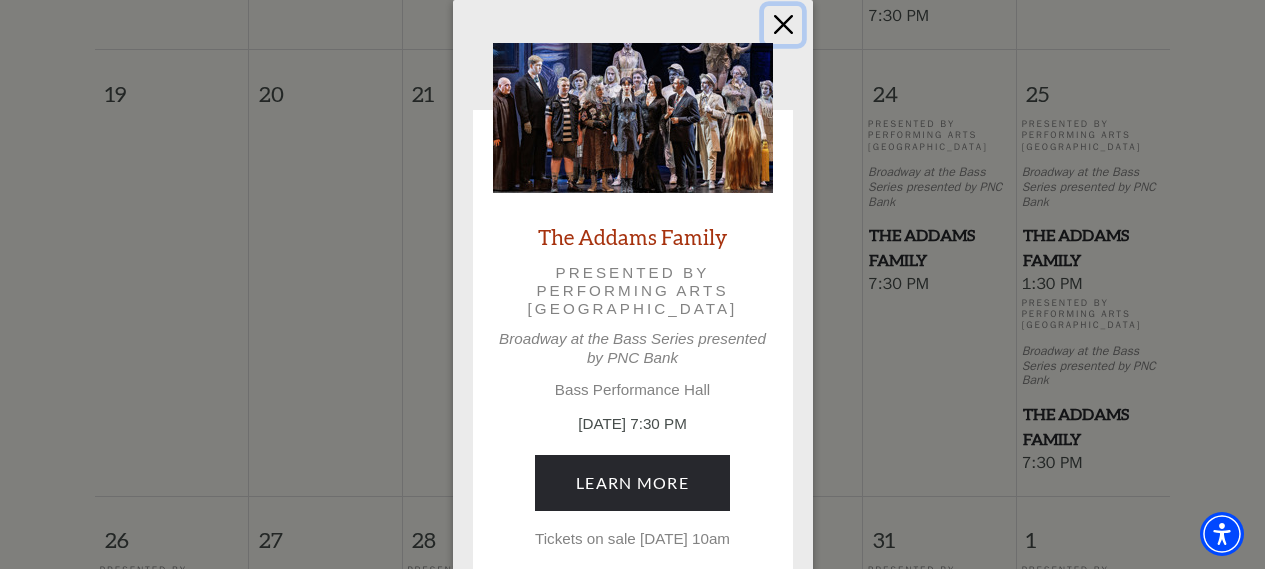 click at bounding box center (783, 25) 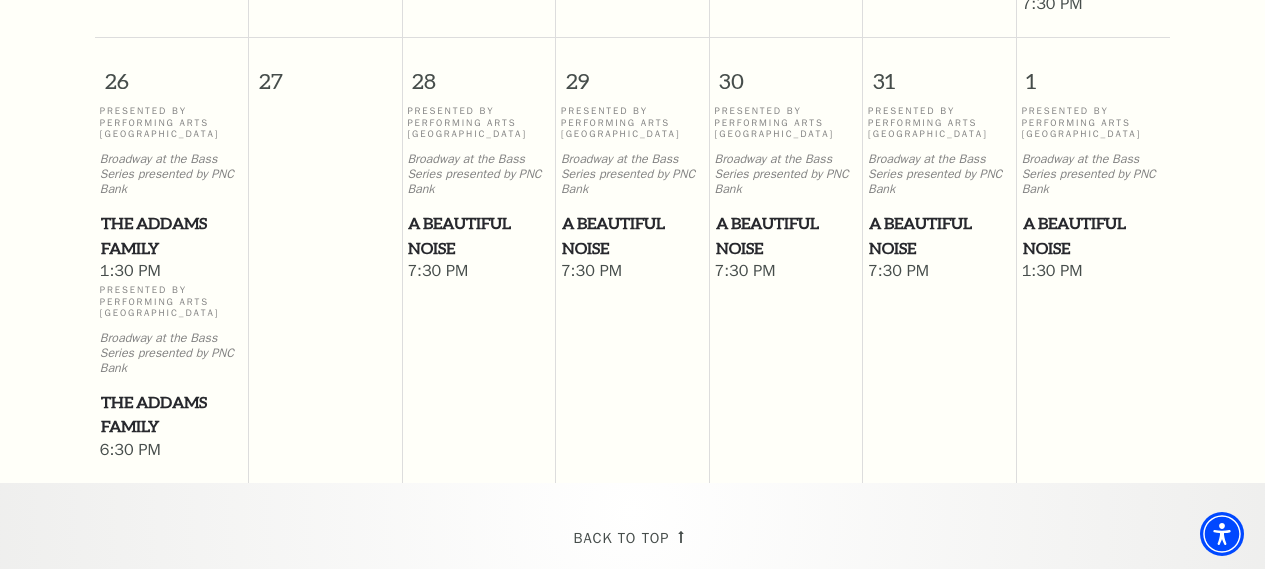scroll, scrollTop: 1877, scrollLeft: 0, axis: vertical 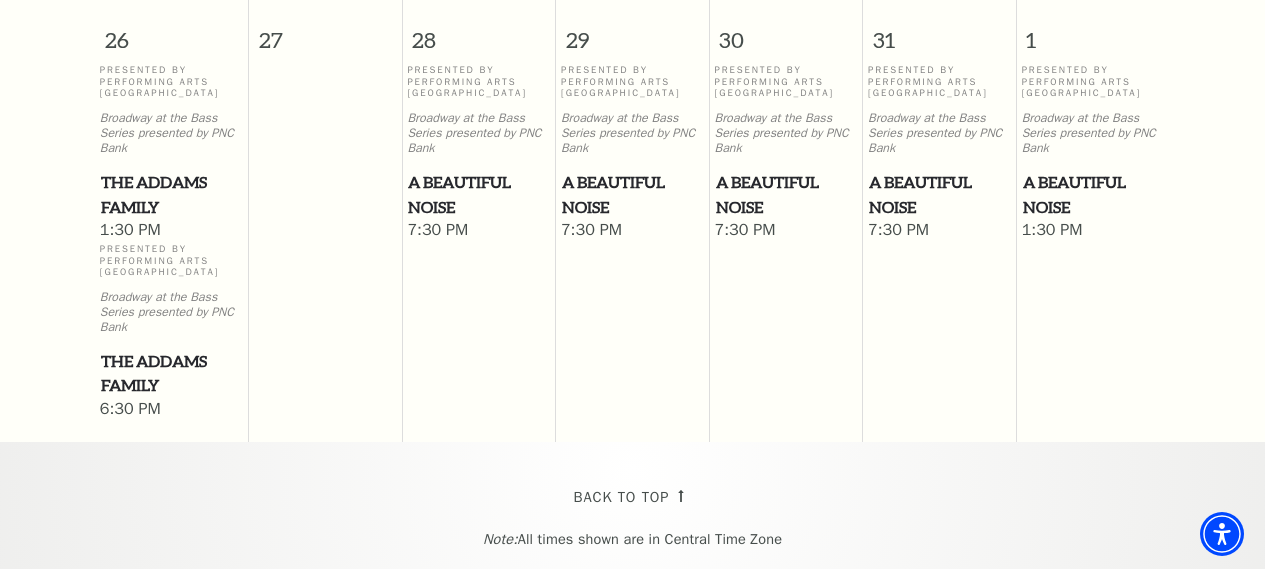 click on "A Beautiful Noise" at bounding box center (478, 194) 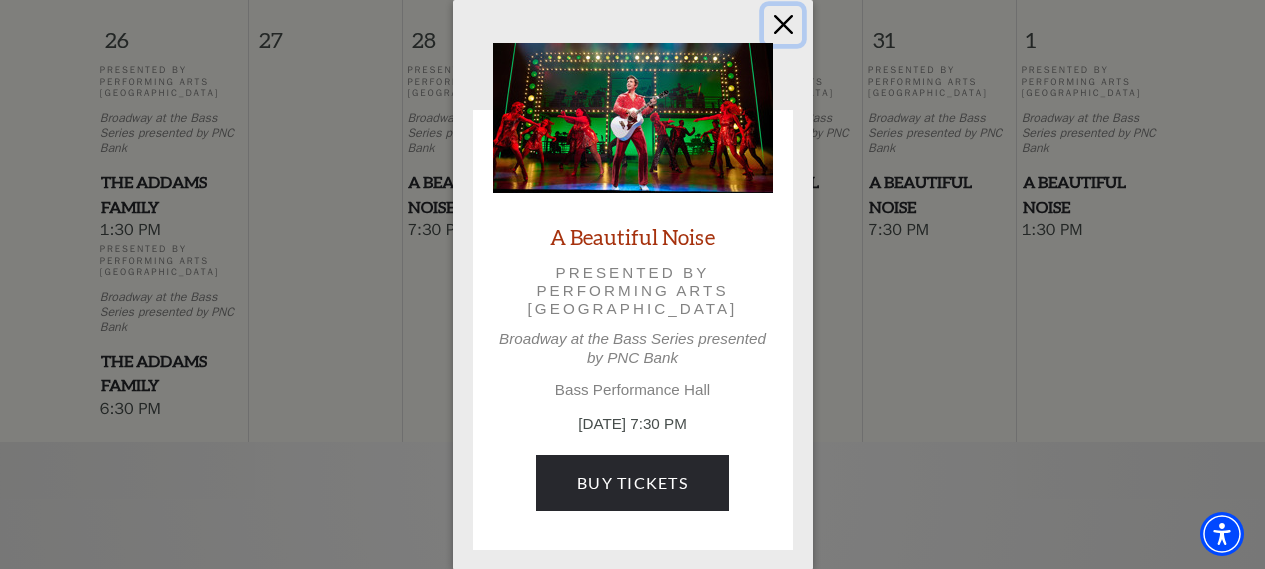 click at bounding box center [783, 25] 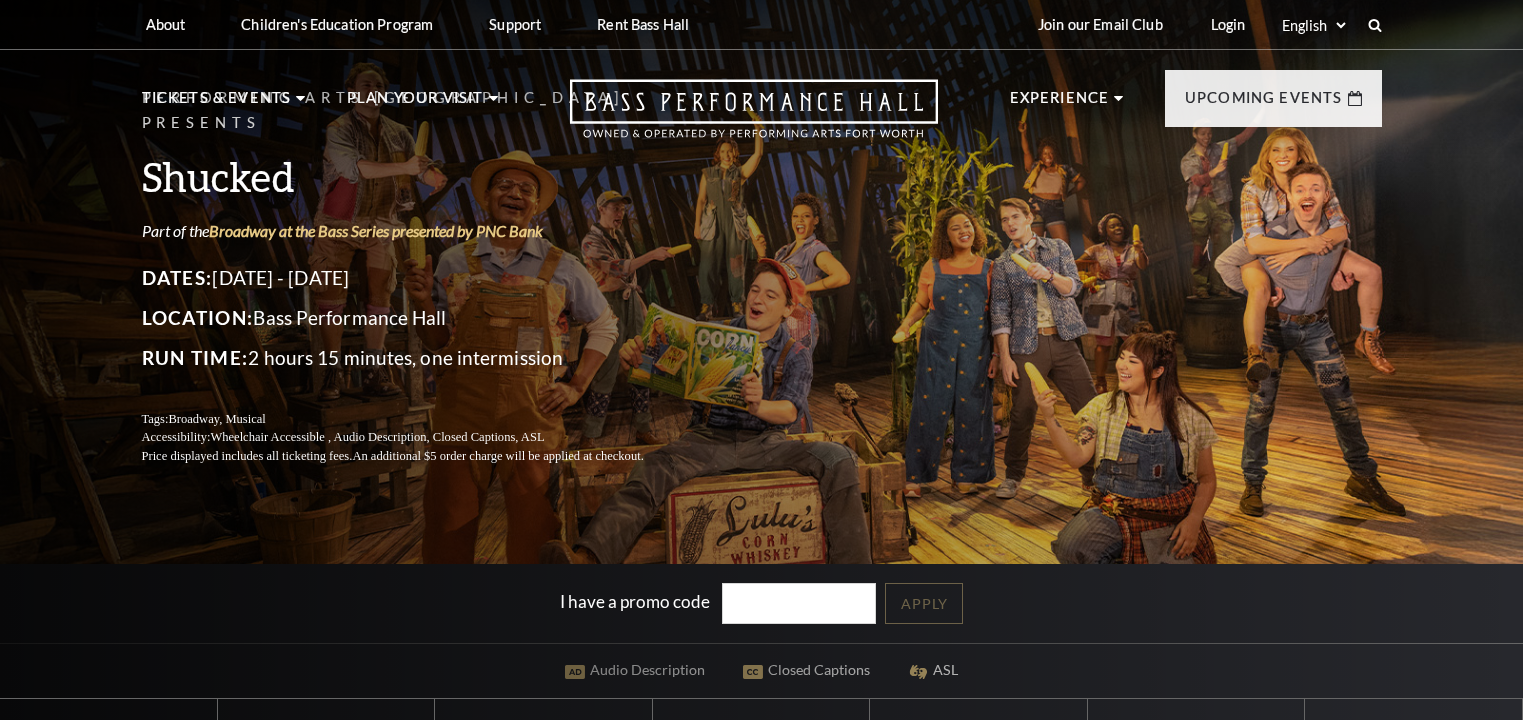 scroll, scrollTop: 0, scrollLeft: 0, axis: both 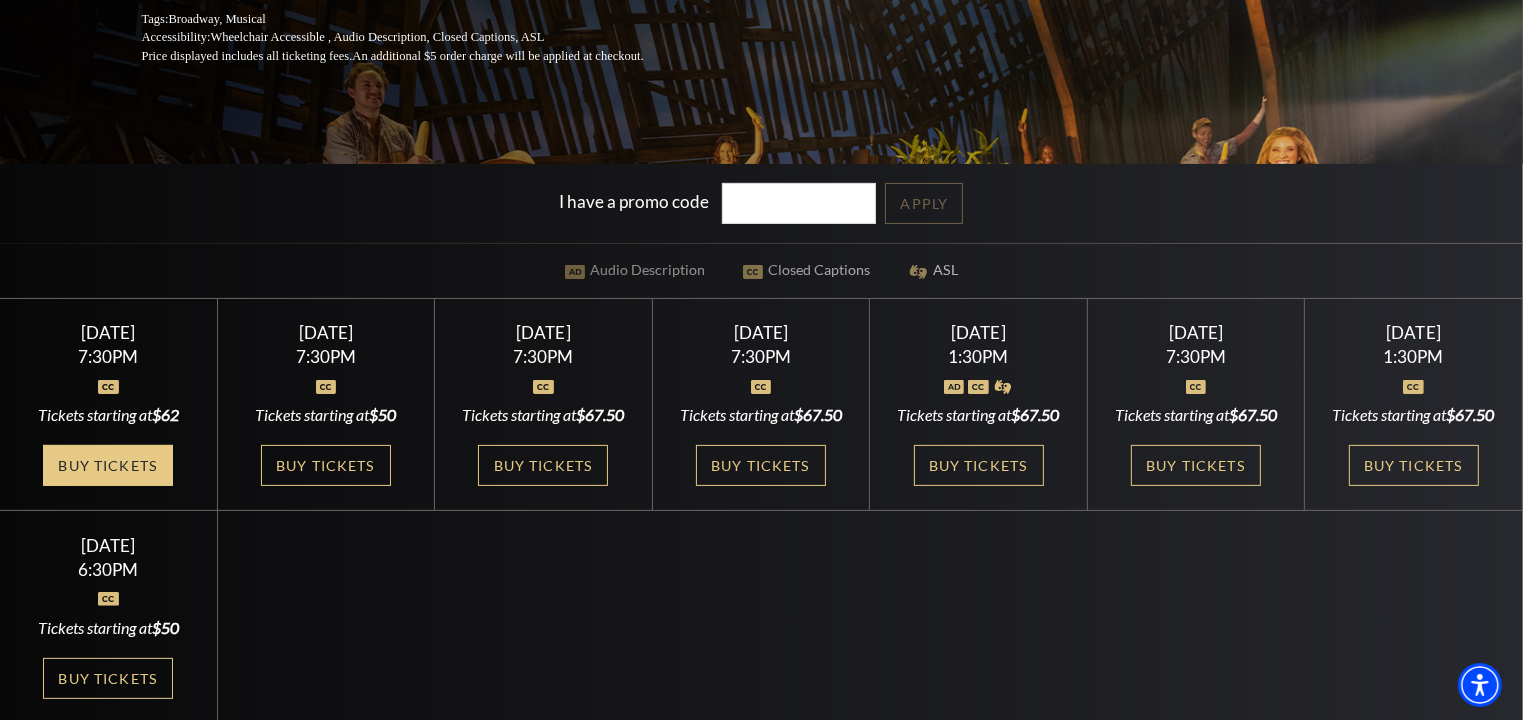 click on "Buy Tickets" at bounding box center (108, 465) 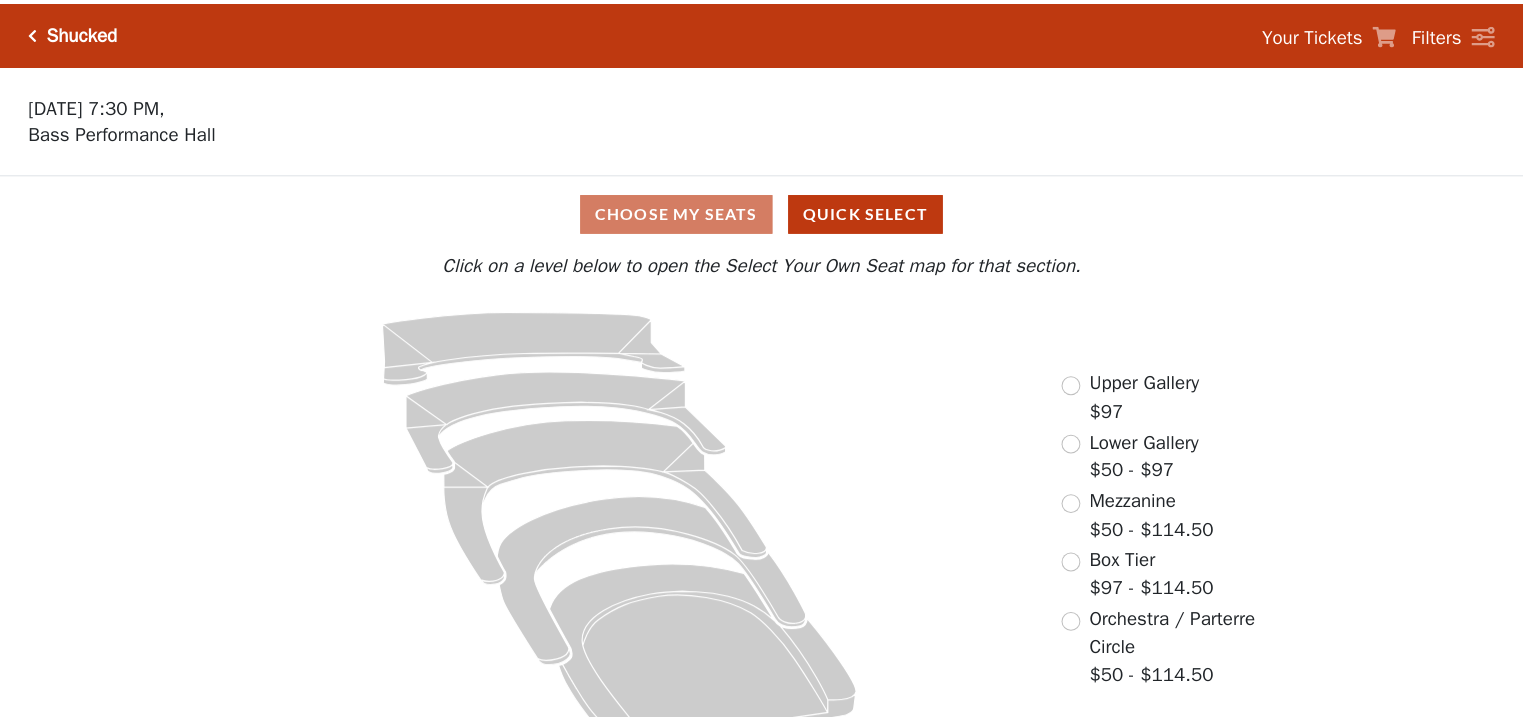 scroll, scrollTop: 0, scrollLeft: 0, axis: both 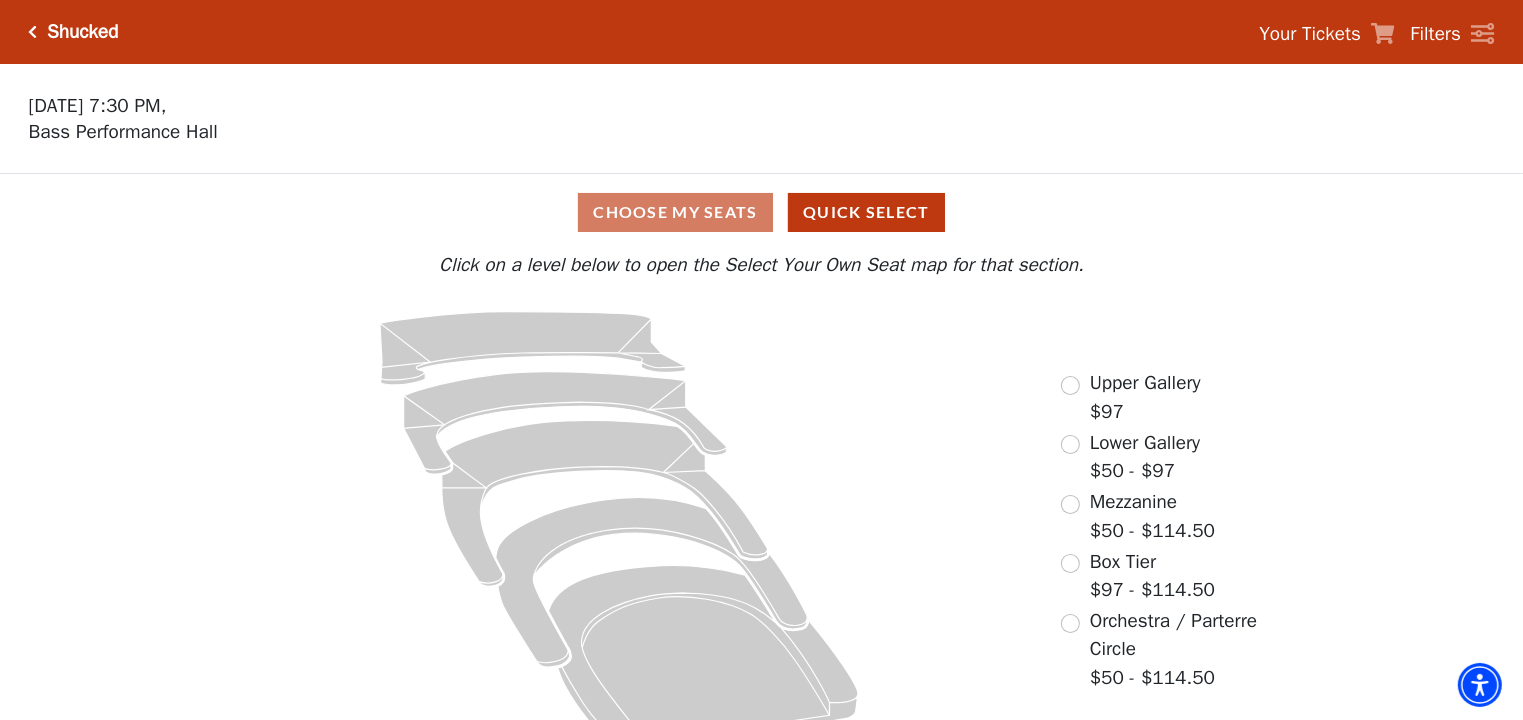 click on "Choose My Seats
Quick Select" at bounding box center (761, 212) 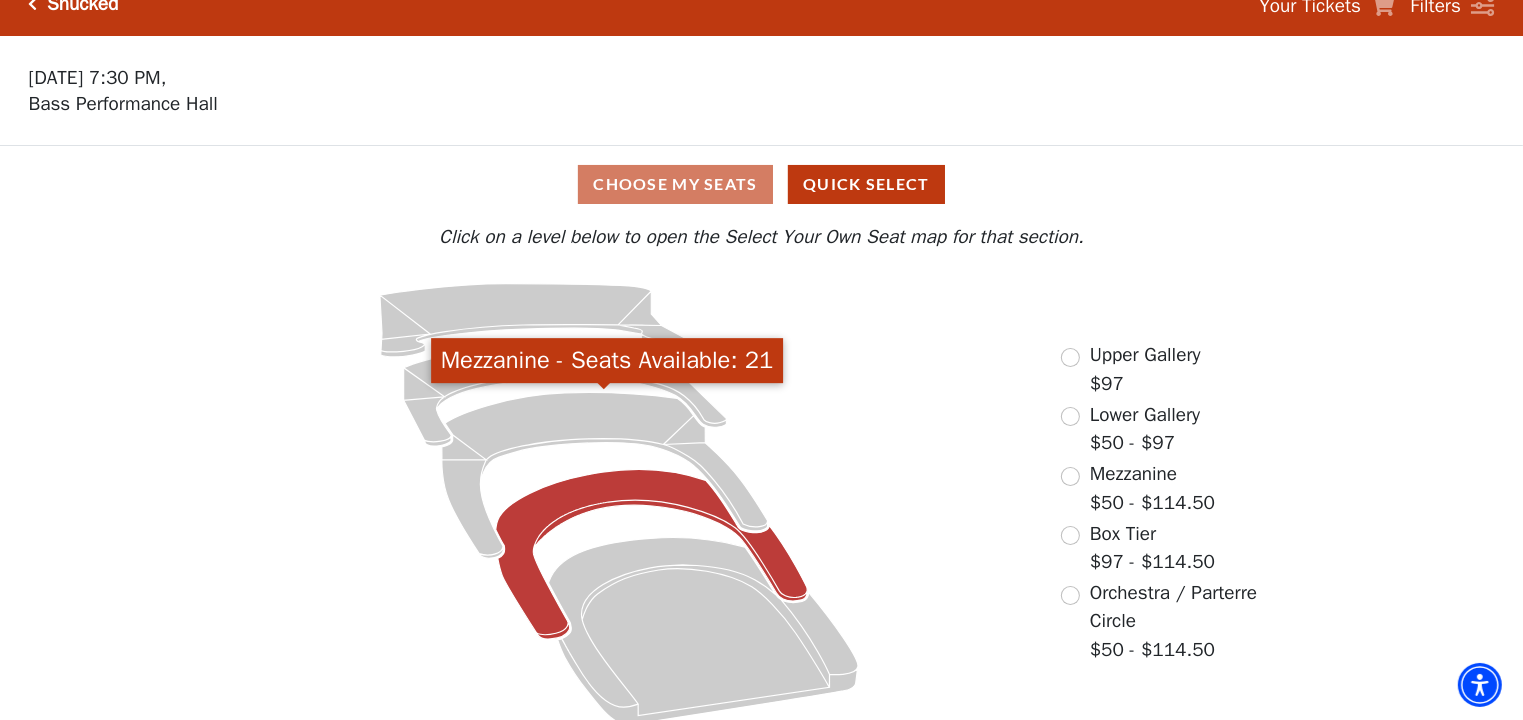 scroll, scrollTop: 44, scrollLeft: 0, axis: vertical 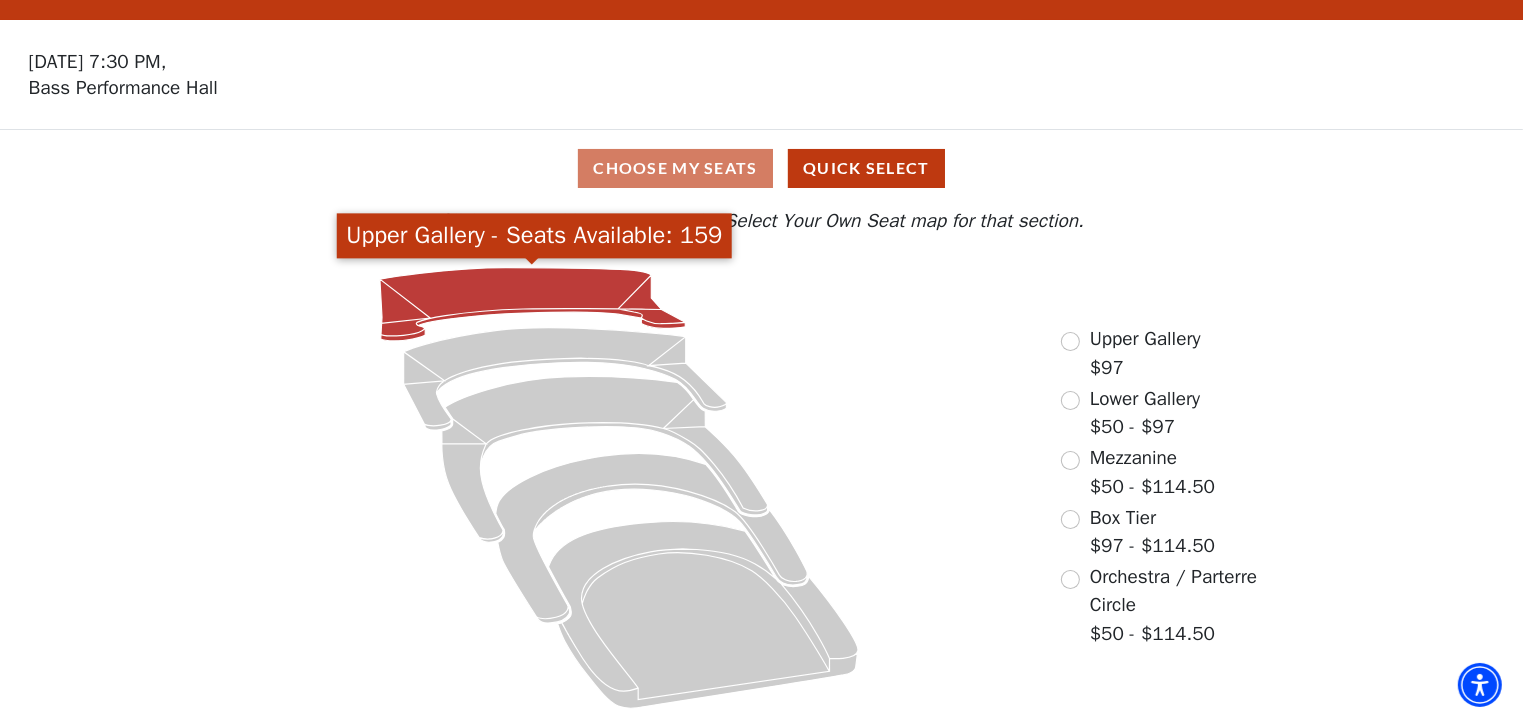 click 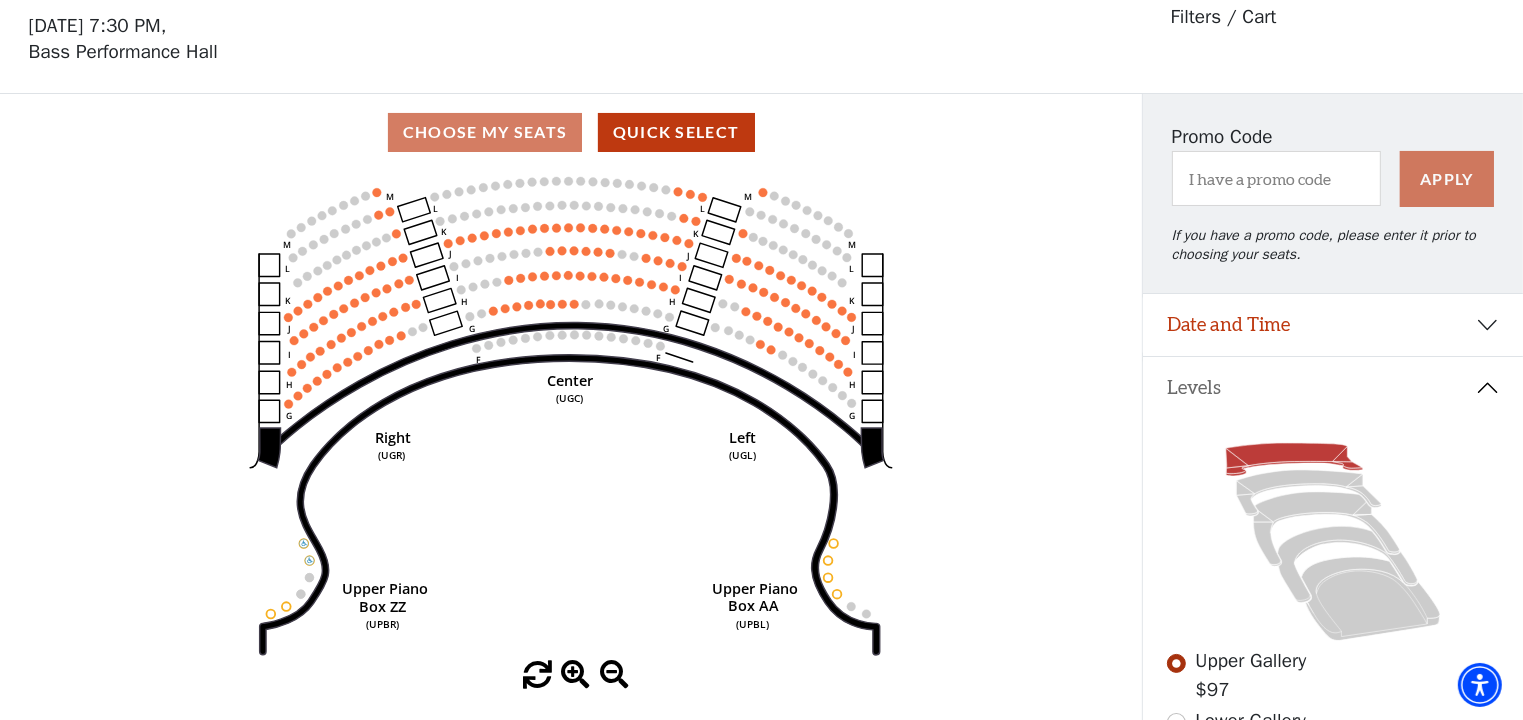 scroll, scrollTop: 92, scrollLeft: 0, axis: vertical 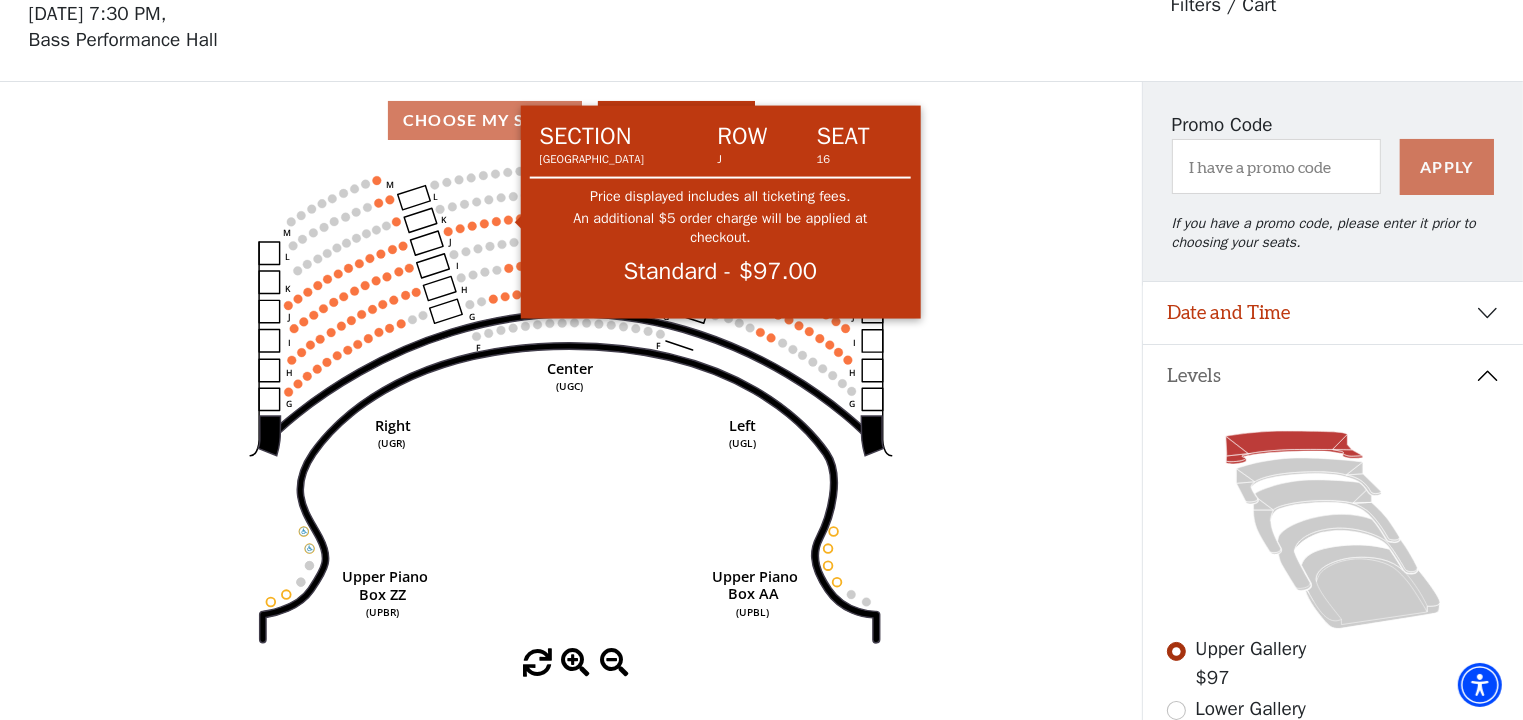 click 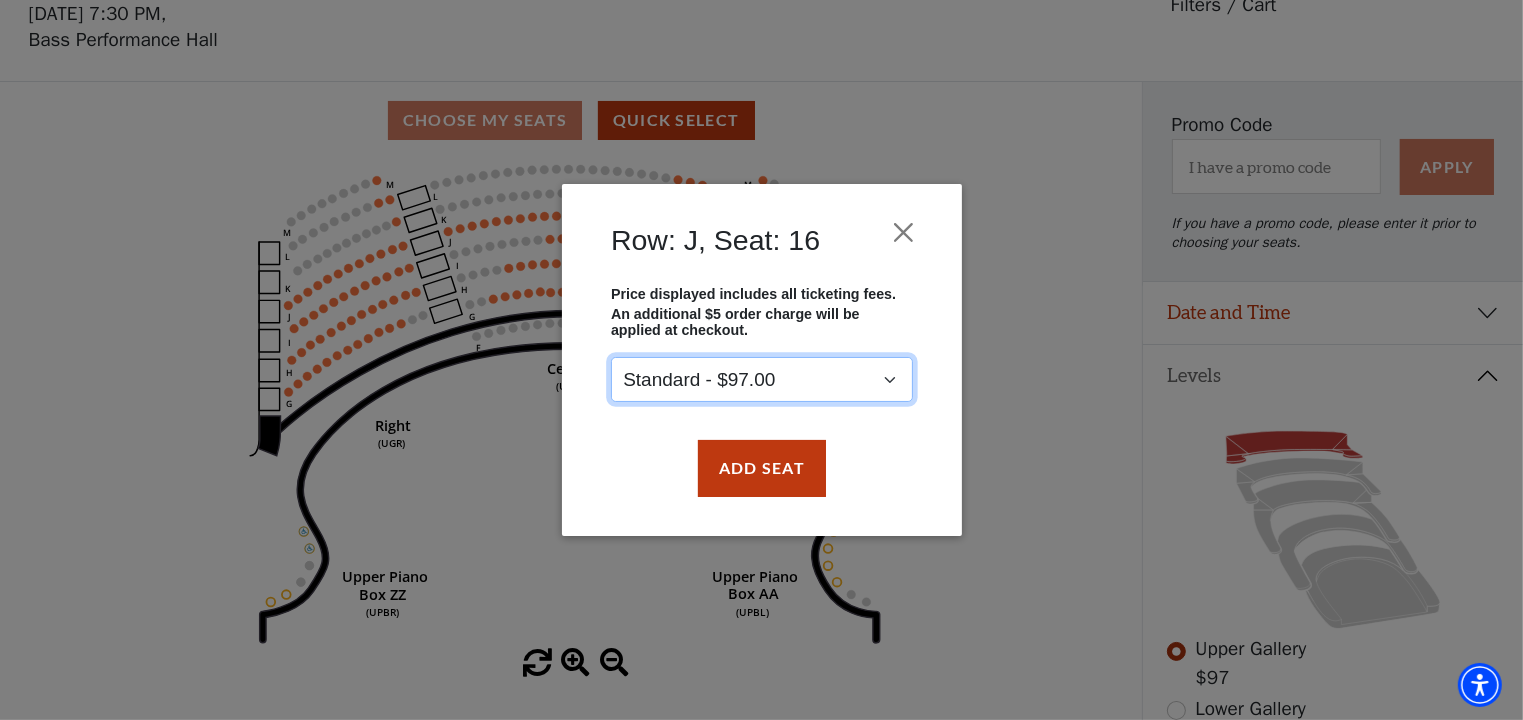 click on "Standard - $97.00" at bounding box center [762, 380] 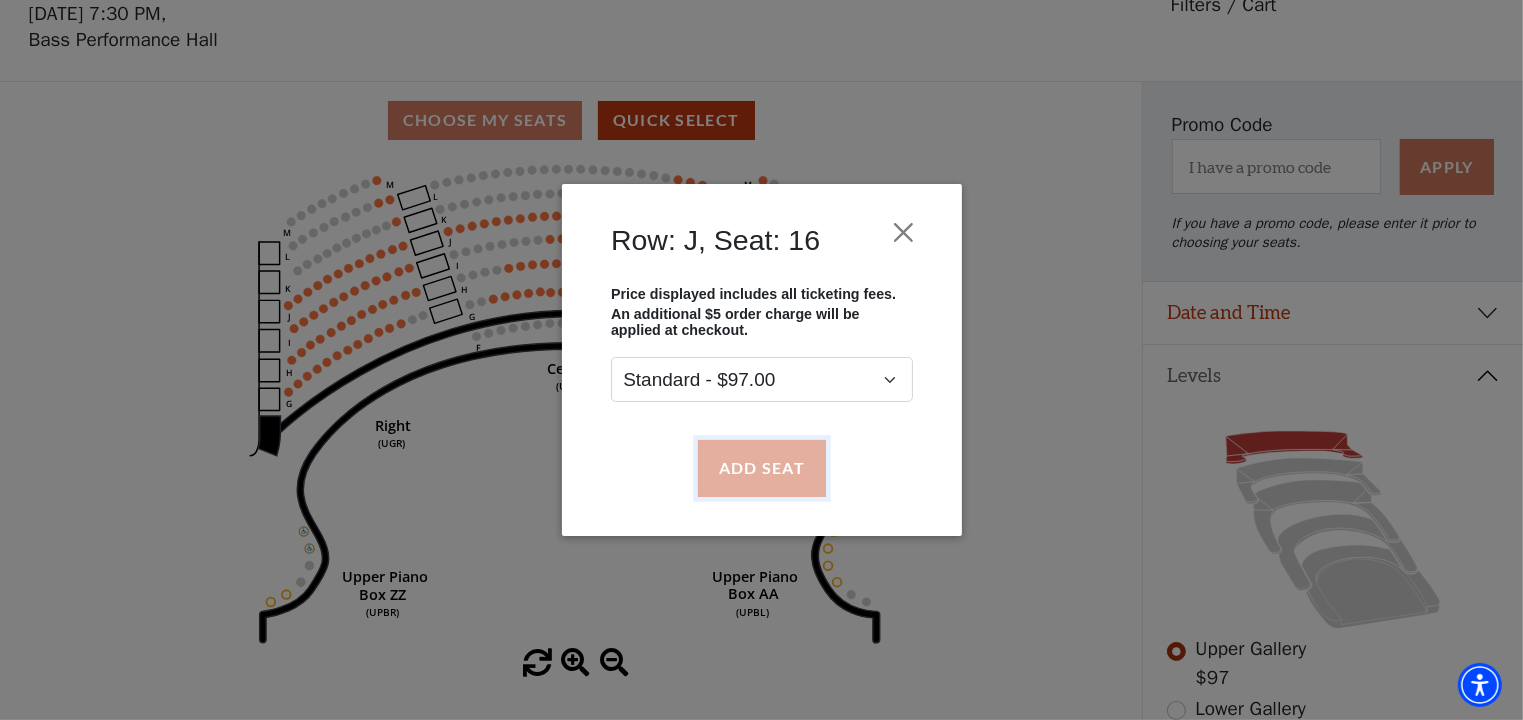 click on "Add Seat" at bounding box center (761, 468) 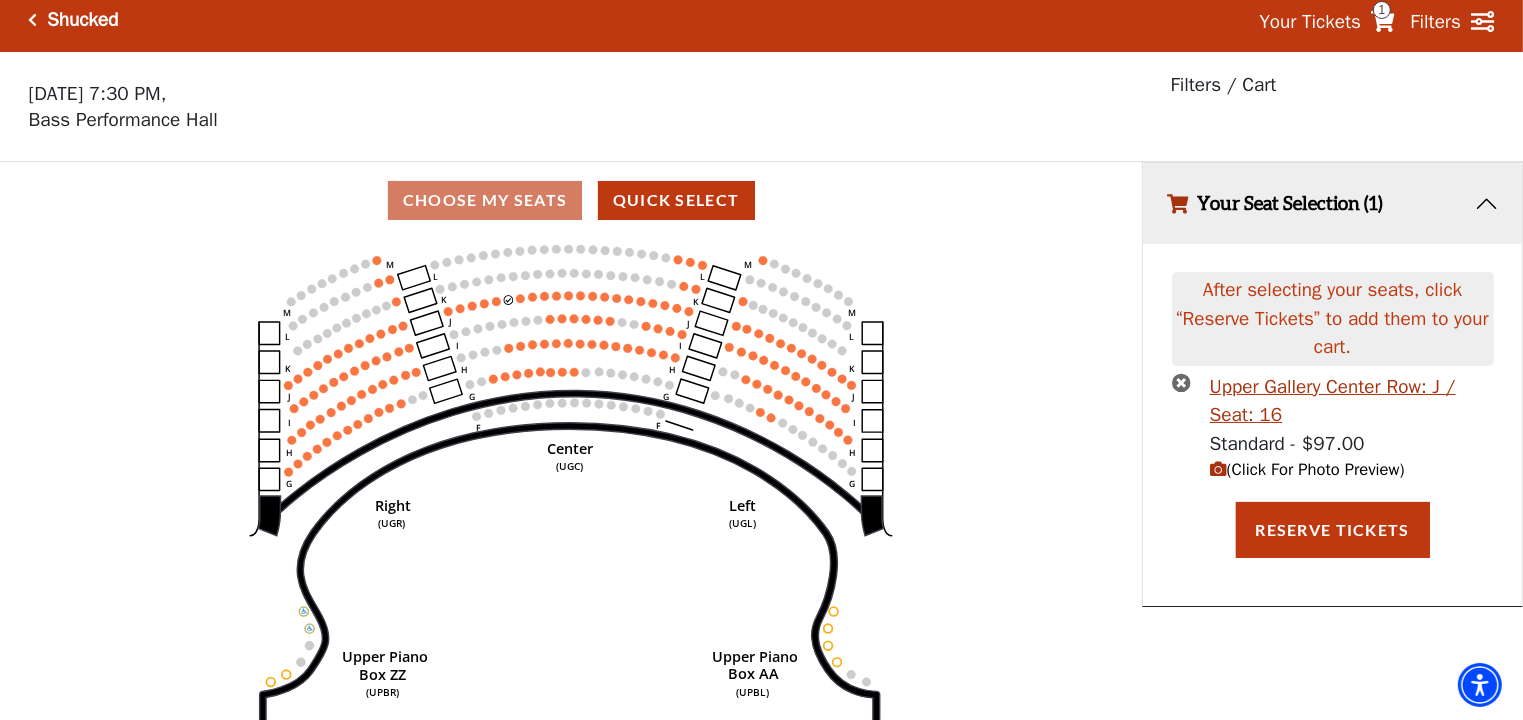 scroll, scrollTop: 0, scrollLeft: 0, axis: both 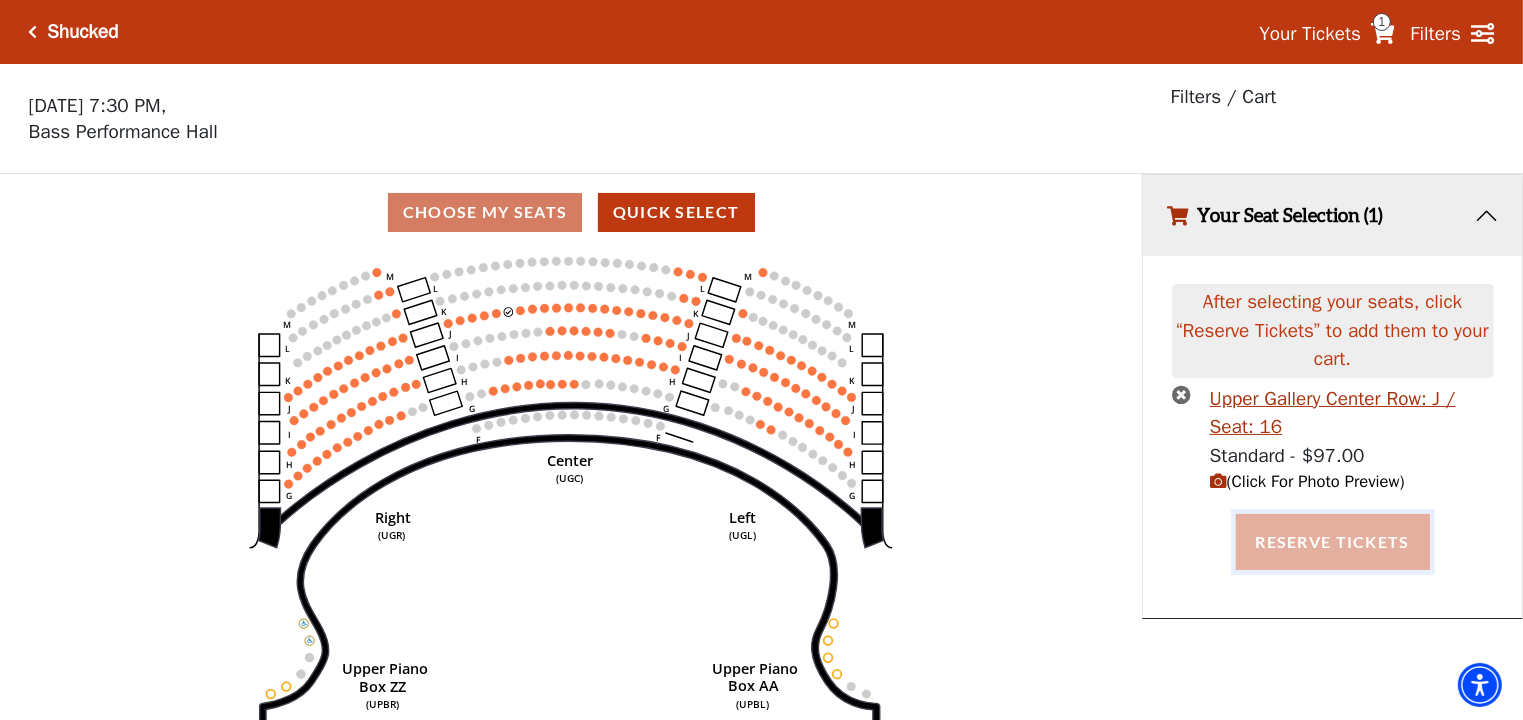 click on "Reserve Tickets" at bounding box center (1333, 542) 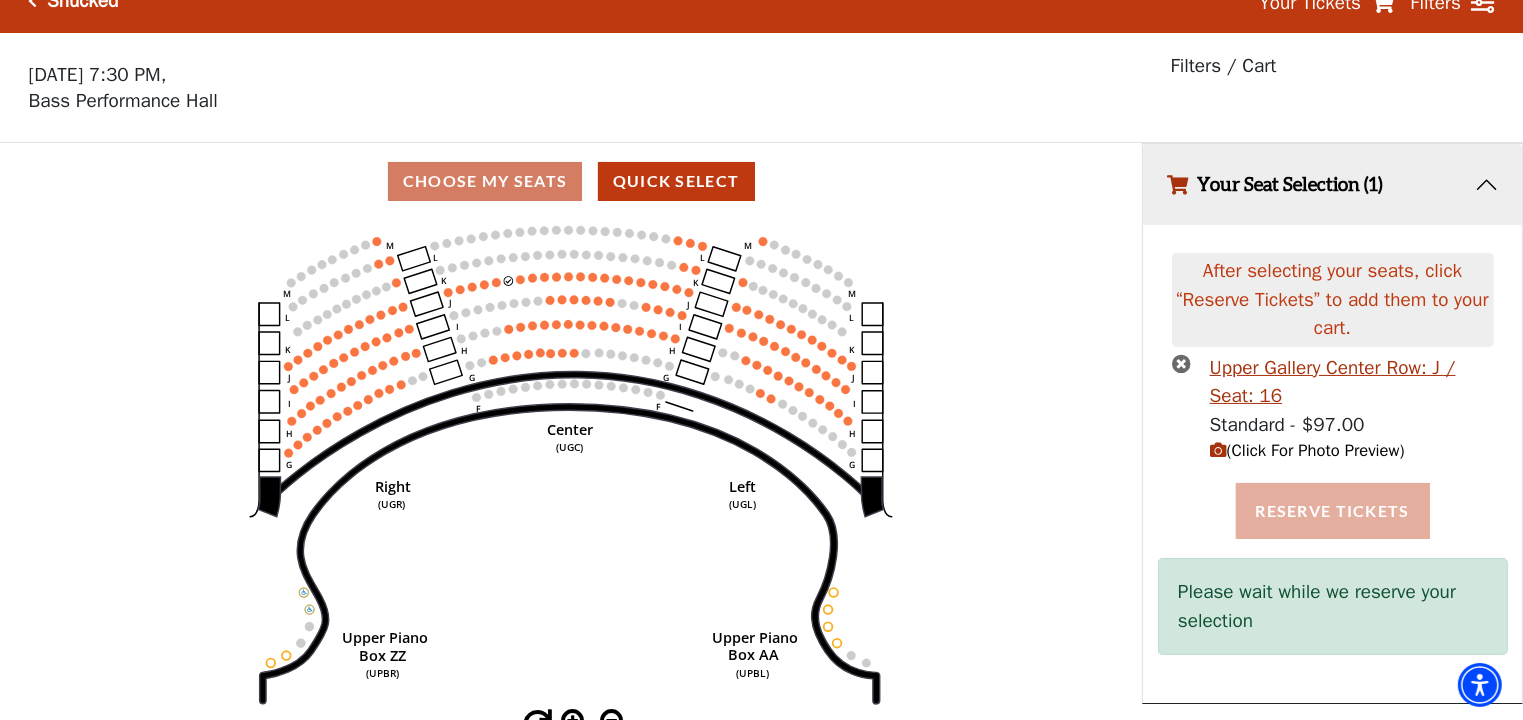scroll, scrollTop: 48, scrollLeft: 0, axis: vertical 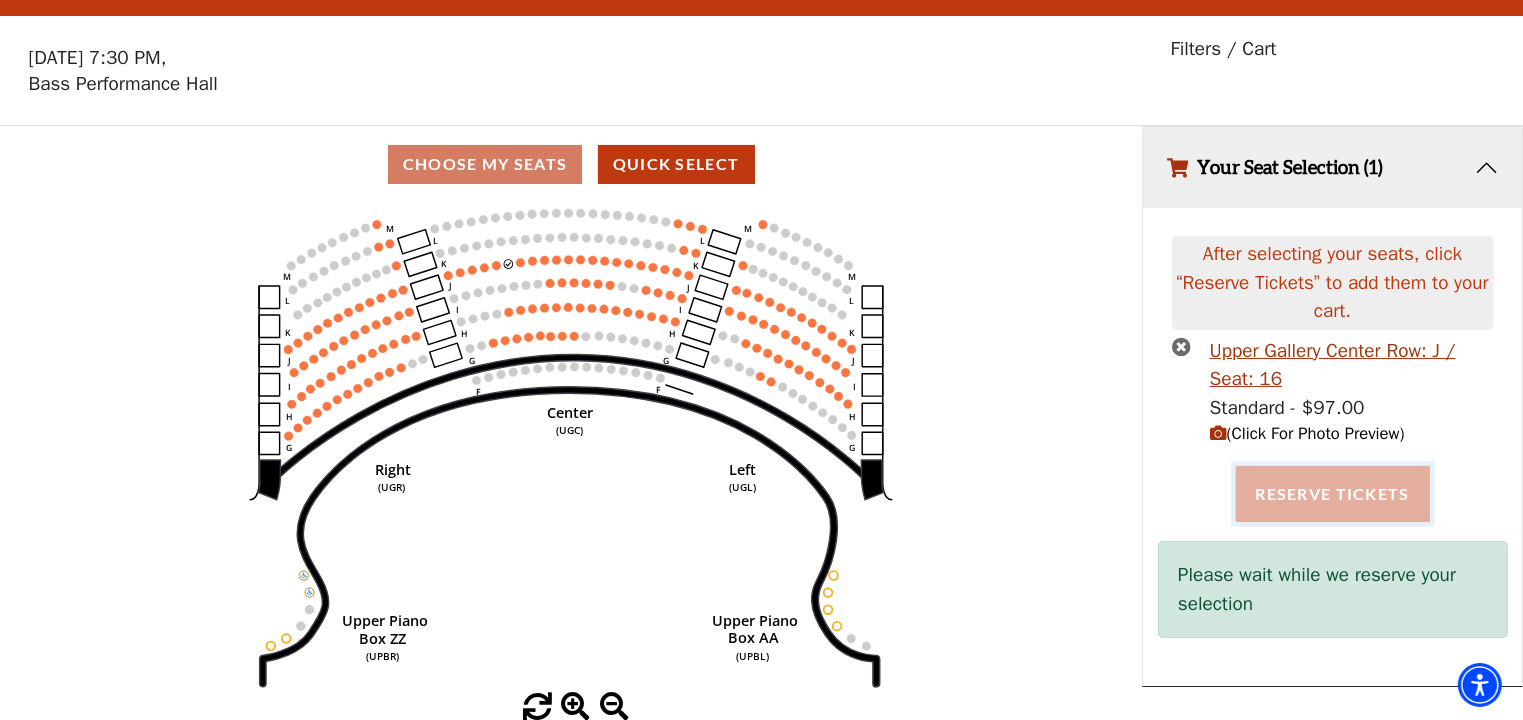 click on "Reserve Tickets" at bounding box center (1333, 494) 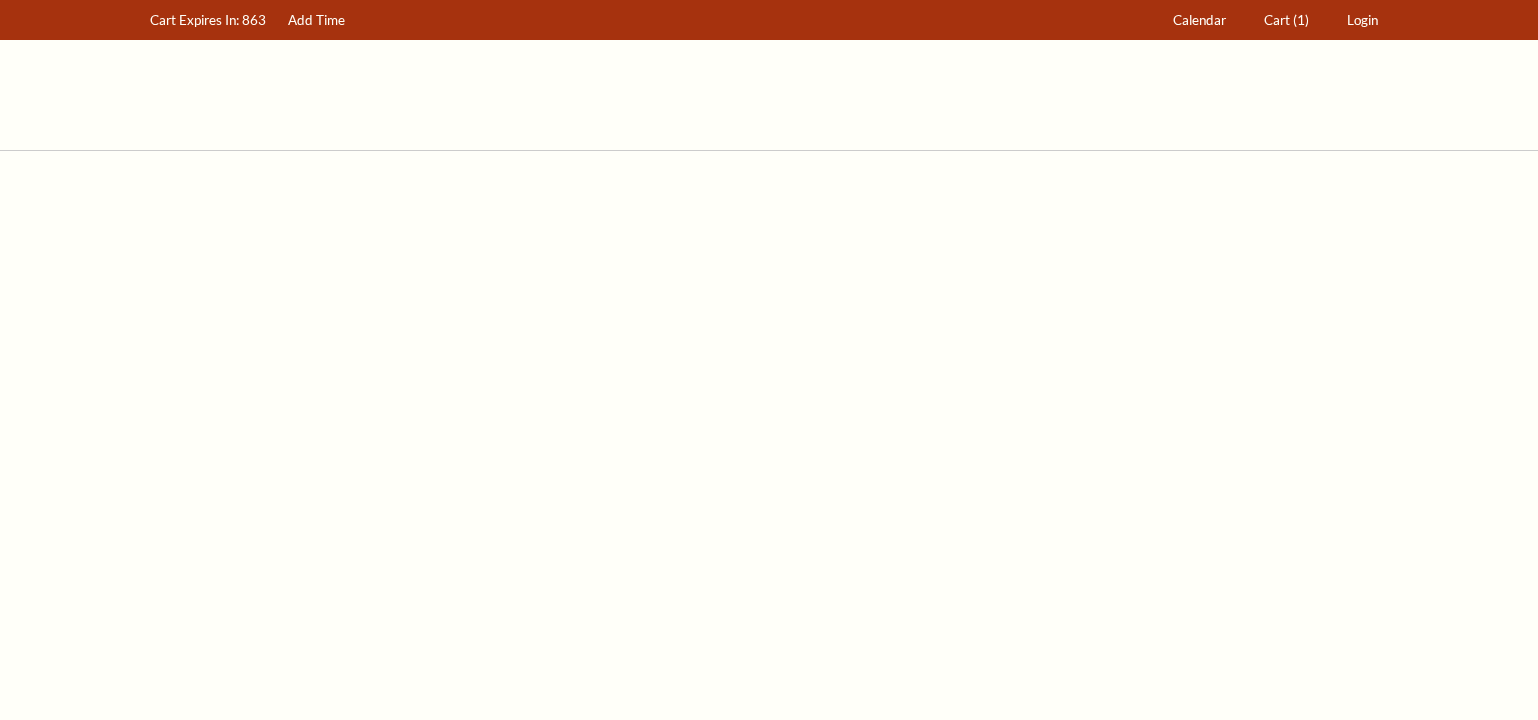 scroll, scrollTop: 0, scrollLeft: 0, axis: both 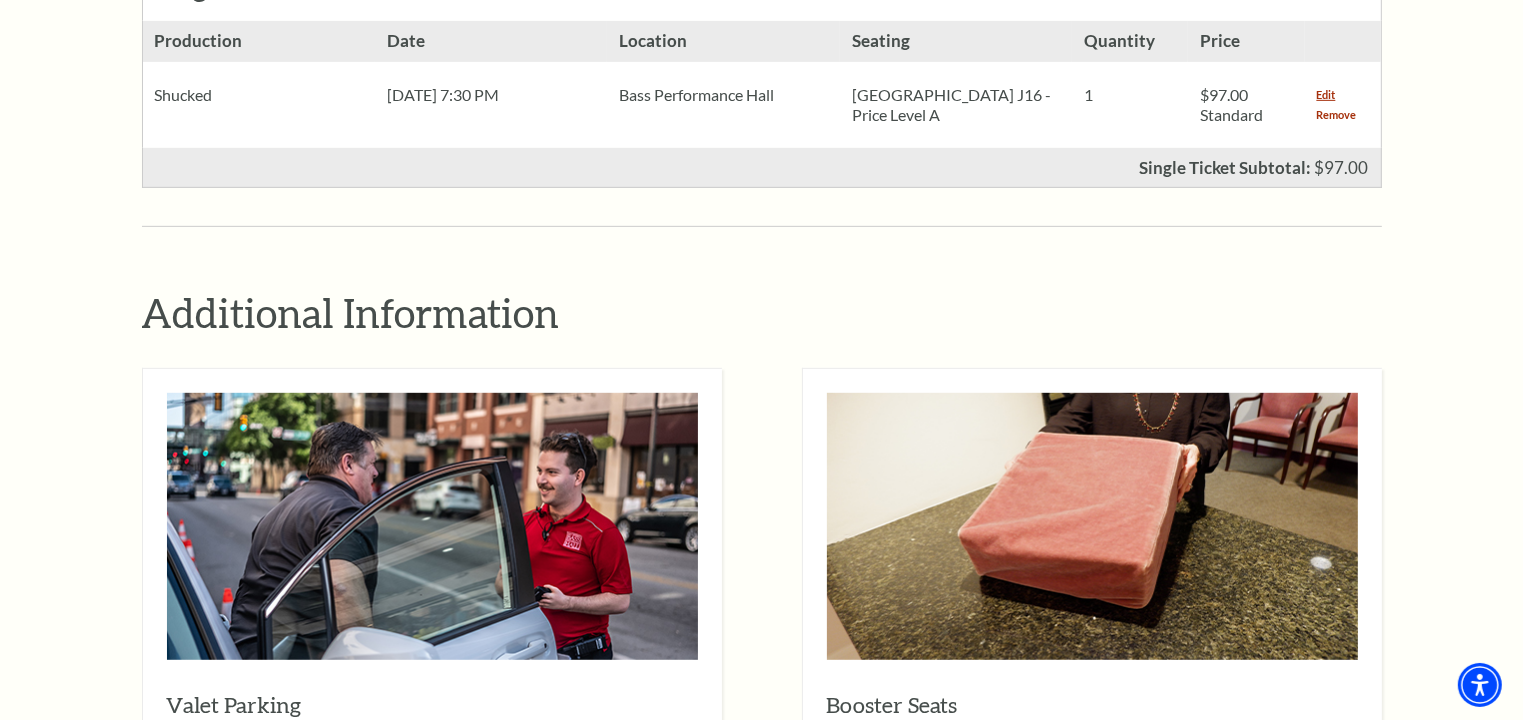click on "Remove" at bounding box center (1337, 115) 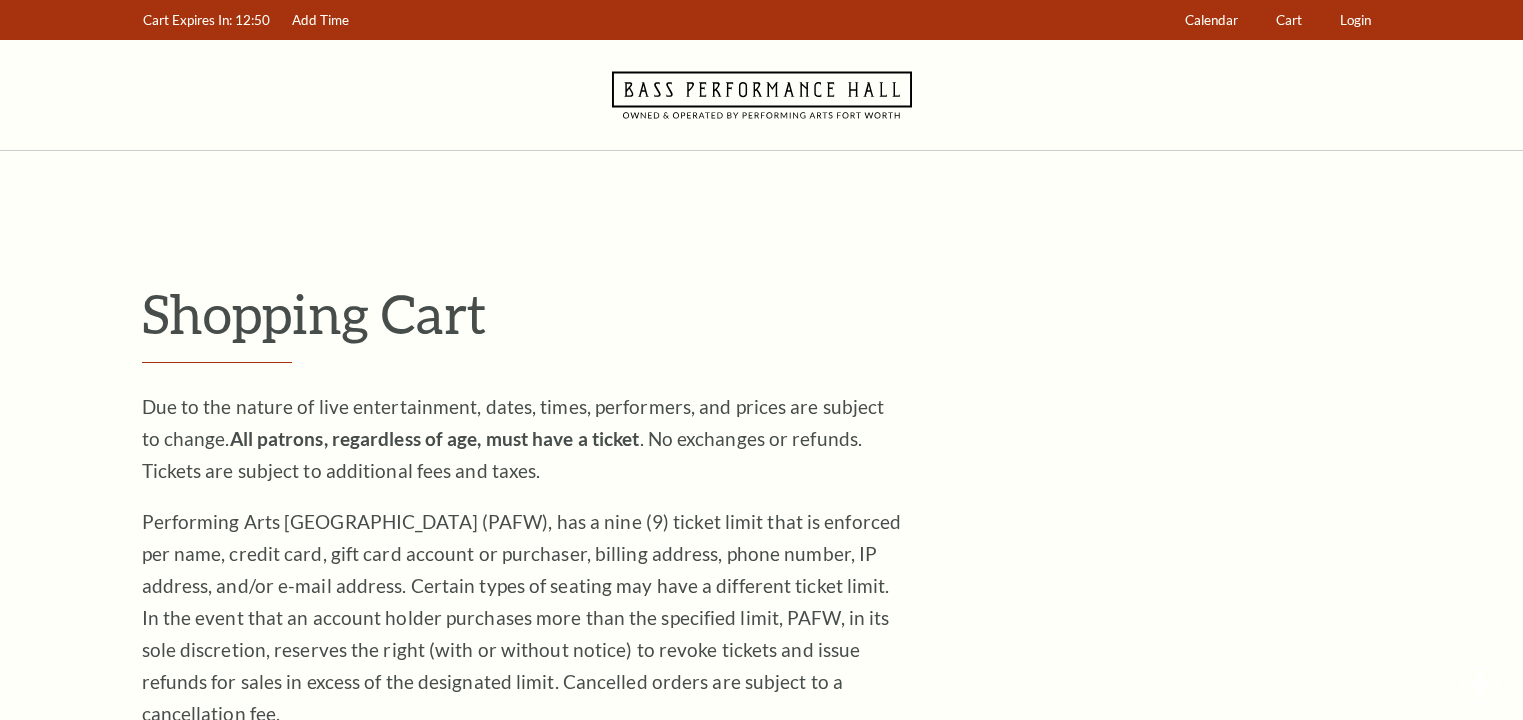 scroll, scrollTop: 0, scrollLeft: 0, axis: both 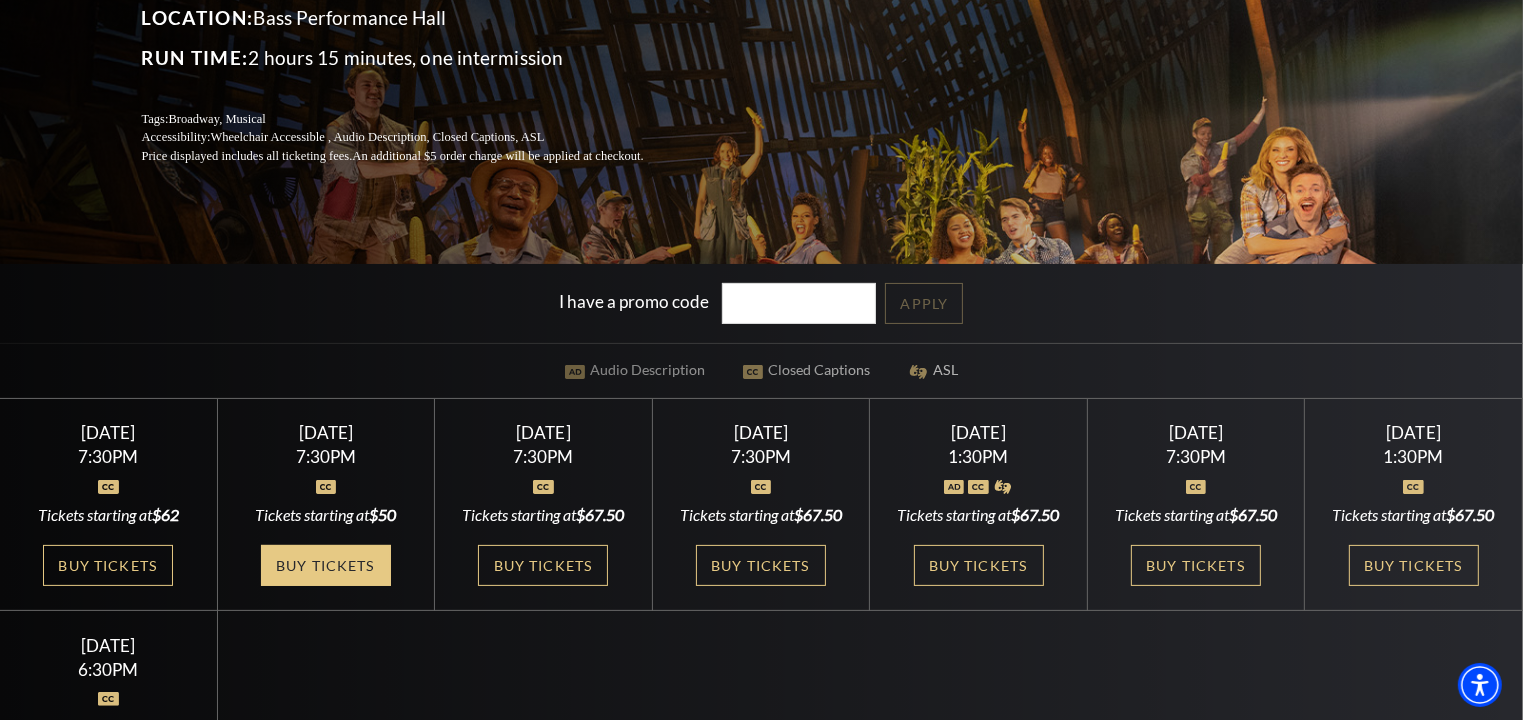 click on "Buy Tickets" at bounding box center [326, 565] 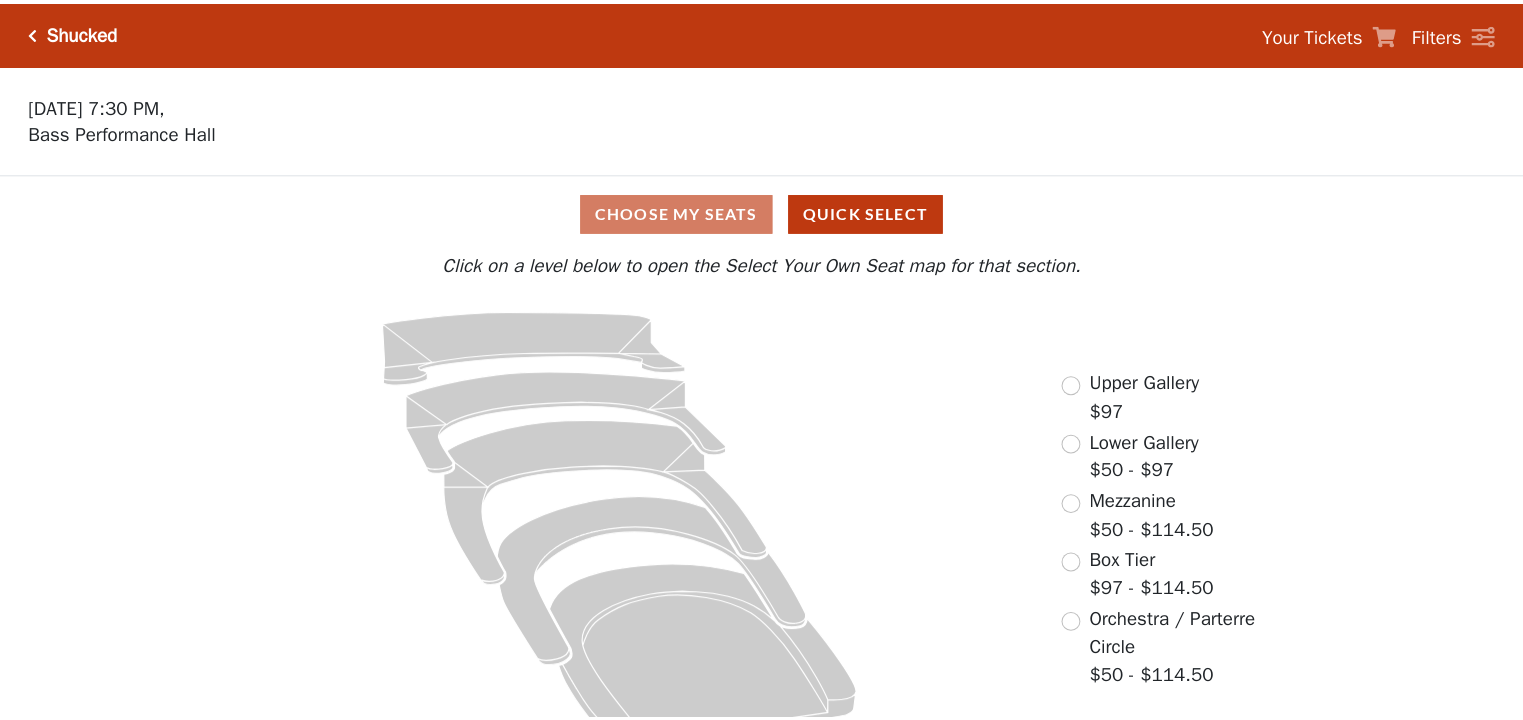 scroll, scrollTop: 0, scrollLeft: 0, axis: both 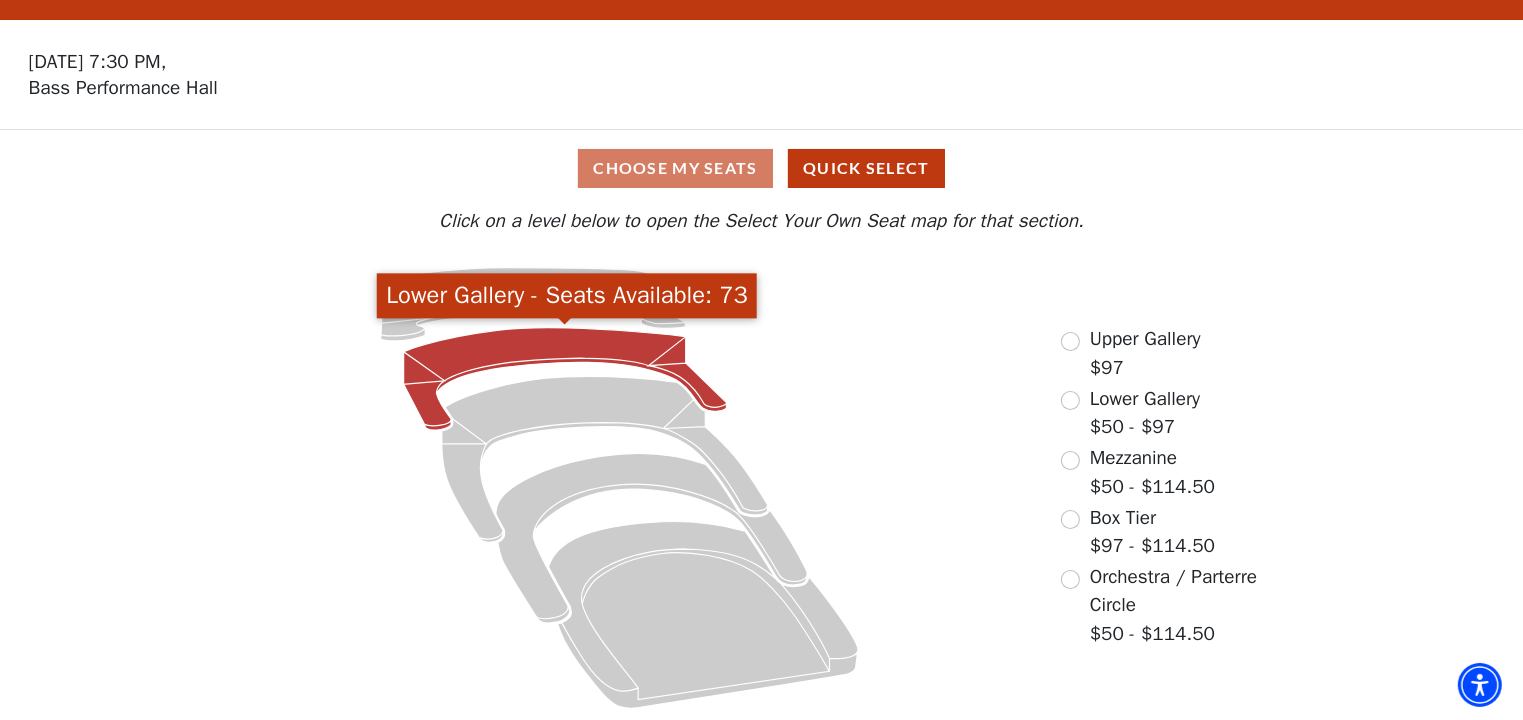 click 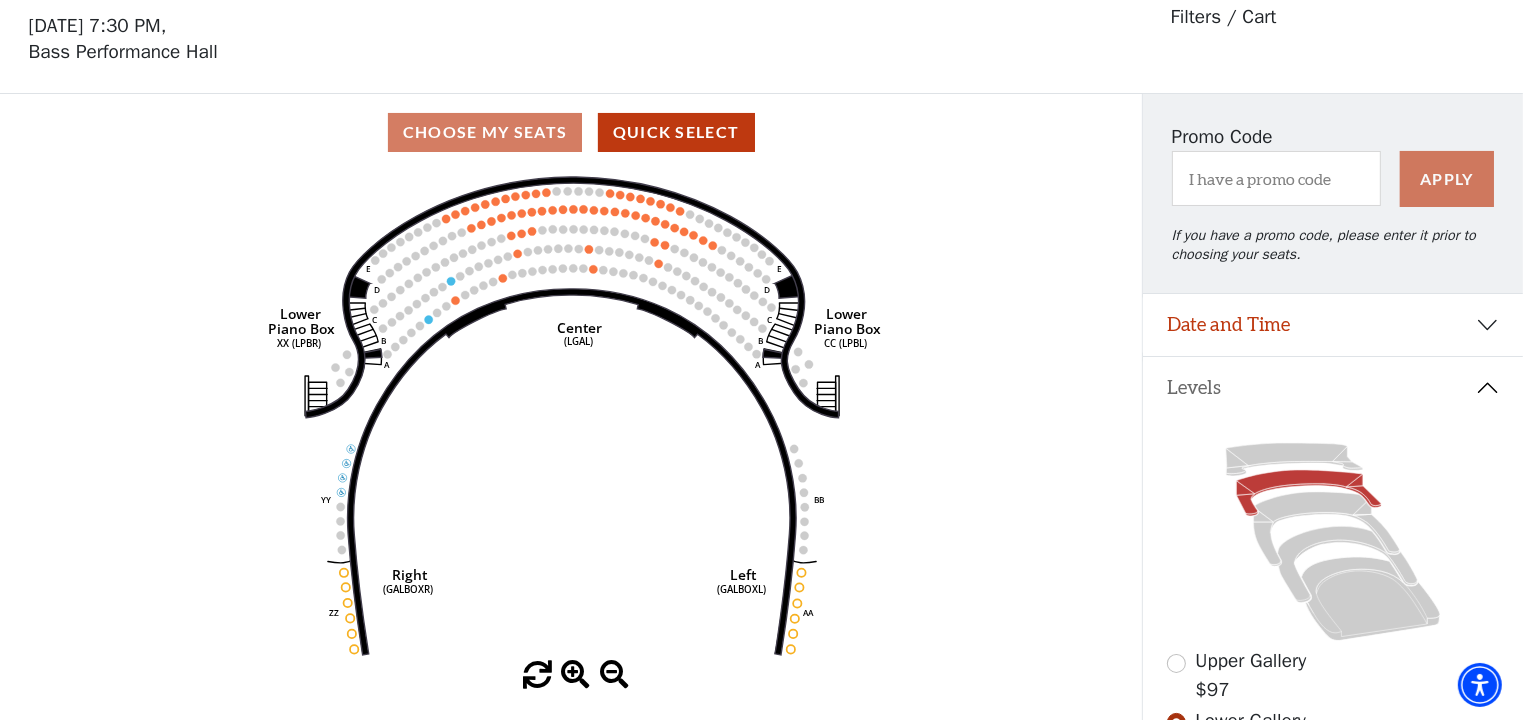 scroll, scrollTop: 92, scrollLeft: 0, axis: vertical 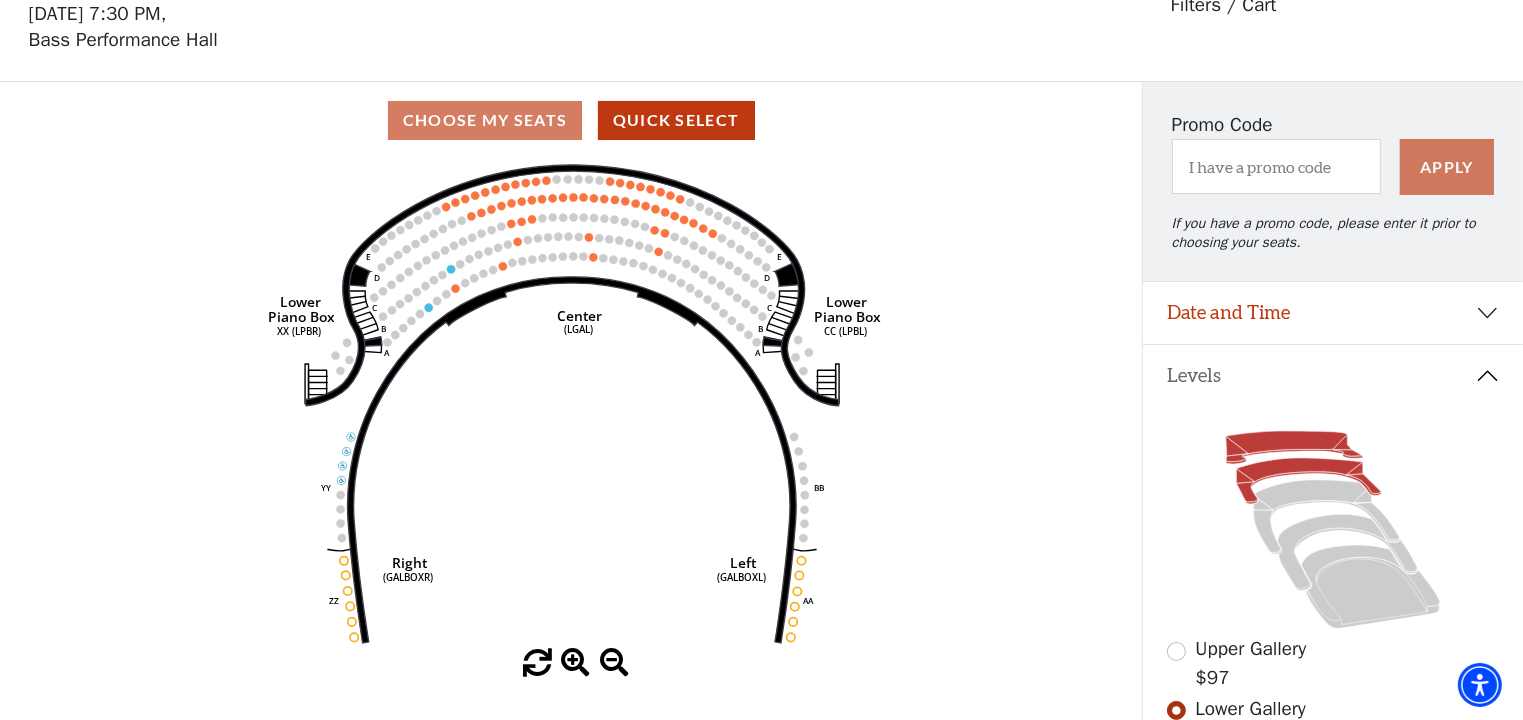 click 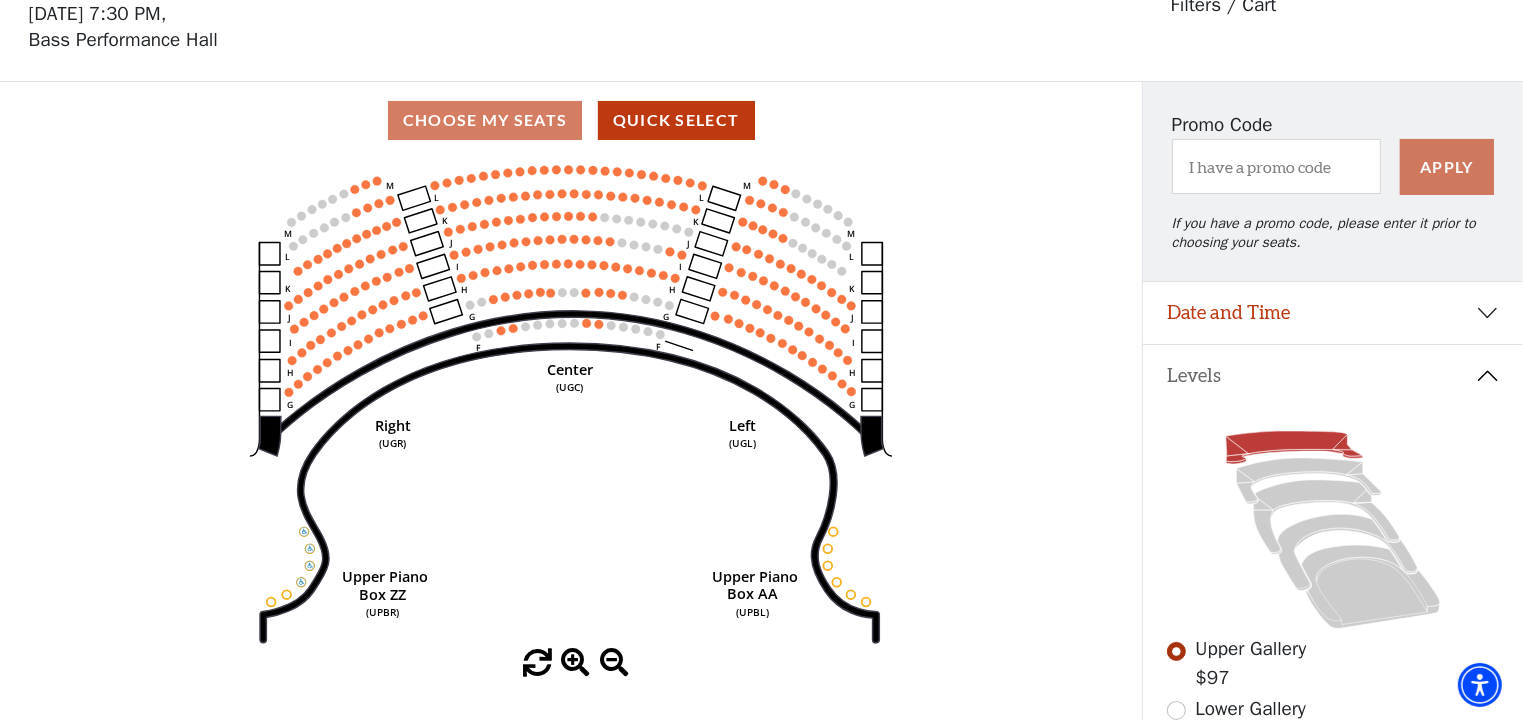 scroll, scrollTop: 92, scrollLeft: 0, axis: vertical 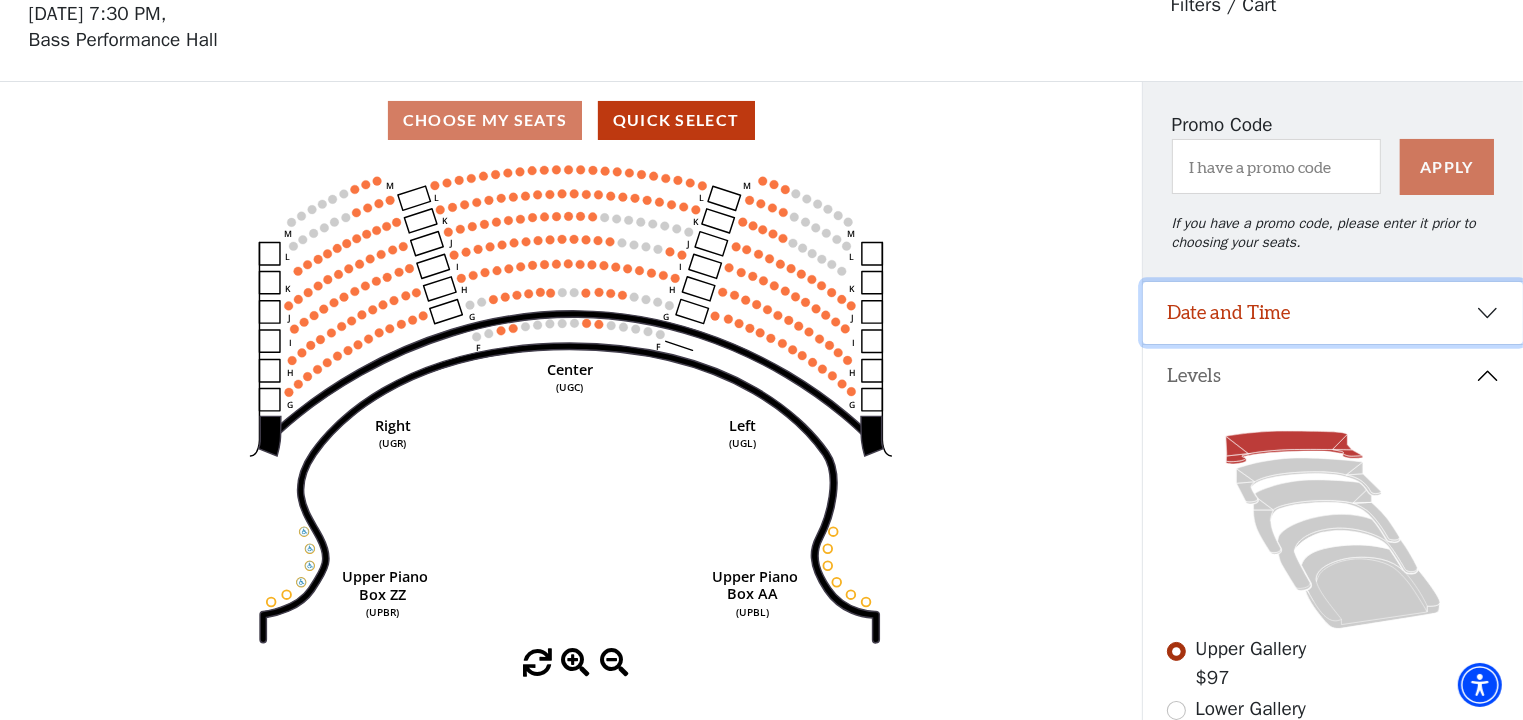click on "Date and Time" at bounding box center (1333, 313) 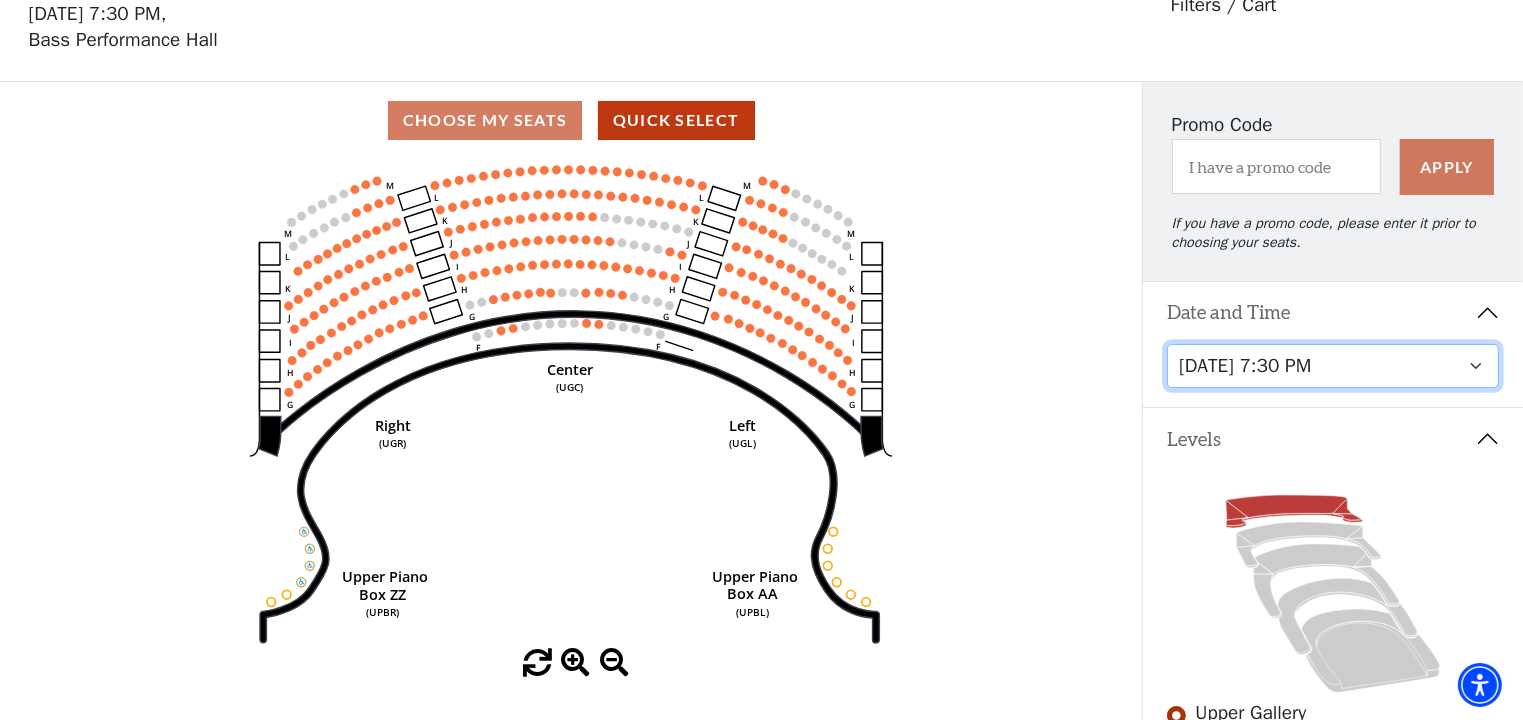 click on "Tuesday, July 29 at 7:30 PM Wednesday, July 30 at 7:30 PM Thursday, July 31 at 7:30 PM Friday, August 1 at 7:30 PM Saturday, August 2 at 1:30 PM Saturday, August 2 at 7:30 PM Sunday, August 3 at 1:30 PM Sunday, August 3 at 6:30 PM" at bounding box center [1333, 366] 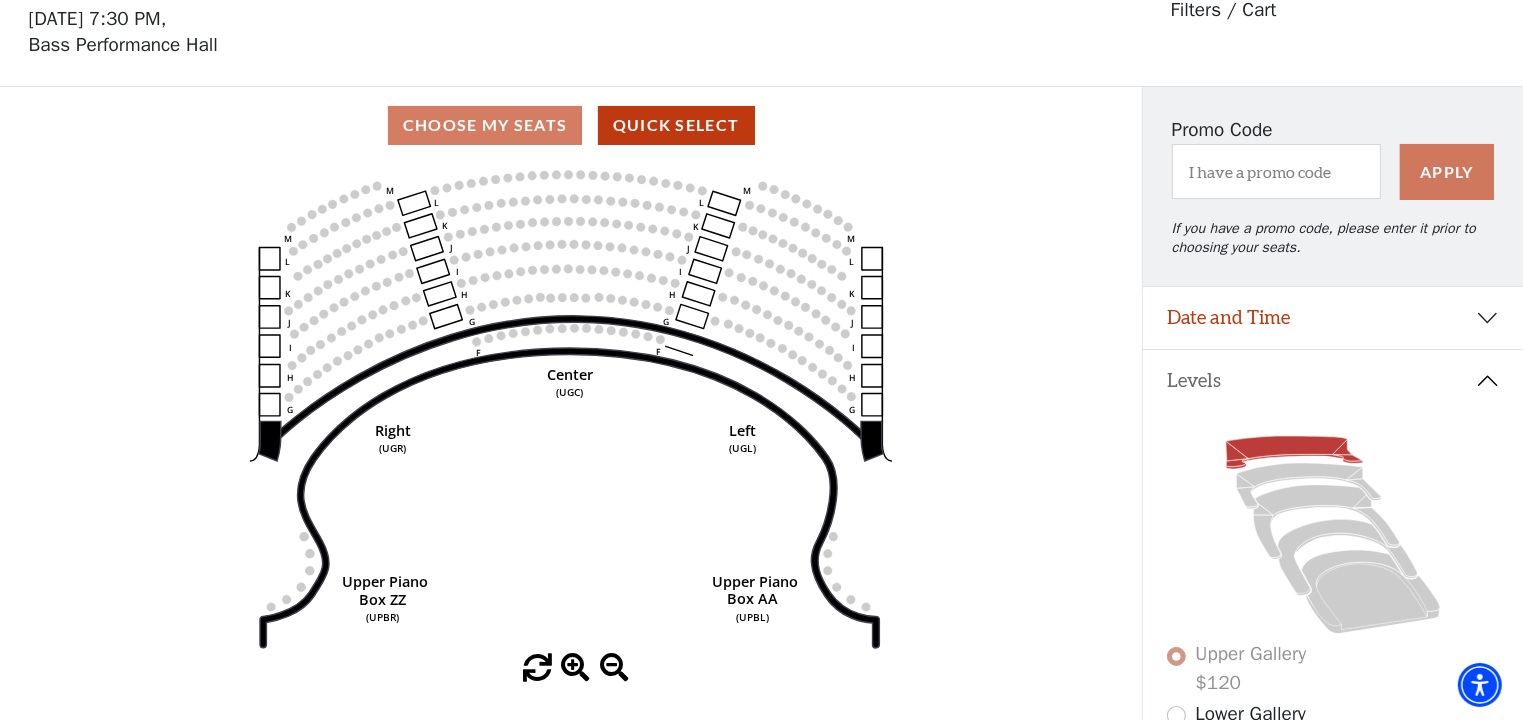scroll, scrollTop: 92, scrollLeft: 0, axis: vertical 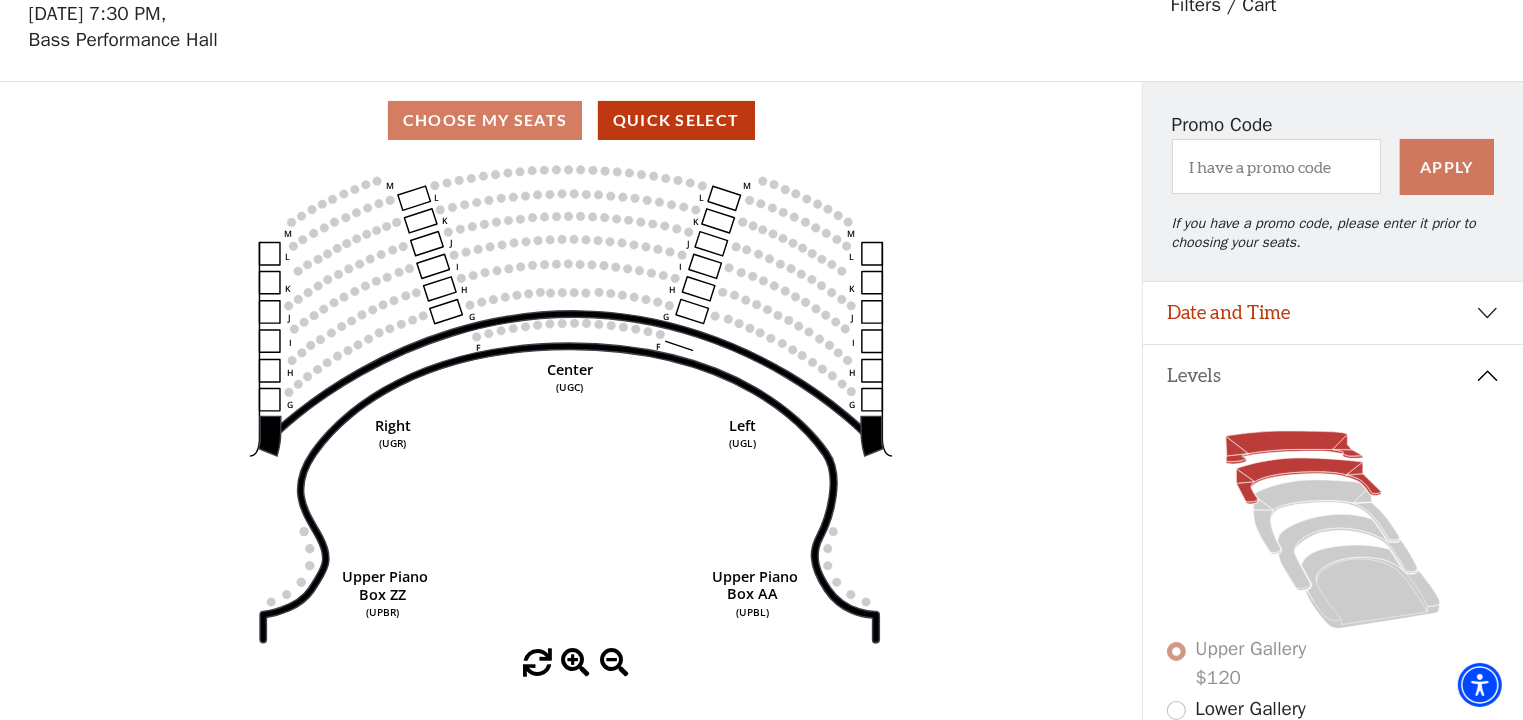 click 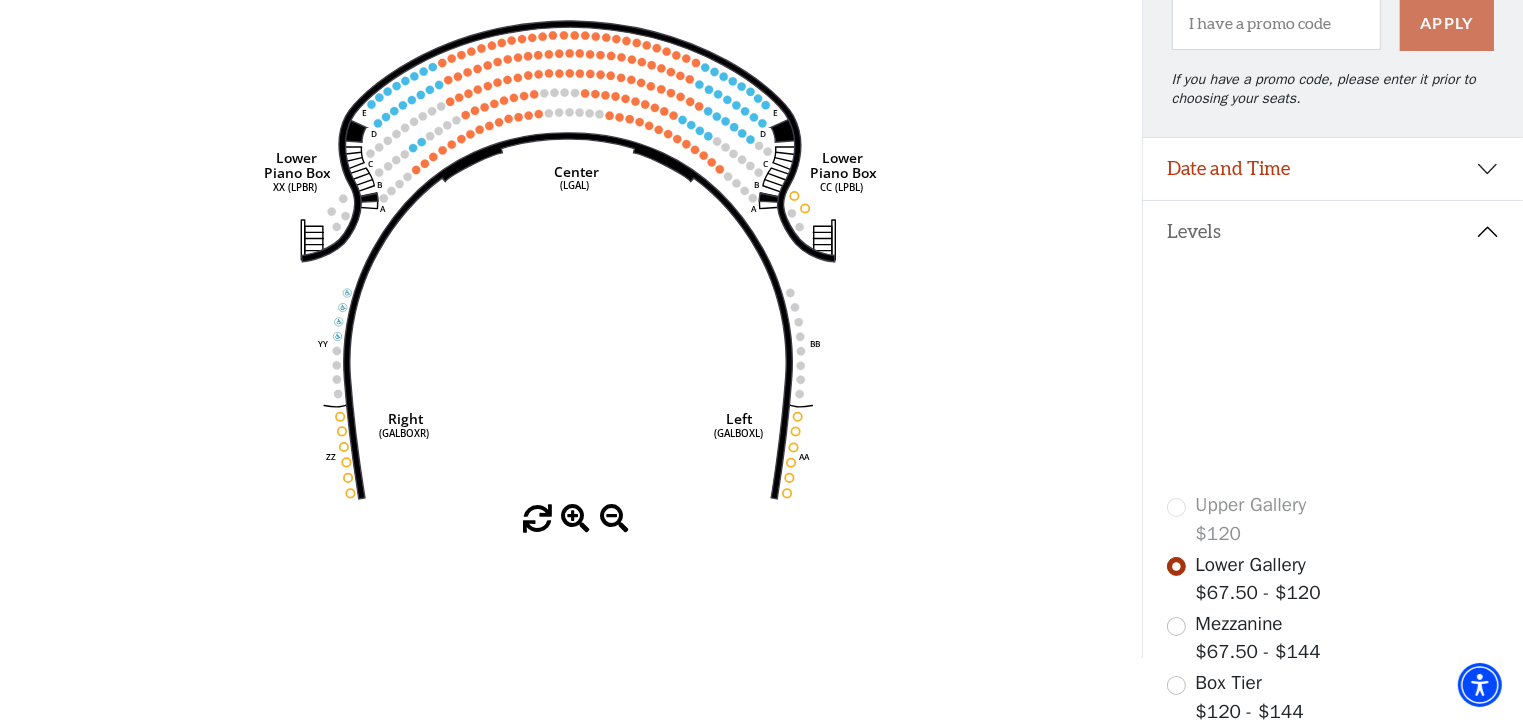 scroll, scrollTop: 400, scrollLeft: 0, axis: vertical 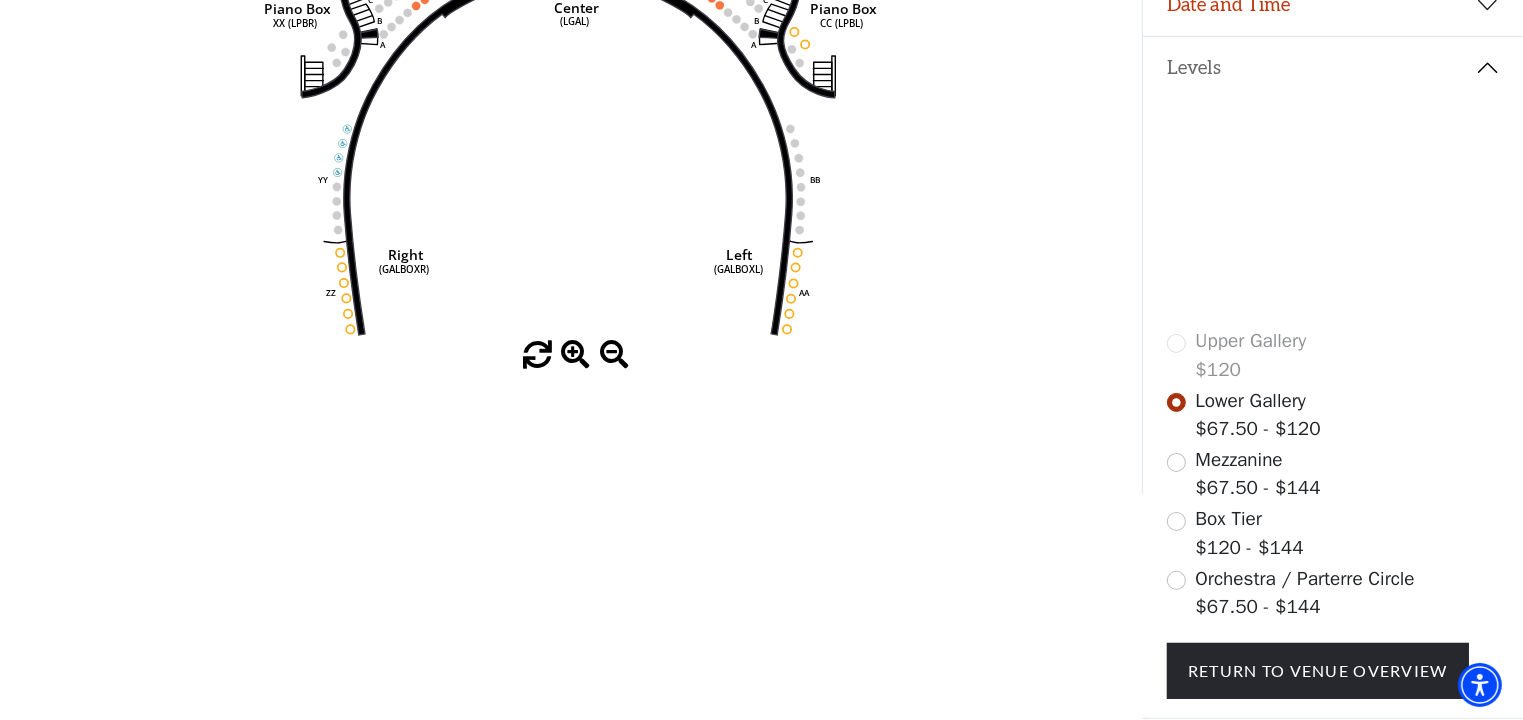 click 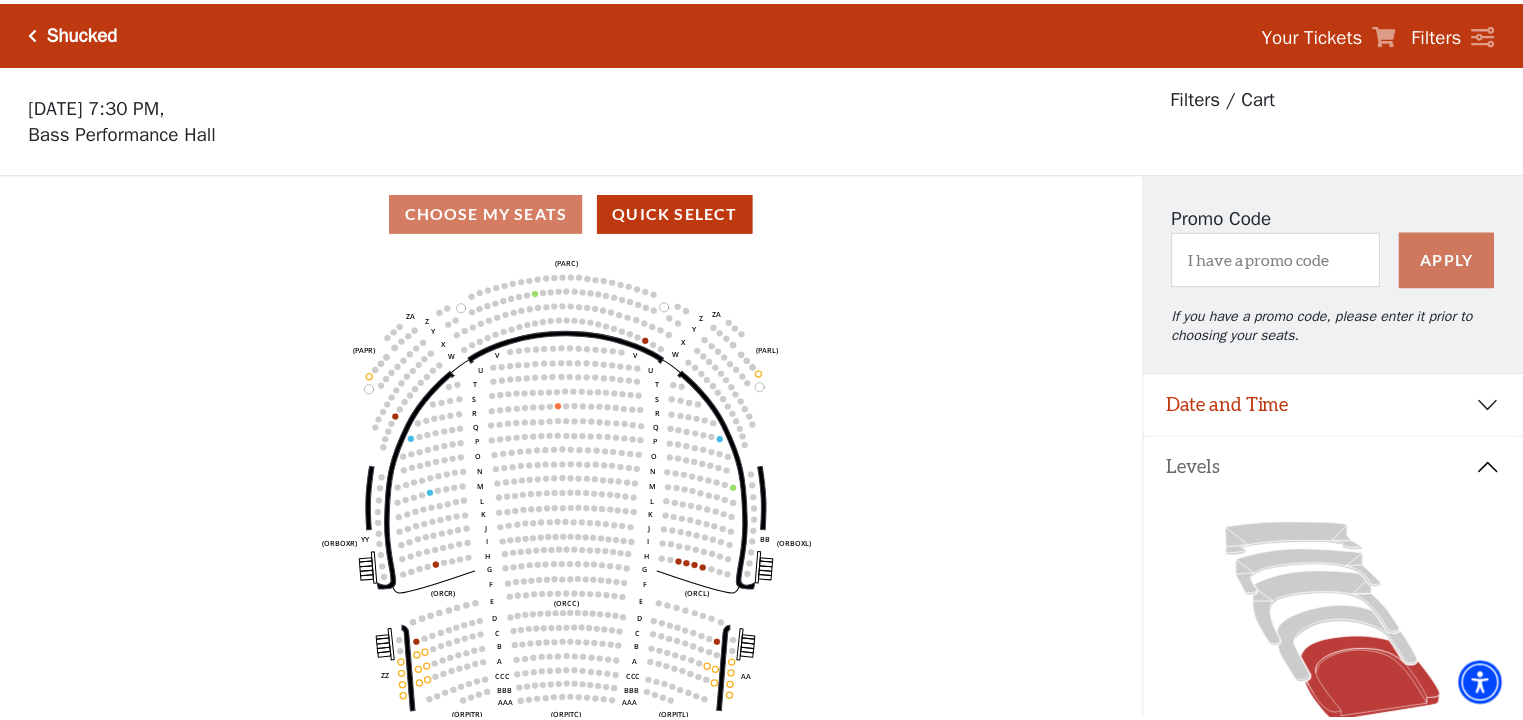 scroll, scrollTop: 92, scrollLeft: 0, axis: vertical 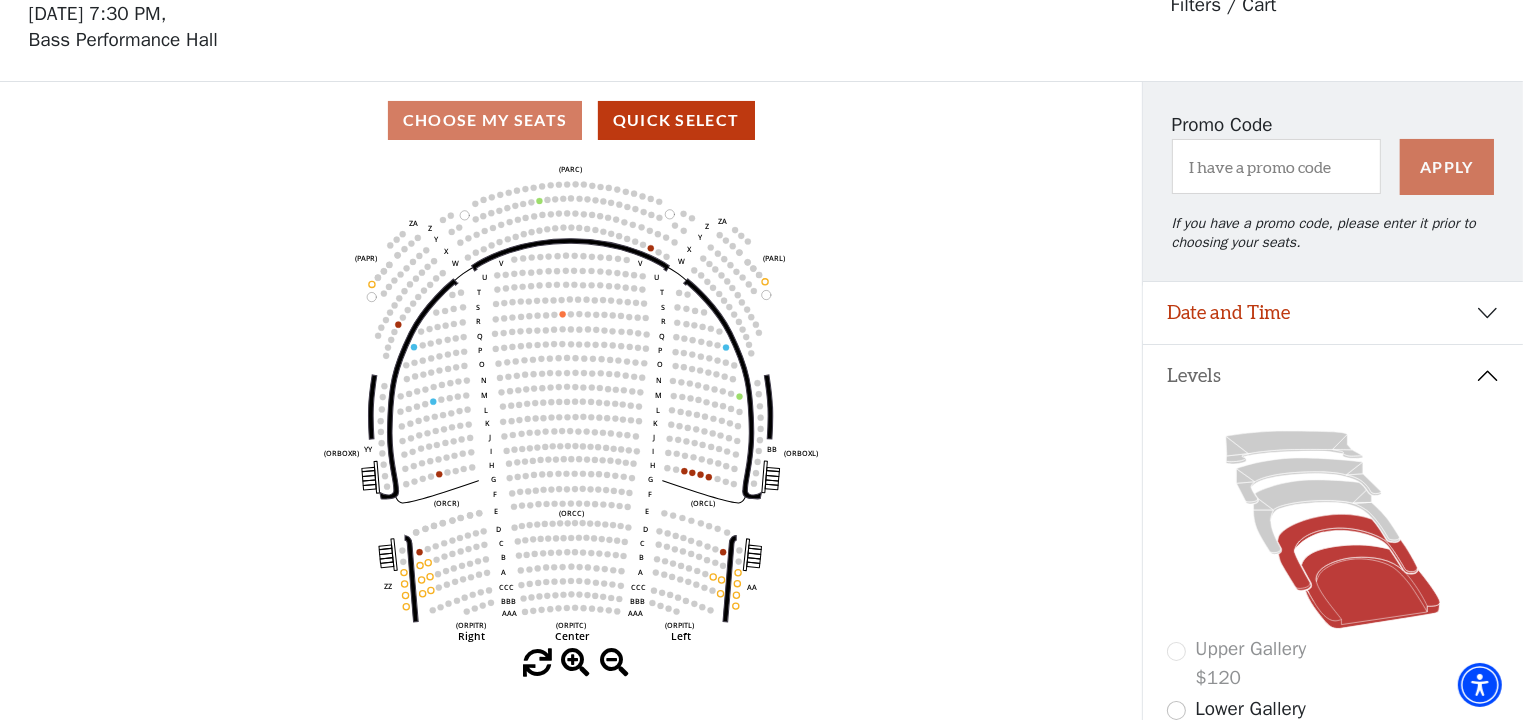 click 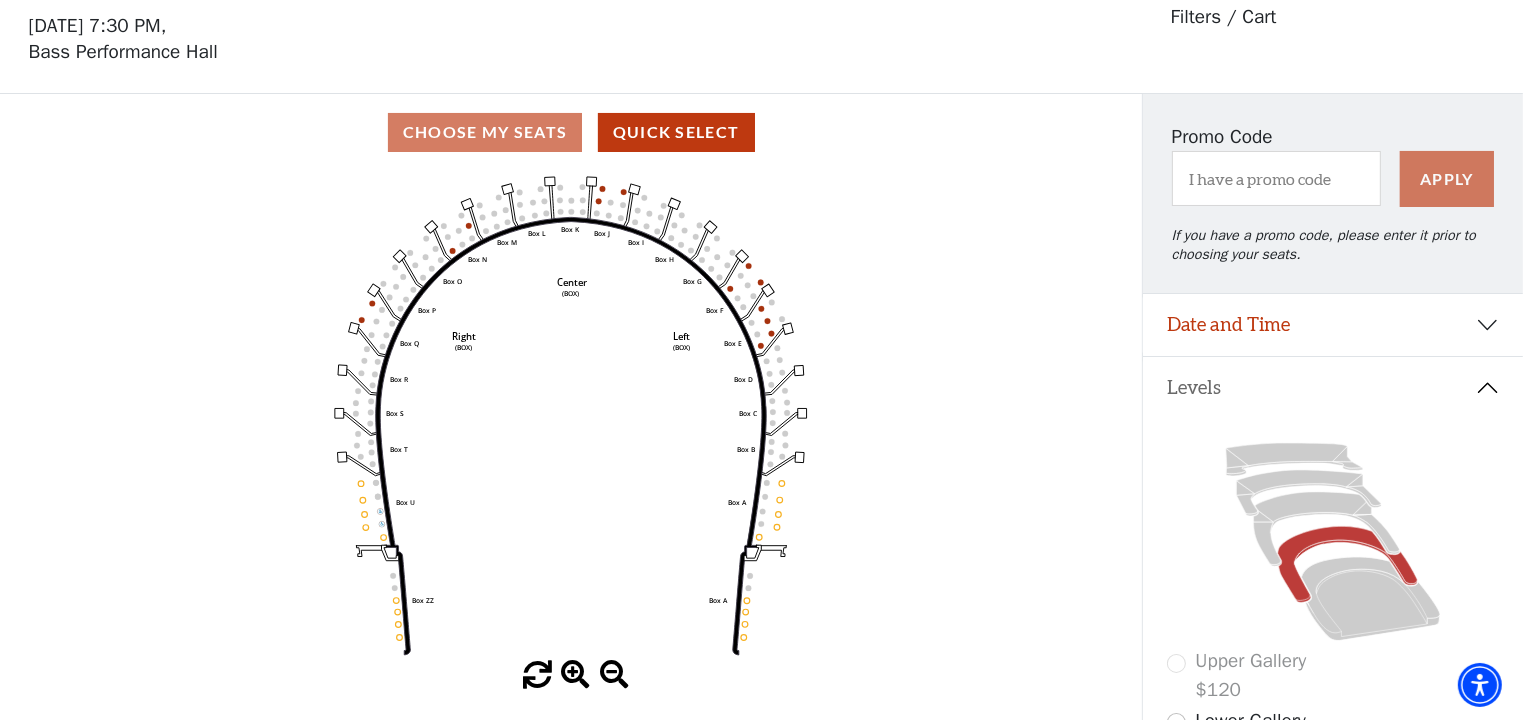 scroll, scrollTop: 92, scrollLeft: 0, axis: vertical 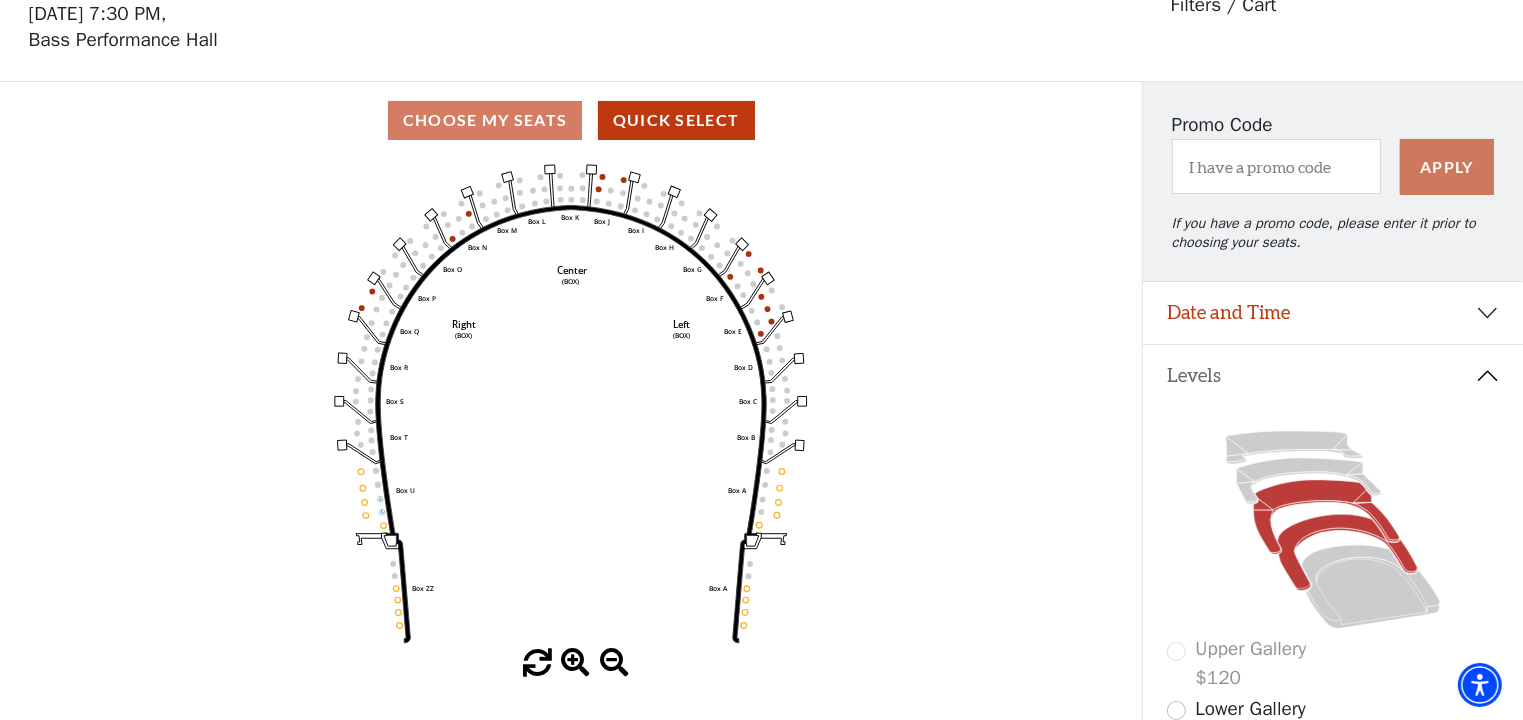click 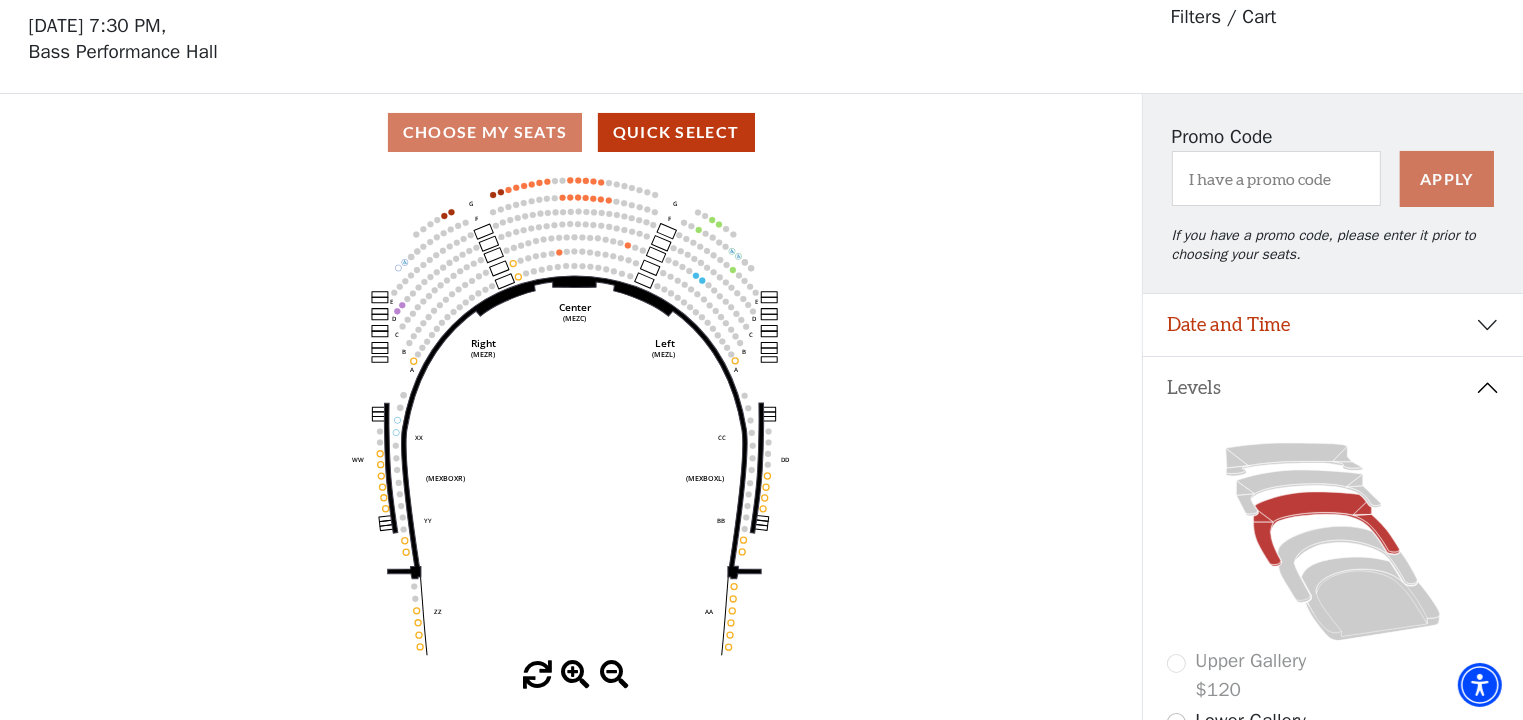 scroll, scrollTop: 92, scrollLeft: 0, axis: vertical 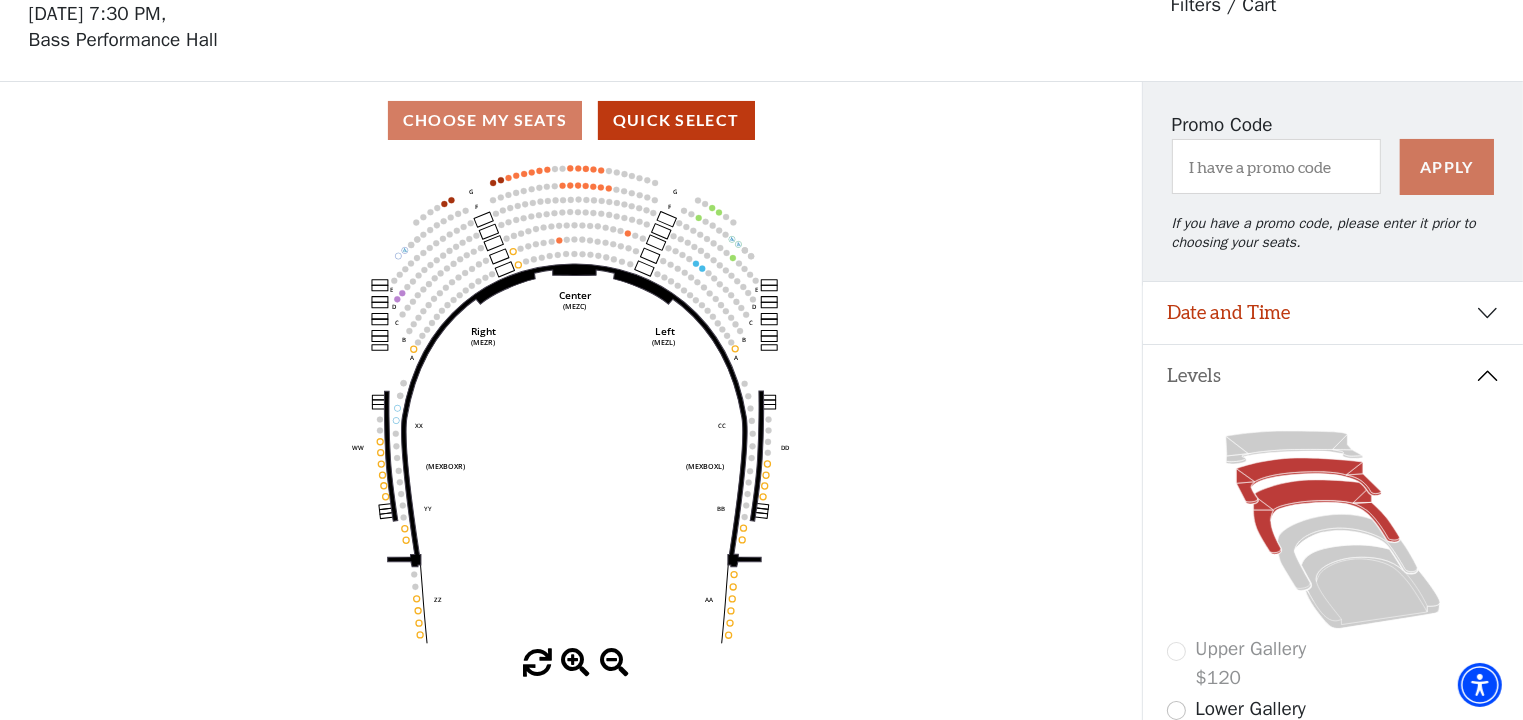 click 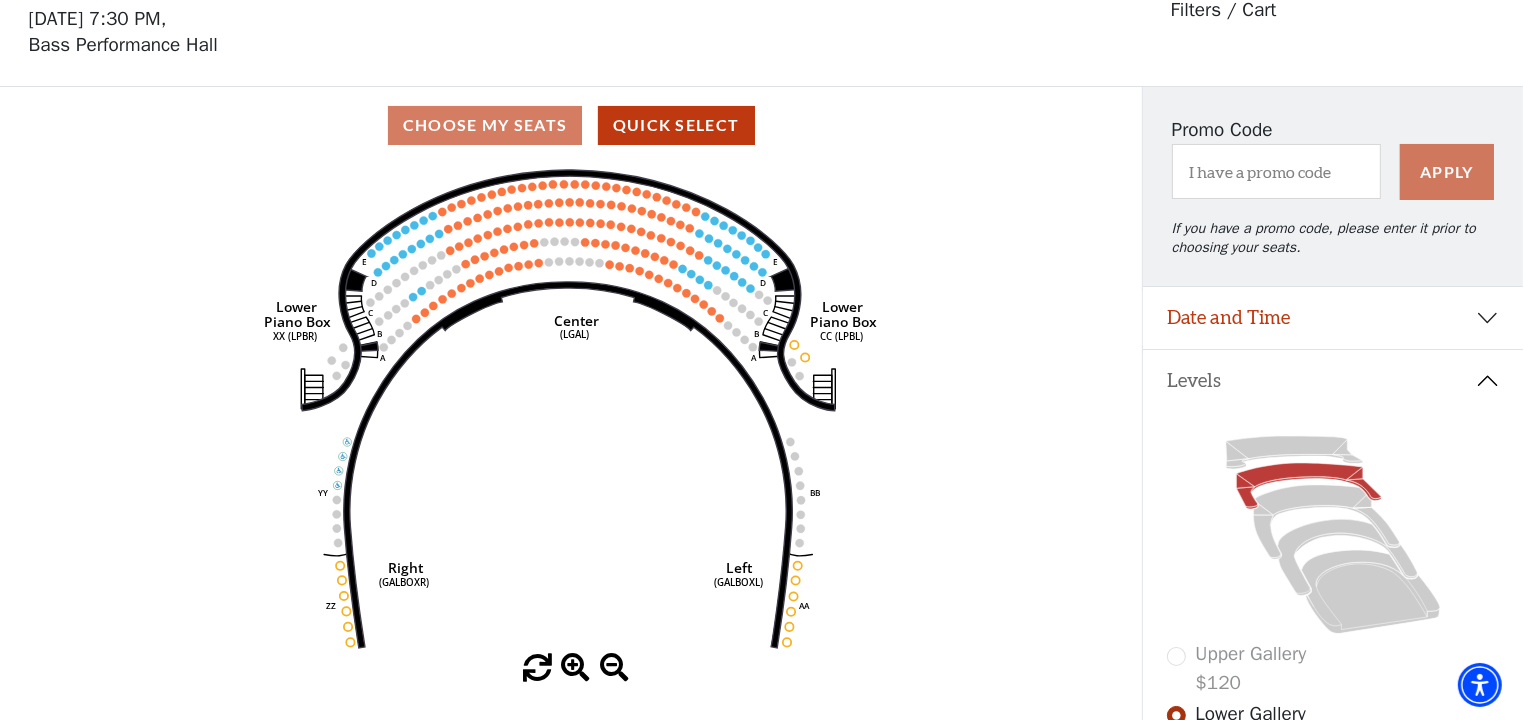 scroll, scrollTop: 92, scrollLeft: 0, axis: vertical 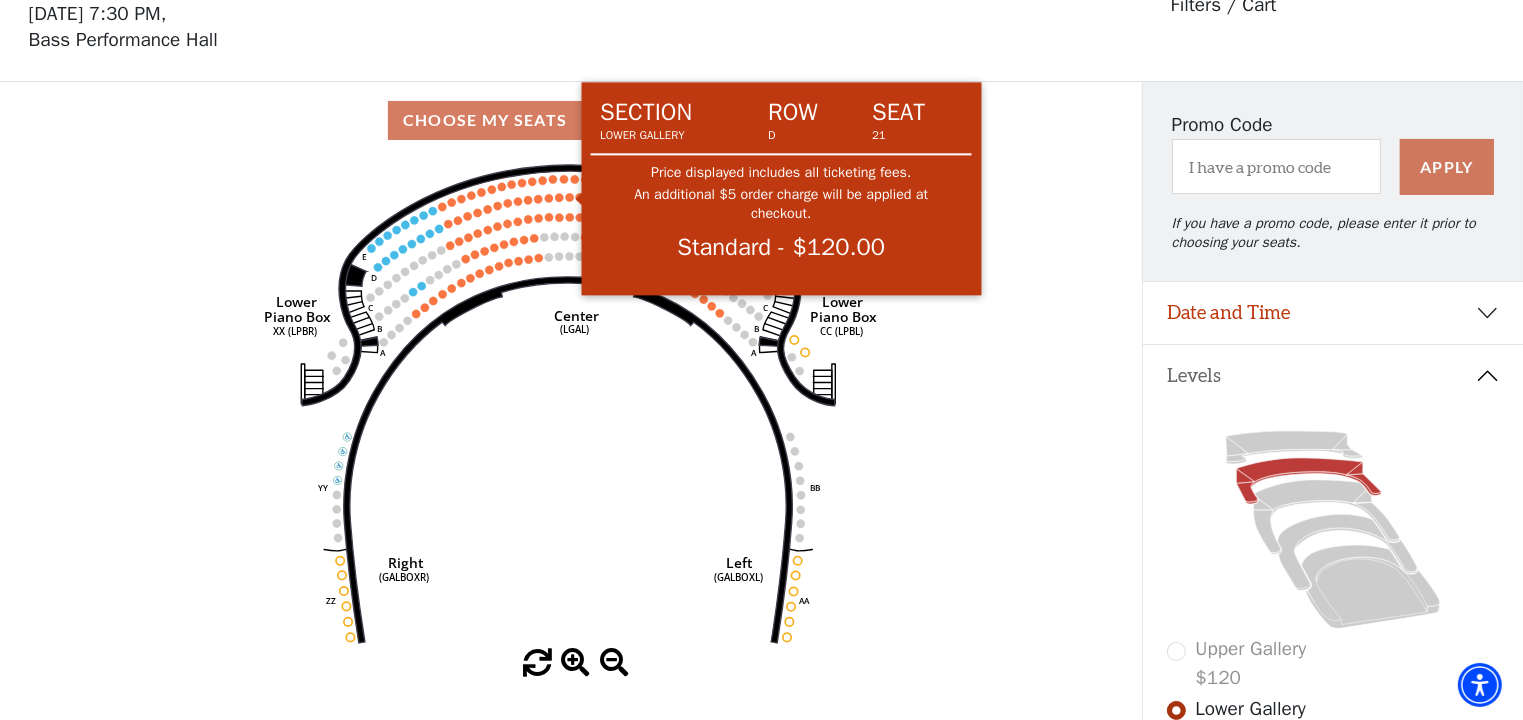 click 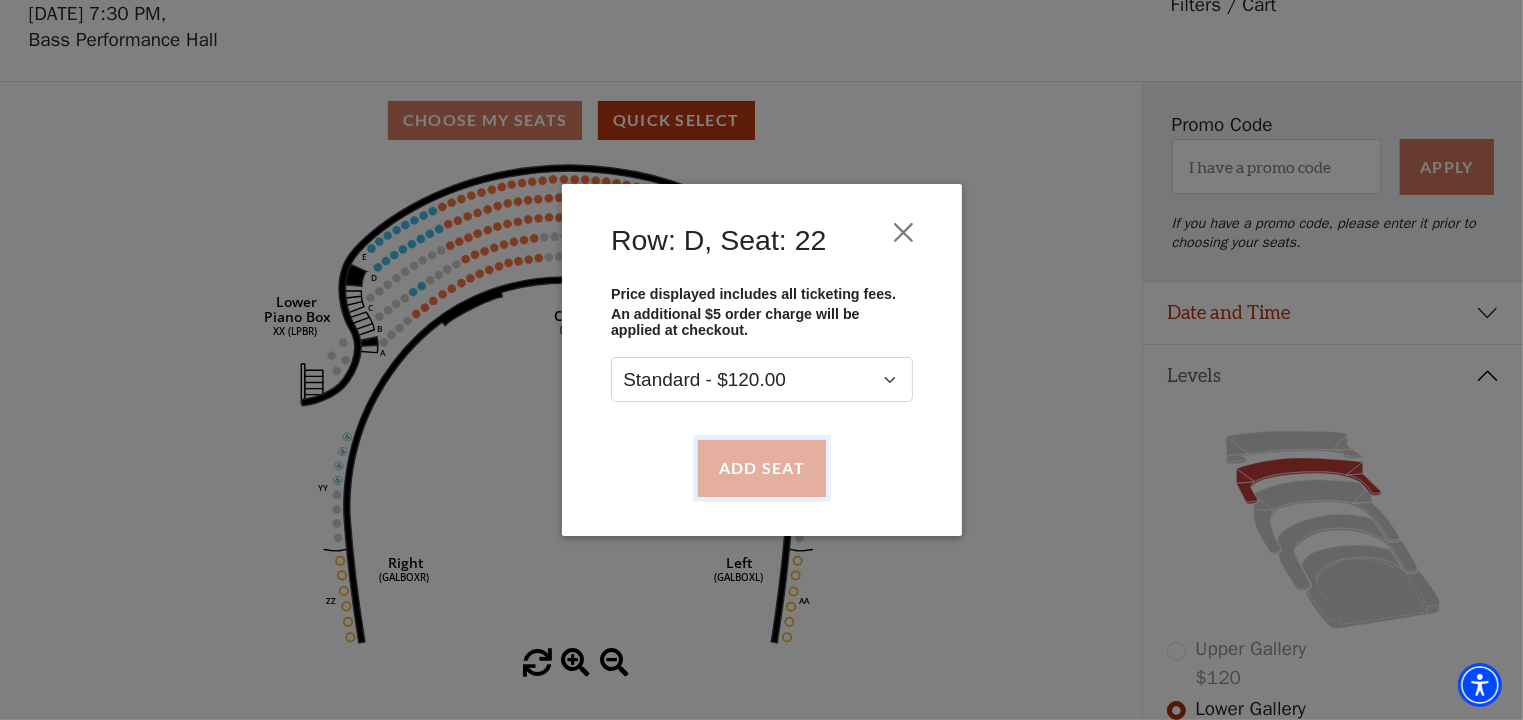 click on "Add Seat" at bounding box center (761, 468) 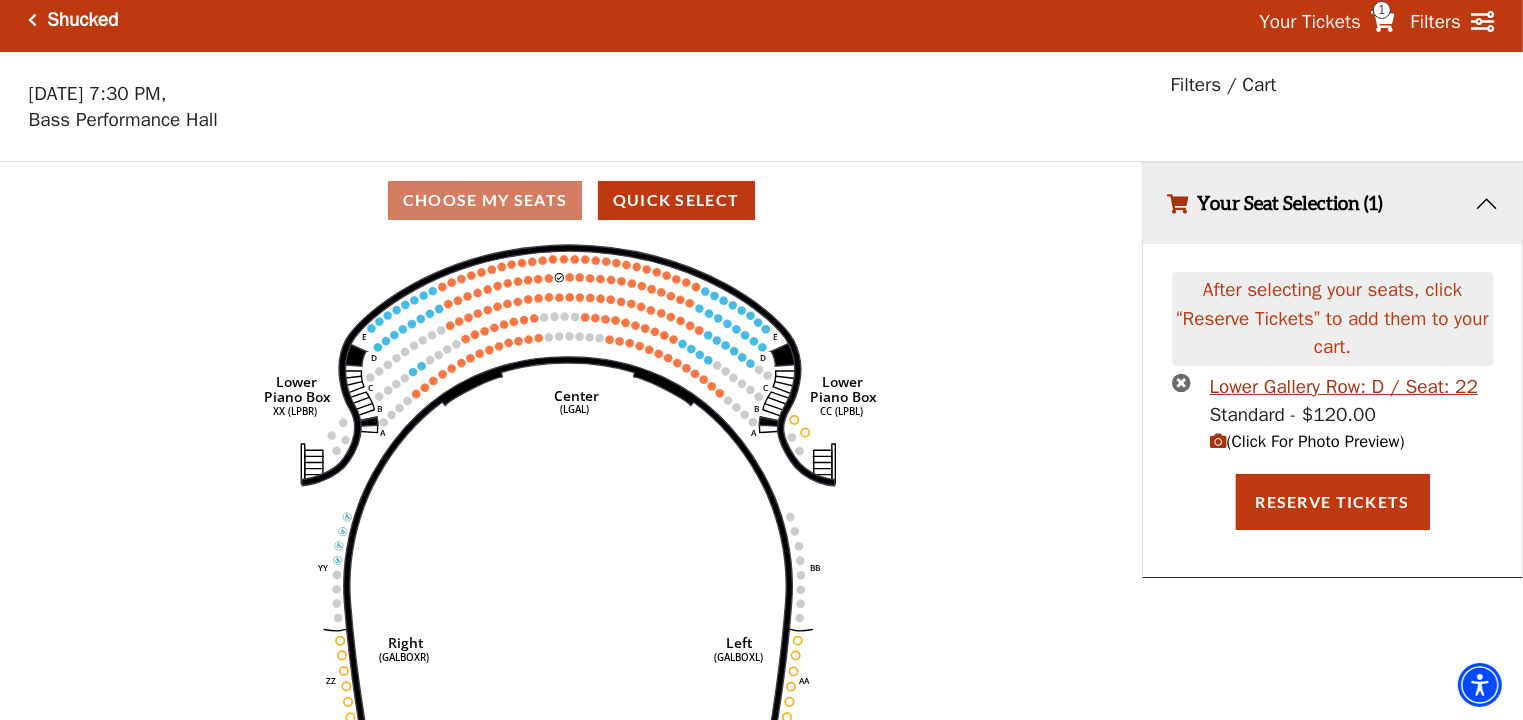 scroll, scrollTop: 0, scrollLeft: 0, axis: both 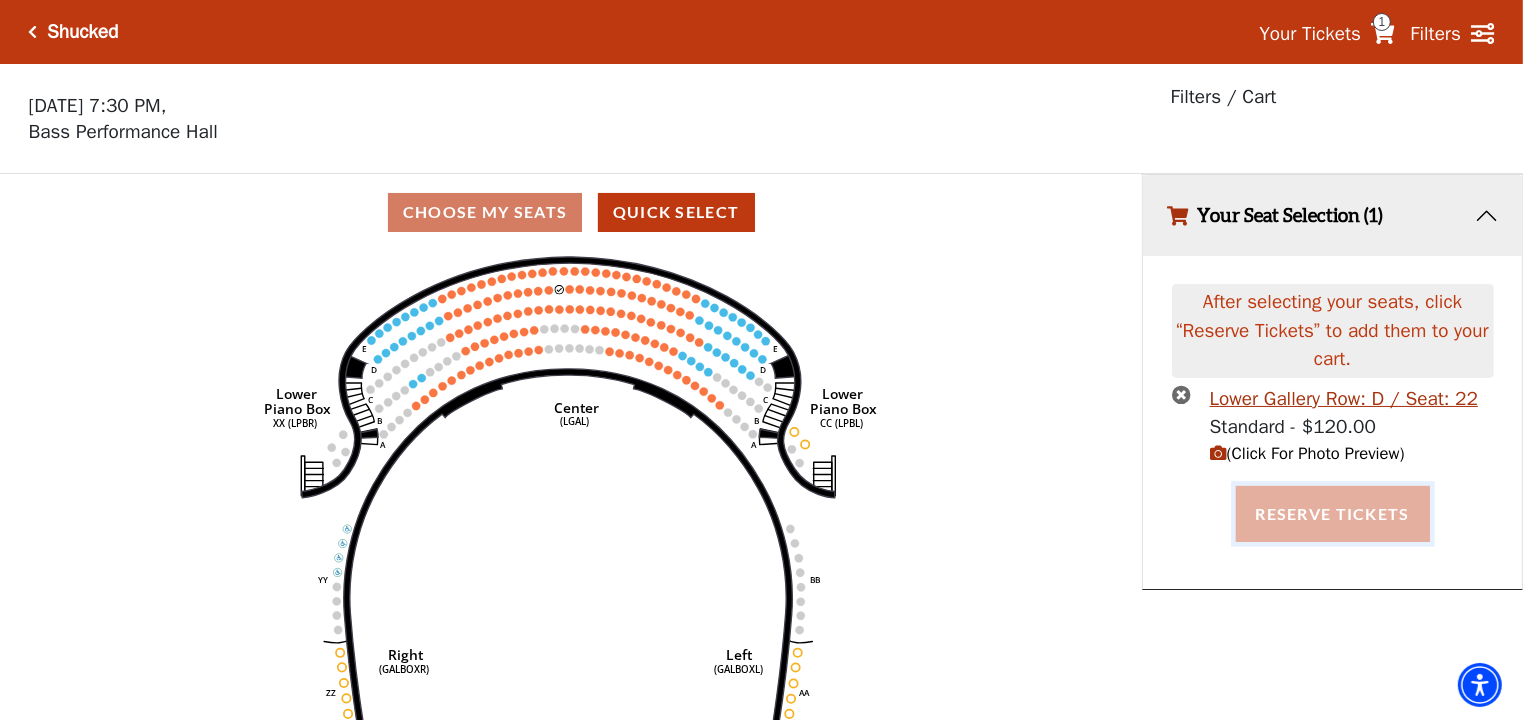 click on "Reserve Tickets" at bounding box center [1333, 514] 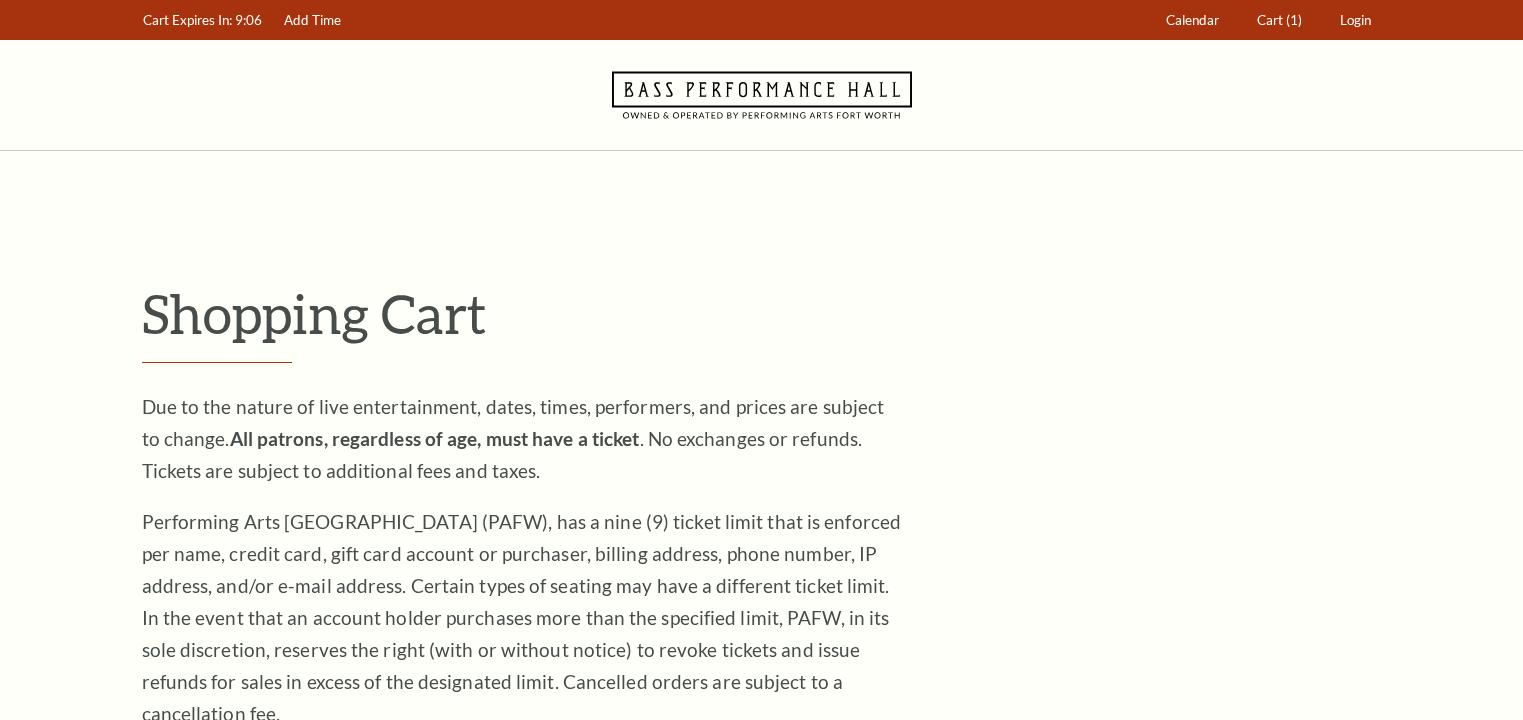 scroll, scrollTop: 0, scrollLeft: 0, axis: both 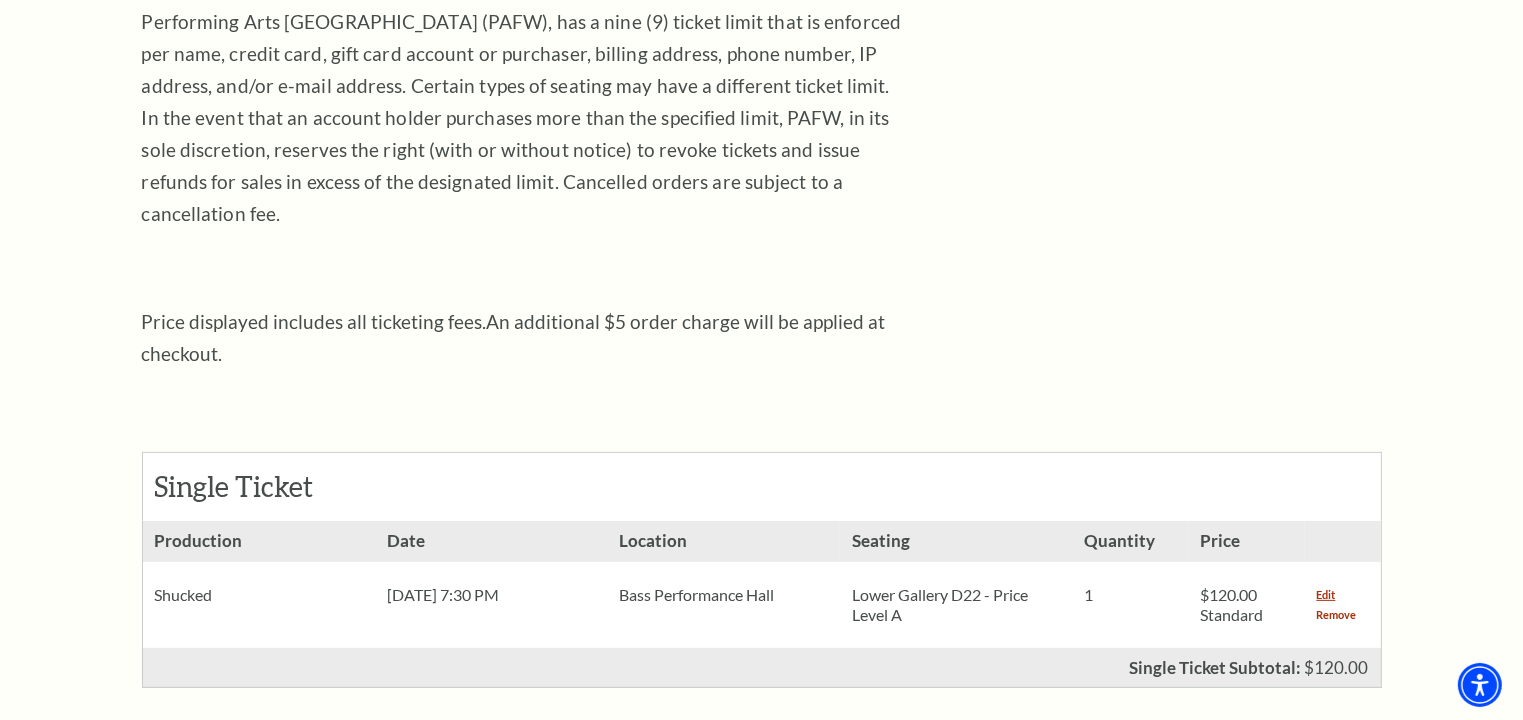click on "Remove" at bounding box center (1337, 615) 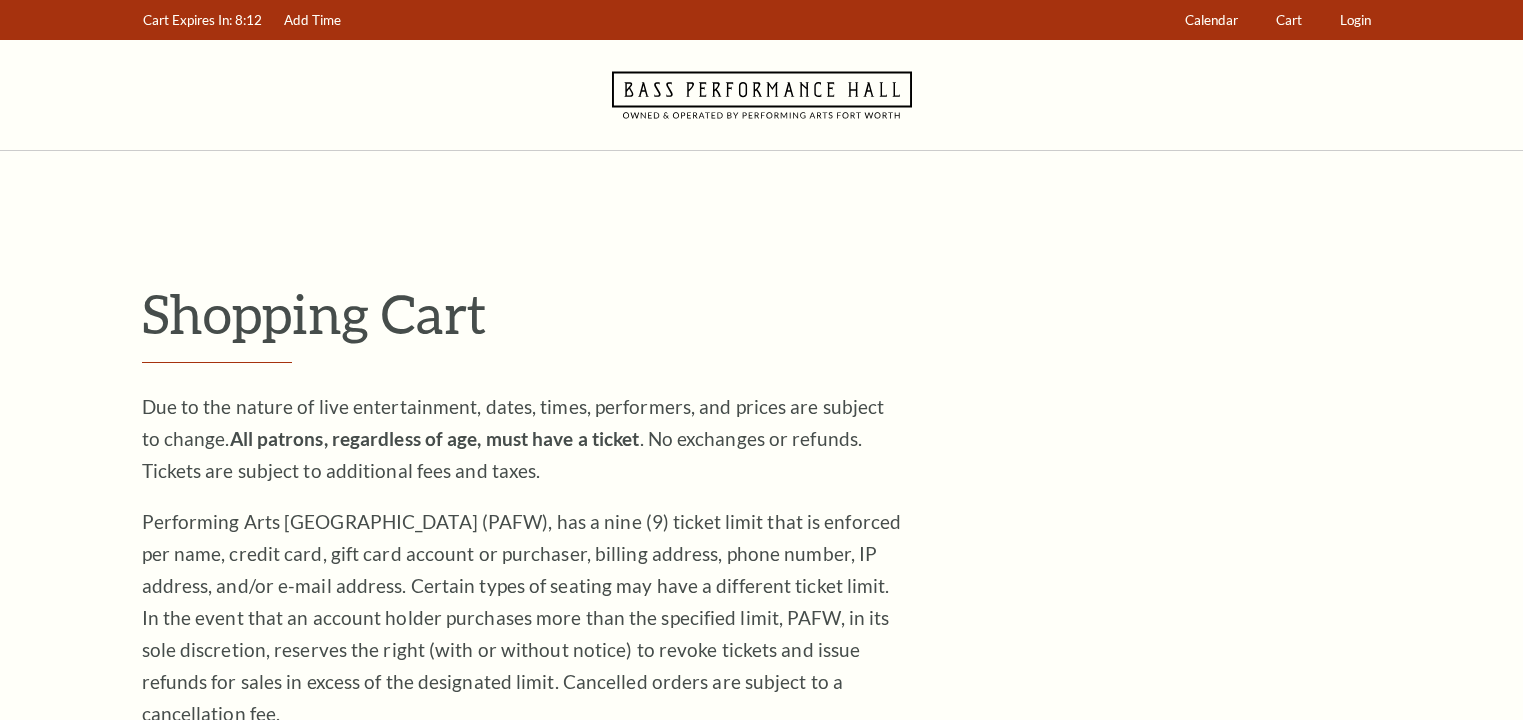 scroll, scrollTop: 0, scrollLeft: 0, axis: both 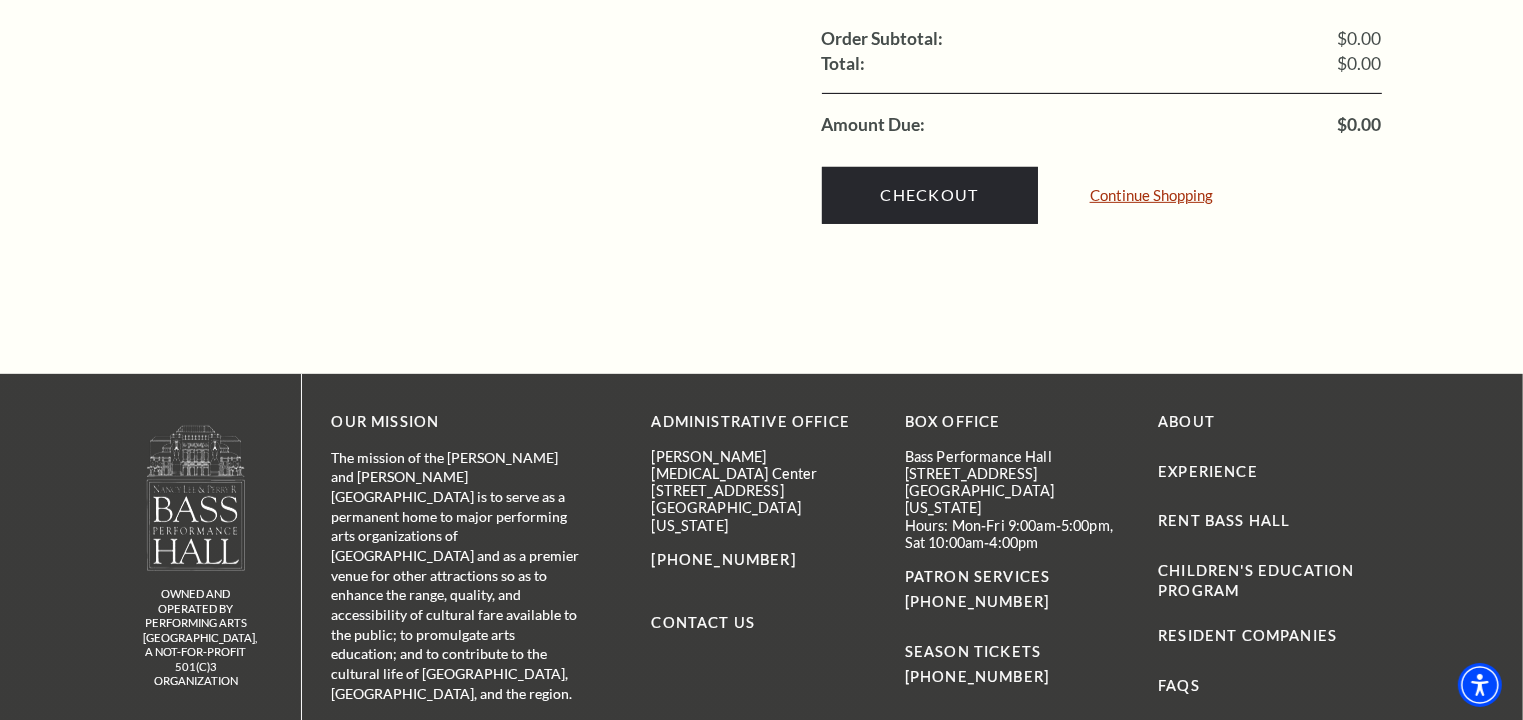 click on "Continue Shopping" at bounding box center [1151, 195] 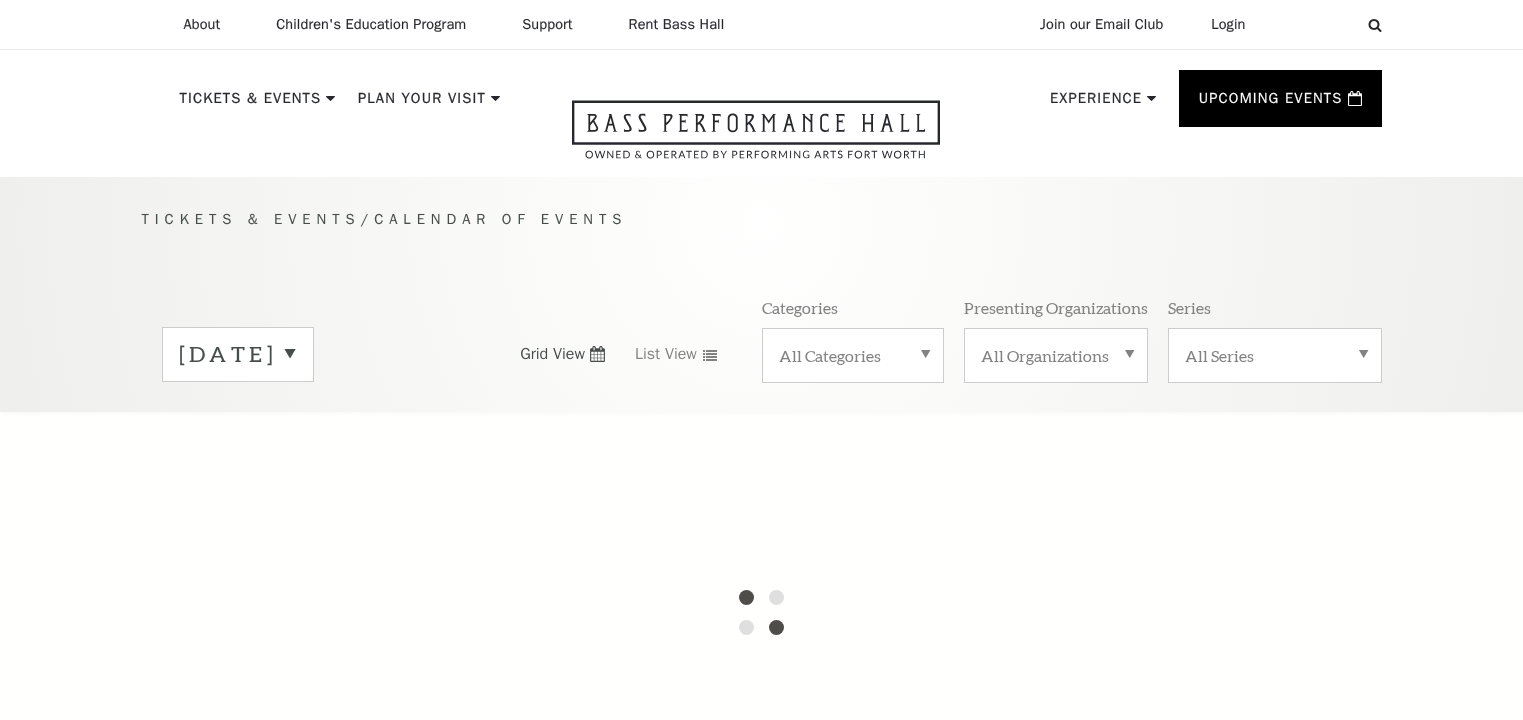 scroll, scrollTop: 0, scrollLeft: 0, axis: both 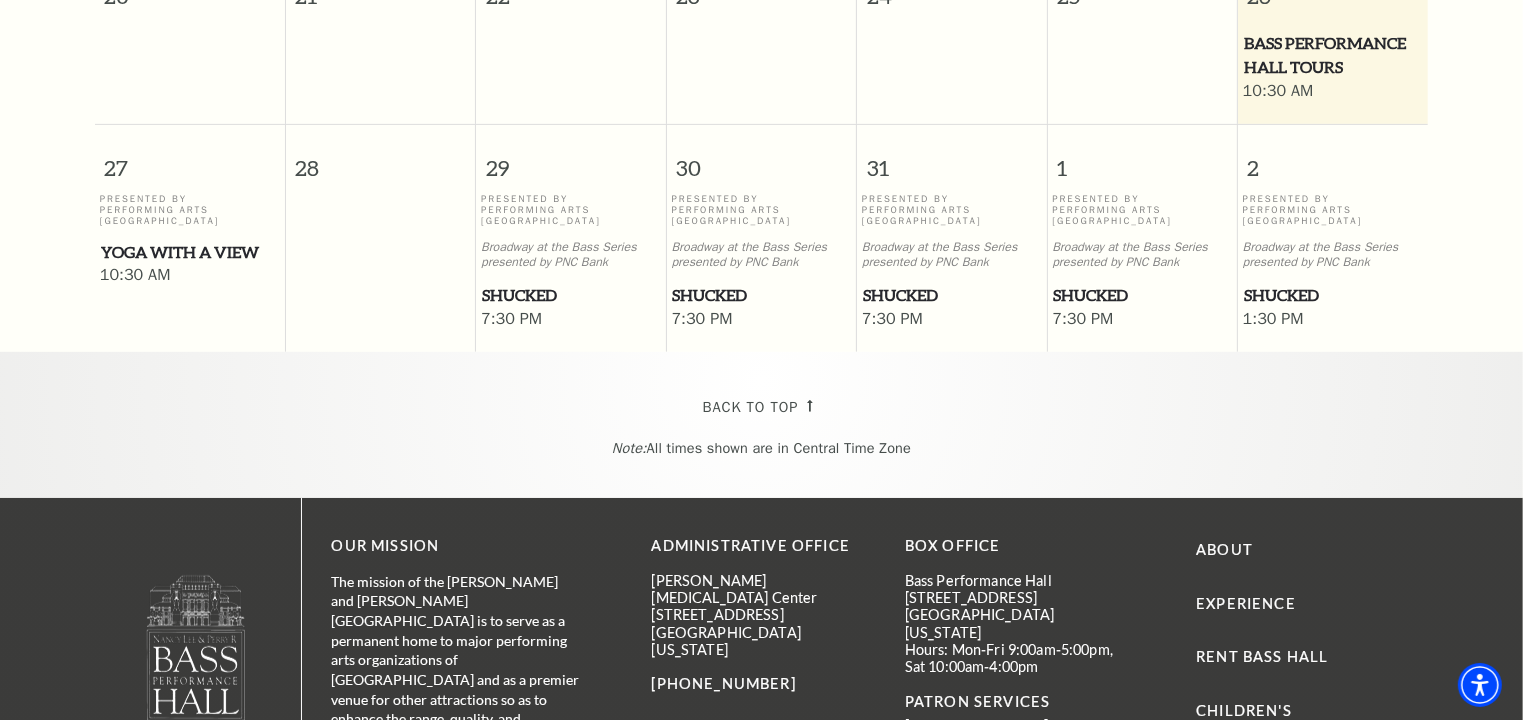 click on "Shucked" at bounding box center [1142, 295] 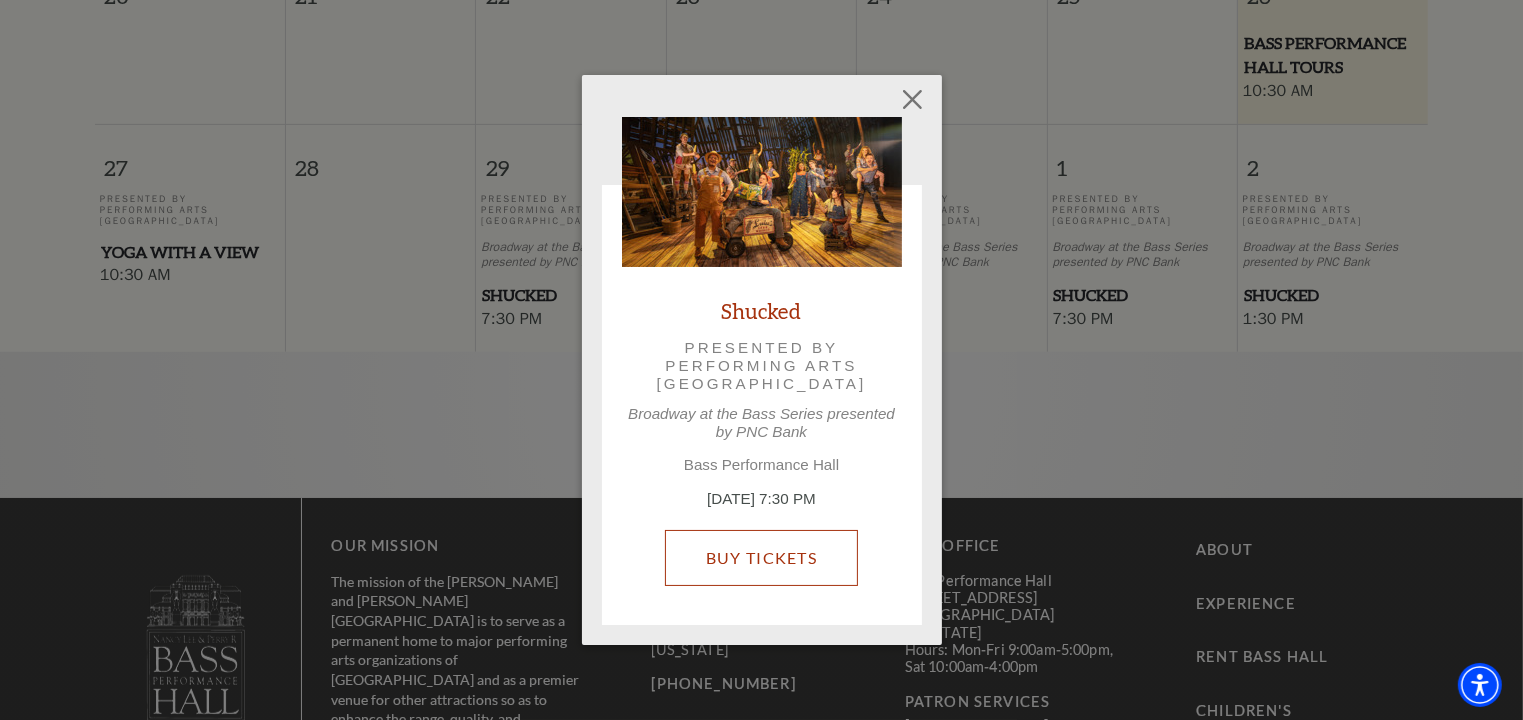 click on "Buy Tickets" at bounding box center [761, 558] 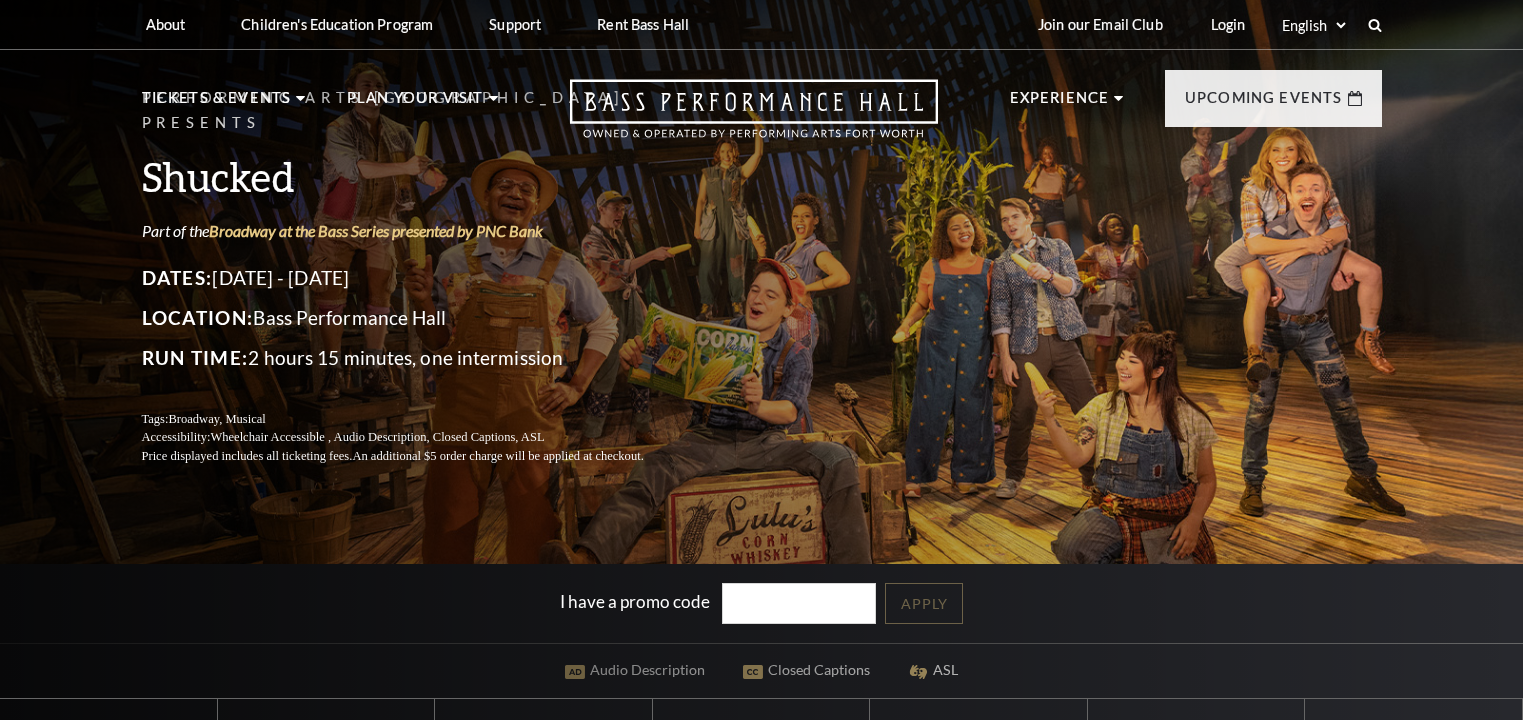 scroll, scrollTop: 0, scrollLeft: 0, axis: both 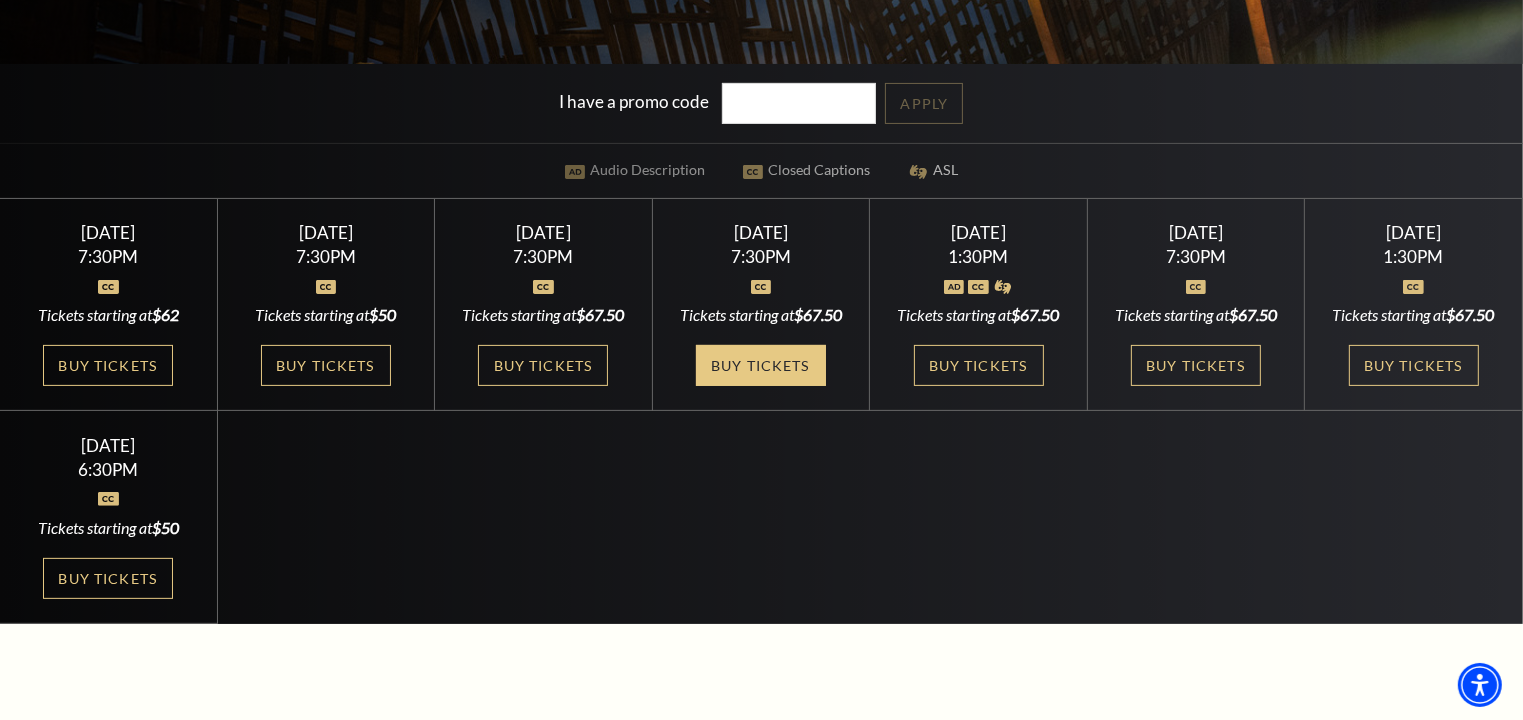 click on "Buy Tickets" at bounding box center (761, 365) 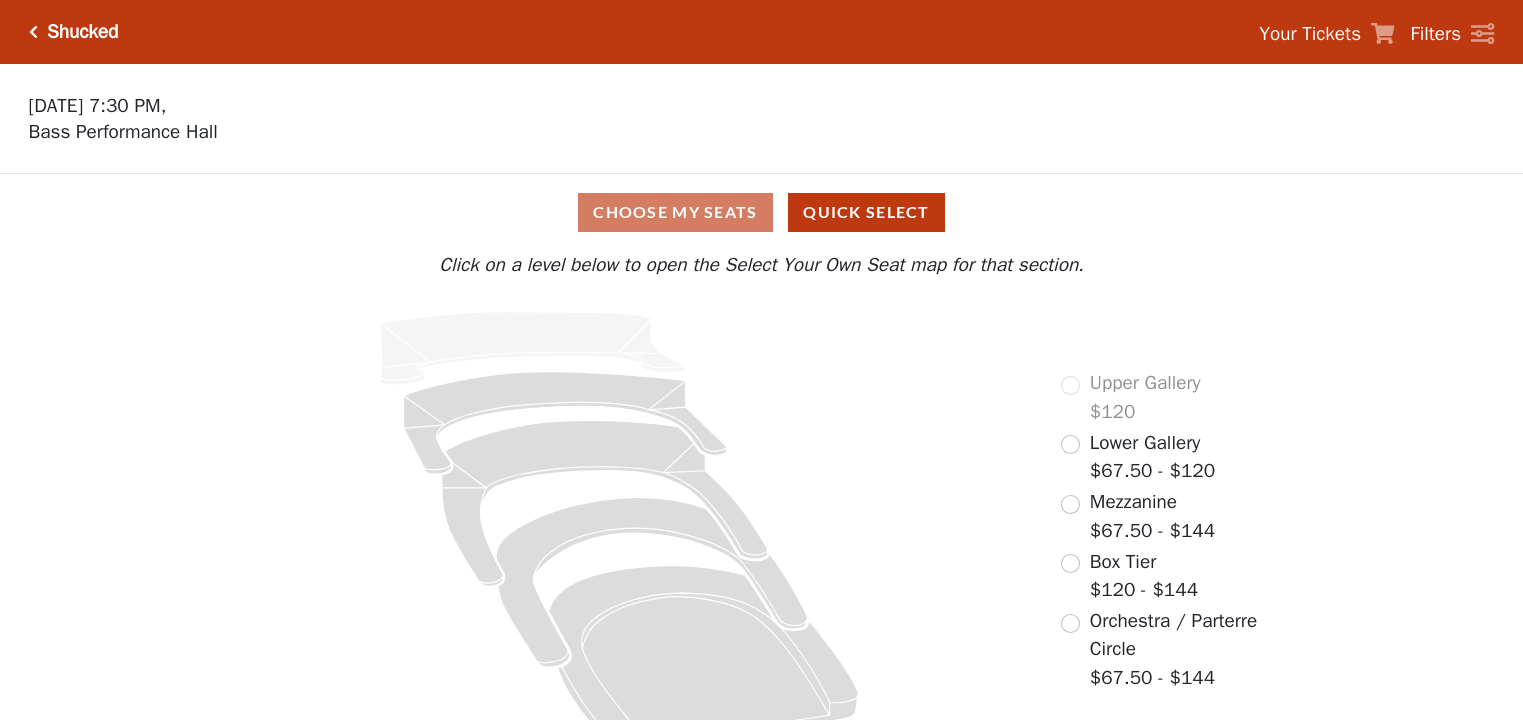 scroll, scrollTop: 0, scrollLeft: 0, axis: both 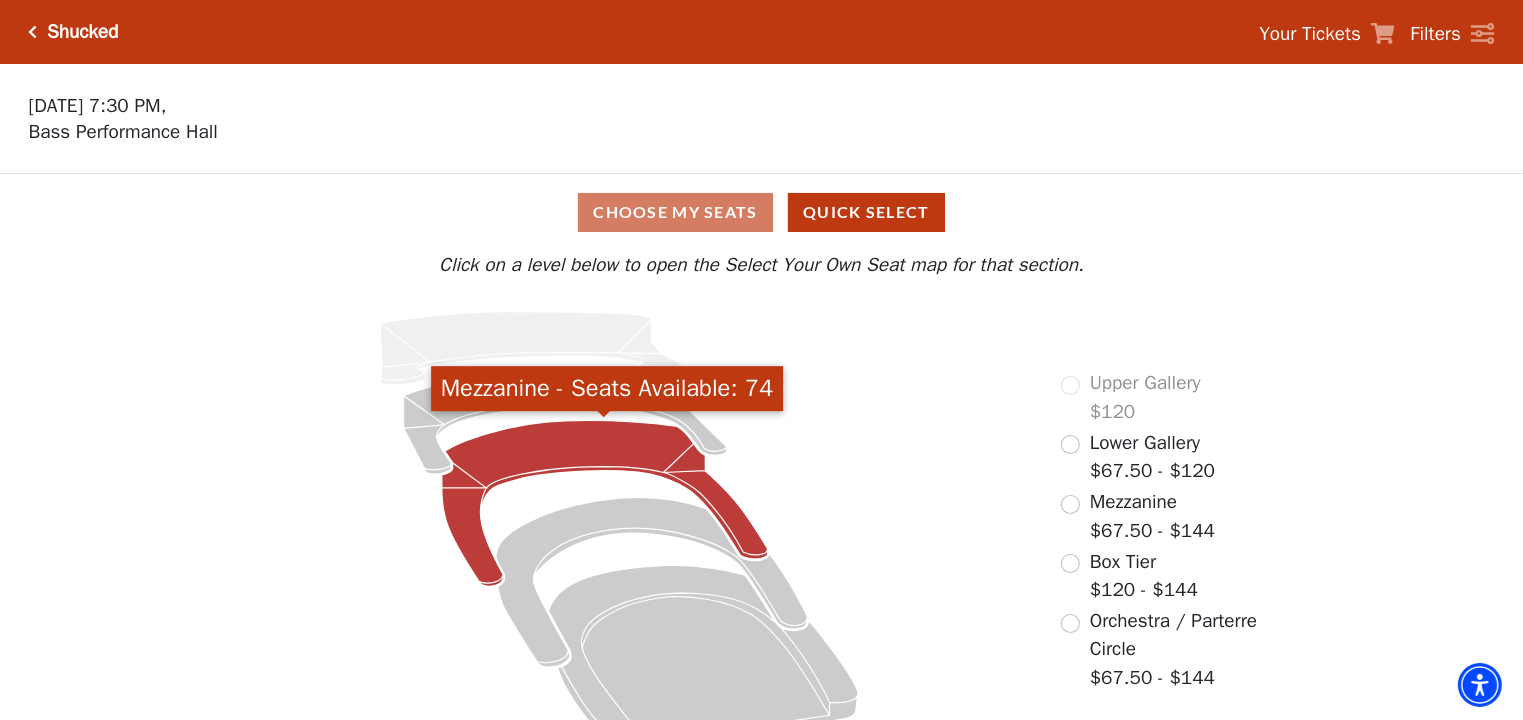 click 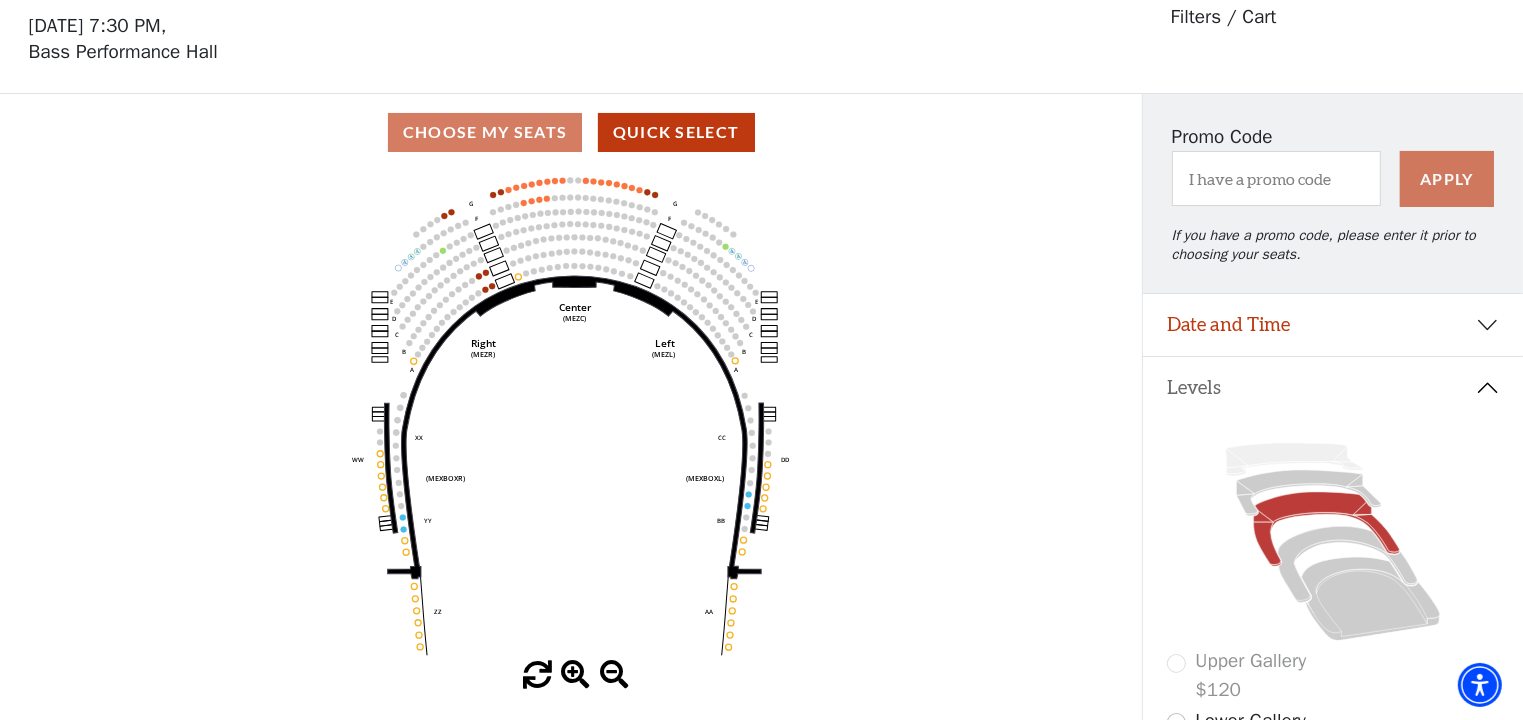 scroll, scrollTop: 92, scrollLeft: 0, axis: vertical 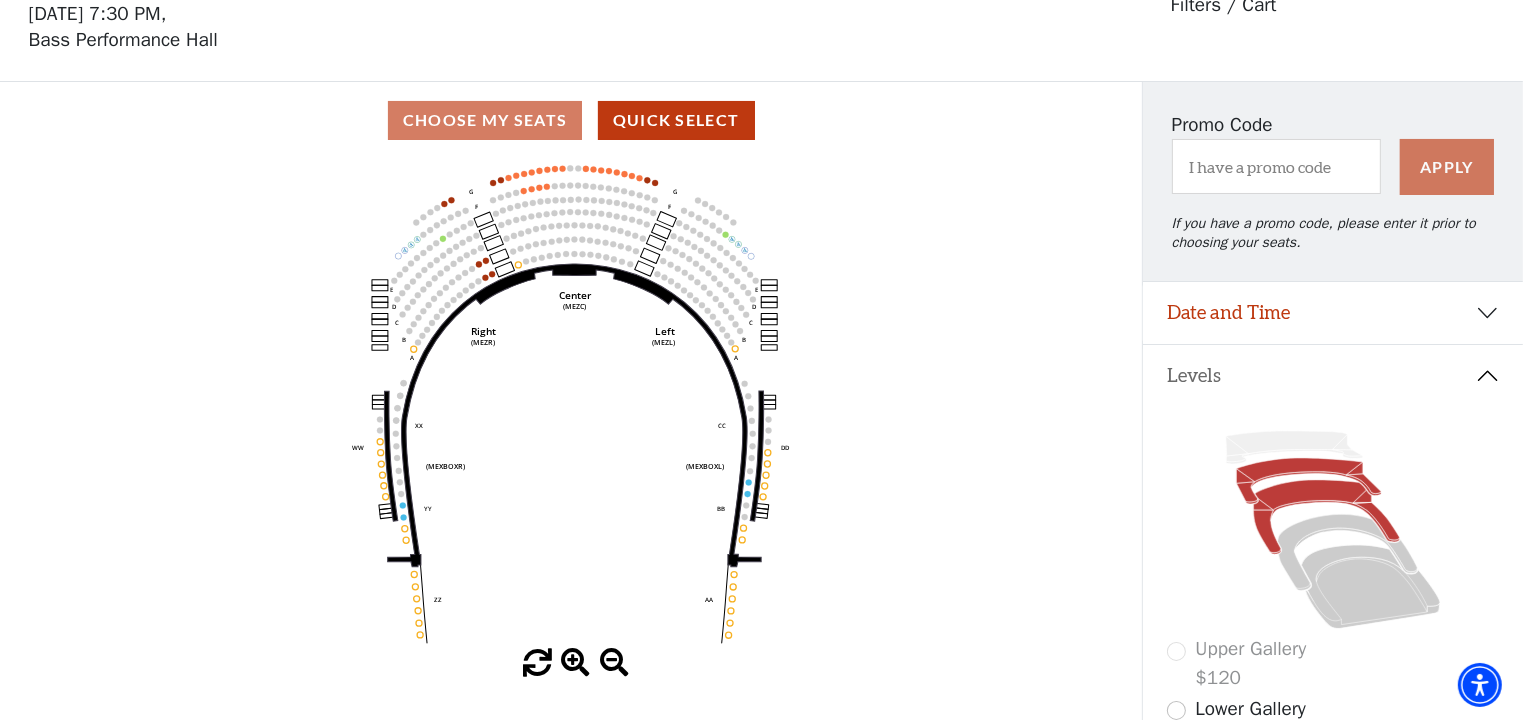 click 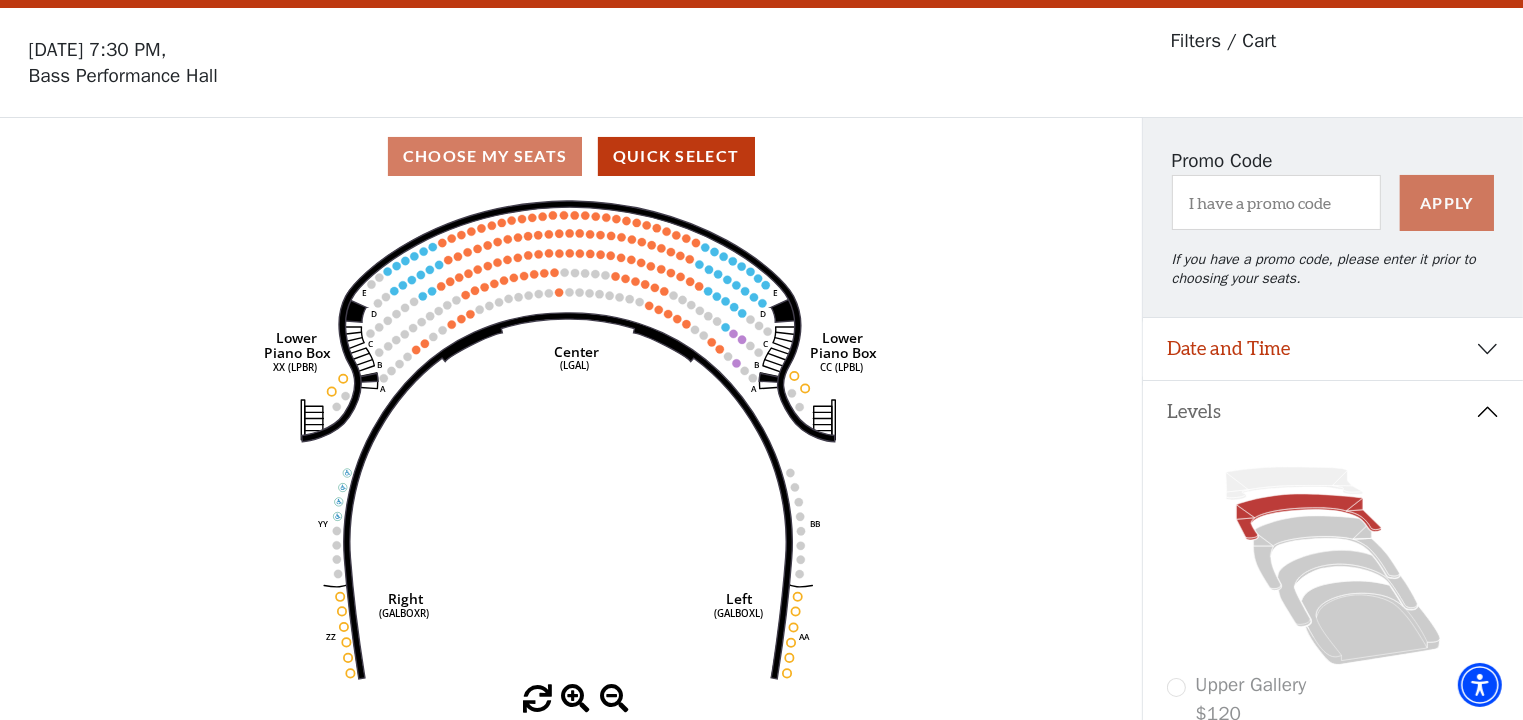 scroll, scrollTop: 92, scrollLeft: 0, axis: vertical 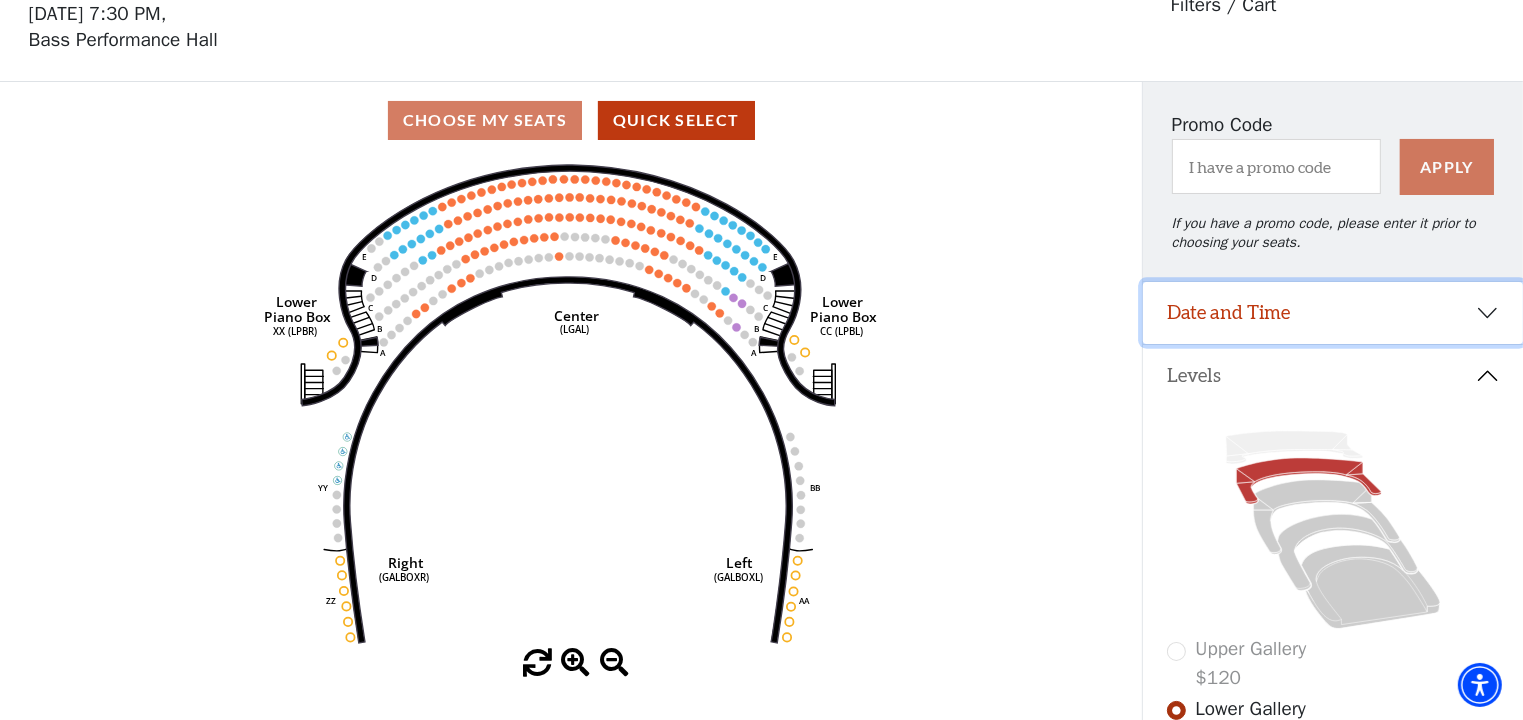 click on "Date and Time" at bounding box center [1333, 313] 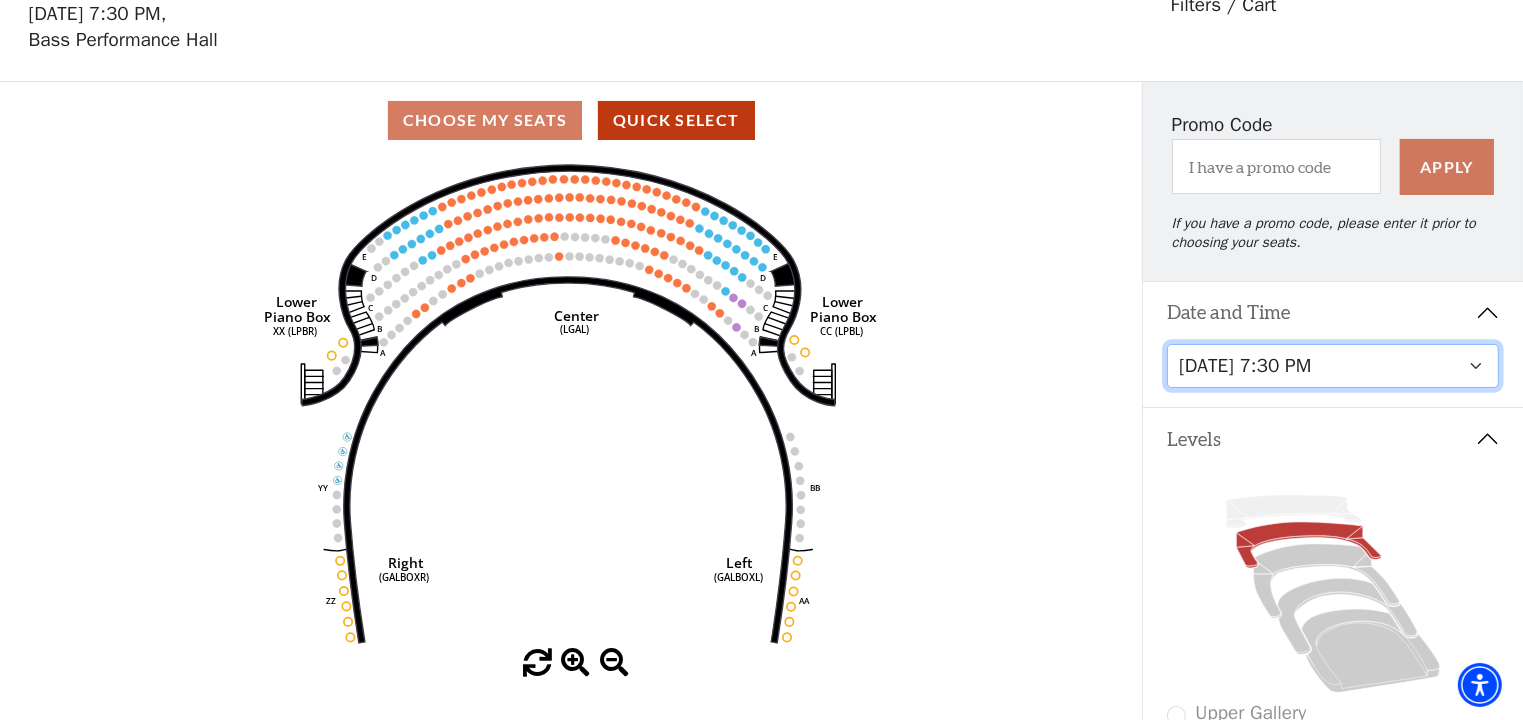 click on "Tuesday, July 29 at 7:30 PM Wednesday, July 30 at 7:30 PM Thursday, July 31 at 7:30 PM Friday, August 1 at 7:30 PM Saturday, August 2 at 1:30 PM Saturday, August 2 at 7:30 PM Sunday, August 3 at 1:30 PM Sunday, August 3 at 6:30 PM" at bounding box center (1333, 366) 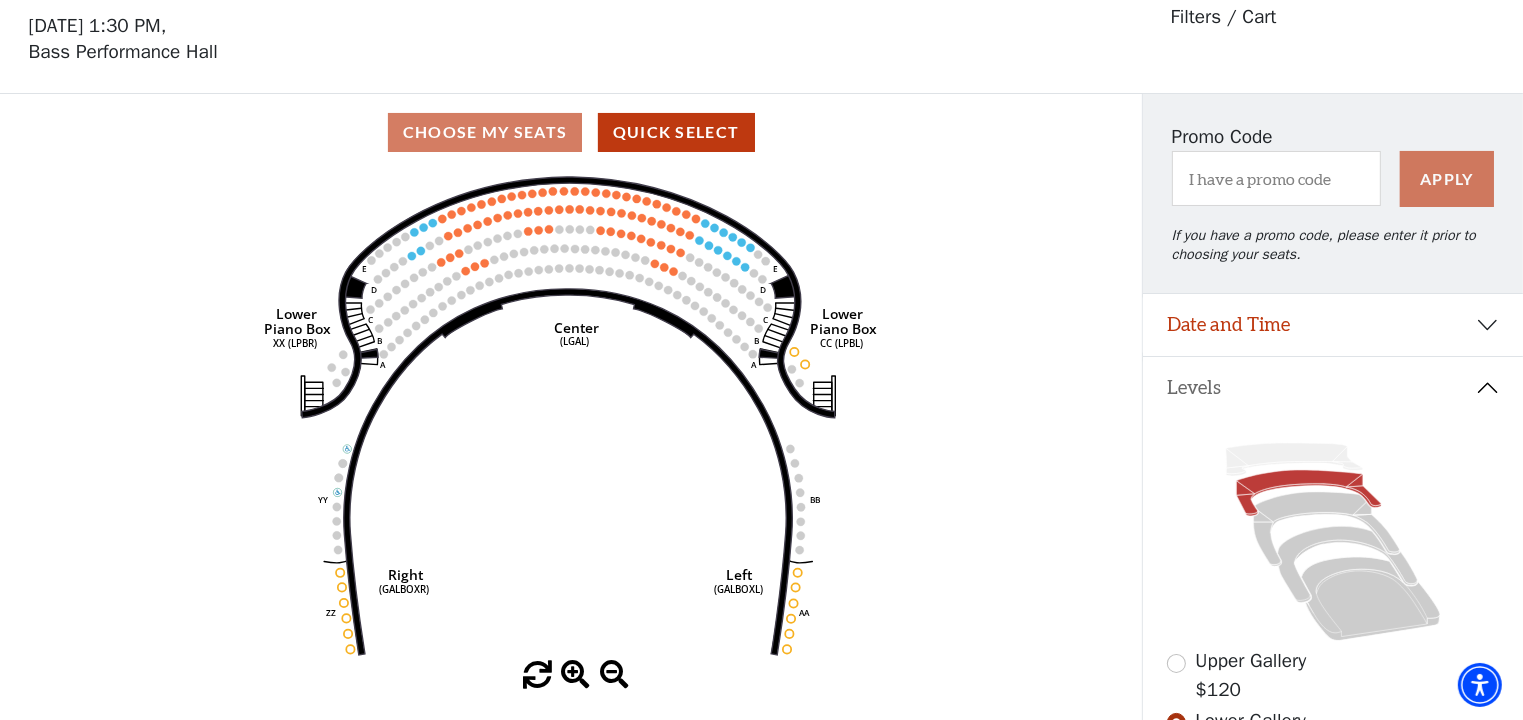 scroll, scrollTop: 92, scrollLeft: 0, axis: vertical 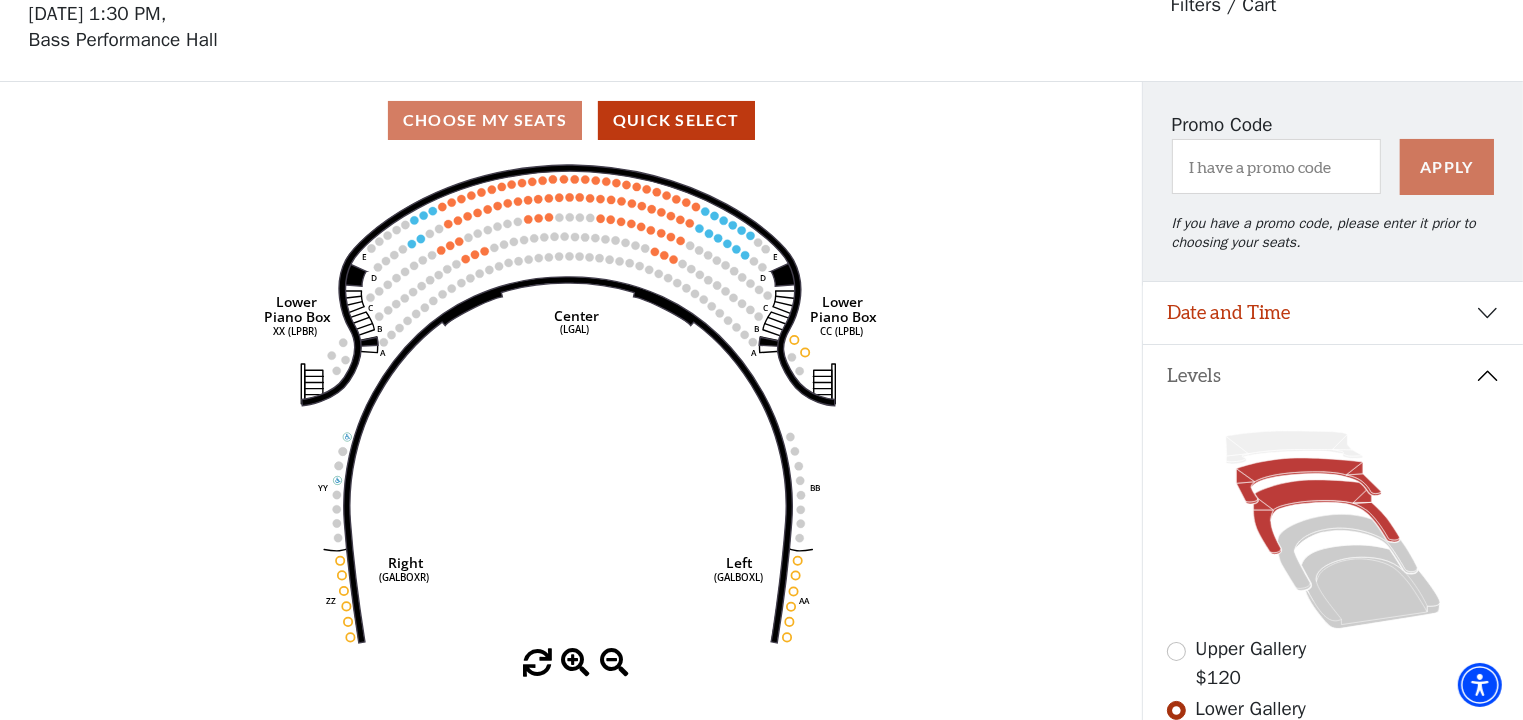 click 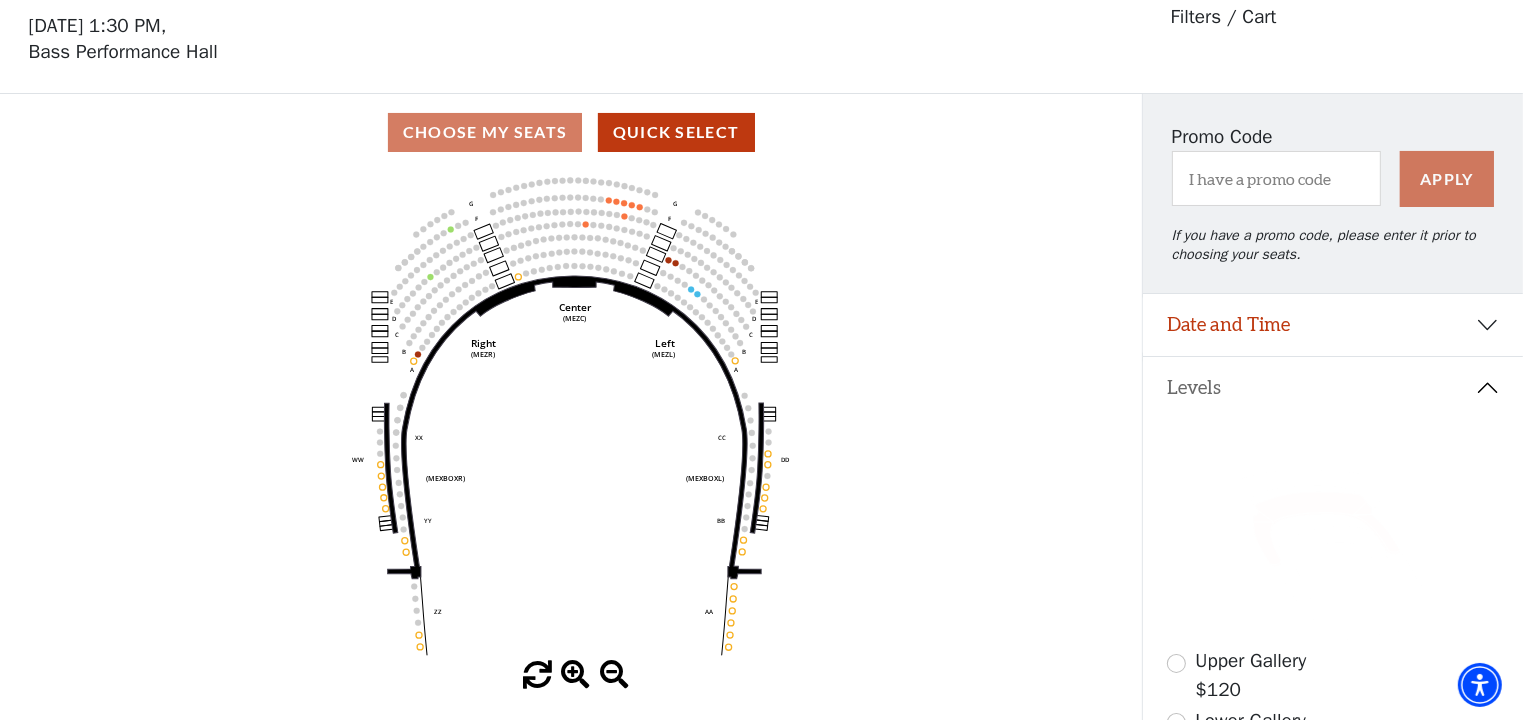 scroll, scrollTop: 92, scrollLeft: 0, axis: vertical 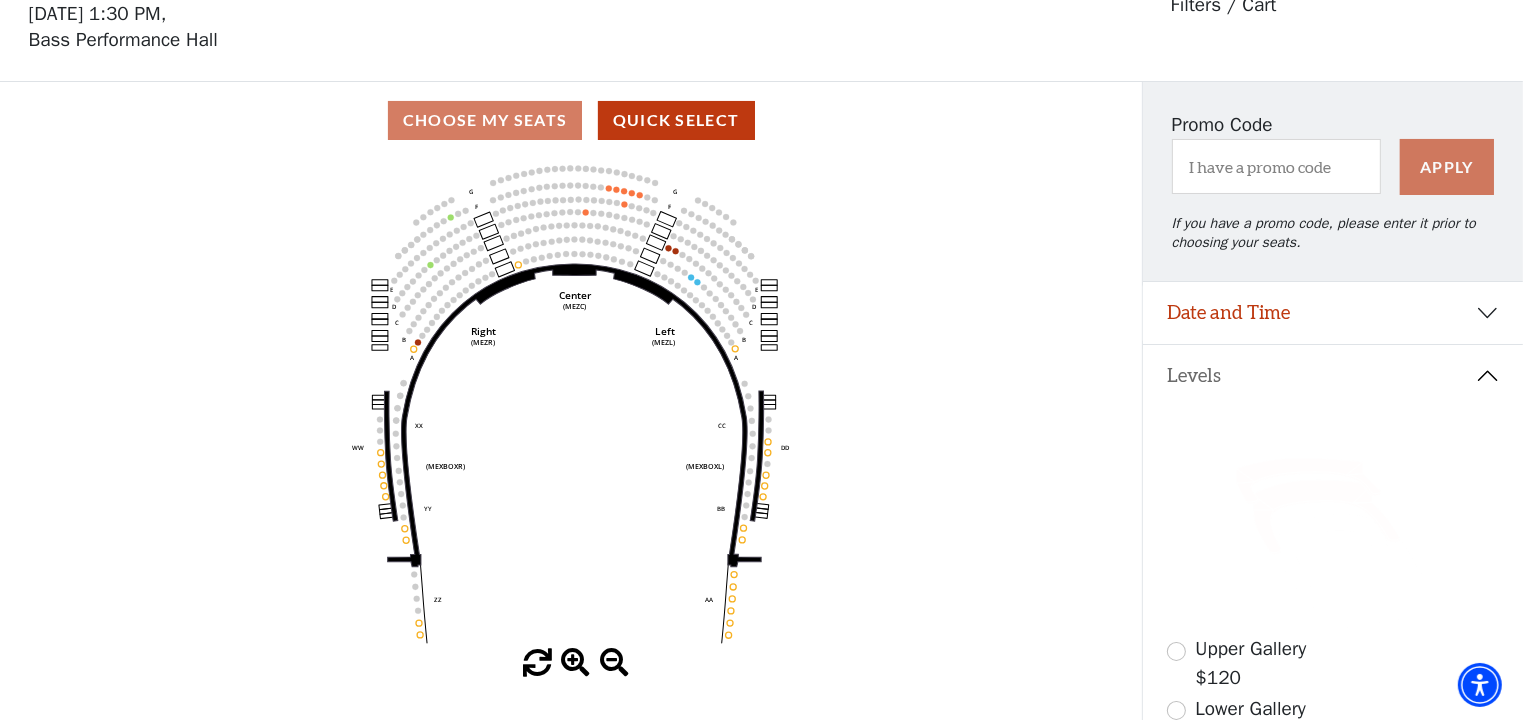 click 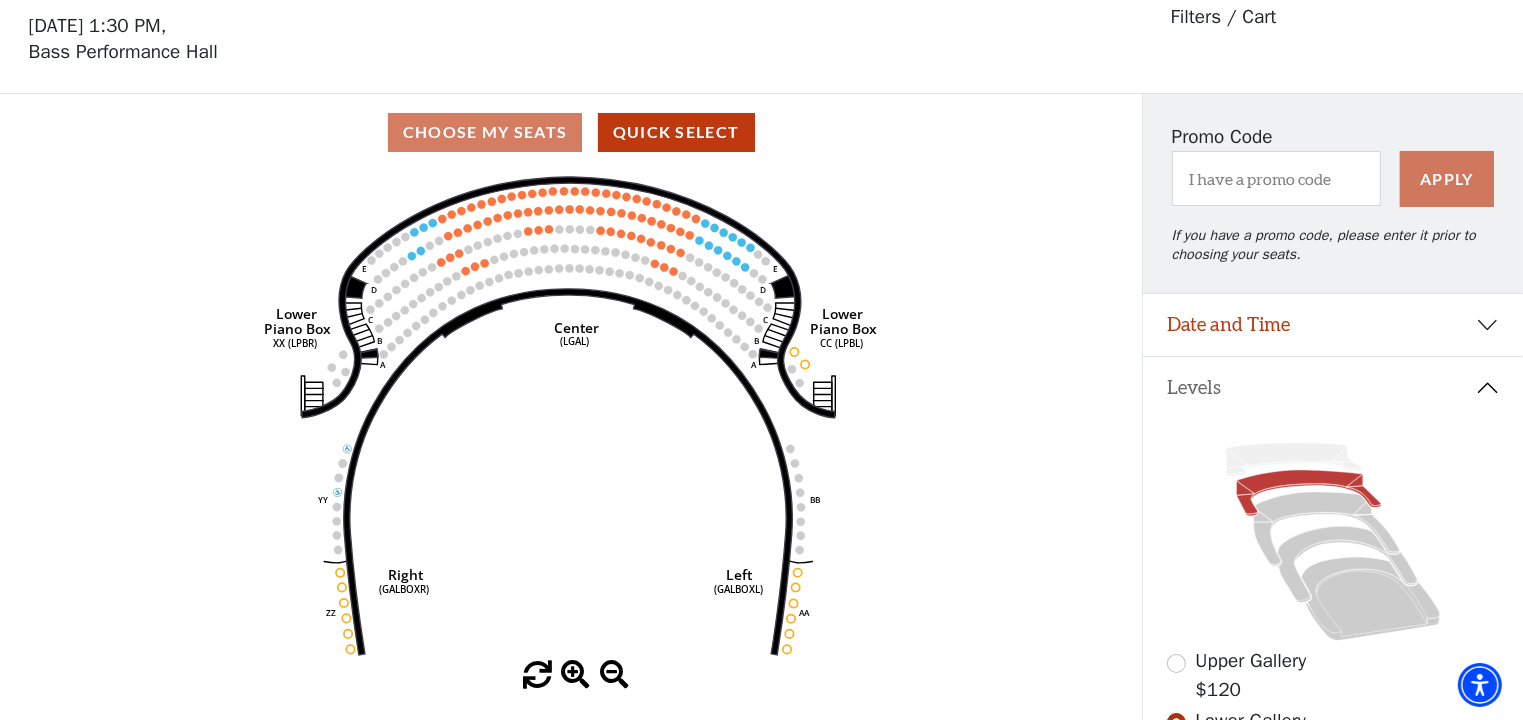scroll, scrollTop: 92, scrollLeft: 0, axis: vertical 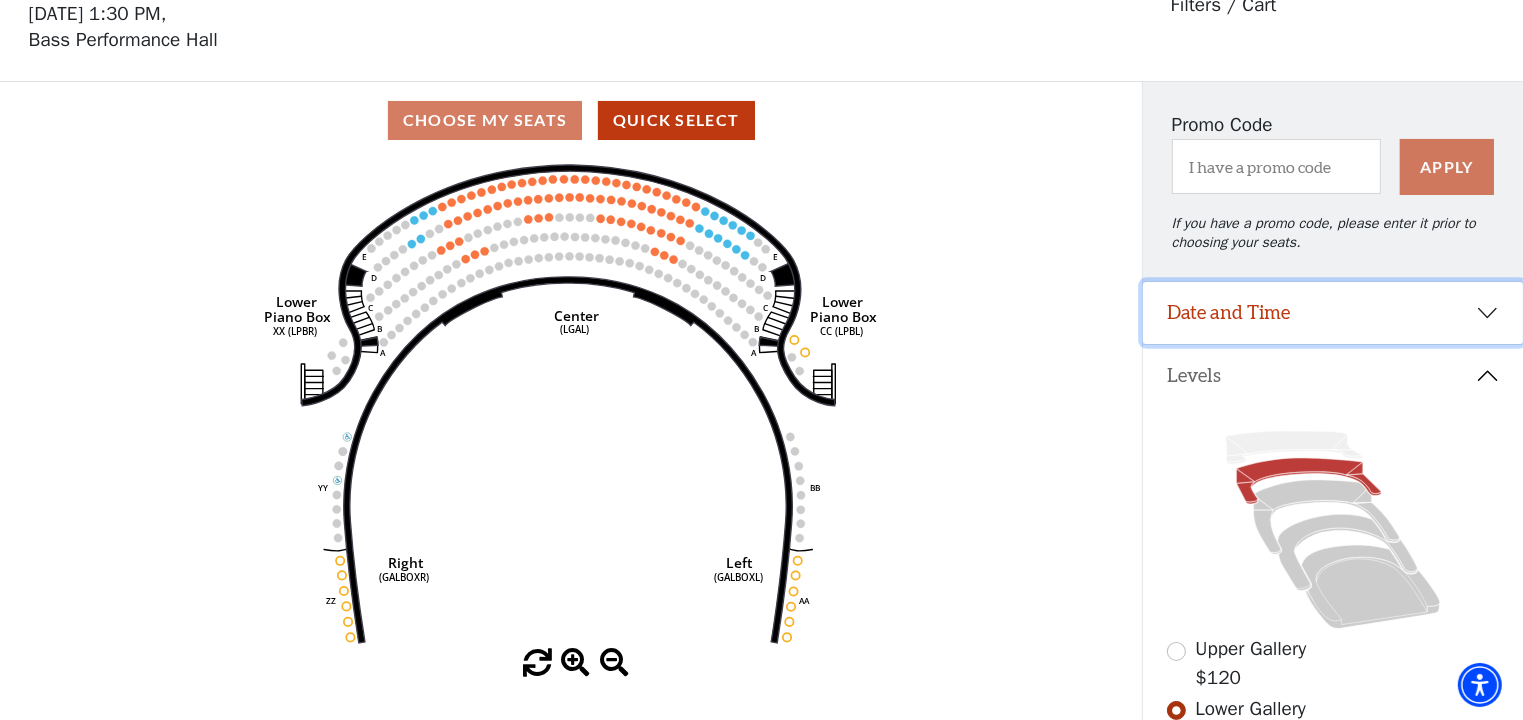 click on "Date and Time" at bounding box center (1333, 313) 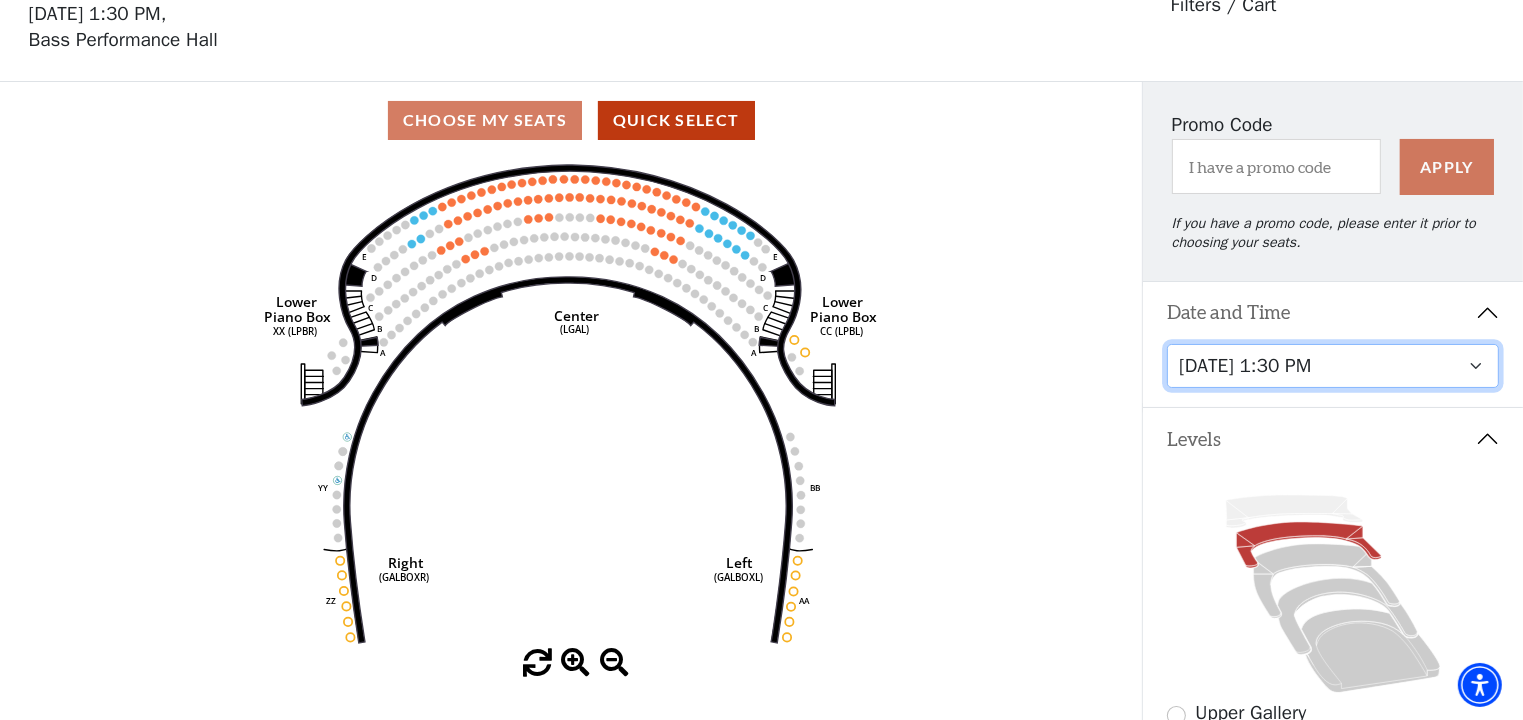 click on "Tuesday, July 29 at 7:30 PM Wednesday, July 30 at 7:30 PM Thursday, July 31 at 7:30 PM Friday, August 1 at 7:30 PM Saturday, August 2 at 1:30 PM Saturday, August 2 at 7:30 PM Sunday, August 3 at 1:30 PM Sunday, August 3 at 6:30 PM" at bounding box center (1333, 366) 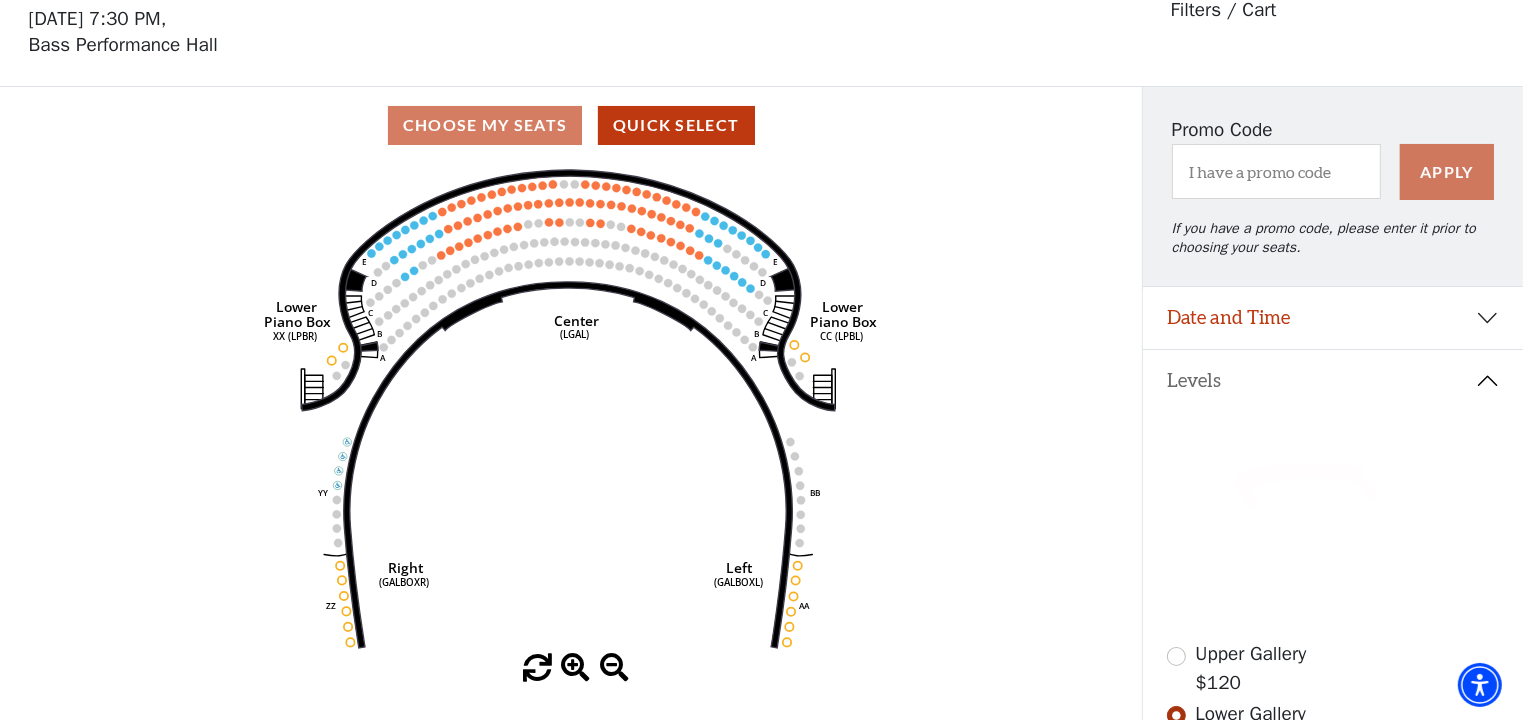 scroll, scrollTop: 92, scrollLeft: 0, axis: vertical 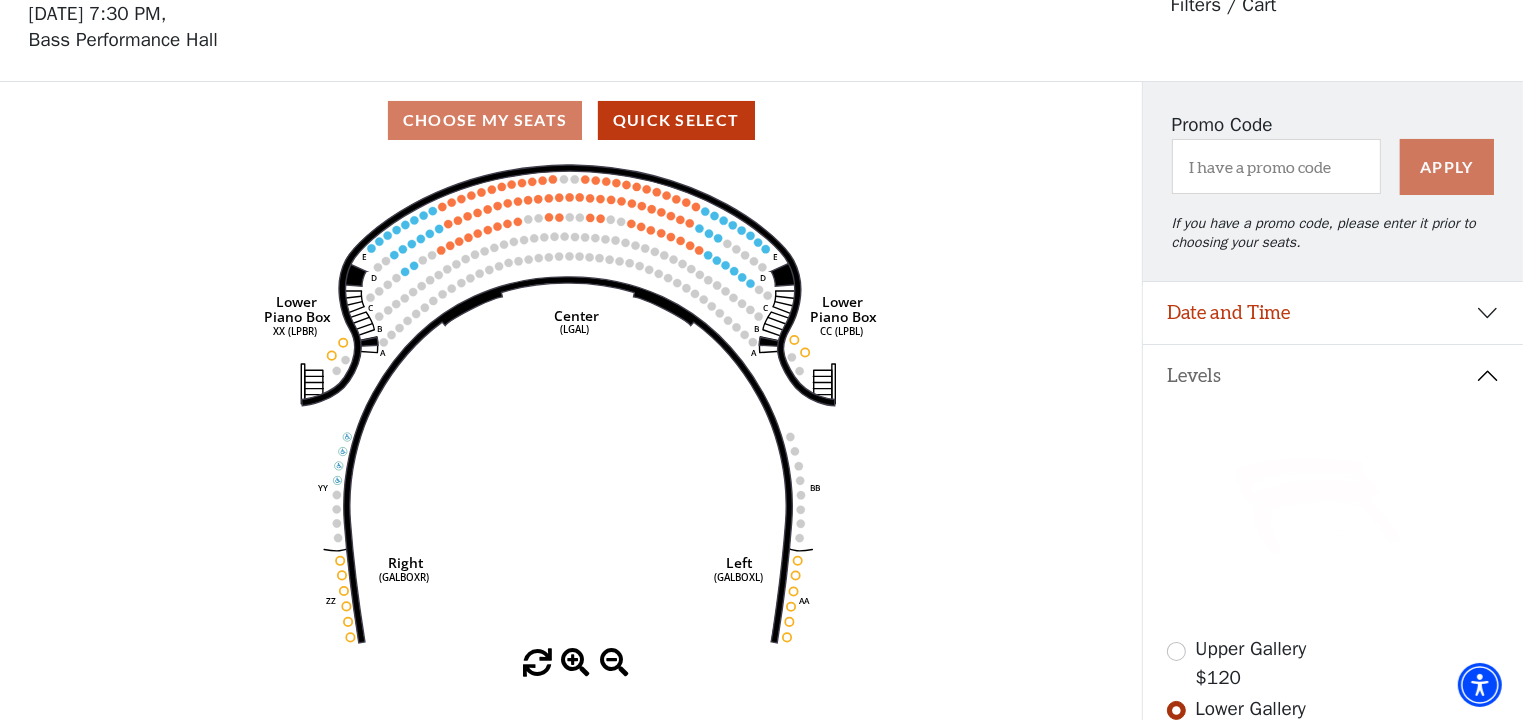 click 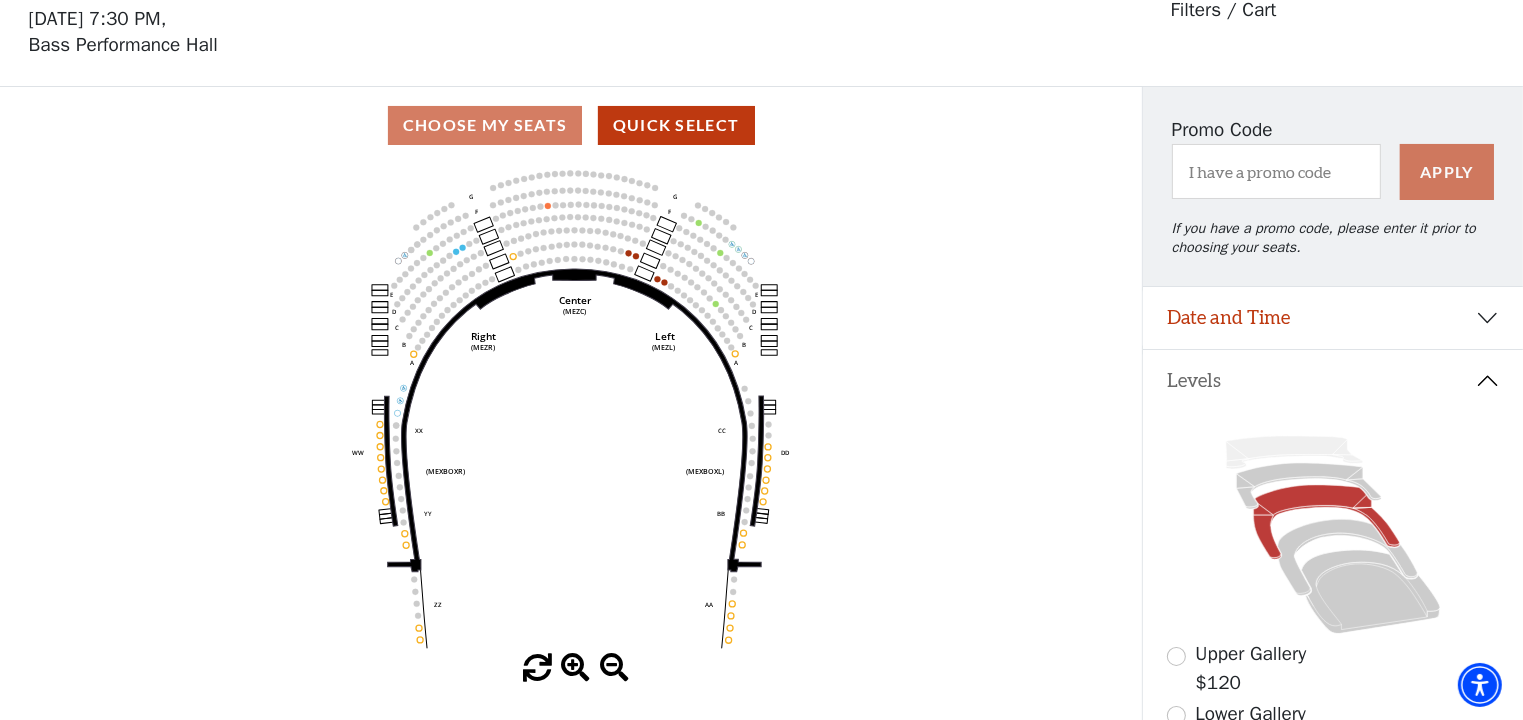 scroll, scrollTop: 92, scrollLeft: 0, axis: vertical 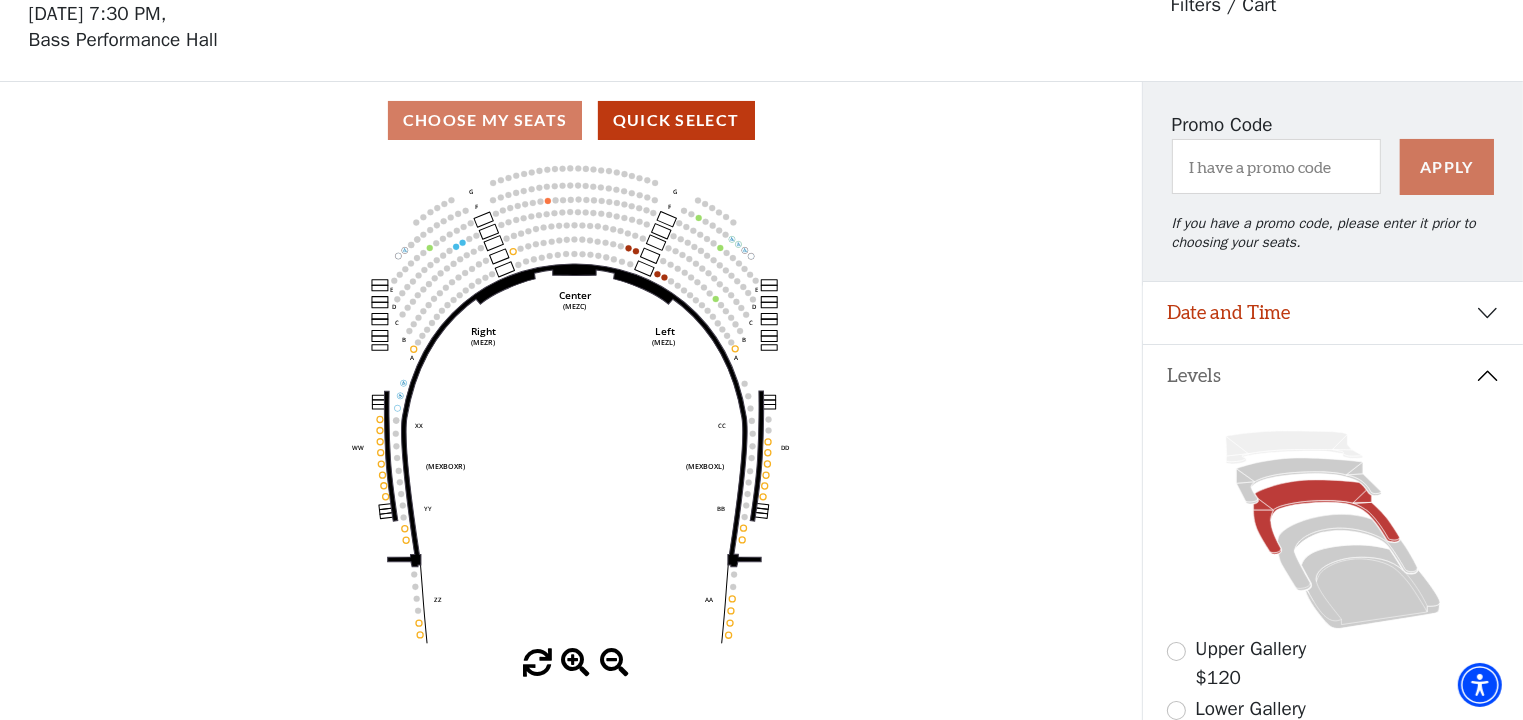 click 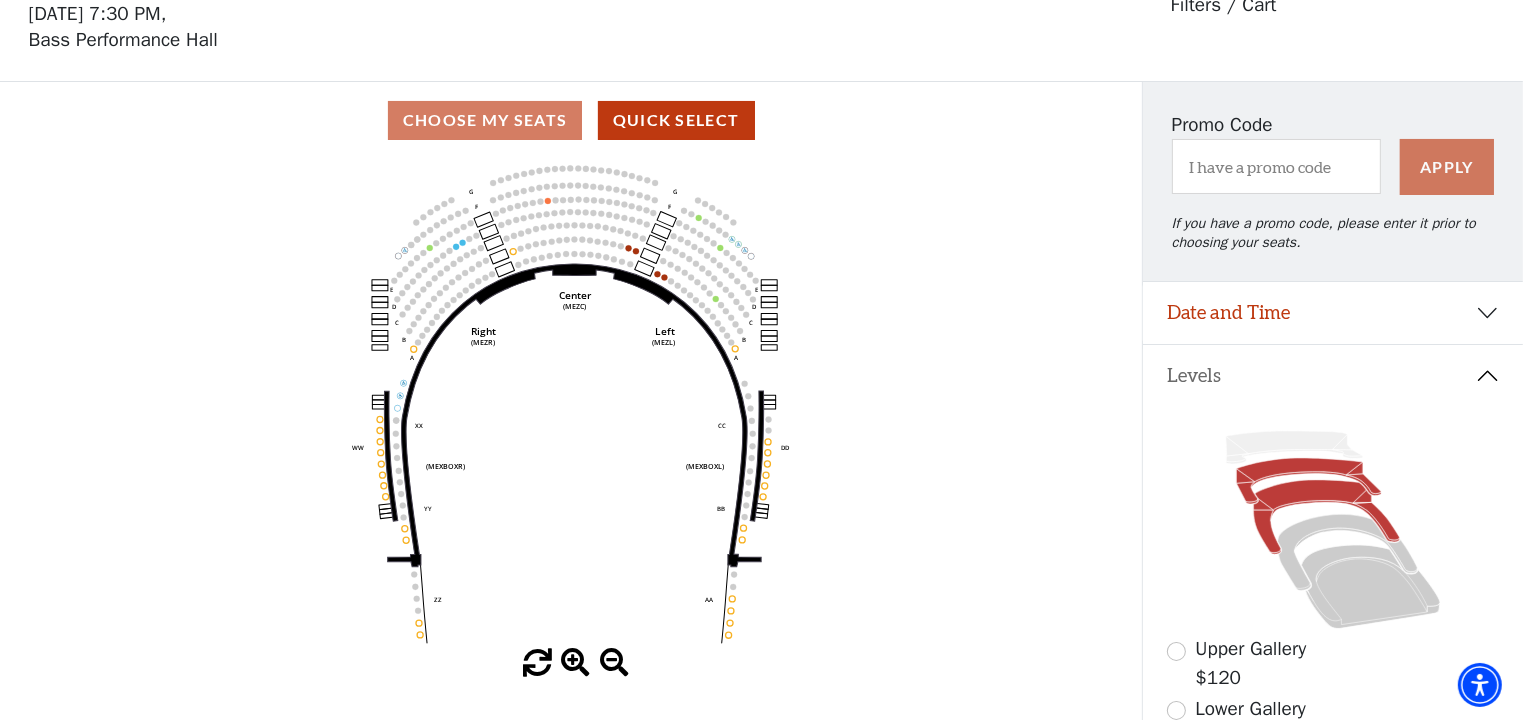 click 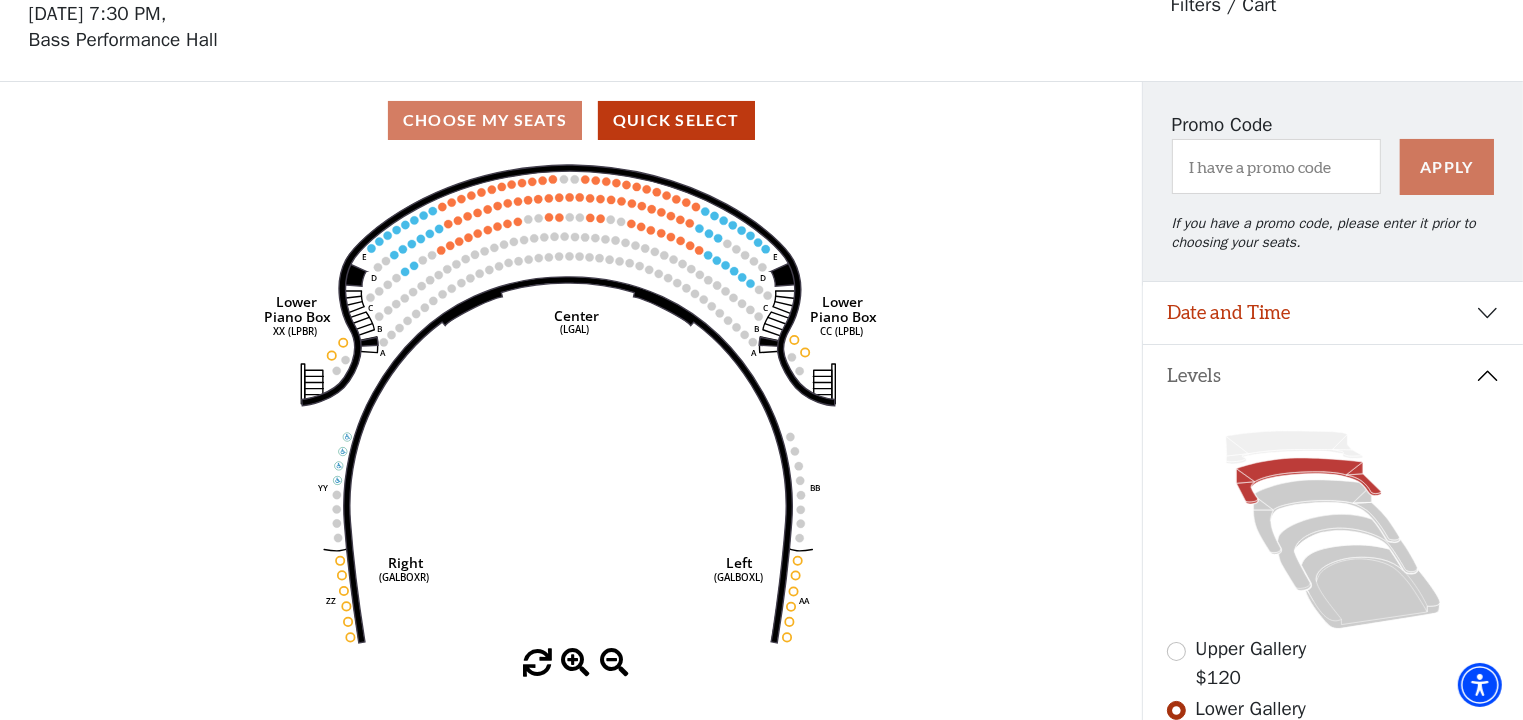 scroll, scrollTop: 92, scrollLeft: 0, axis: vertical 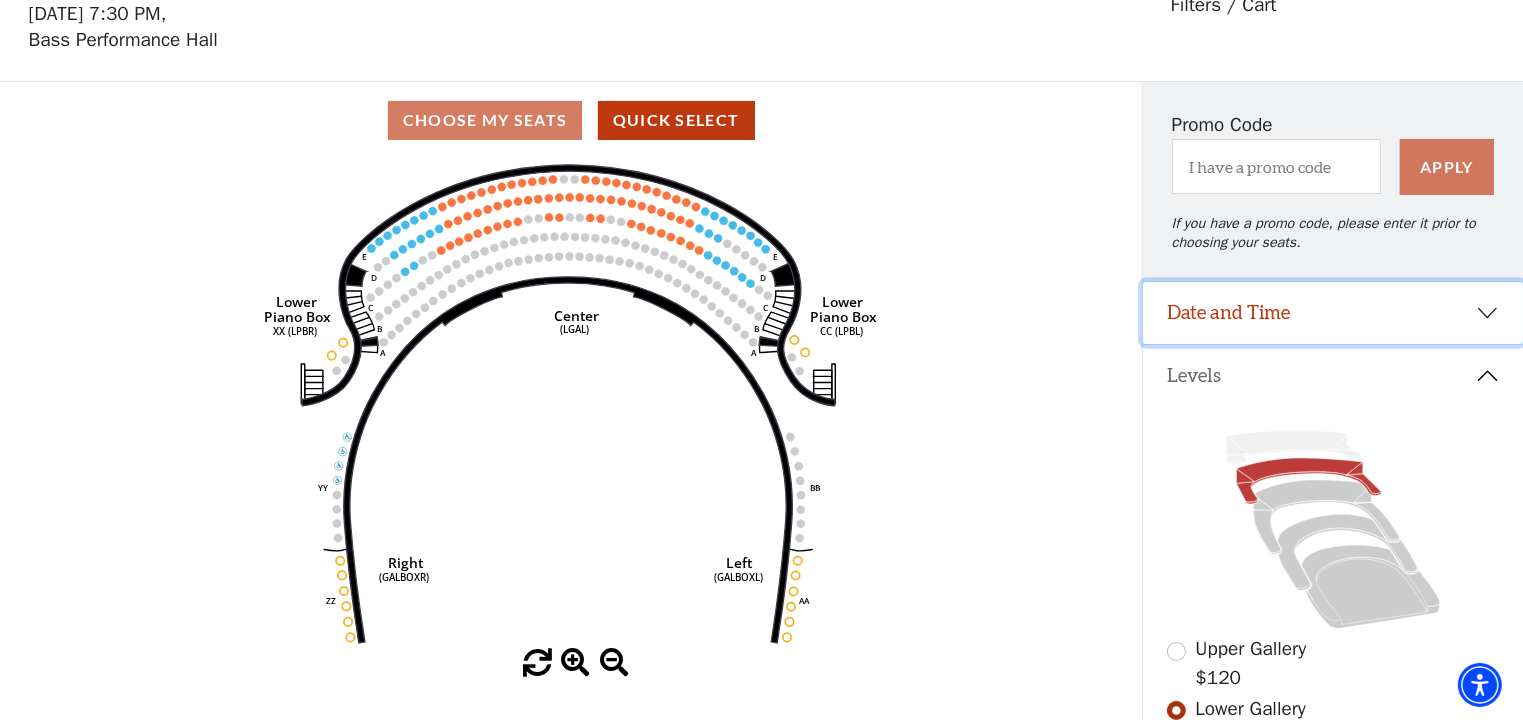 click on "Date and Time" at bounding box center (1333, 313) 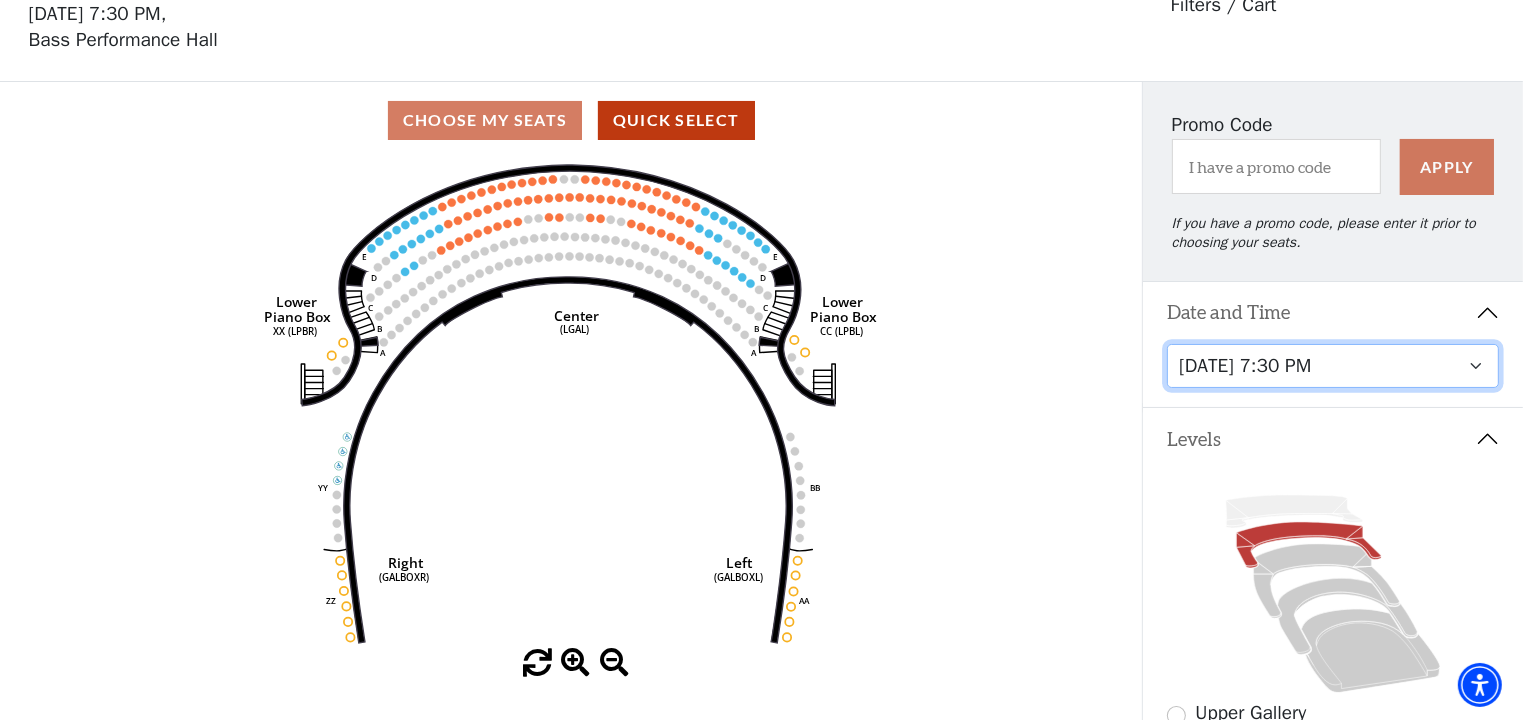 click on "Tuesday, July 29 at 7:30 PM Wednesday, July 30 at 7:30 PM Thursday, July 31 at 7:30 PM Friday, August 1 at 7:30 PM Saturday, August 2 at 1:30 PM Saturday, August 2 at 7:30 PM Sunday, August 3 at 1:30 PM Sunday, August 3 at 6:30 PM" at bounding box center [1333, 366] 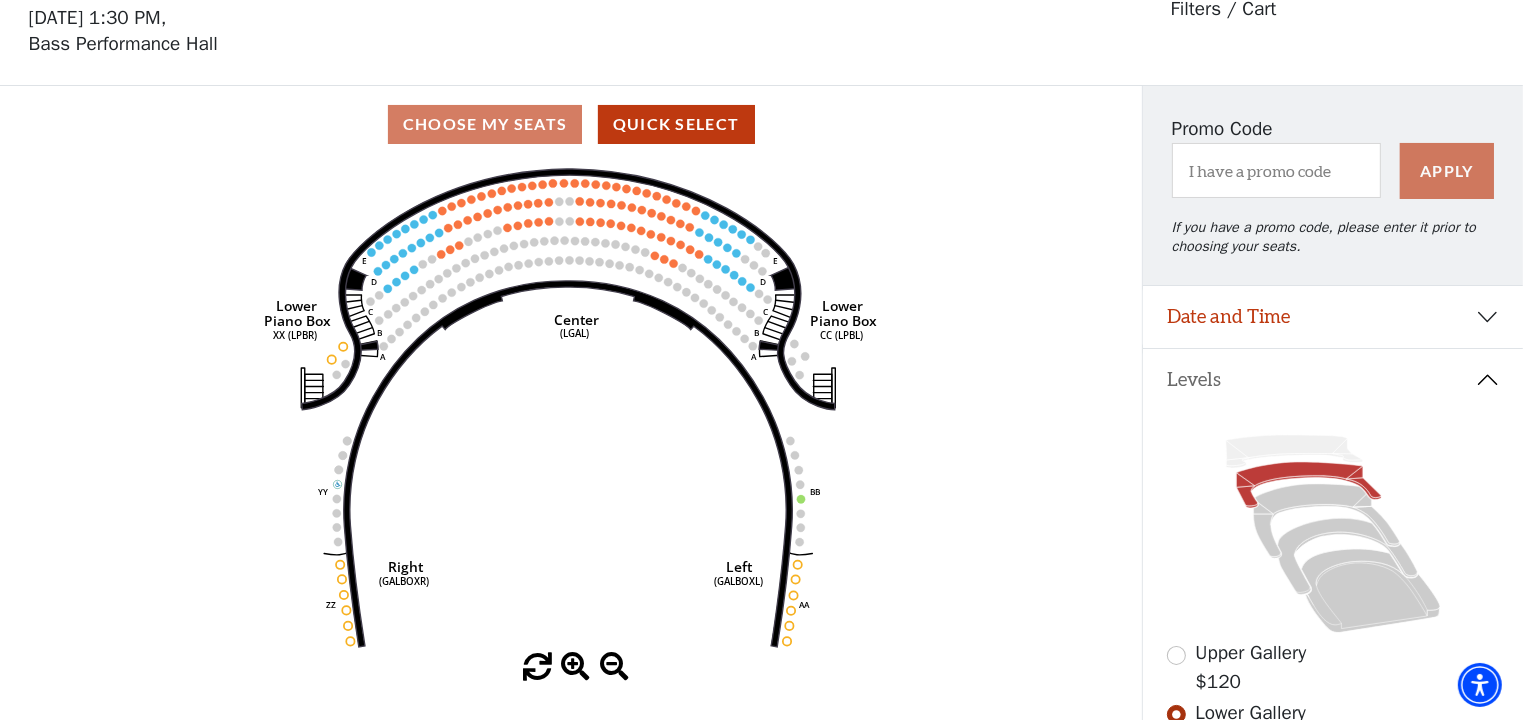 scroll, scrollTop: 92, scrollLeft: 0, axis: vertical 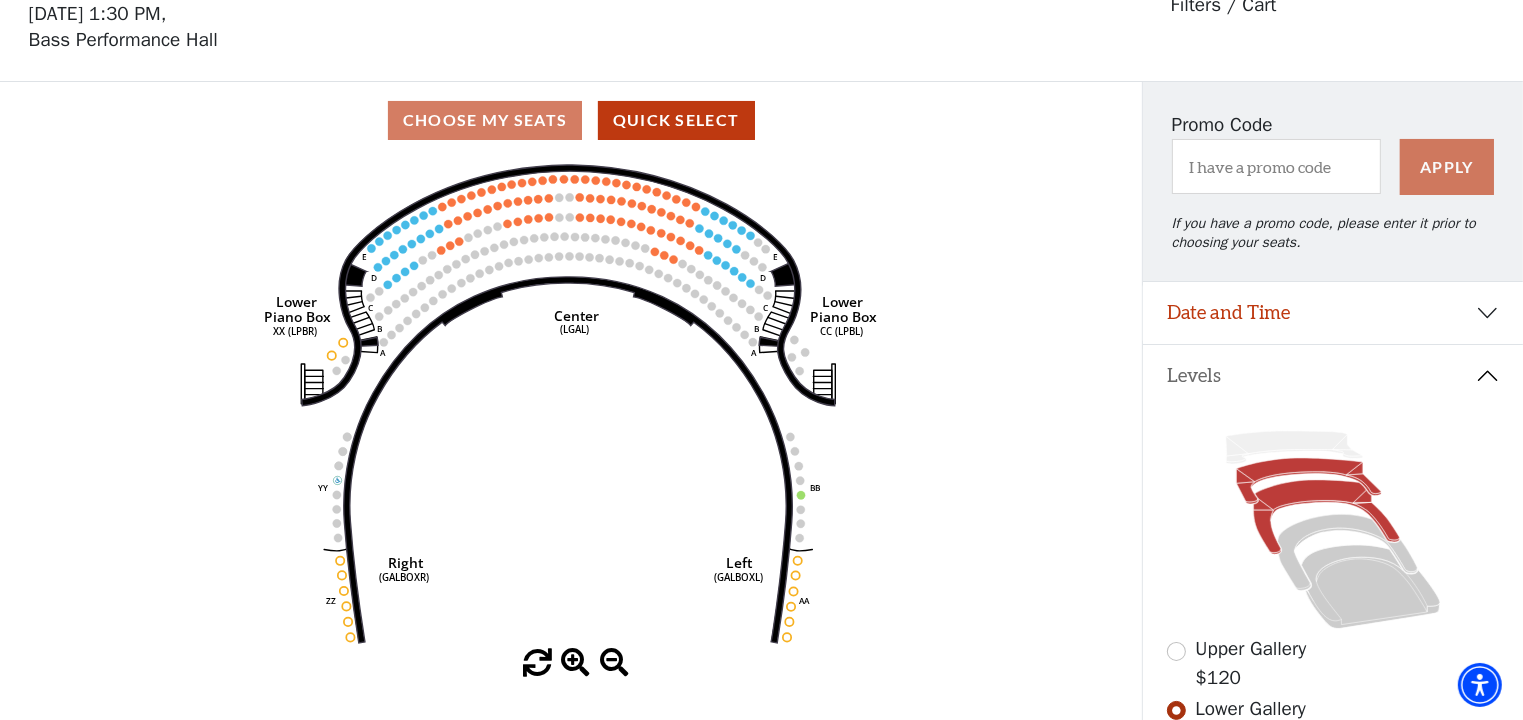 click 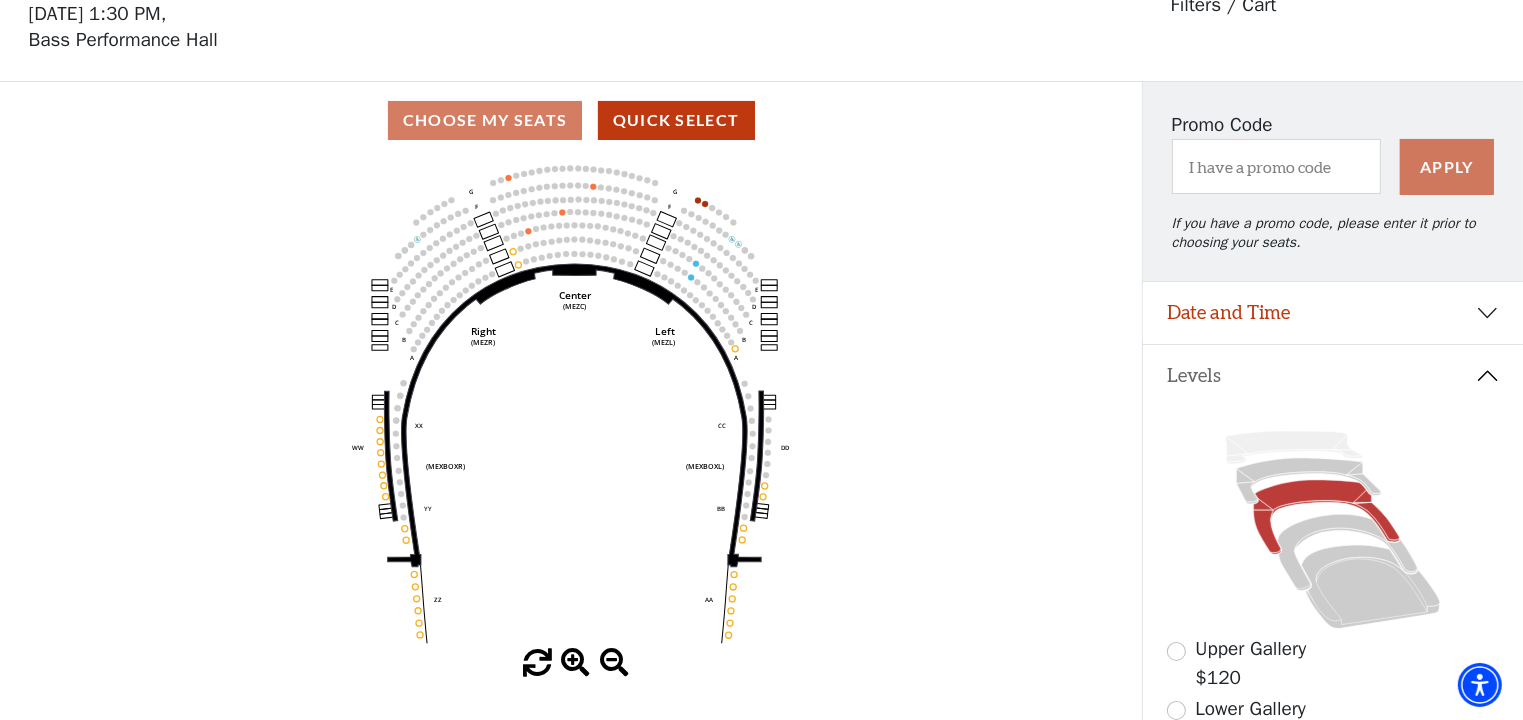 scroll, scrollTop: 92, scrollLeft: 0, axis: vertical 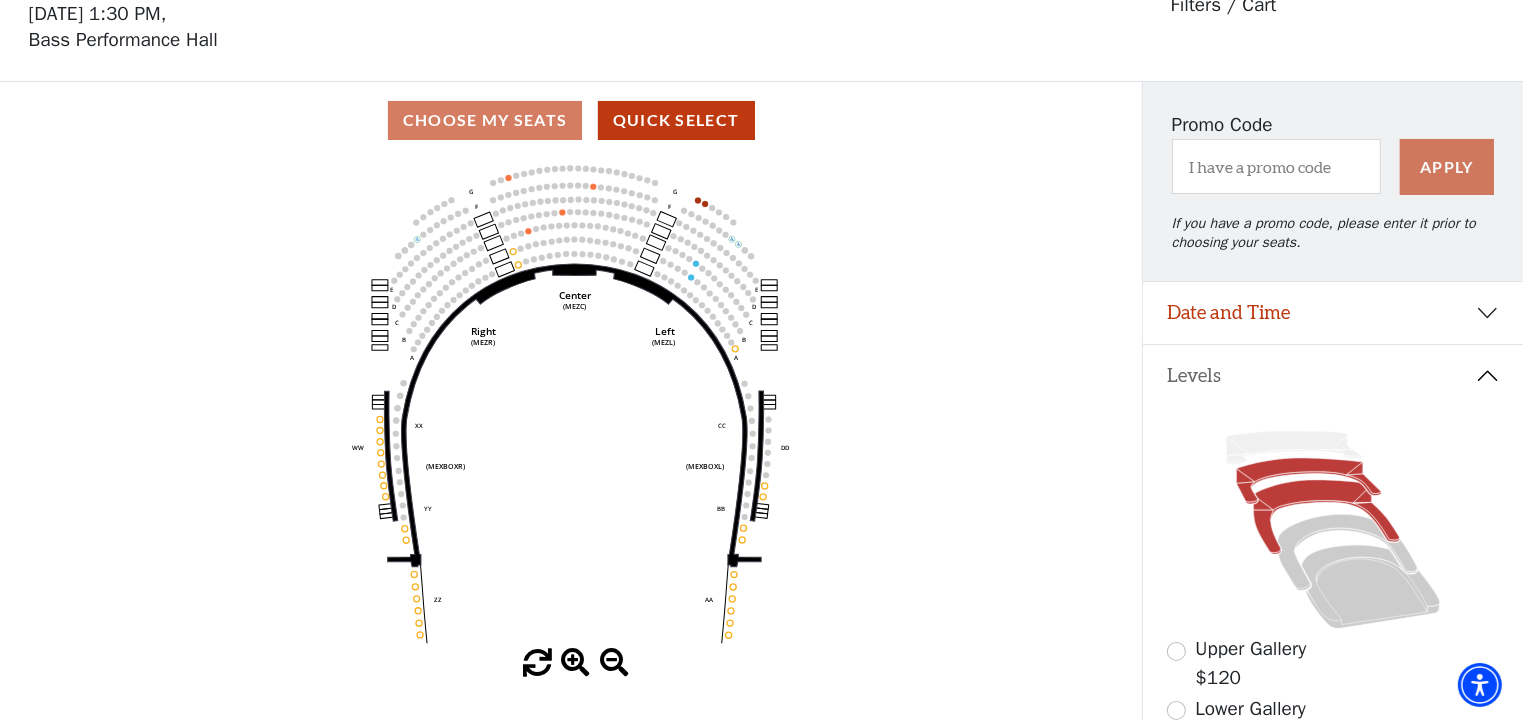 click 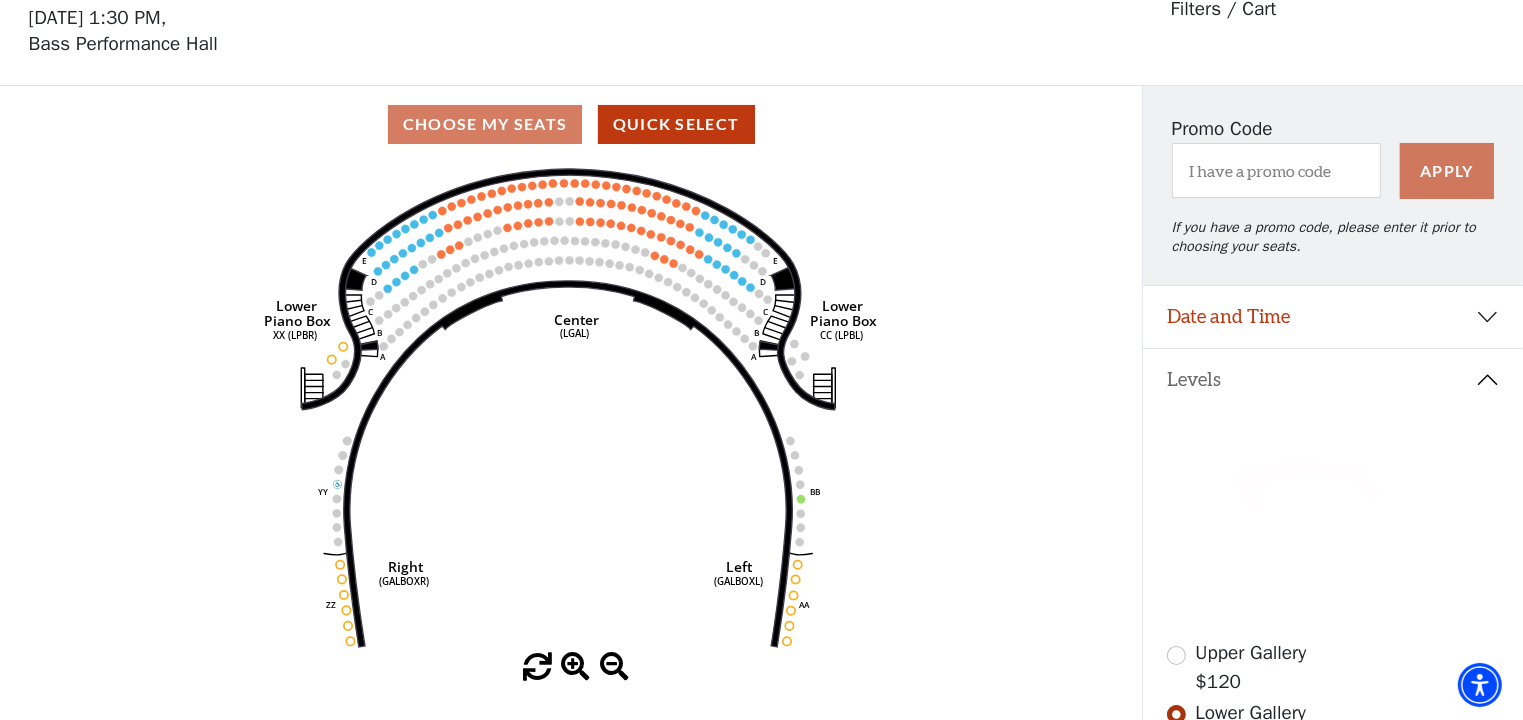 scroll, scrollTop: 92, scrollLeft: 0, axis: vertical 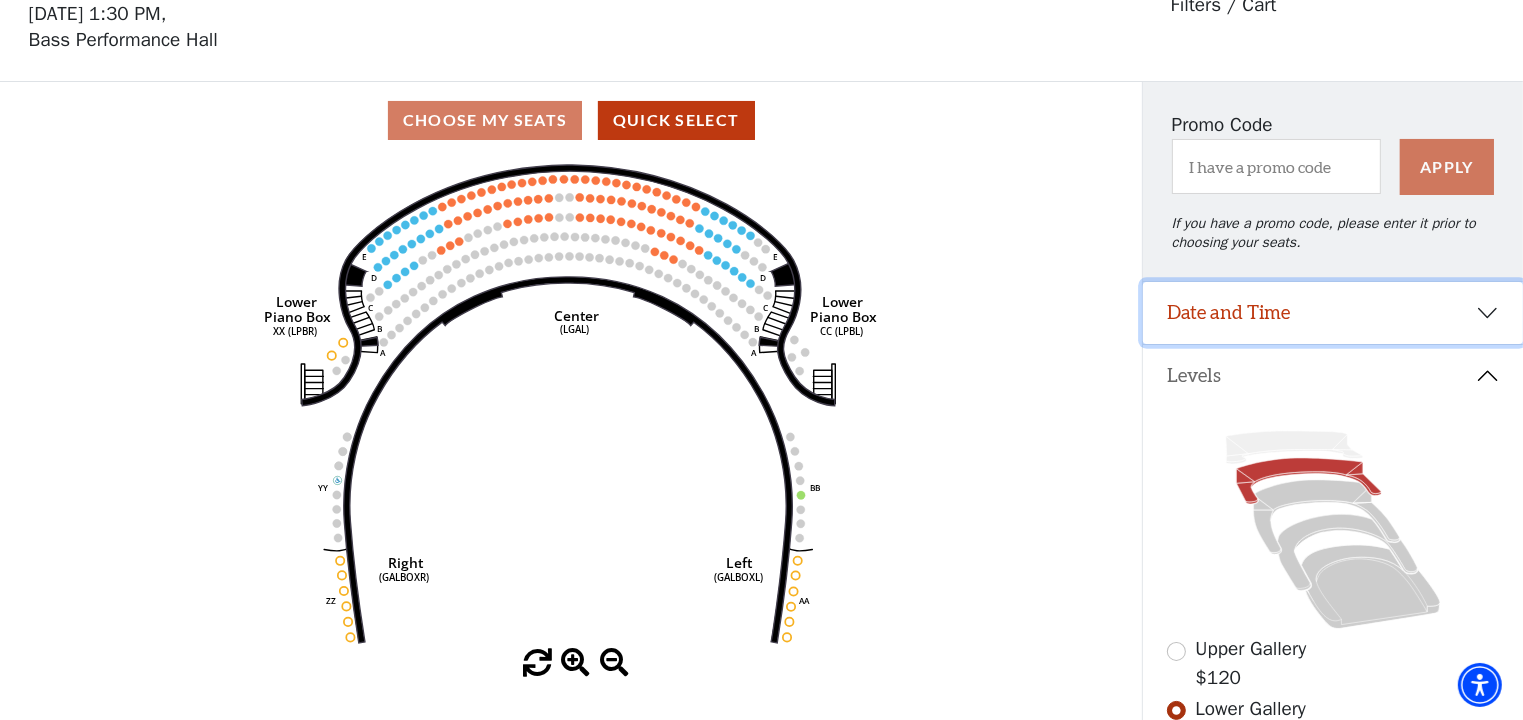 click on "Date and Time" at bounding box center [1333, 313] 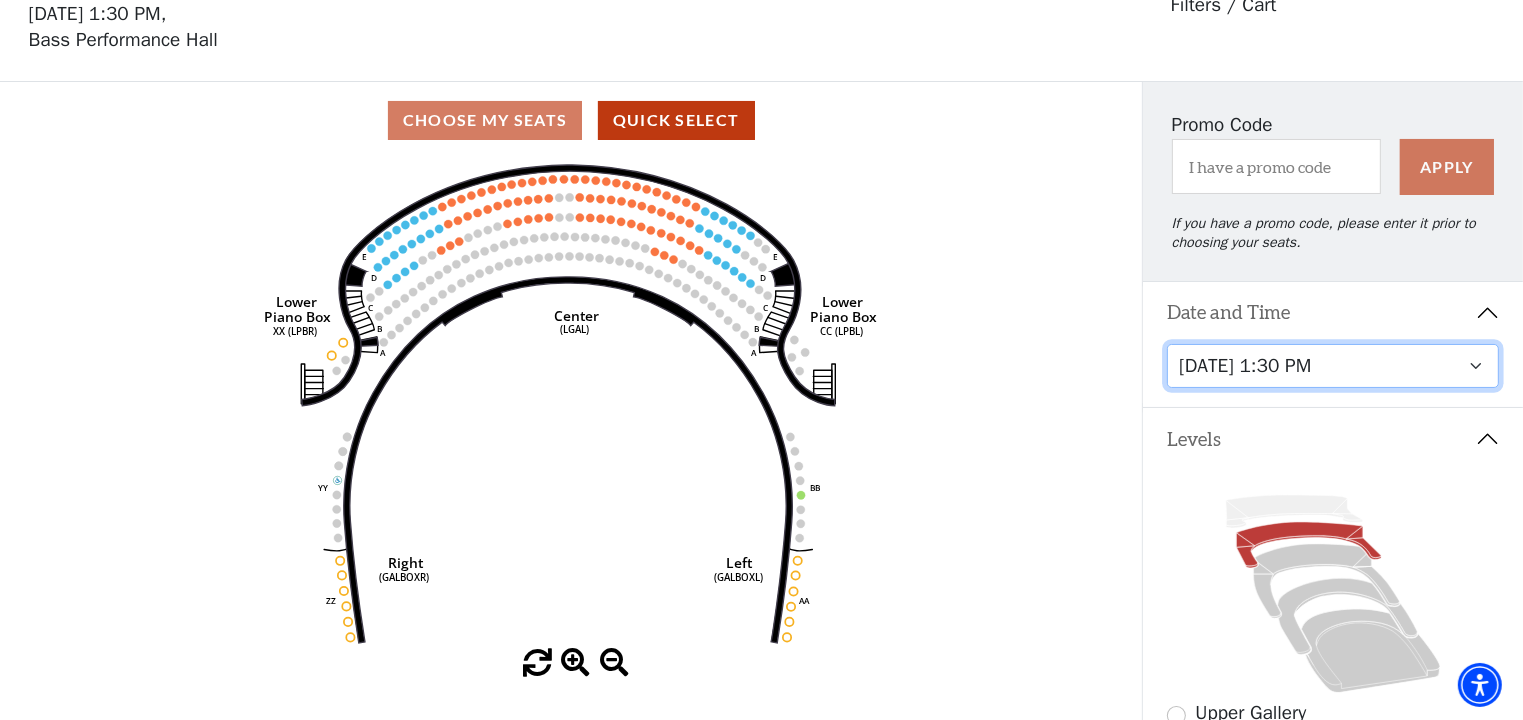 click on "Tuesday, July 29 at 7:30 PM Wednesday, July 30 at 7:30 PM Thursday, July 31 at 7:30 PM Friday, August 1 at 7:30 PM Saturday, August 2 at 1:30 PM Saturday, August 2 at 7:30 PM Sunday, August 3 at 1:30 PM Sunday, August 3 at 6:30 PM" at bounding box center [1333, 366] 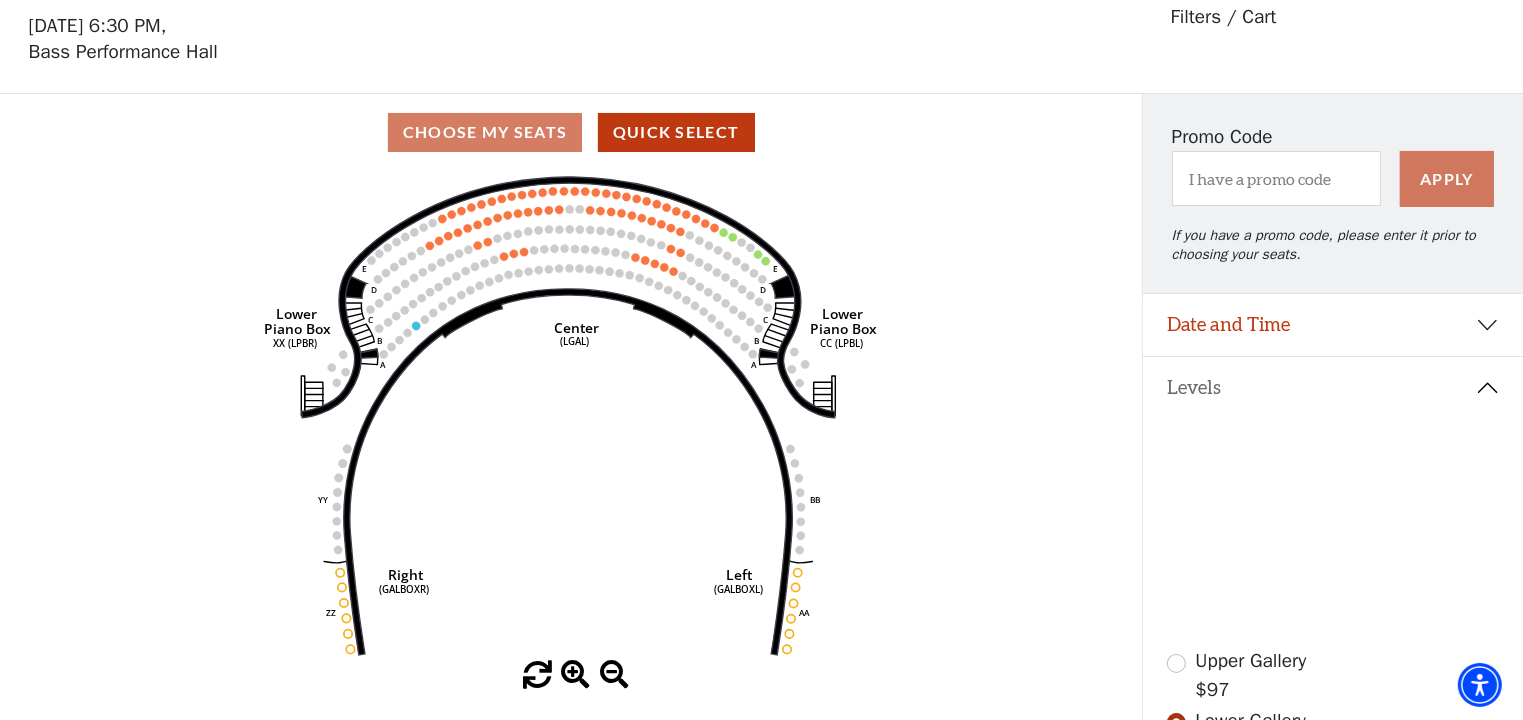 scroll, scrollTop: 92, scrollLeft: 0, axis: vertical 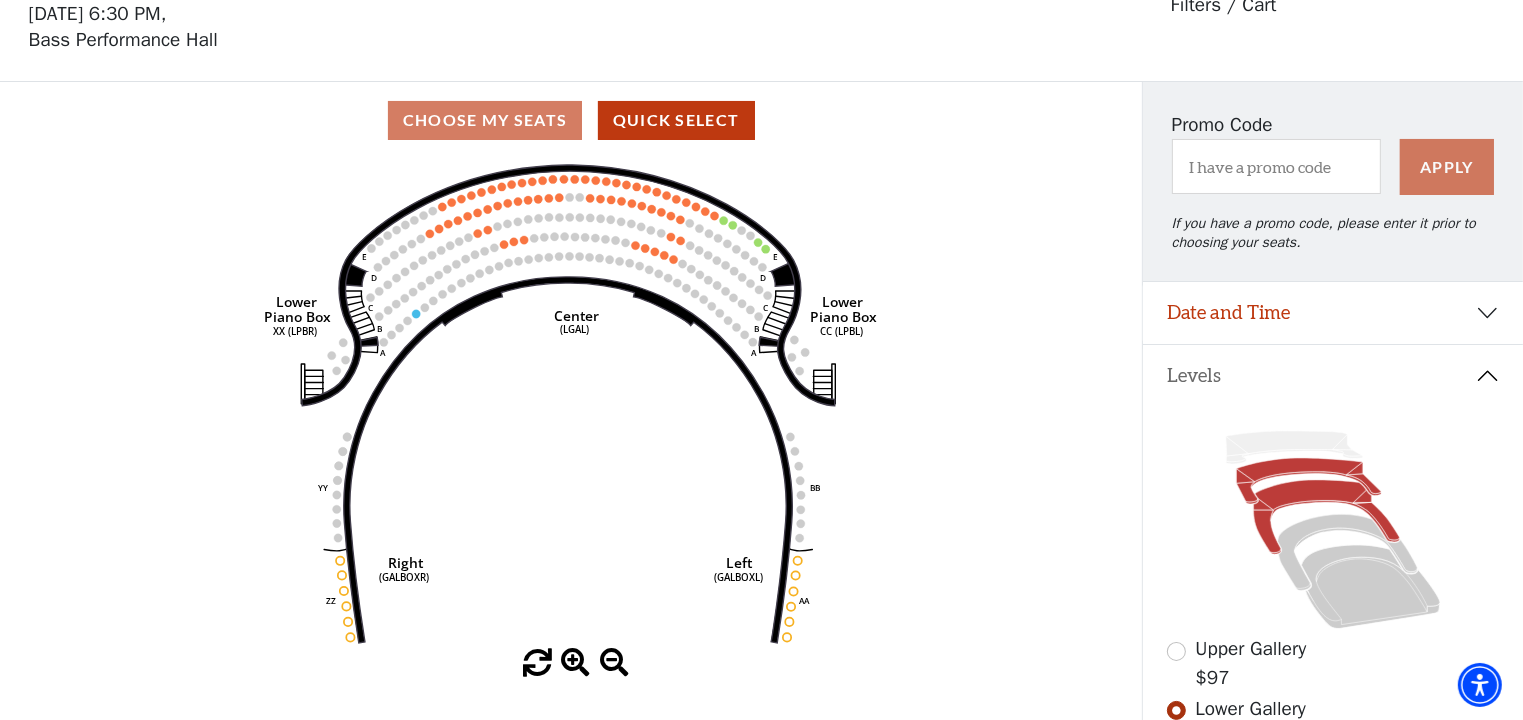 click 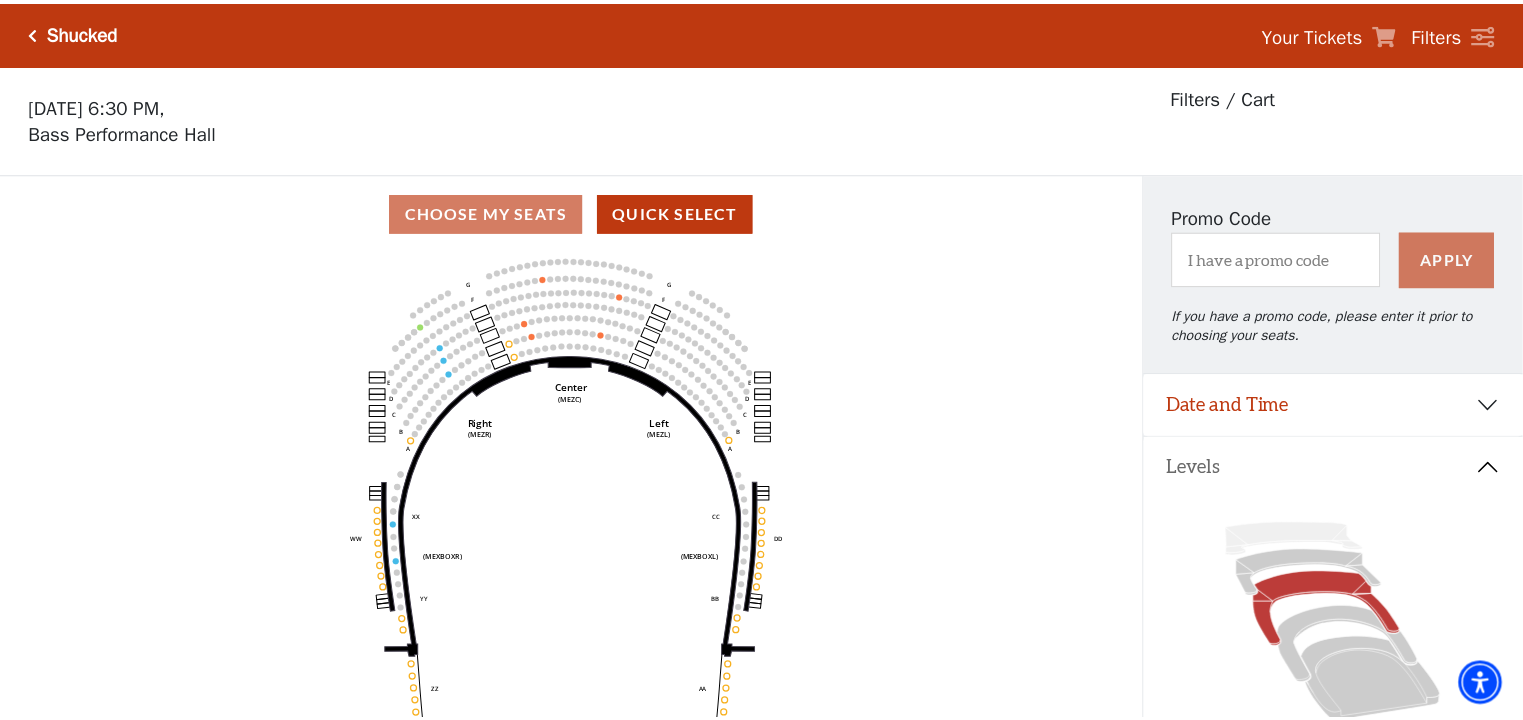 scroll, scrollTop: 92, scrollLeft: 0, axis: vertical 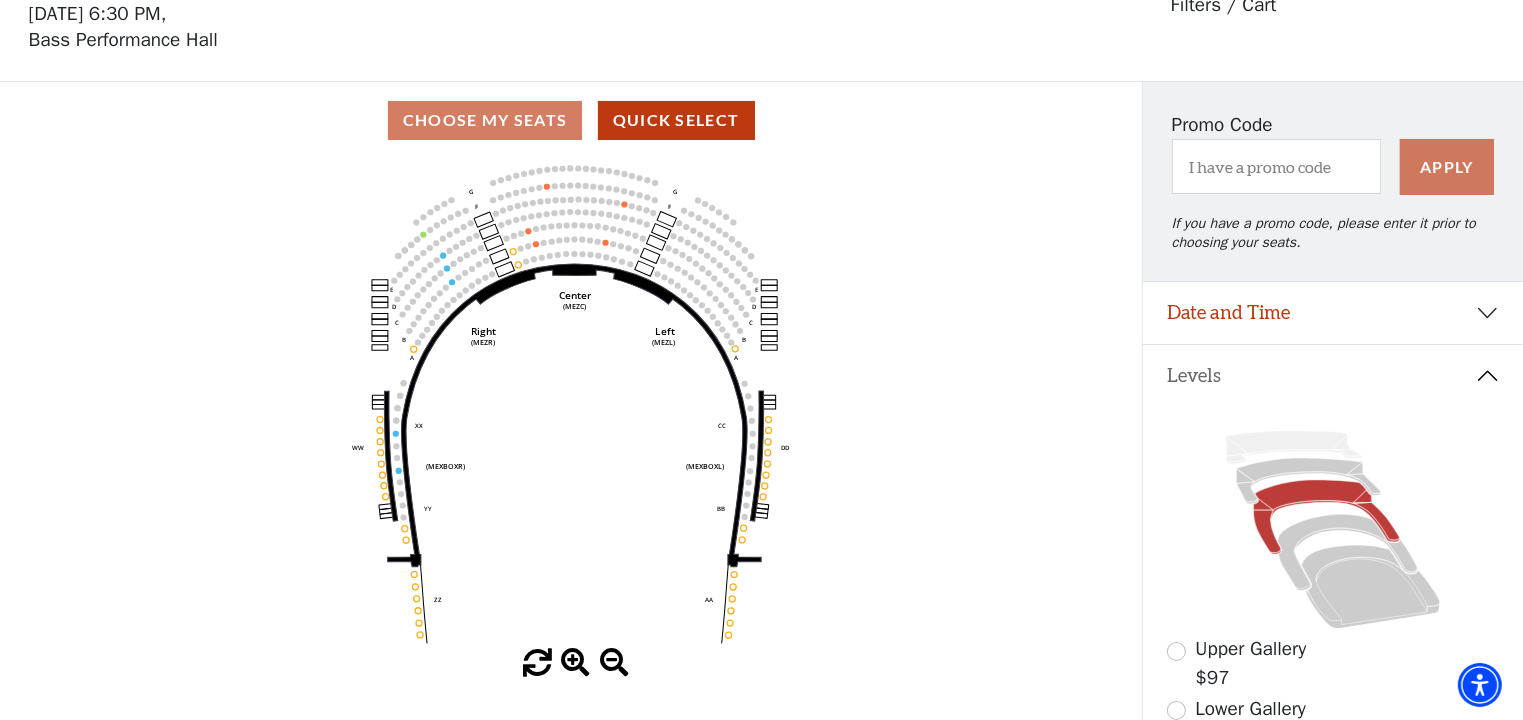 click 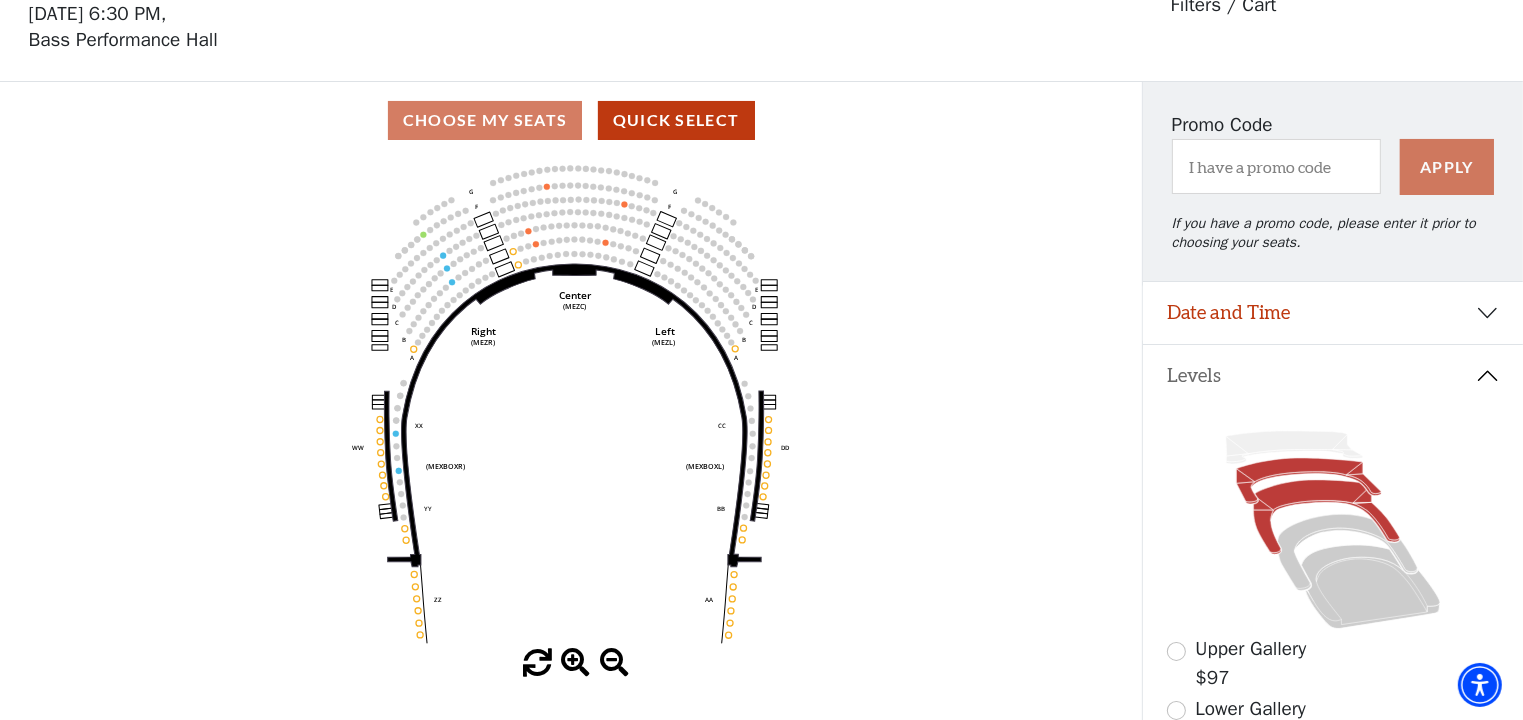 click 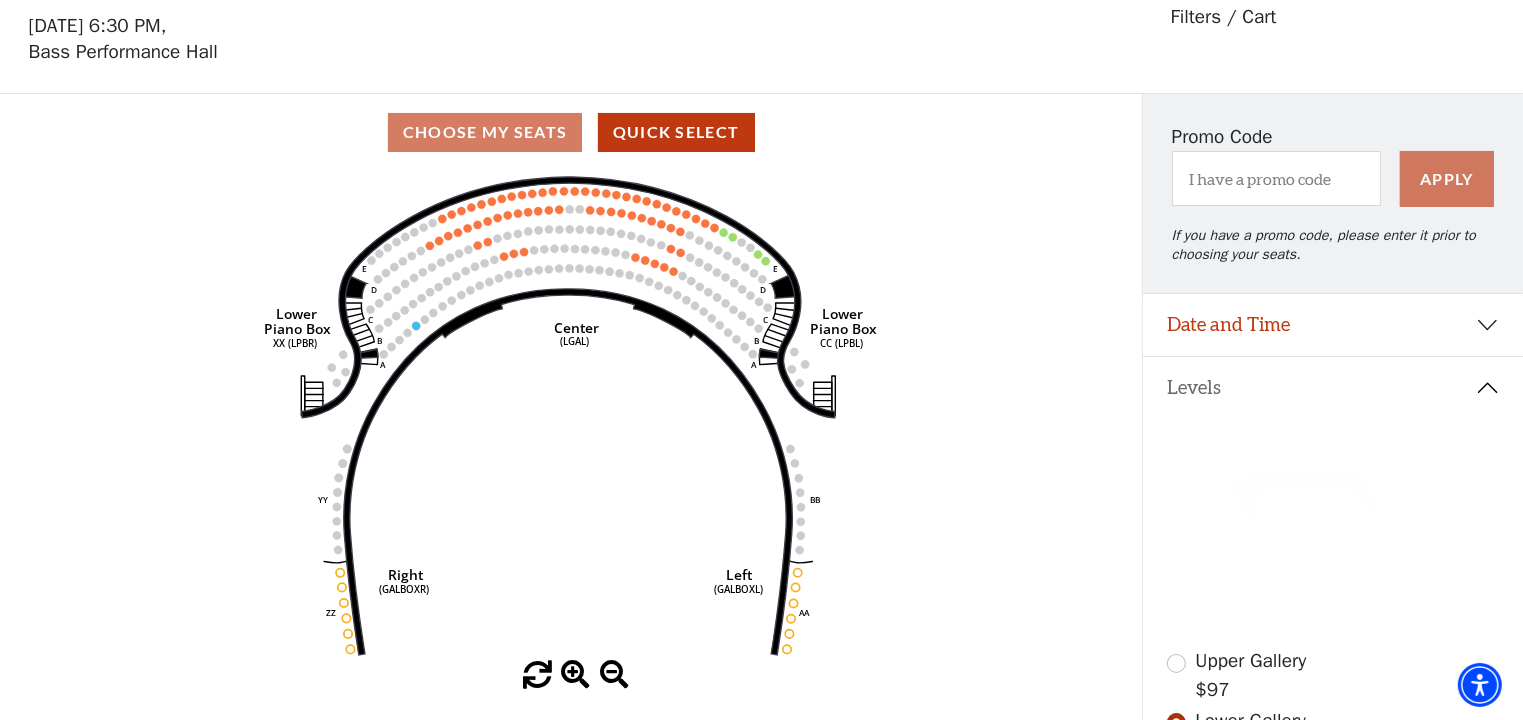 scroll, scrollTop: 92, scrollLeft: 0, axis: vertical 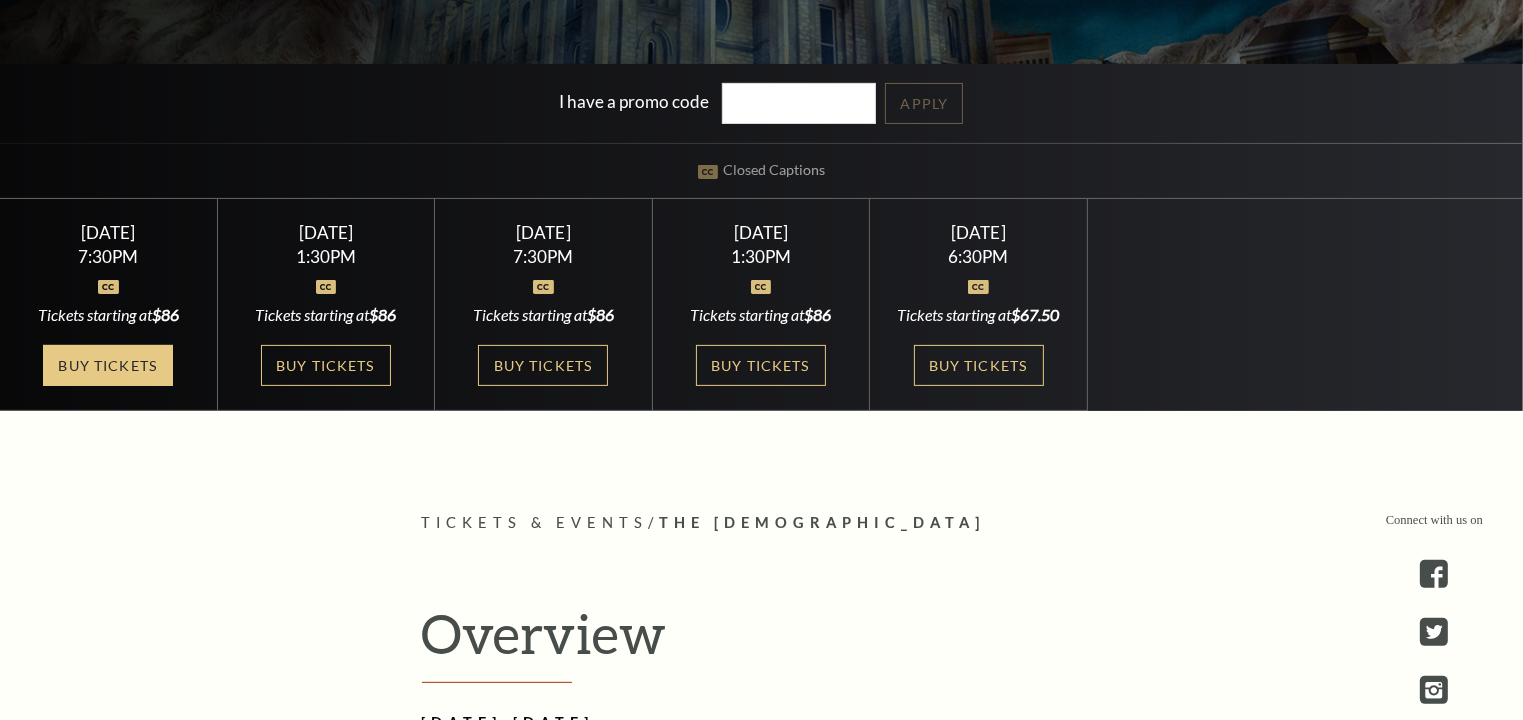 click on "Buy Tickets" at bounding box center (108, 365) 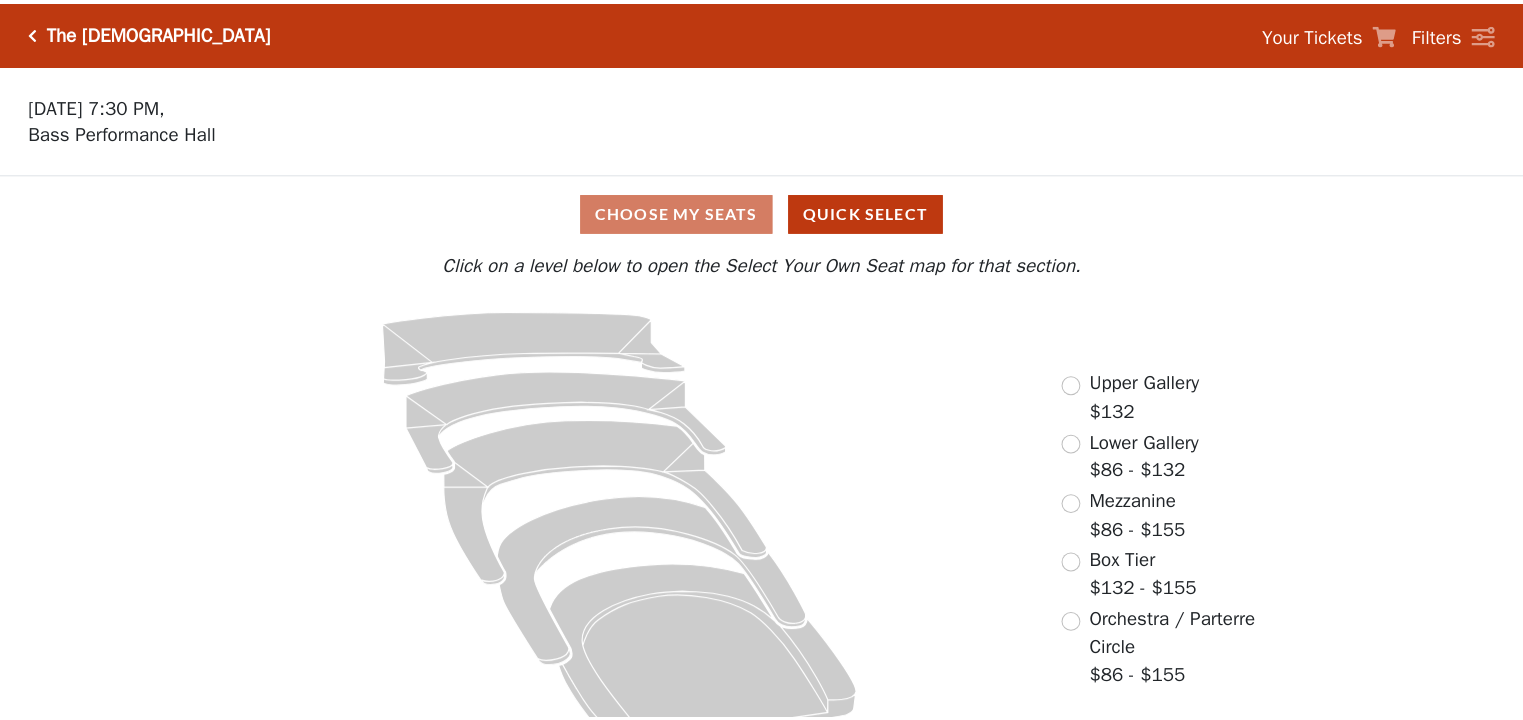 scroll, scrollTop: 0, scrollLeft: 0, axis: both 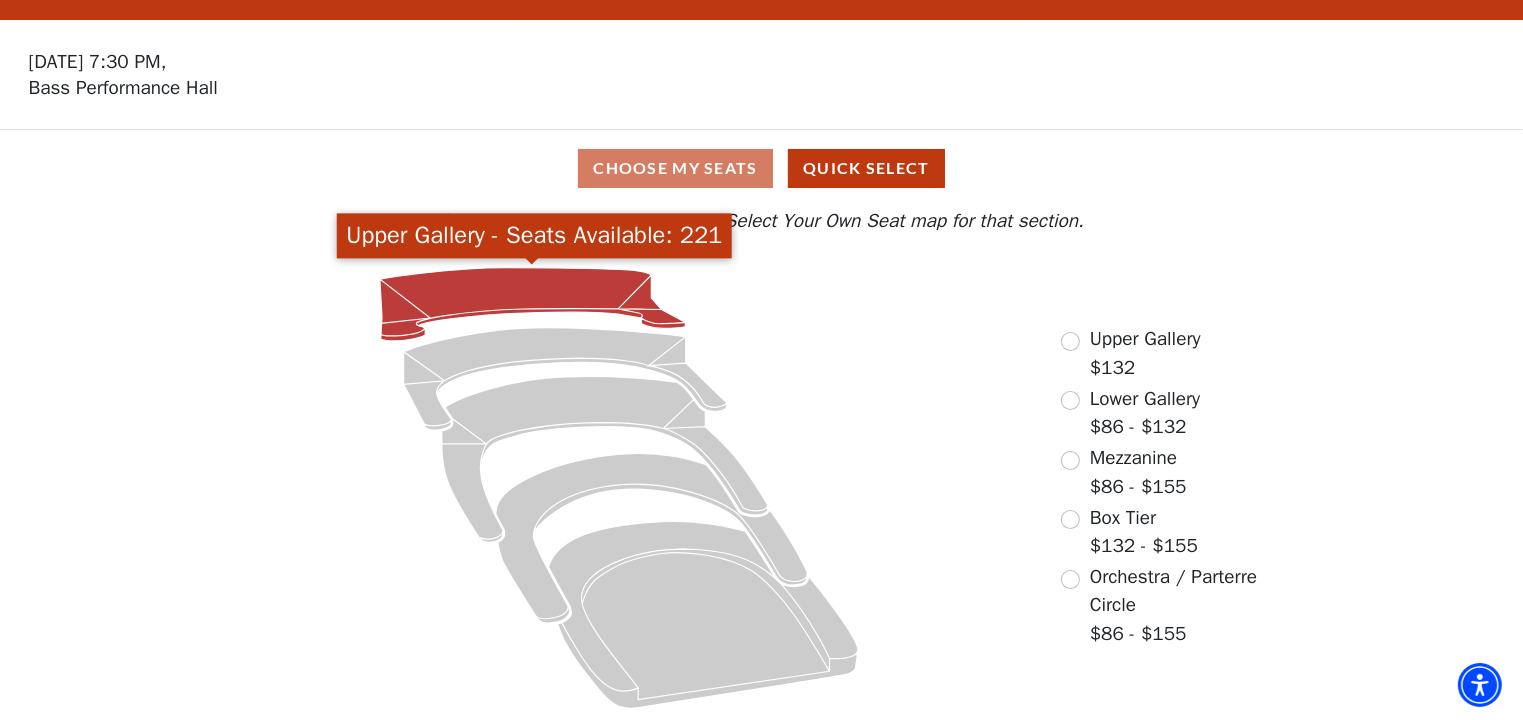 click 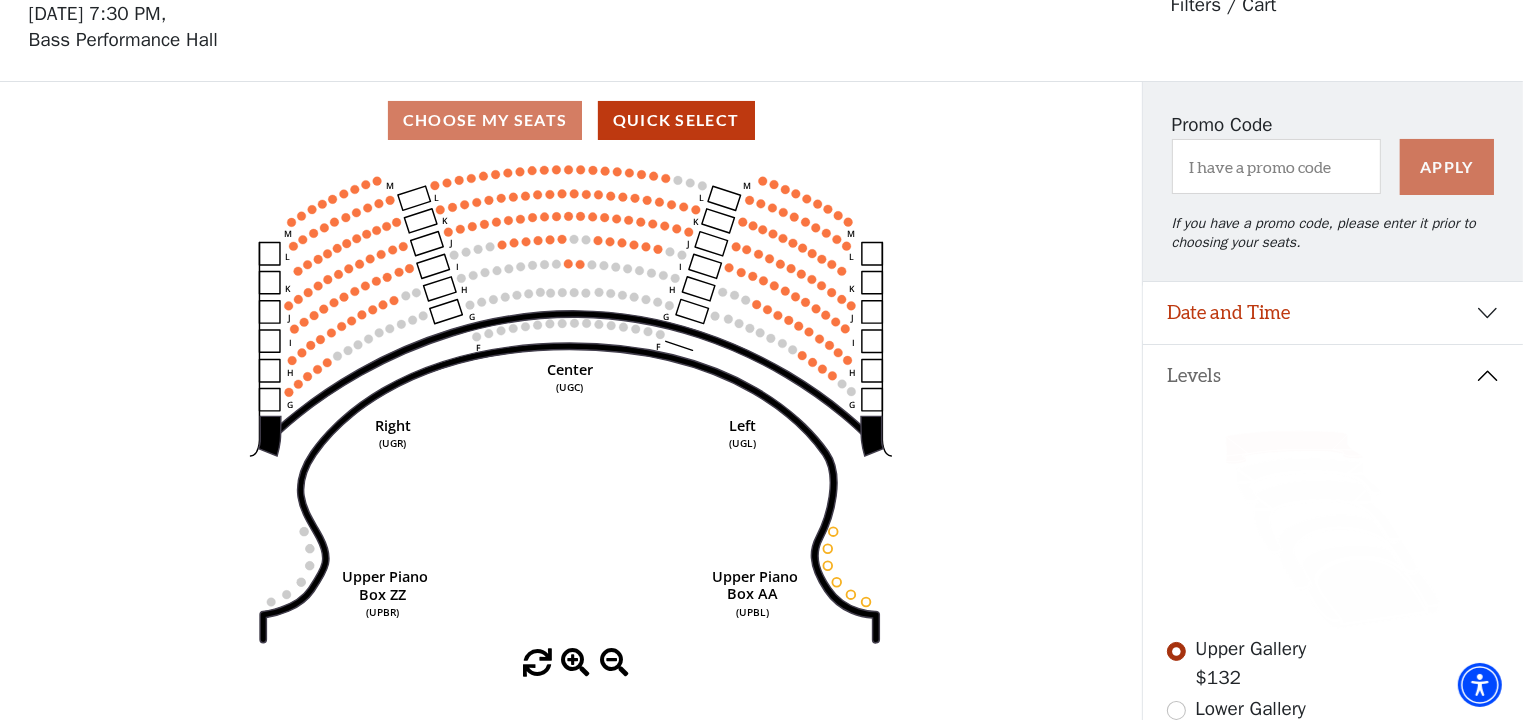 scroll, scrollTop: 92, scrollLeft: 0, axis: vertical 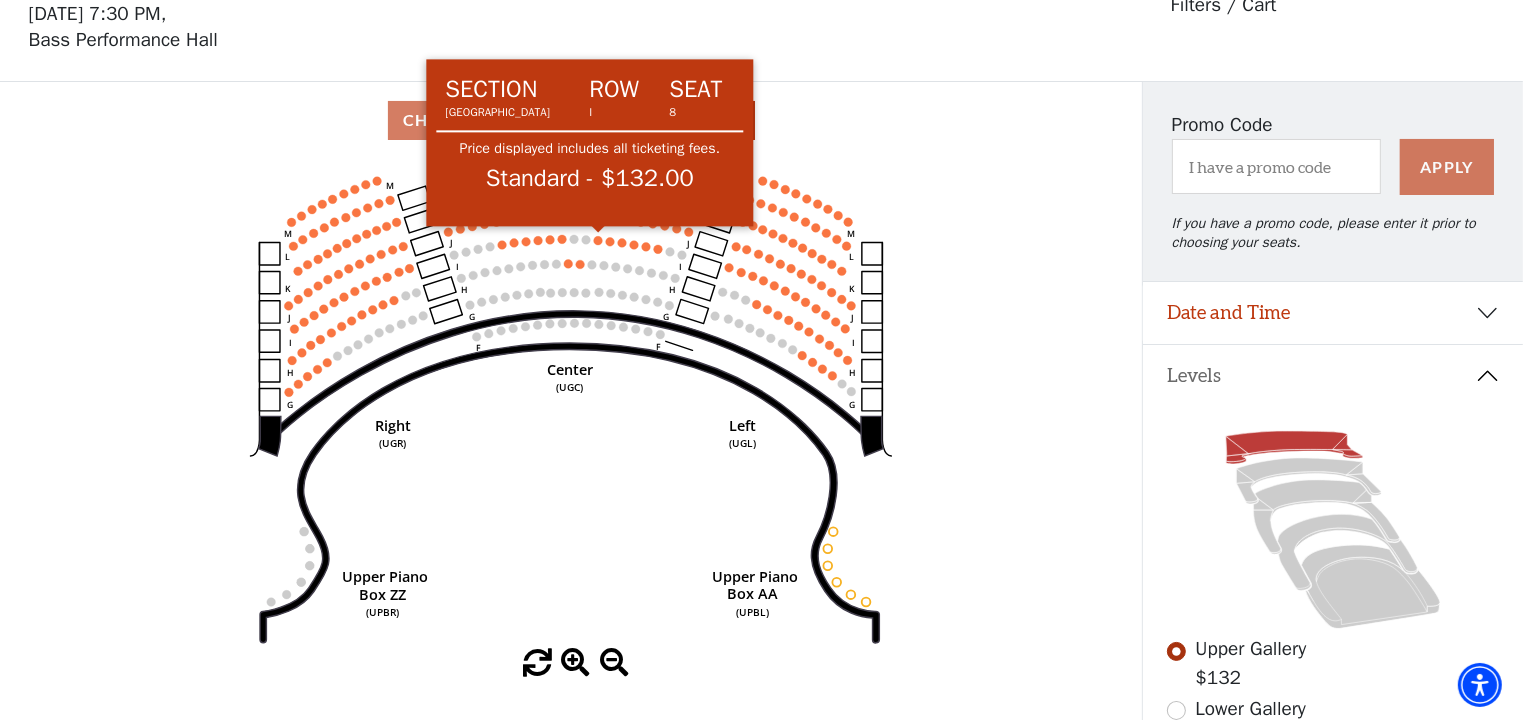 click 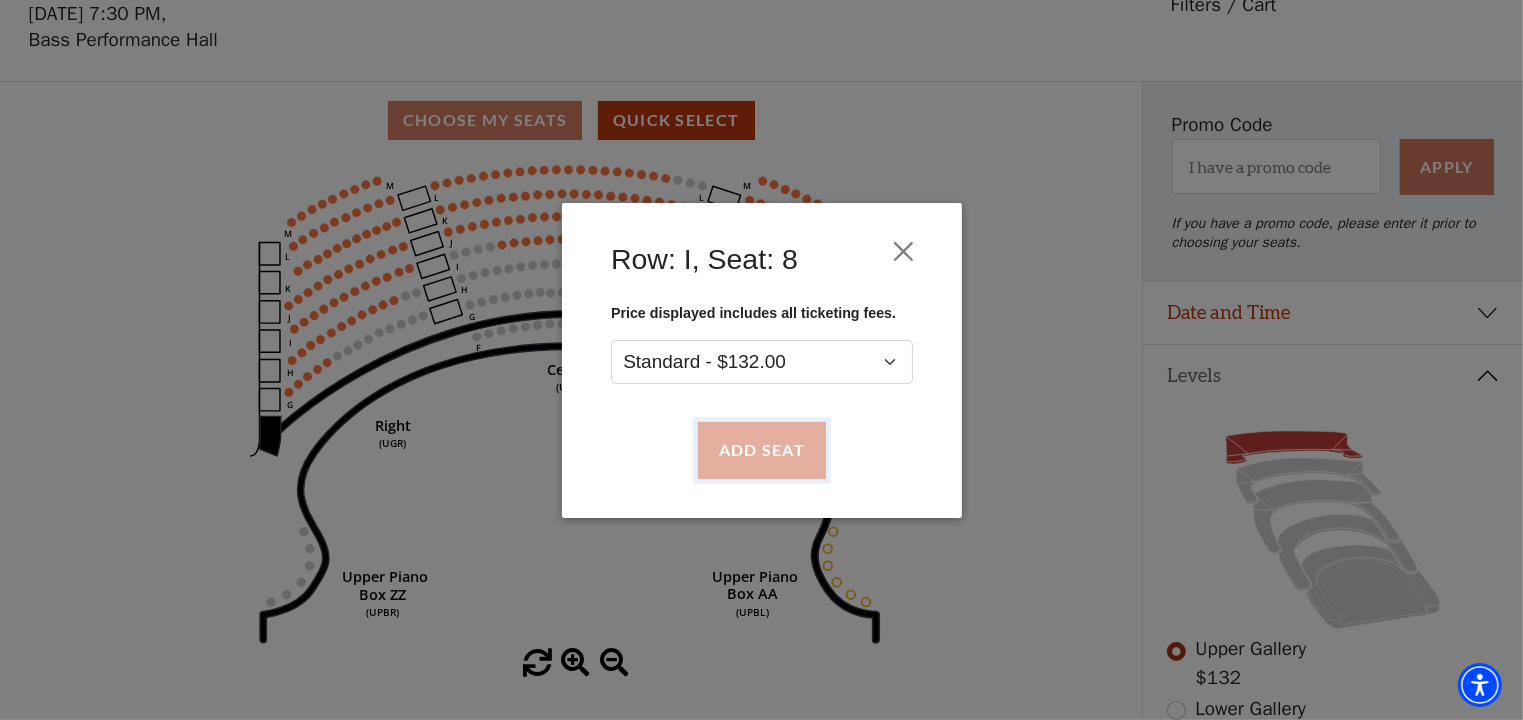 click on "Add Seat" at bounding box center [761, 450] 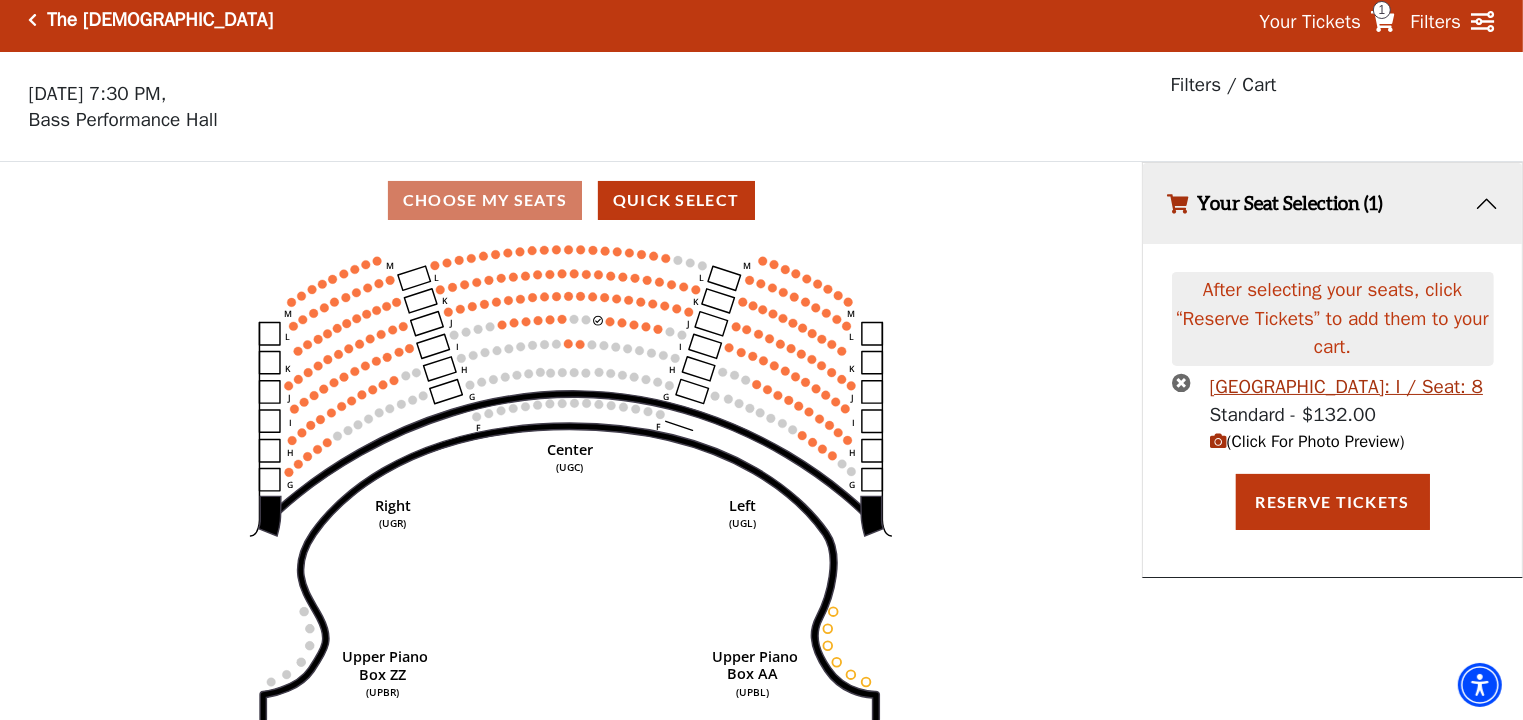 scroll, scrollTop: 0, scrollLeft: 0, axis: both 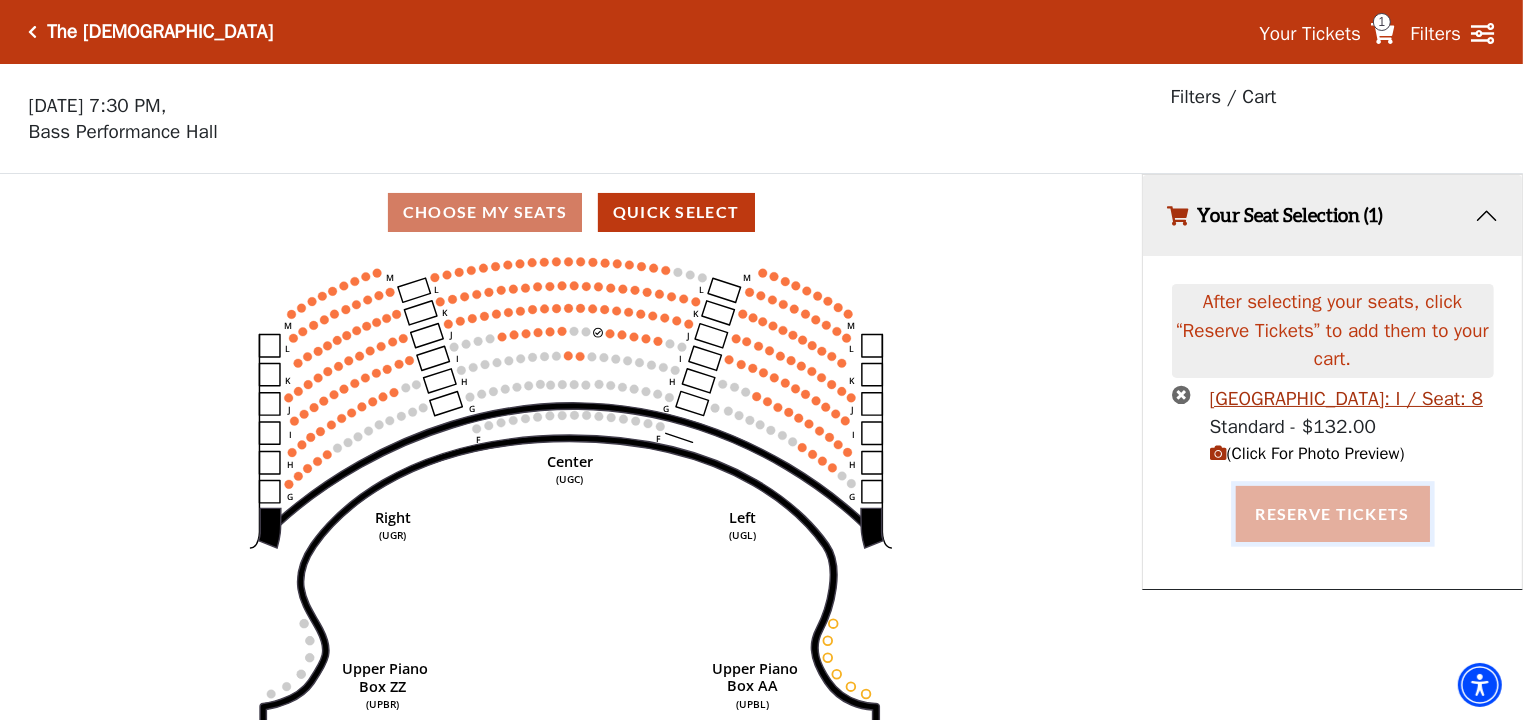 click on "Reserve Tickets" at bounding box center (1333, 514) 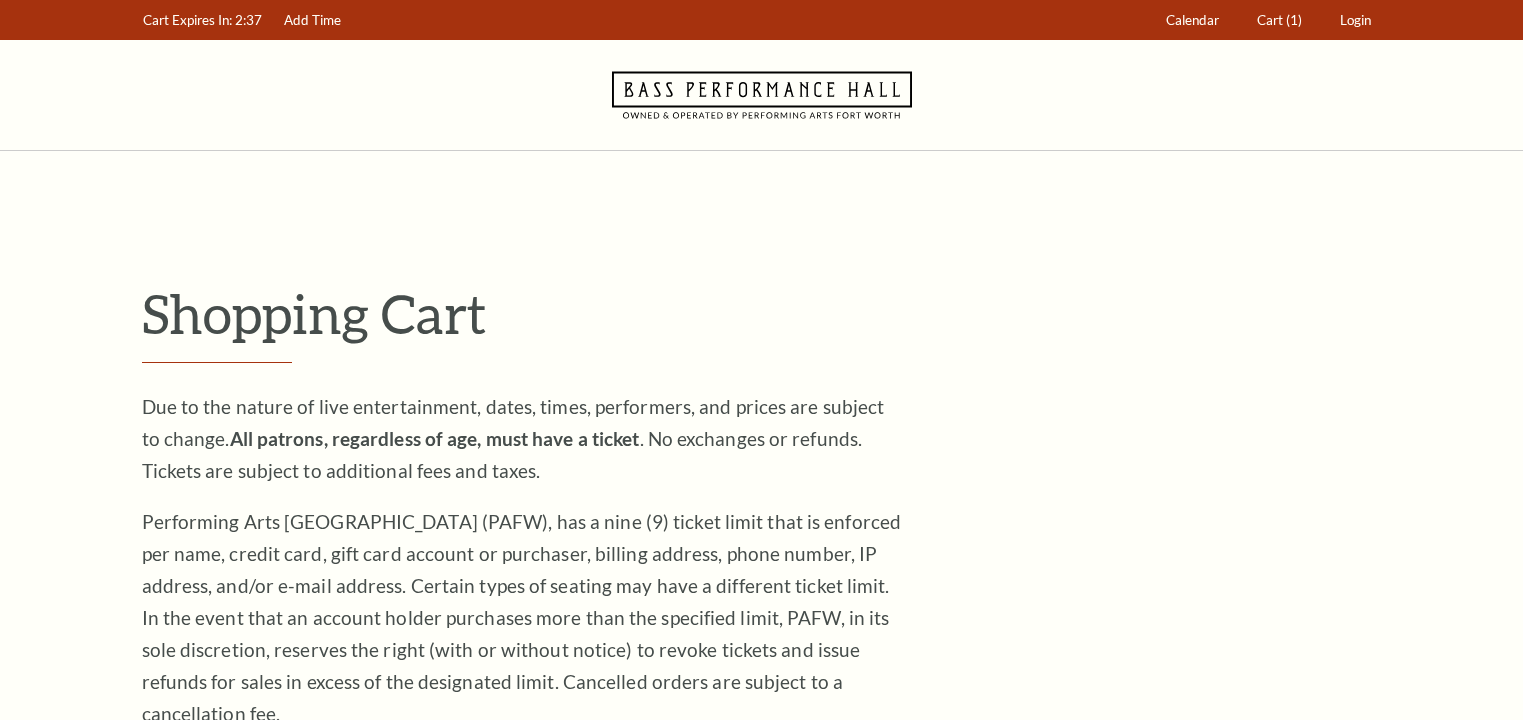 scroll, scrollTop: 0, scrollLeft: 0, axis: both 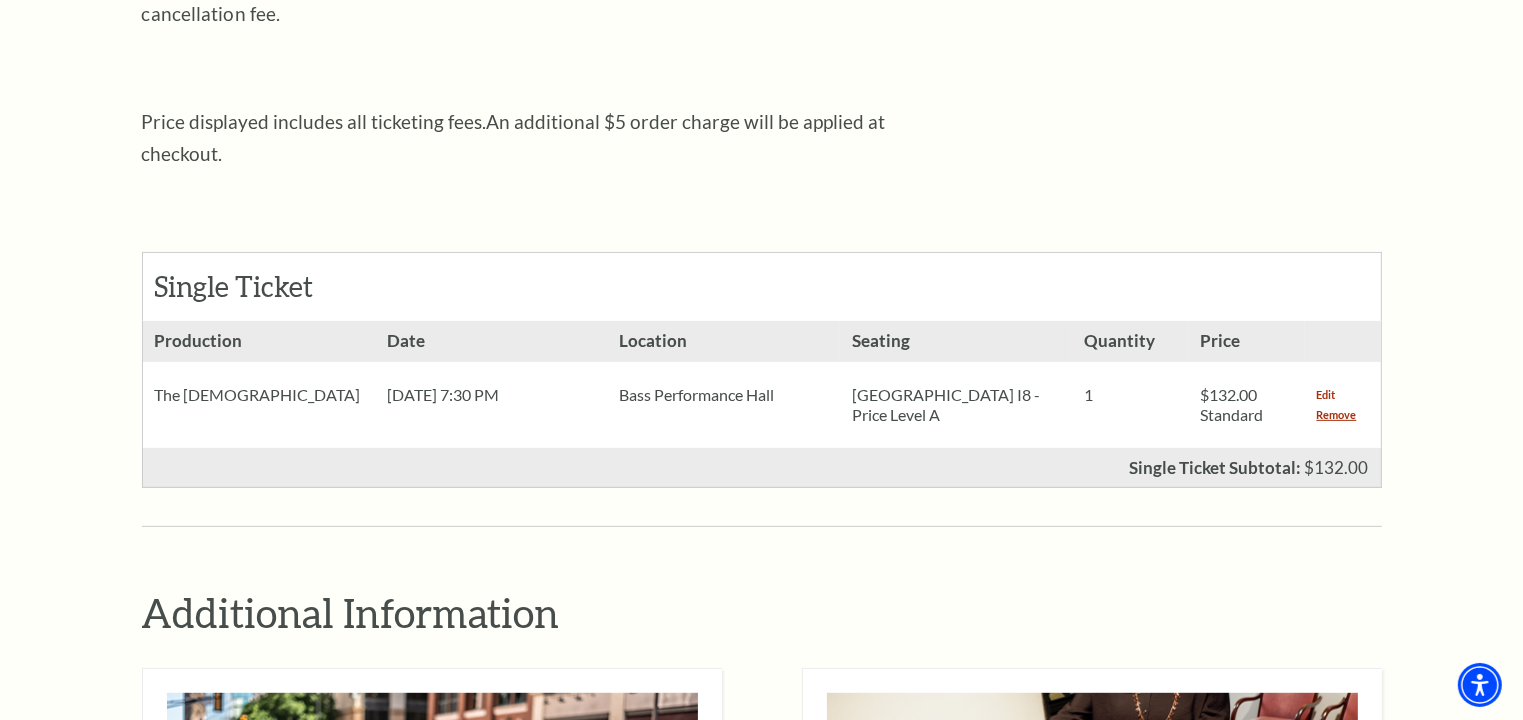 click on "Edit" at bounding box center (1326, 395) 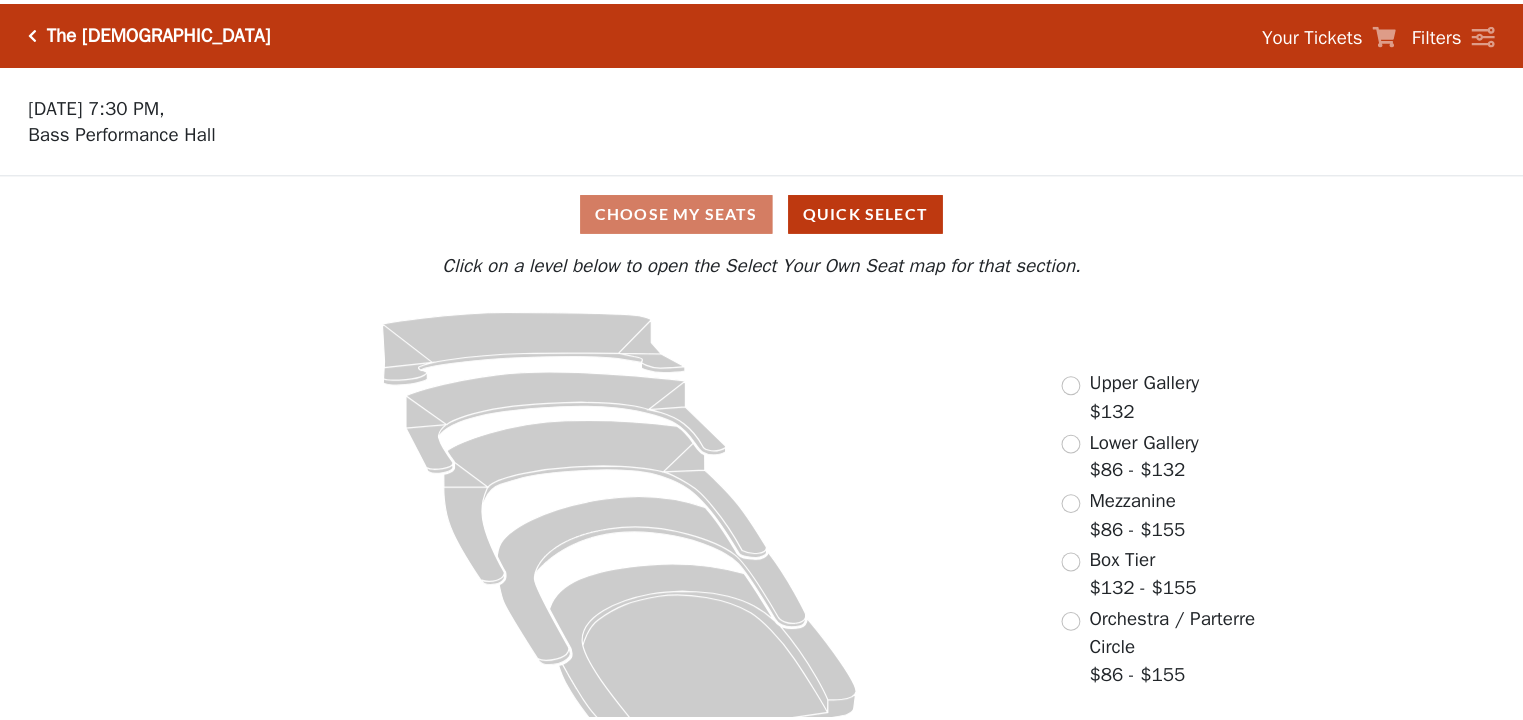 scroll, scrollTop: 0, scrollLeft: 0, axis: both 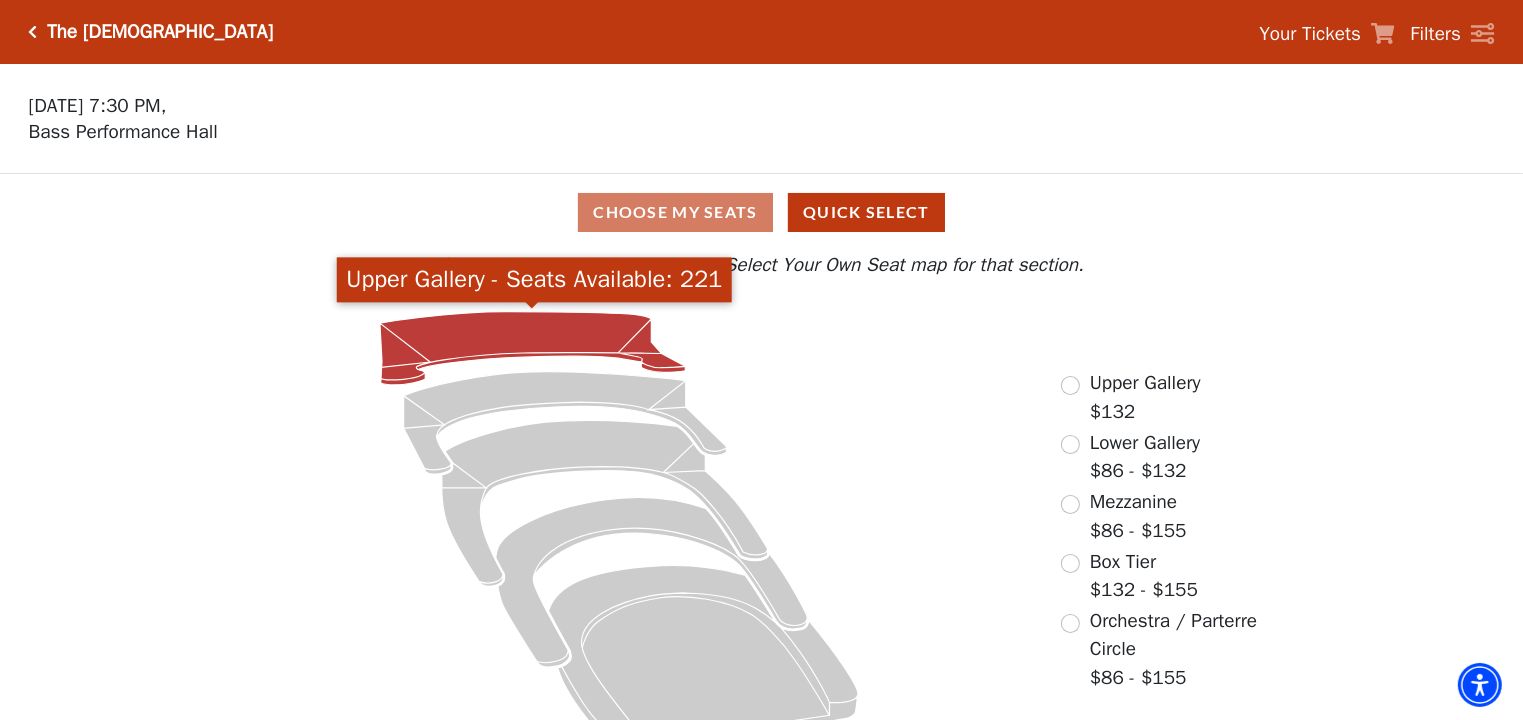 click 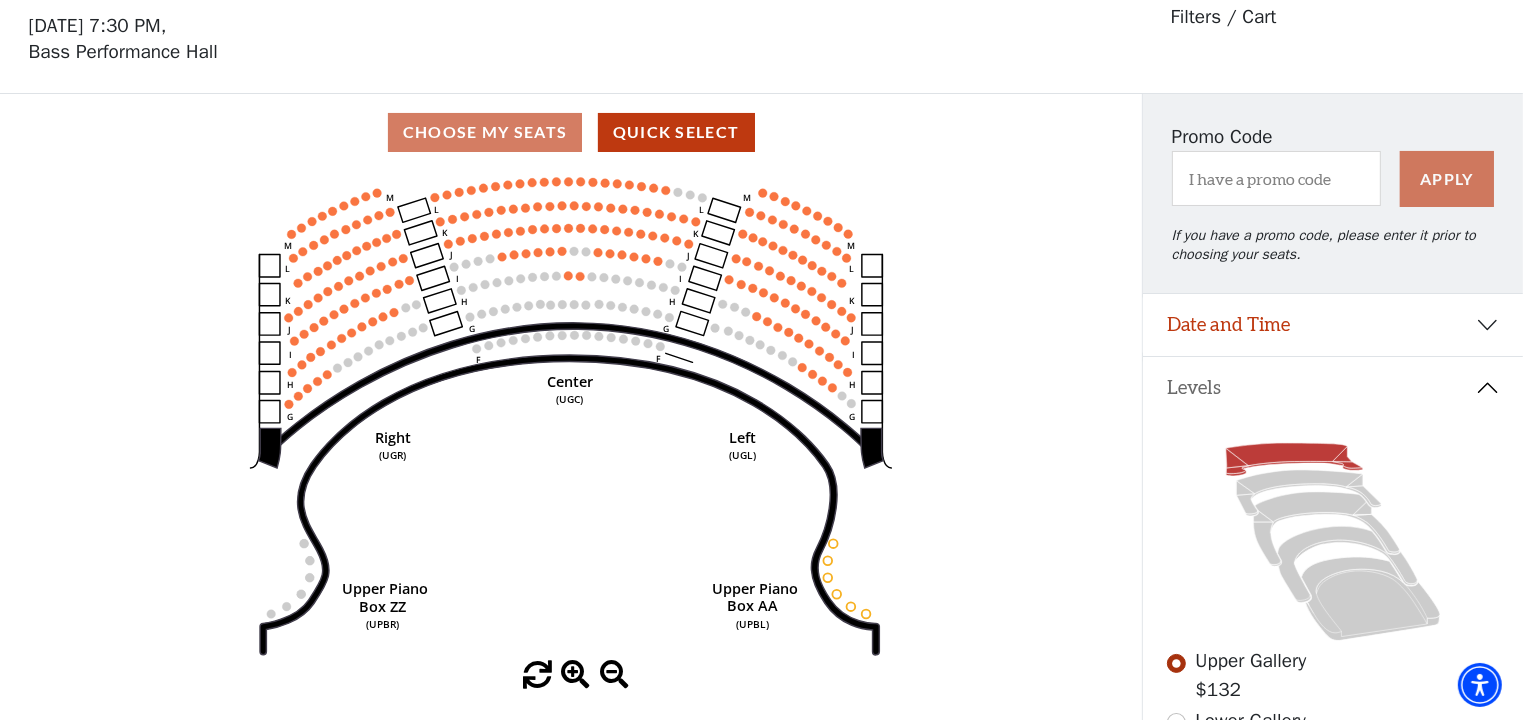 scroll, scrollTop: 92, scrollLeft: 0, axis: vertical 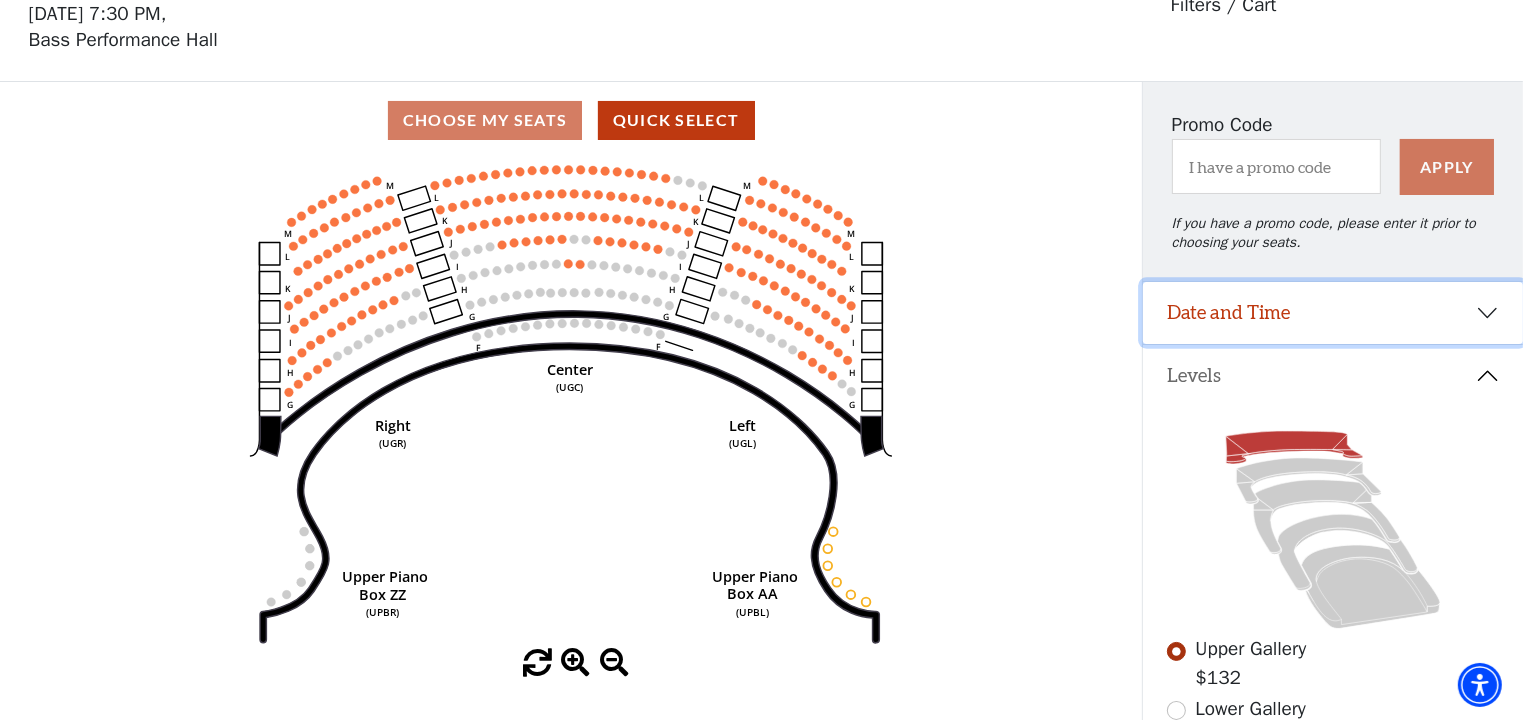 click on "Date and Time" at bounding box center [1333, 313] 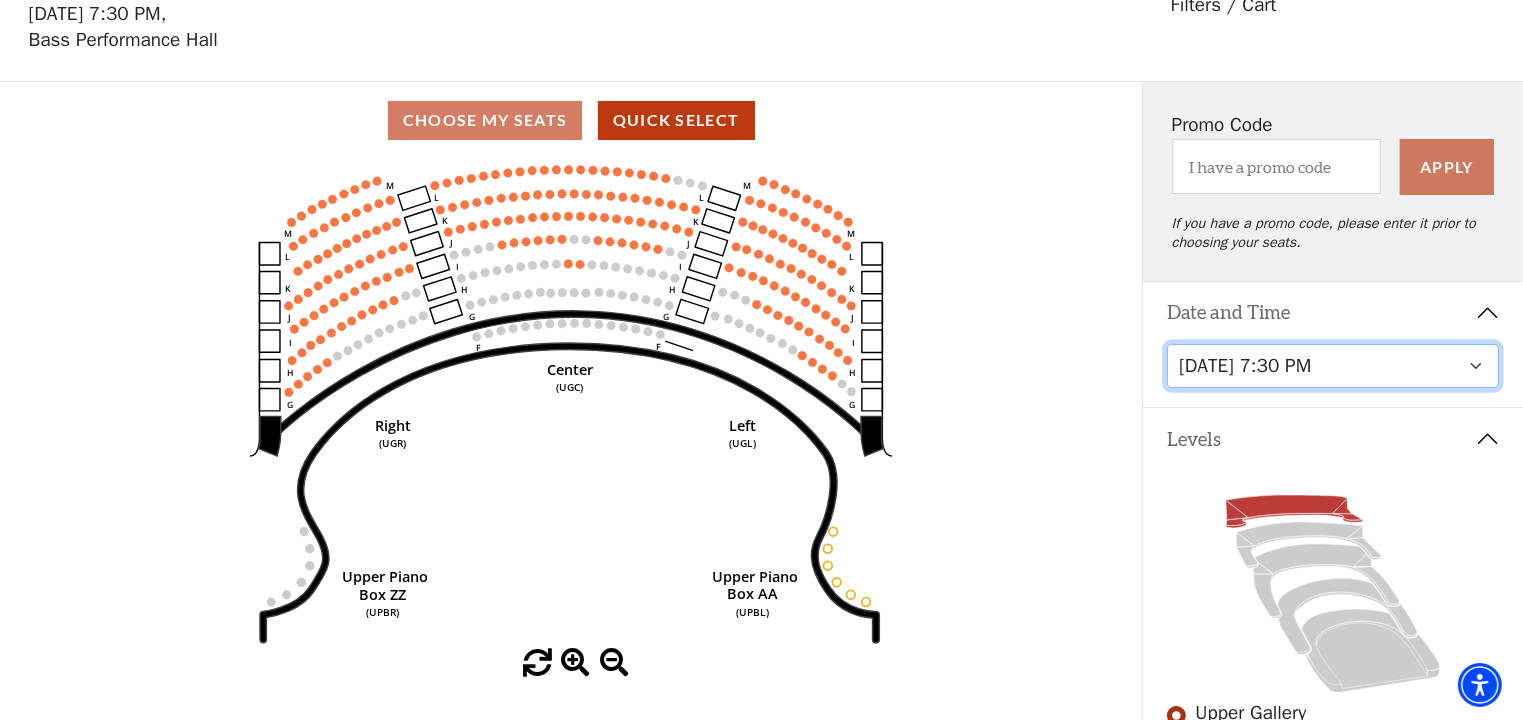 click on "Friday, August 8 at 7:30 PM Saturday, August 9 at 1:30 PM Saturday, August 9 at 7:30 PM Sunday, August 10 at 1:30 PM Sunday, August 10 at 6:30 PM" at bounding box center [1333, 366] 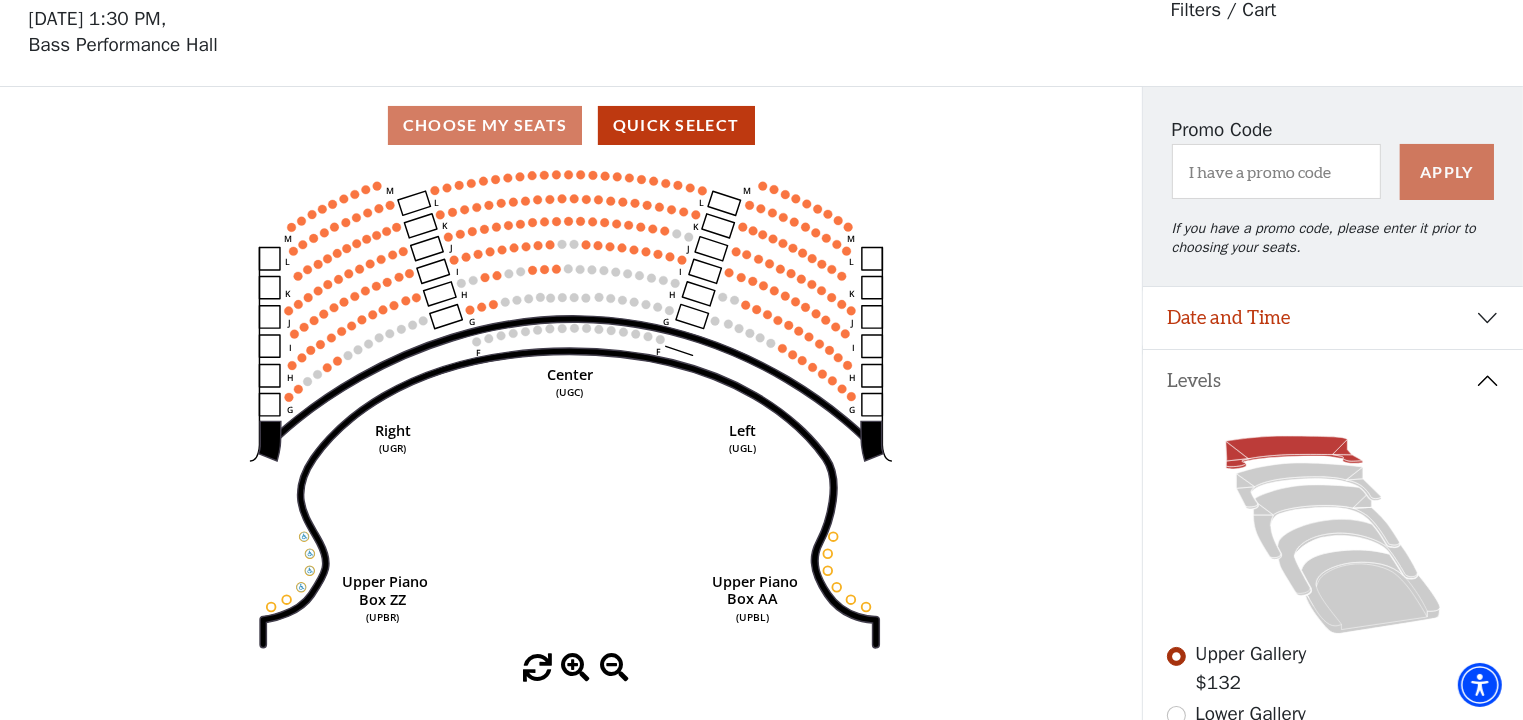 scroll, scrollTop: 92, scrollLeft: 0, axis: vertical 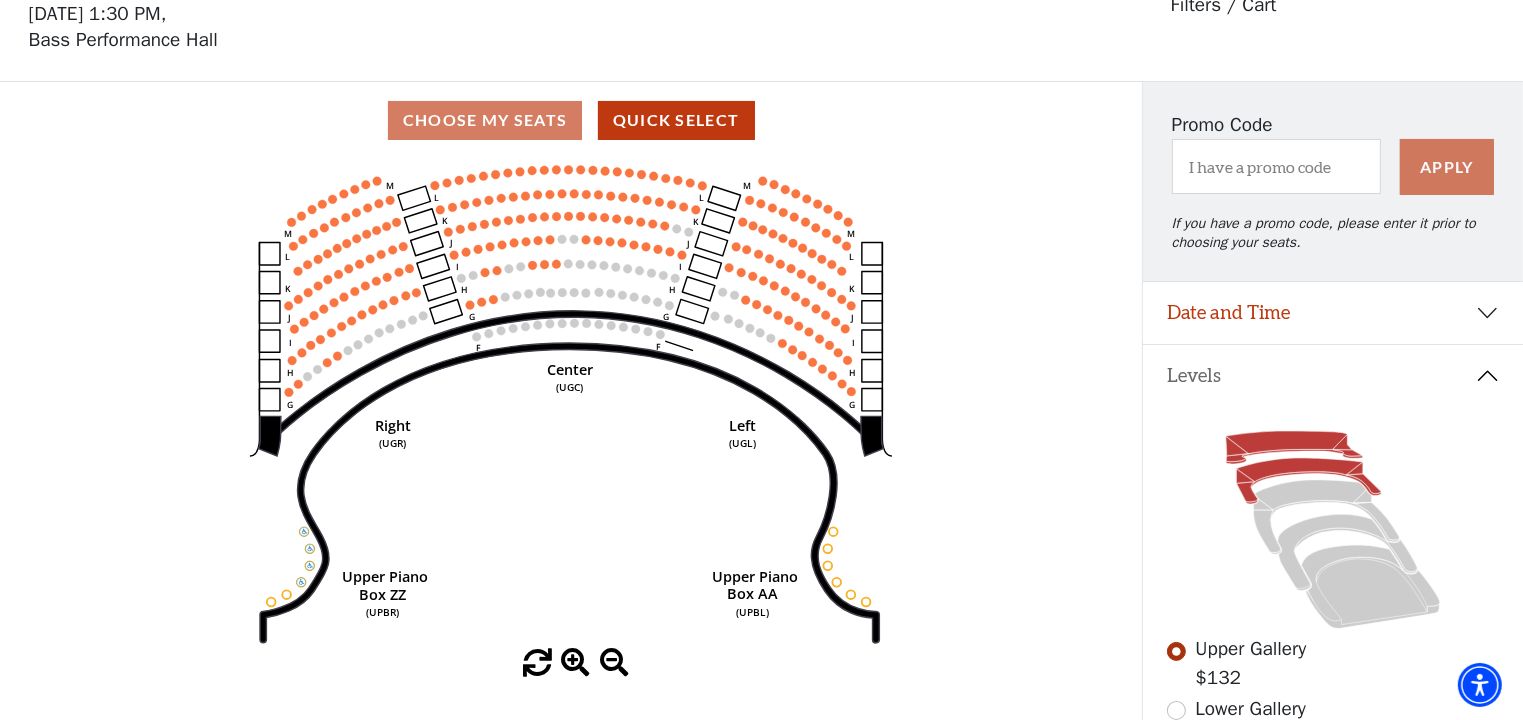 click 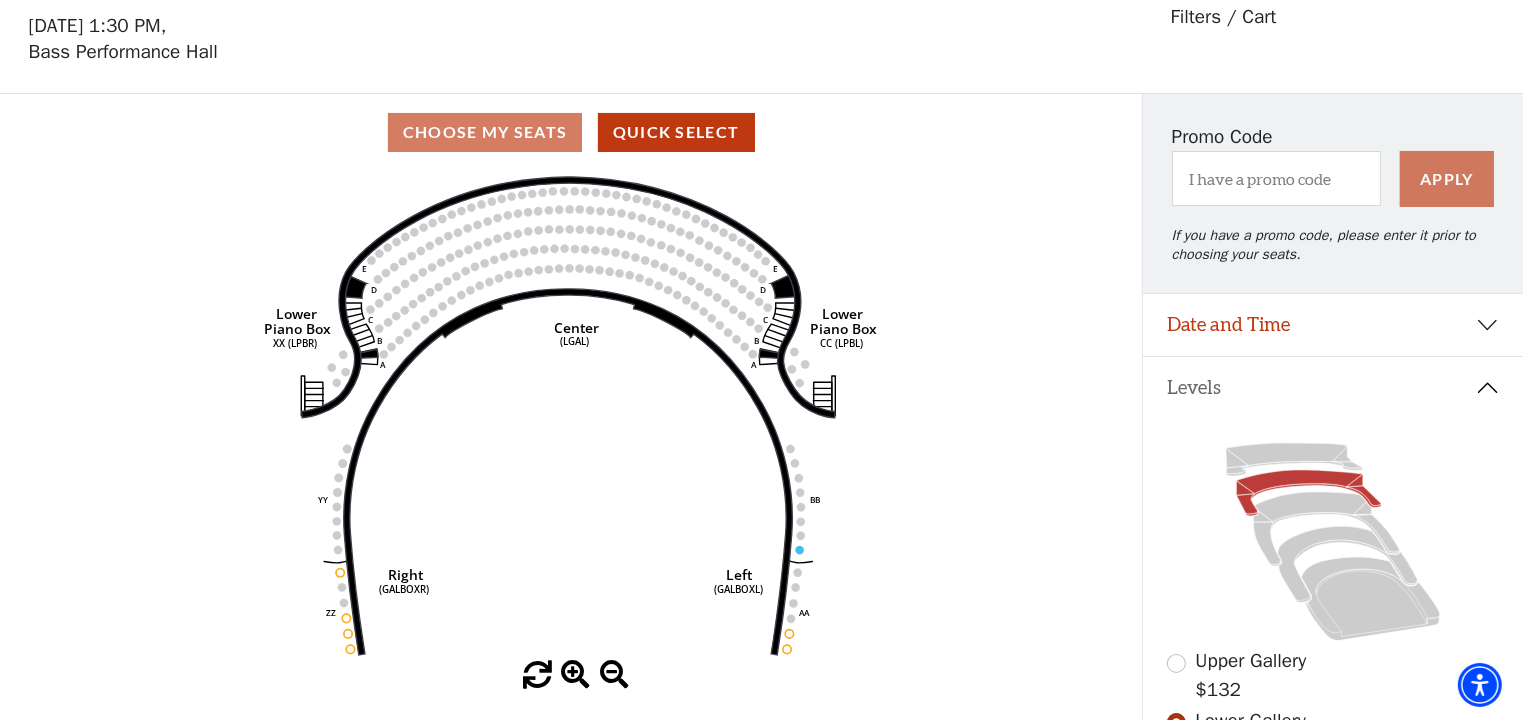 scroll, scrollTop: 92, scrollLeft: 0, axis: vertical 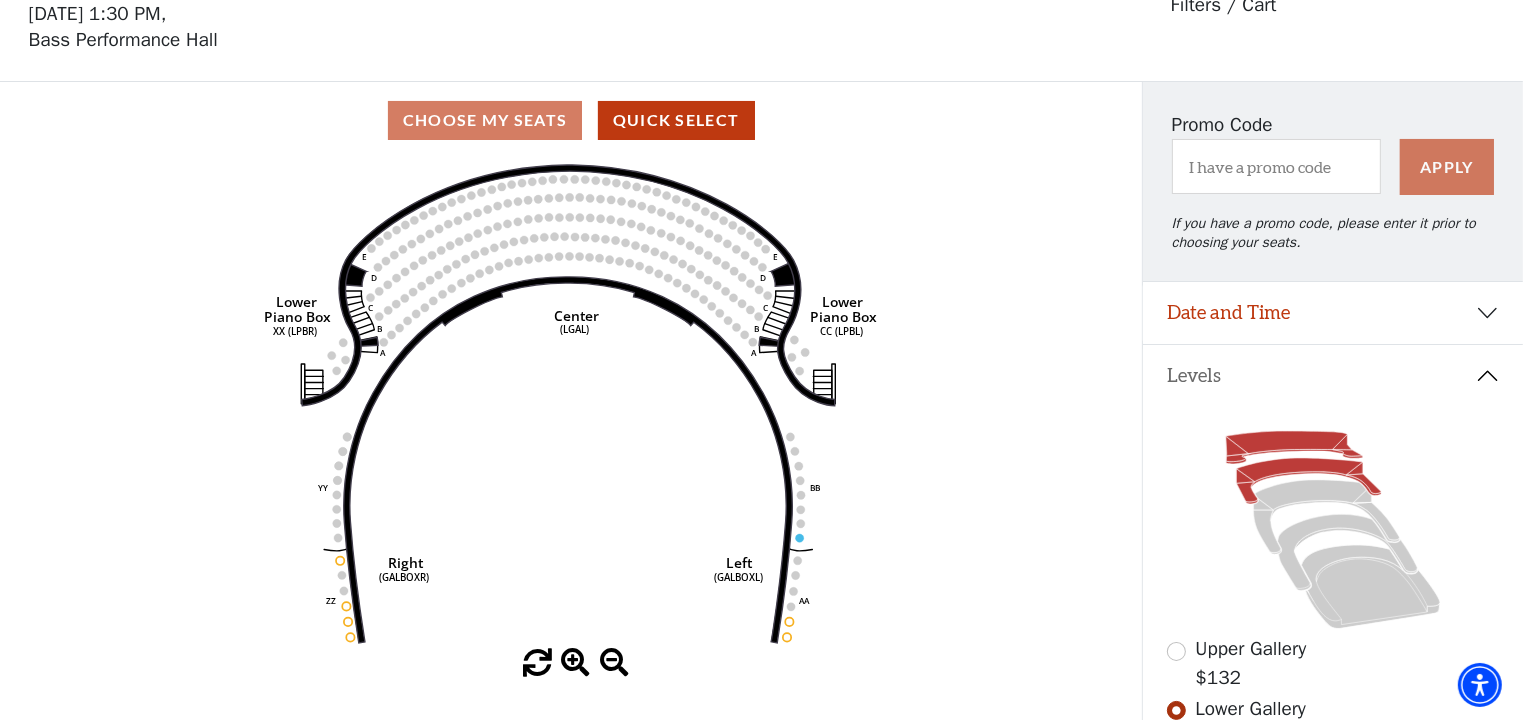 click 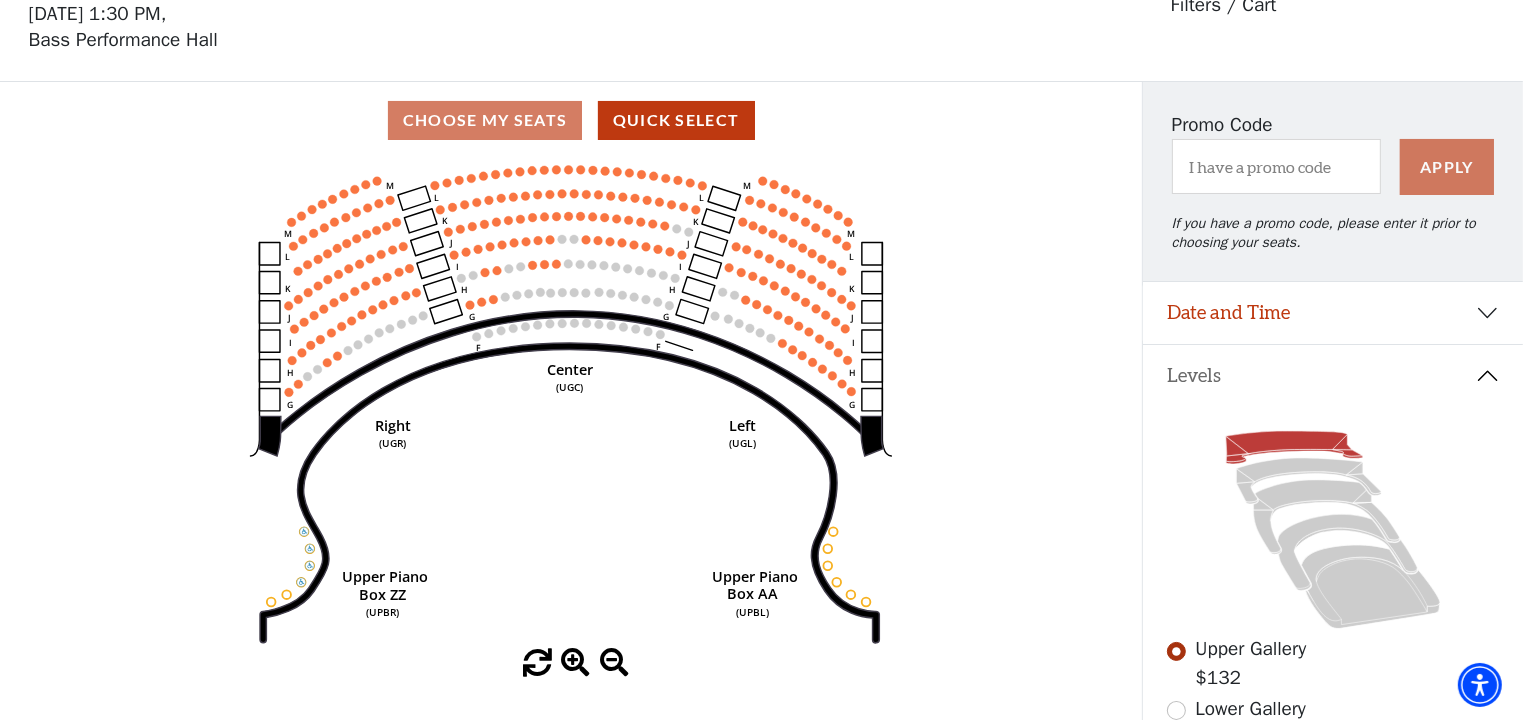 scroll, scrollTop: 92, scrollLeft: 0, axis: vertical 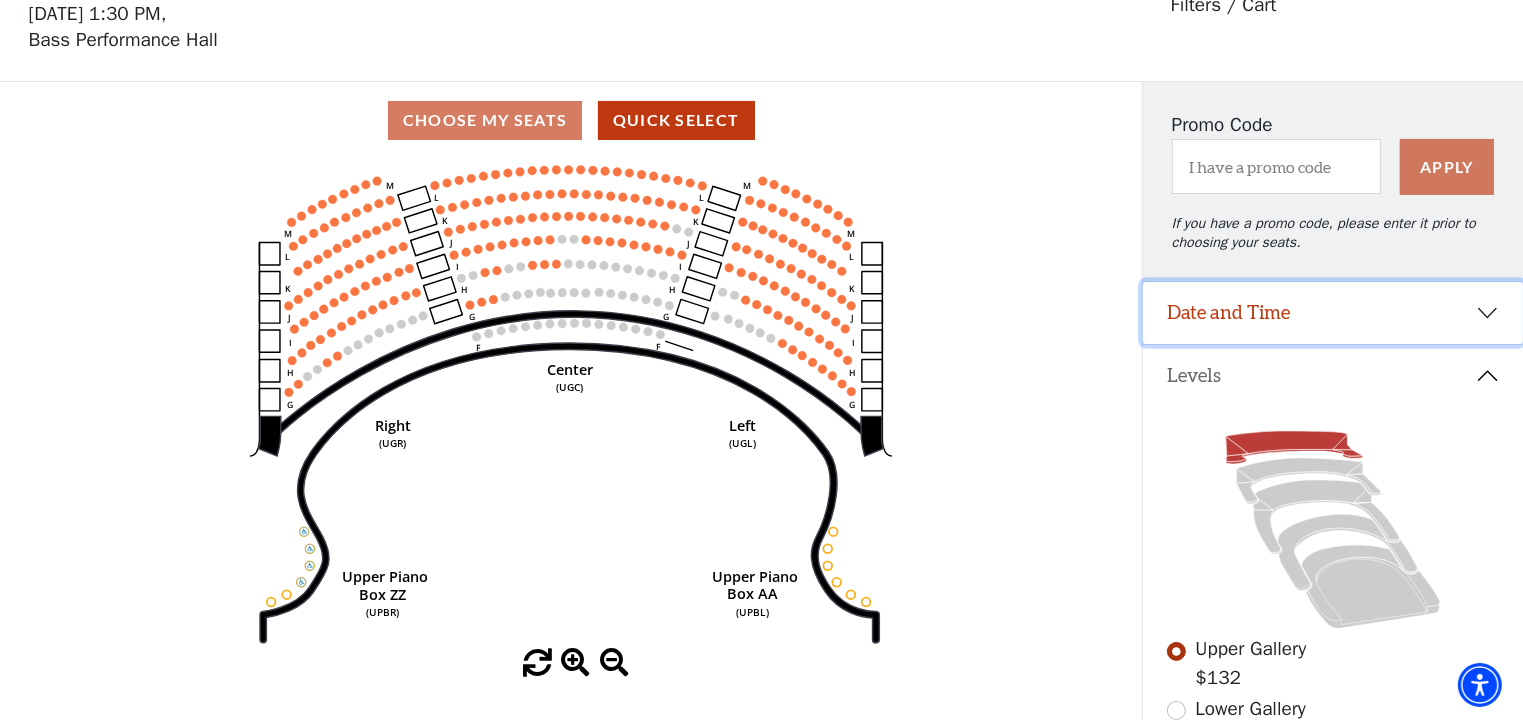 click on "Date and Time" at bounding box center [1333, 313] 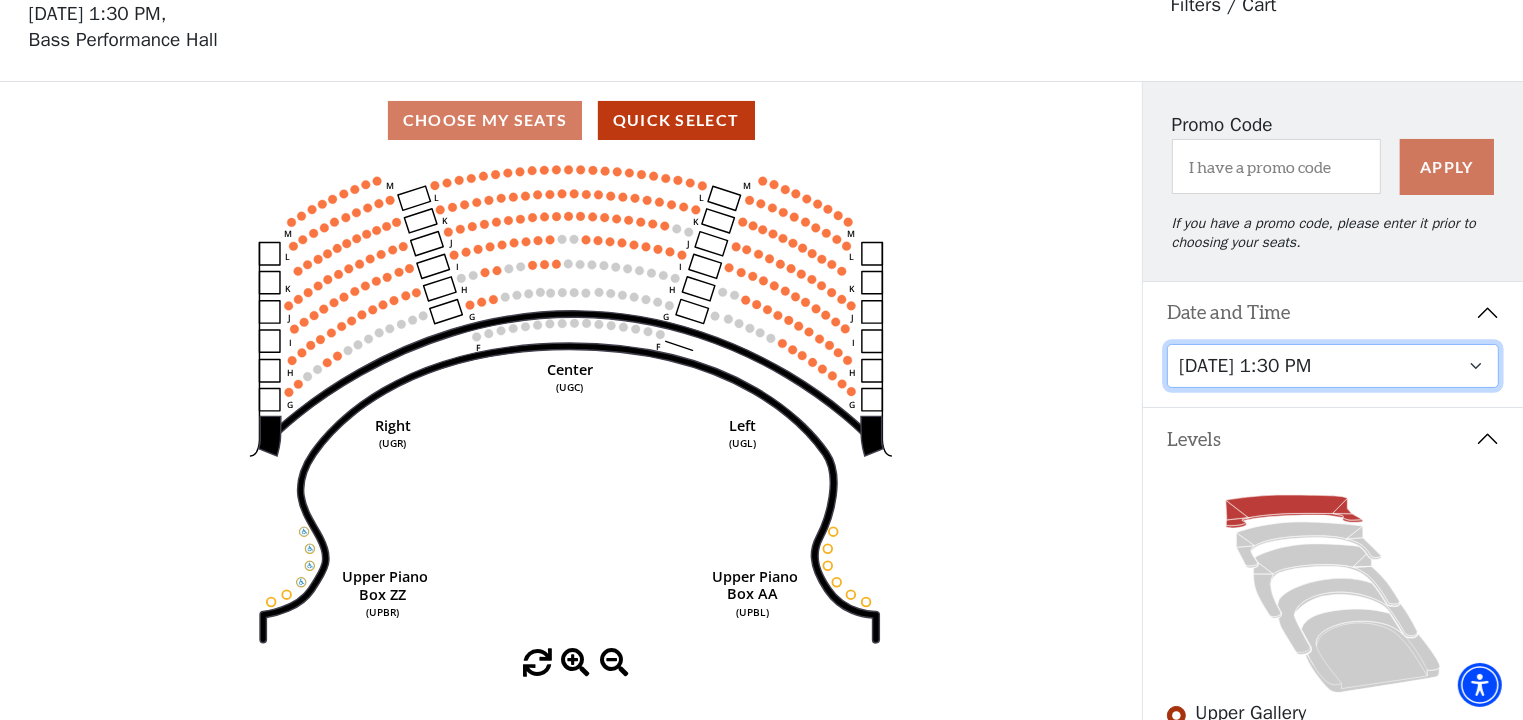 click on "Friday, August 8 at 7:30 PM Saturday, August 9 at 1:30 PM Saturday, August 9 at 7:30 PM Sunday, August 10 at 1:30 PM Sunday, August 10 at 6:30 PM" at bounding box center [1333, 366] 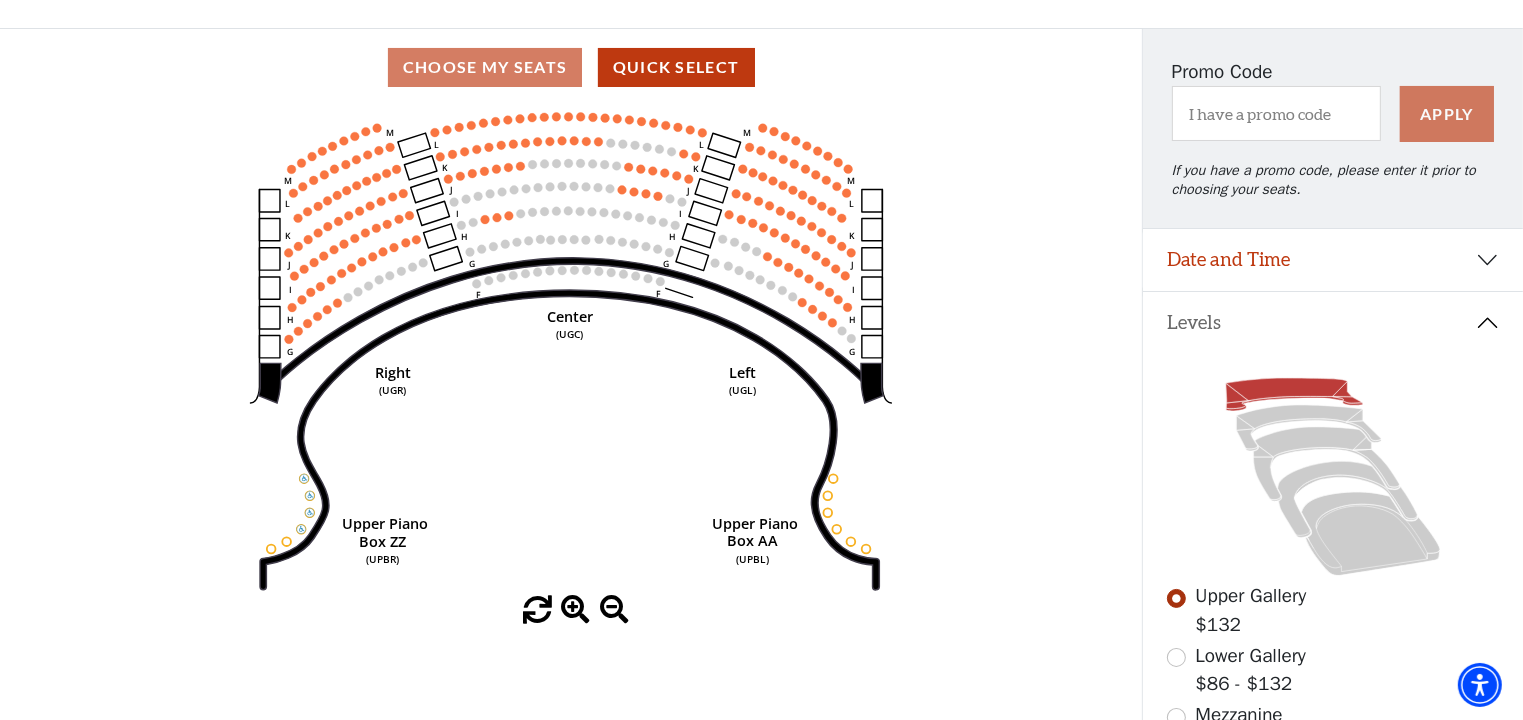 scroll, scrollTop: 192, scrollLeft: 0, axis: vertical 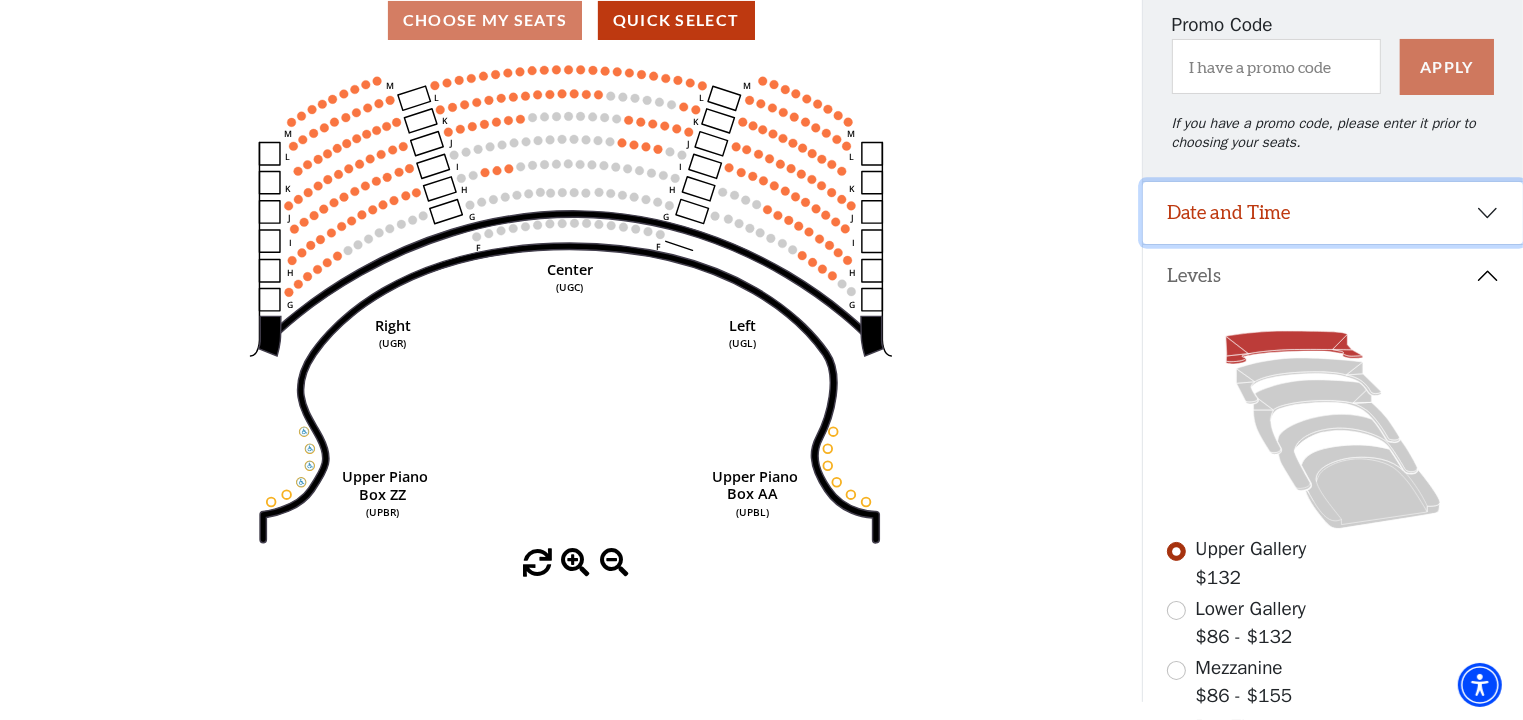 click on "Date and Time" at bounding box center [1333, 213] 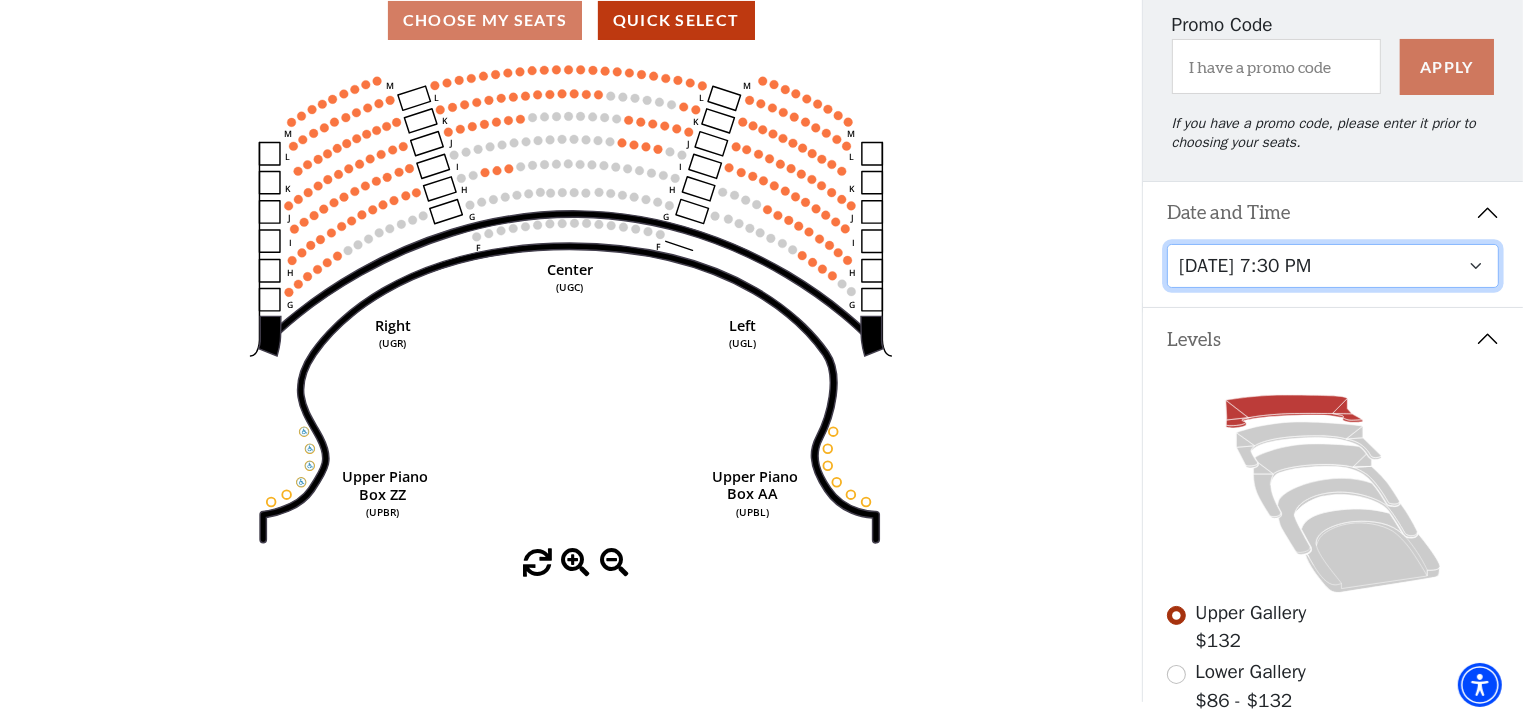 click on "Friday, August 8 at 7:30 PM Saturday, August 9 at 1:30 PM Saturday, August 9 at 7:30 PM Sunday, August 10 at 1:30 PM Sunday, August 10 at 6:30 PM" at bounding box center [1333, 266] 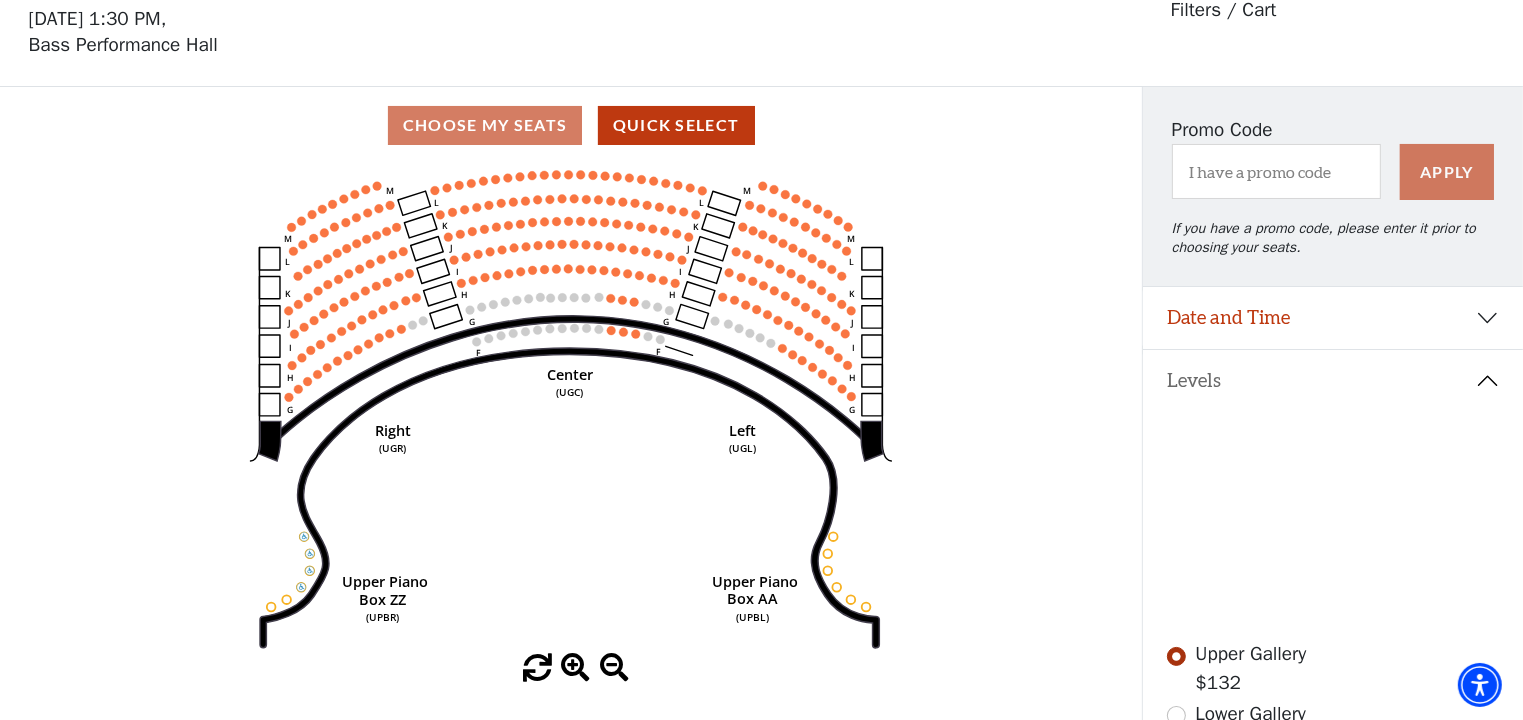 scroll, scrollTop: 92, scrollLeft: 0, axis: vertical 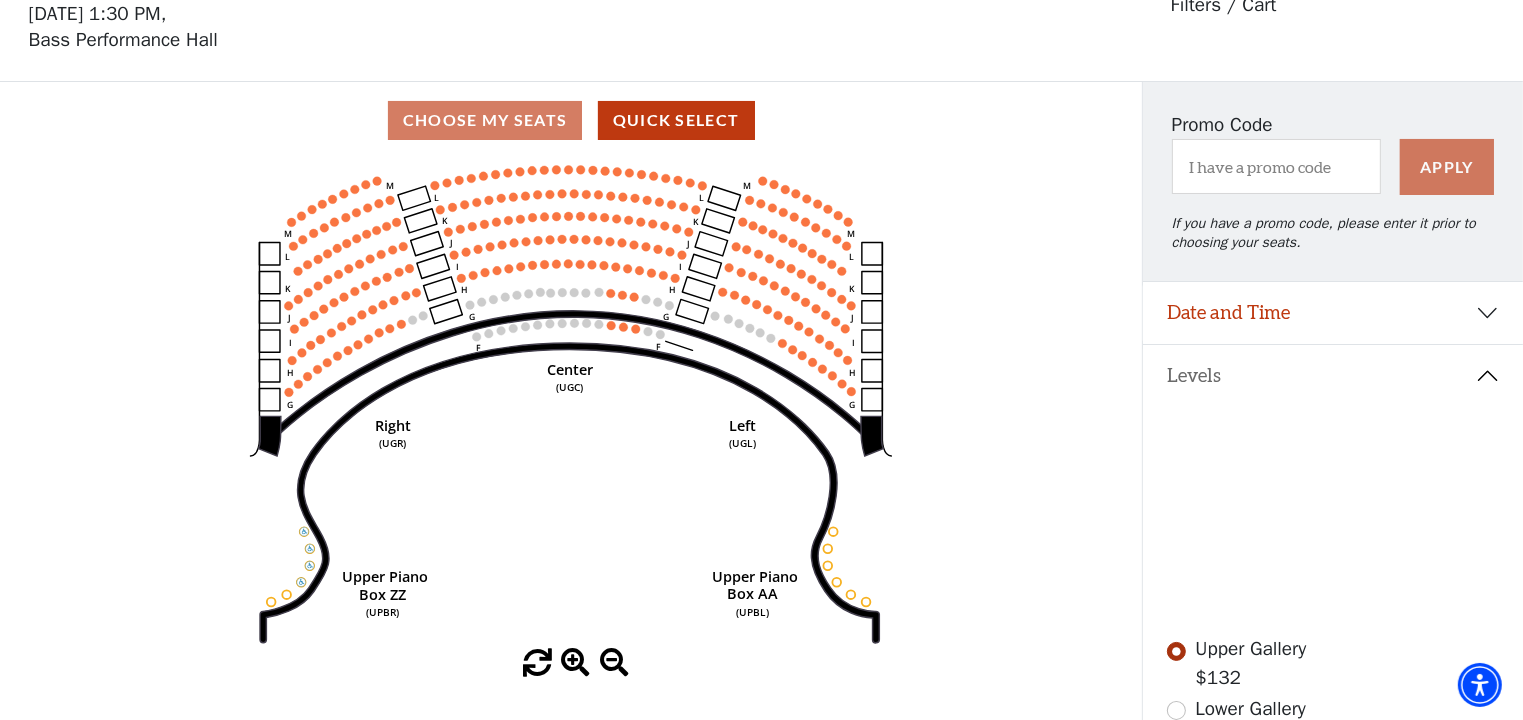 click 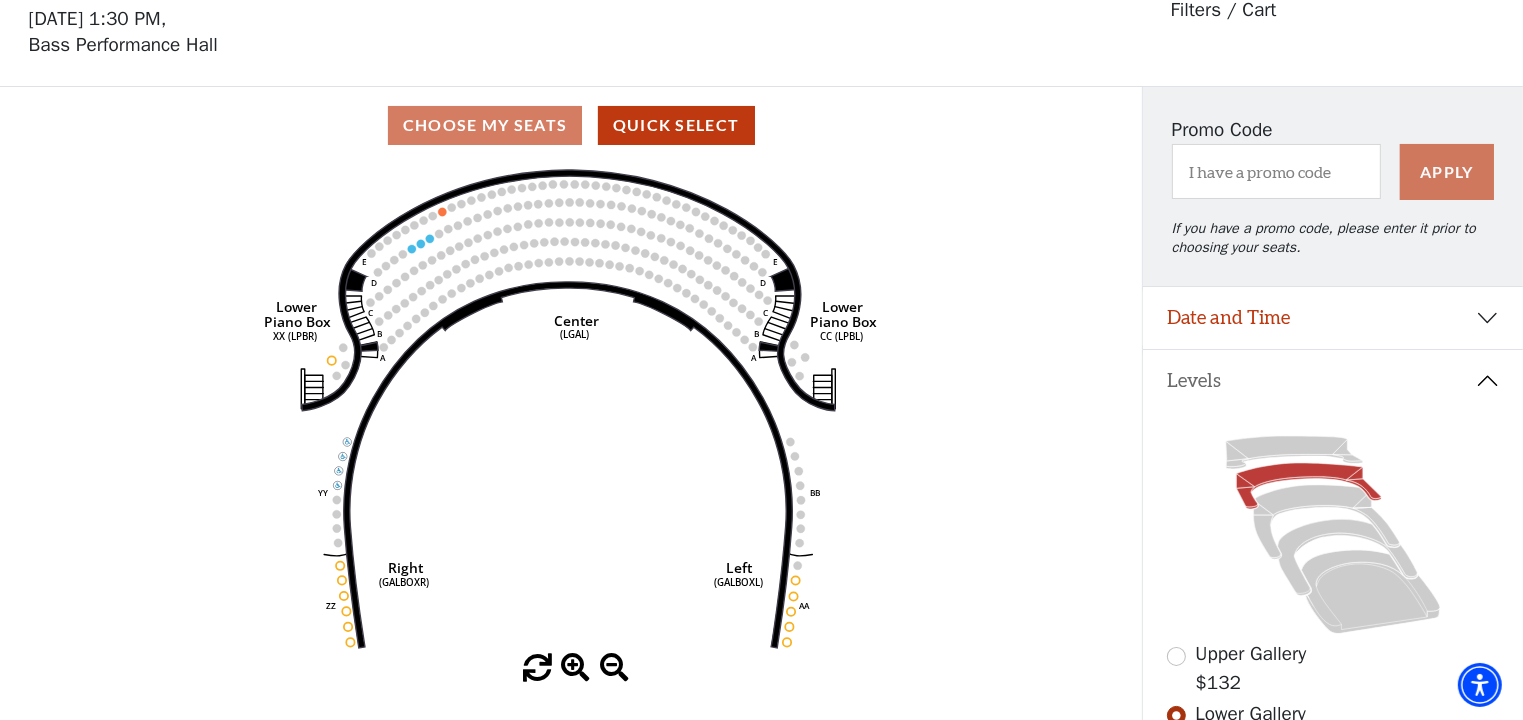 scroll, scrollTop: 92, scrollLeft: 0, axis: vertical 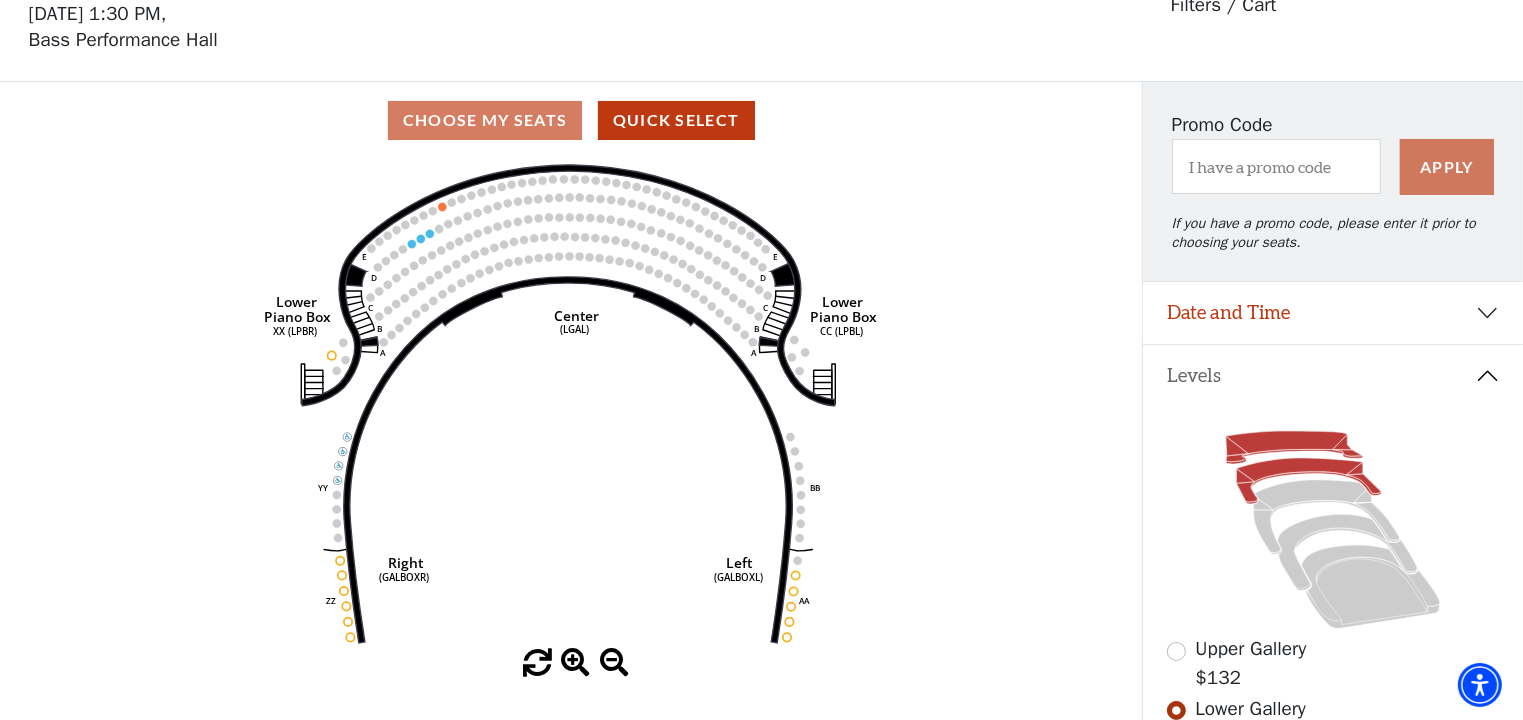 click 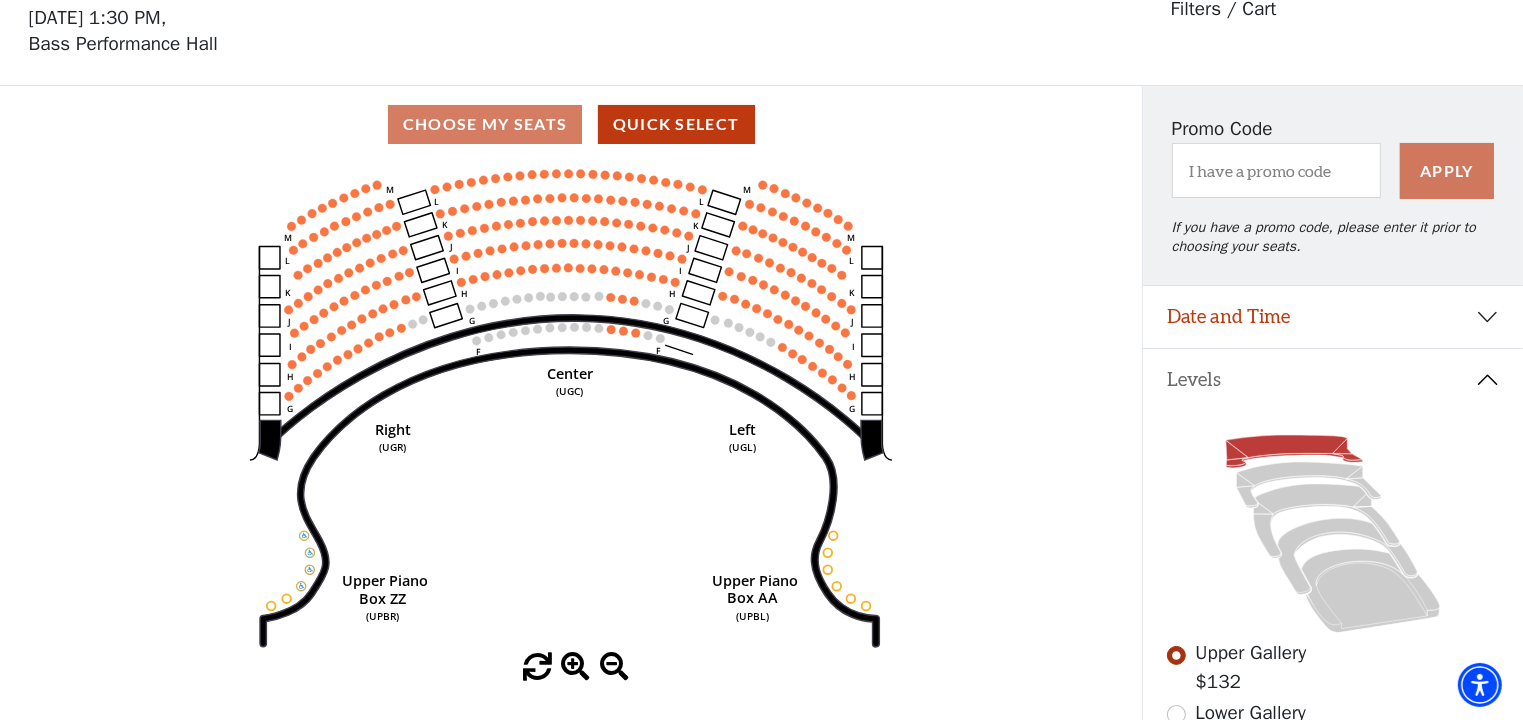 scroll, scrollTop: 92, scrollLeft: 0, axis: vertical 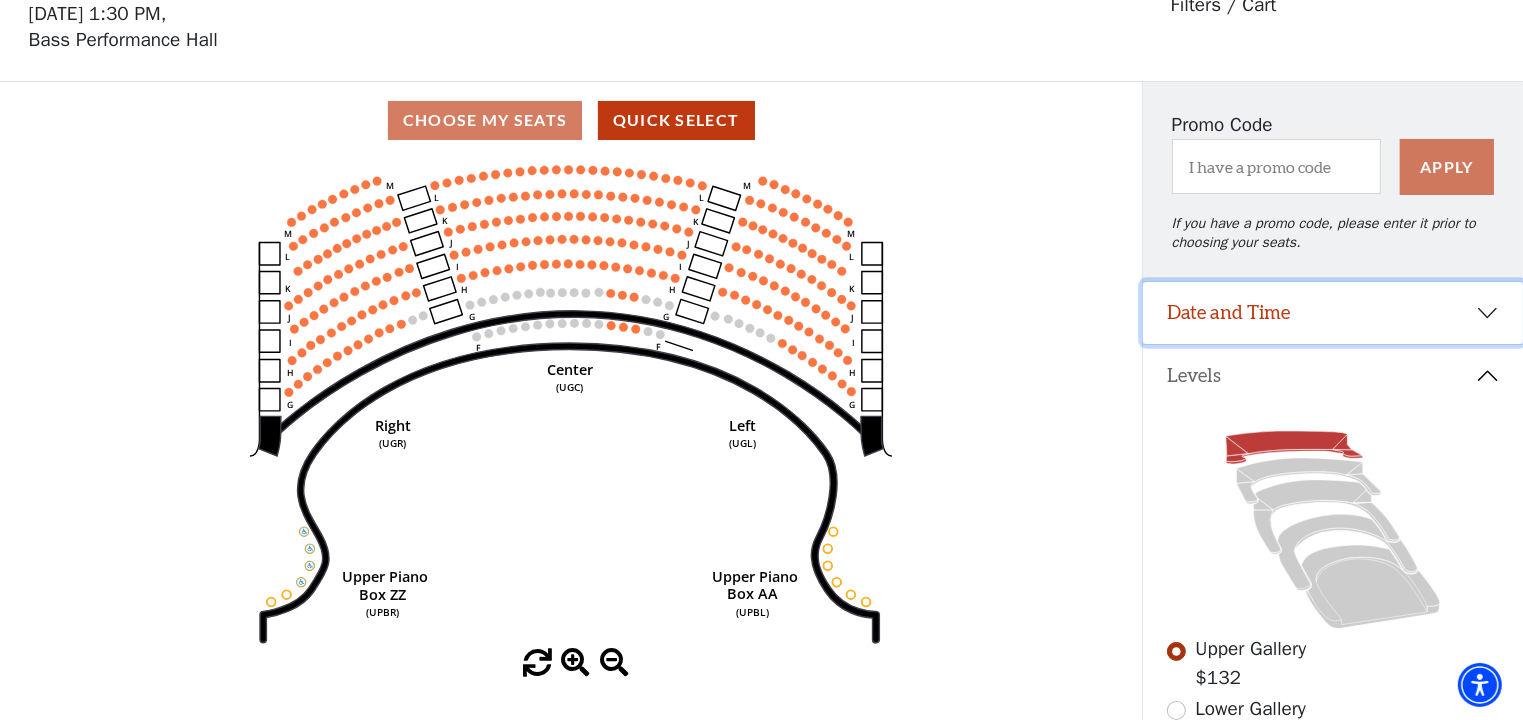 click on "Date and Time" at bounding box center (1333, 313) 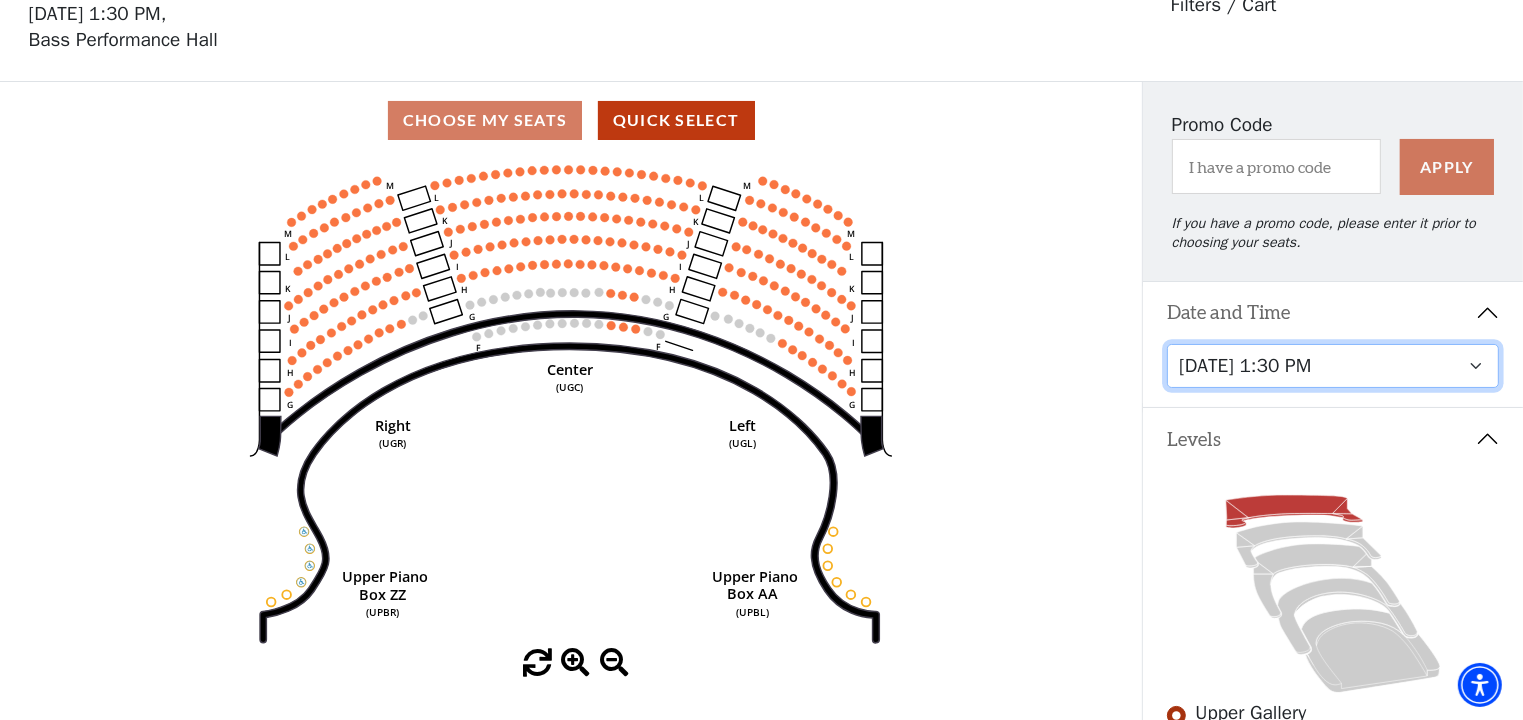 click on "Friday, August 8 at 7:30 PM Saturday, August 9 at 1:30 PM Saturday, August 9 at 7:30 PM Sunday, August 10 at 1:30 PM Sunday, August 10 at 6:30 PM" at bounding box center (1333, 366) 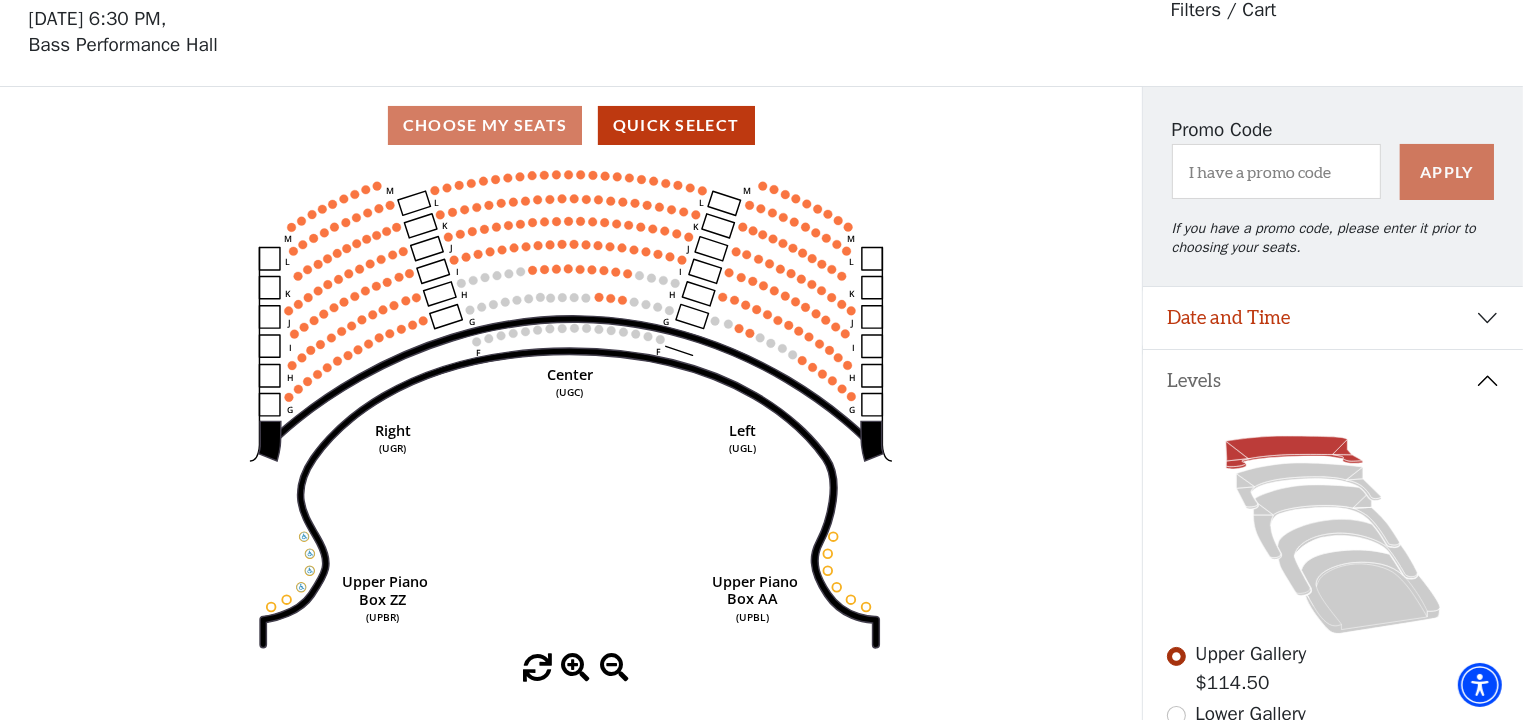 scroll, scrollTop: 92, scrollLeft: 0, axis: vertical 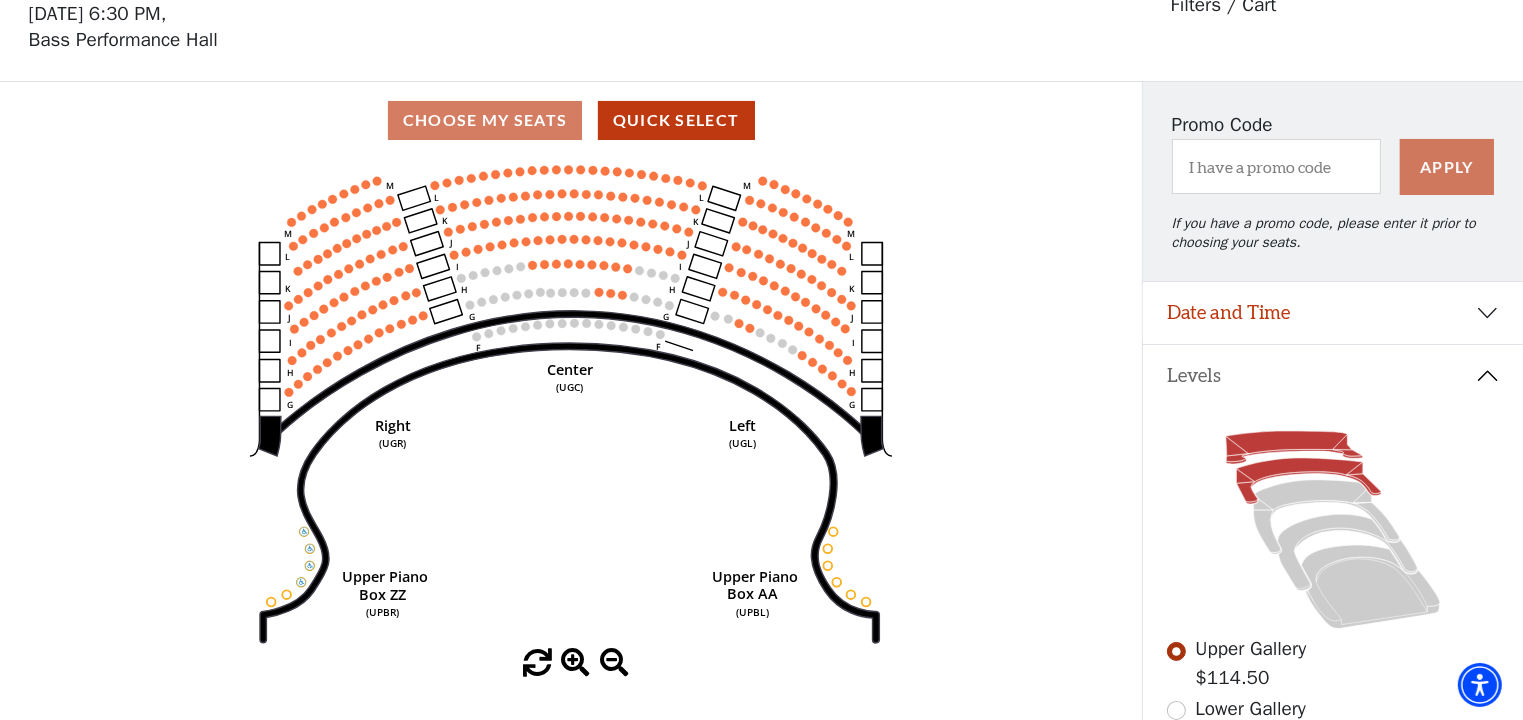 click 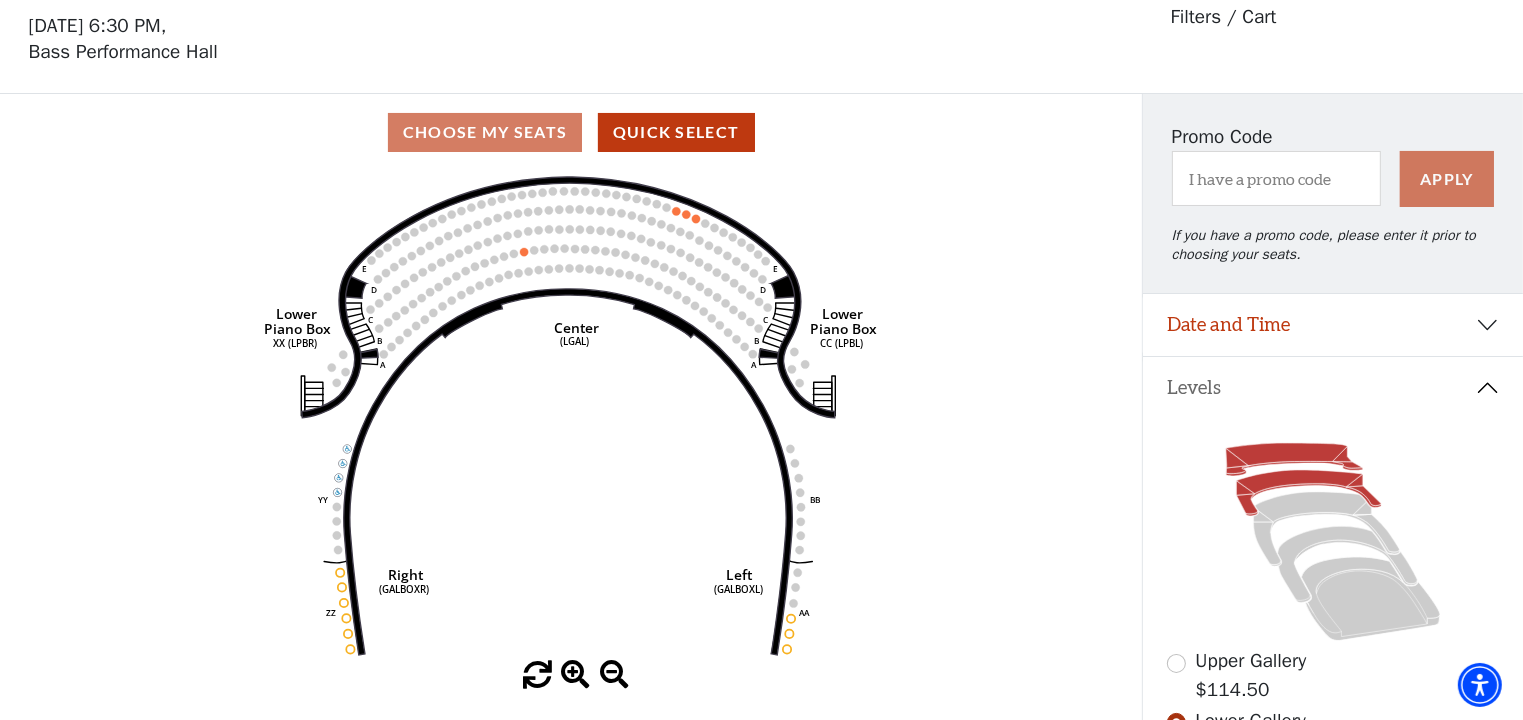 scroll, scrollTop: 92, scrollLeft: 0, axis: vertical 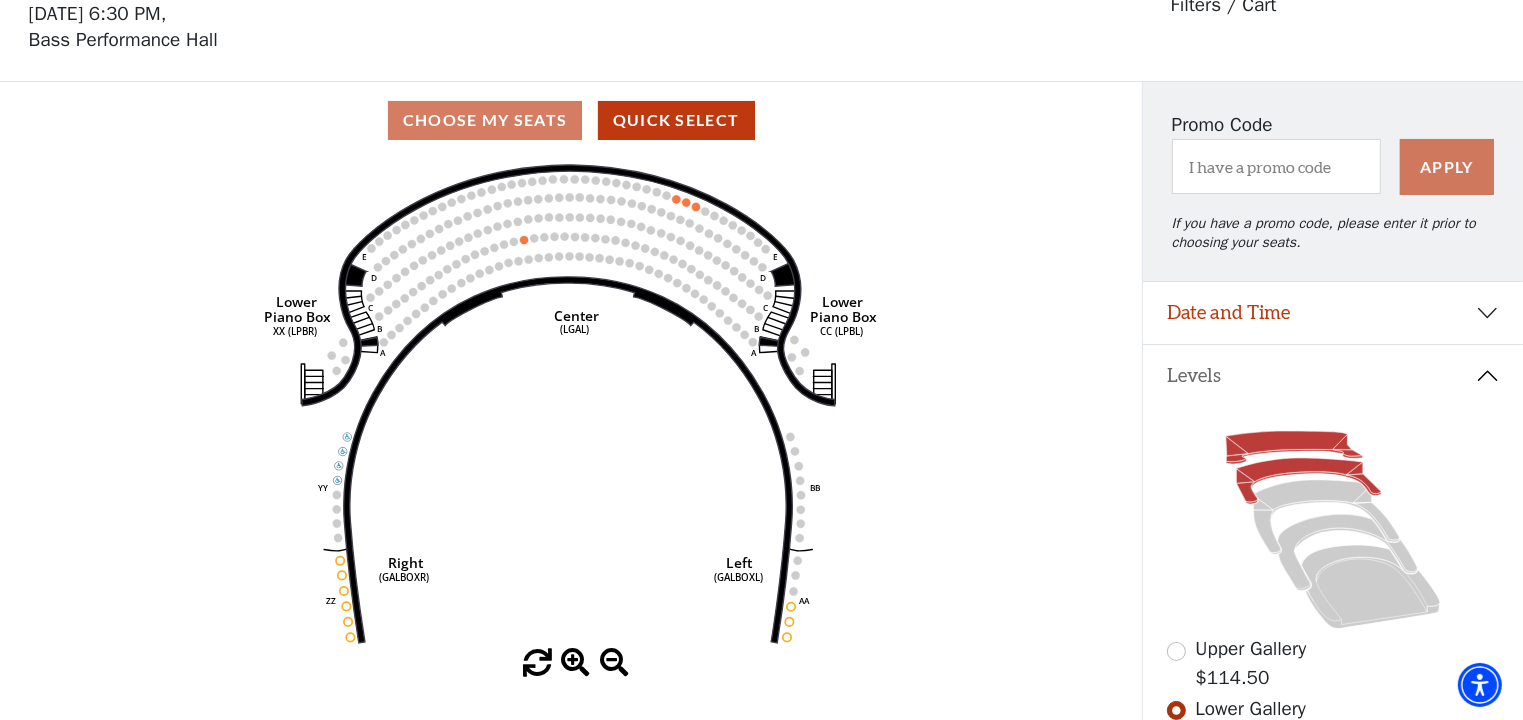 click 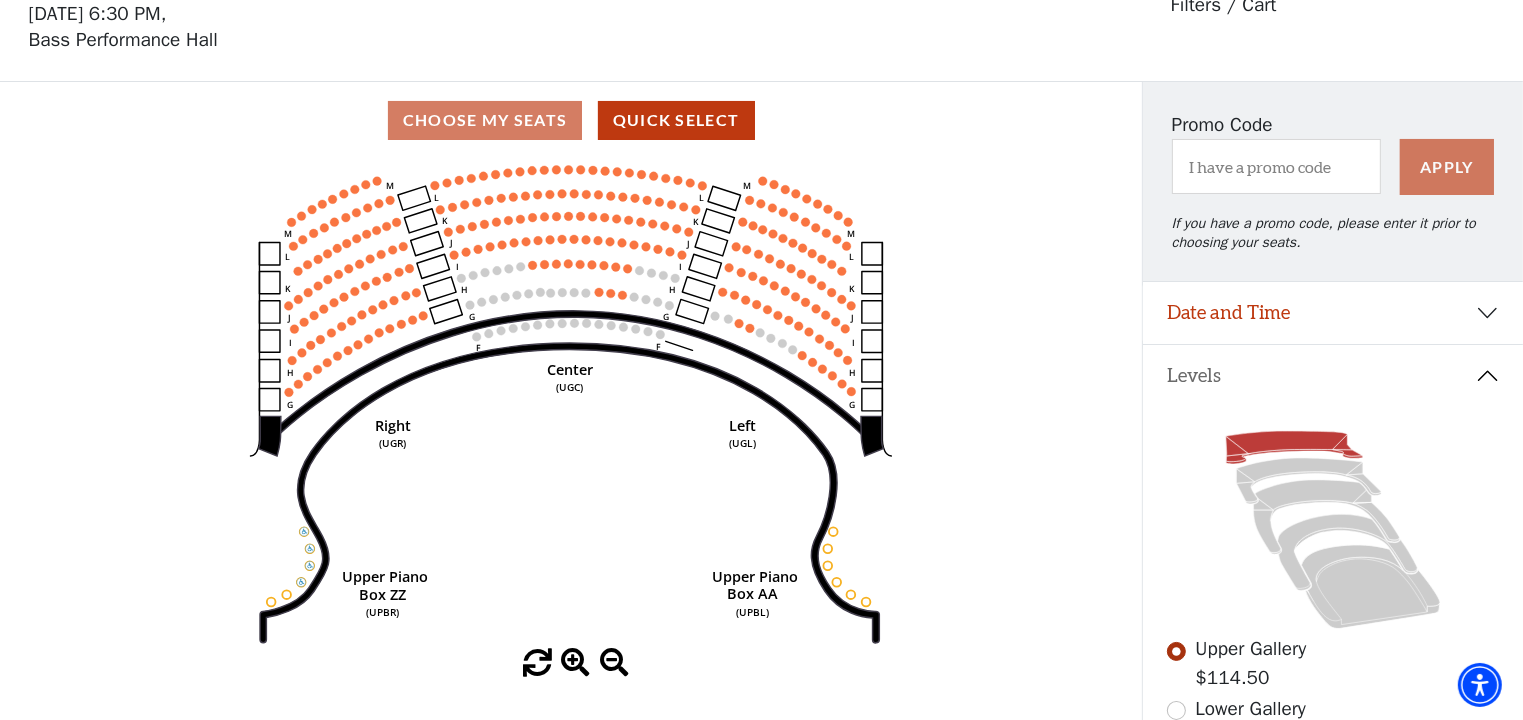 scroll, scrollTop: 92, scrollLeft: 0, axis: vertical 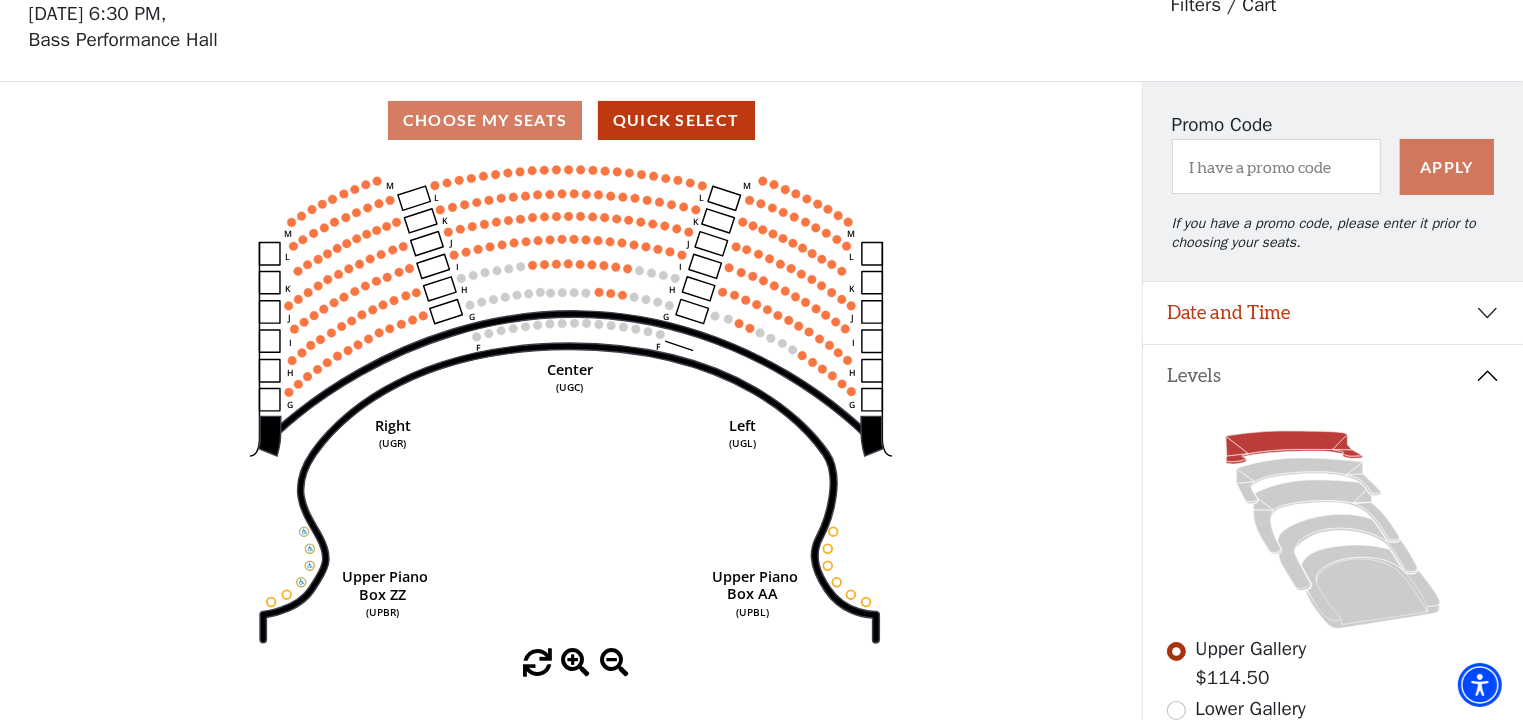 click 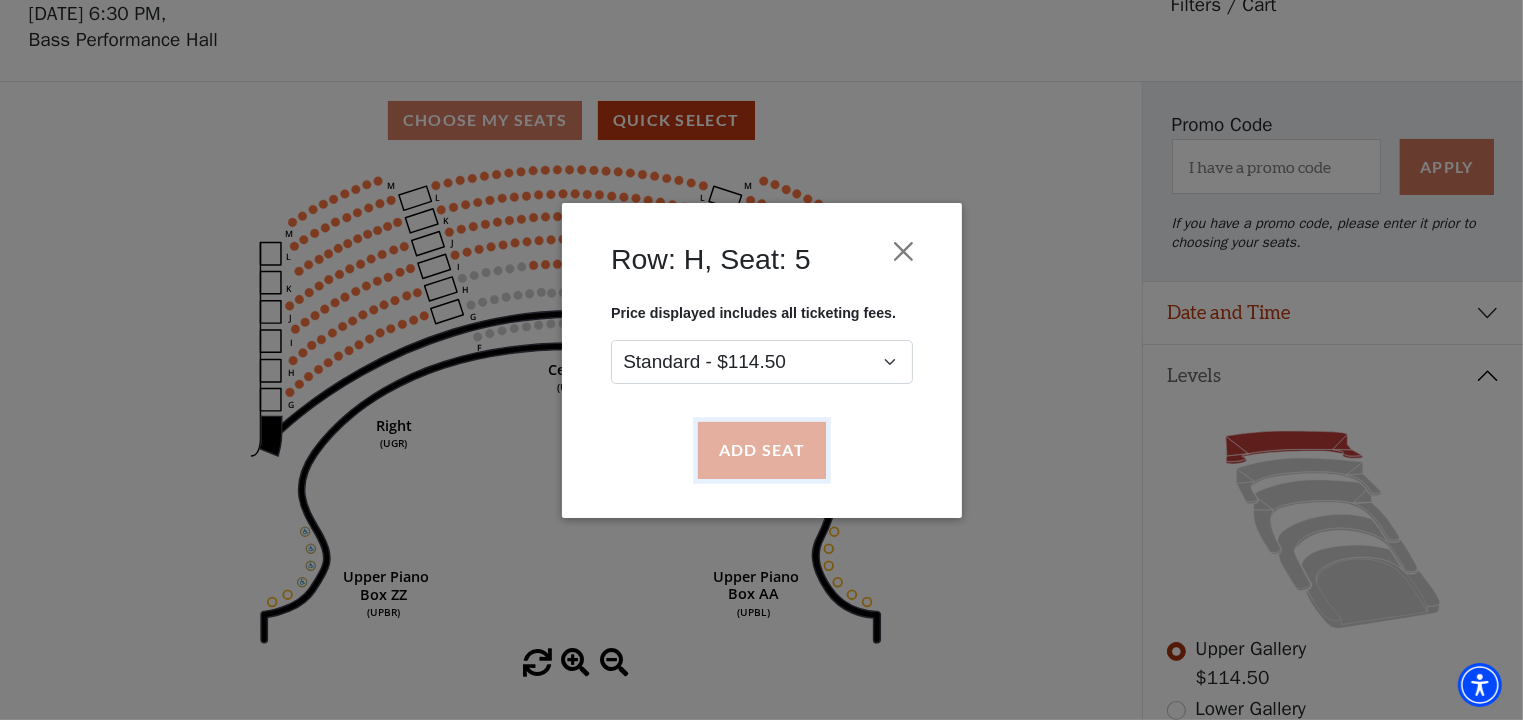 click on "Add Seat" at bounding box center (761, 450) 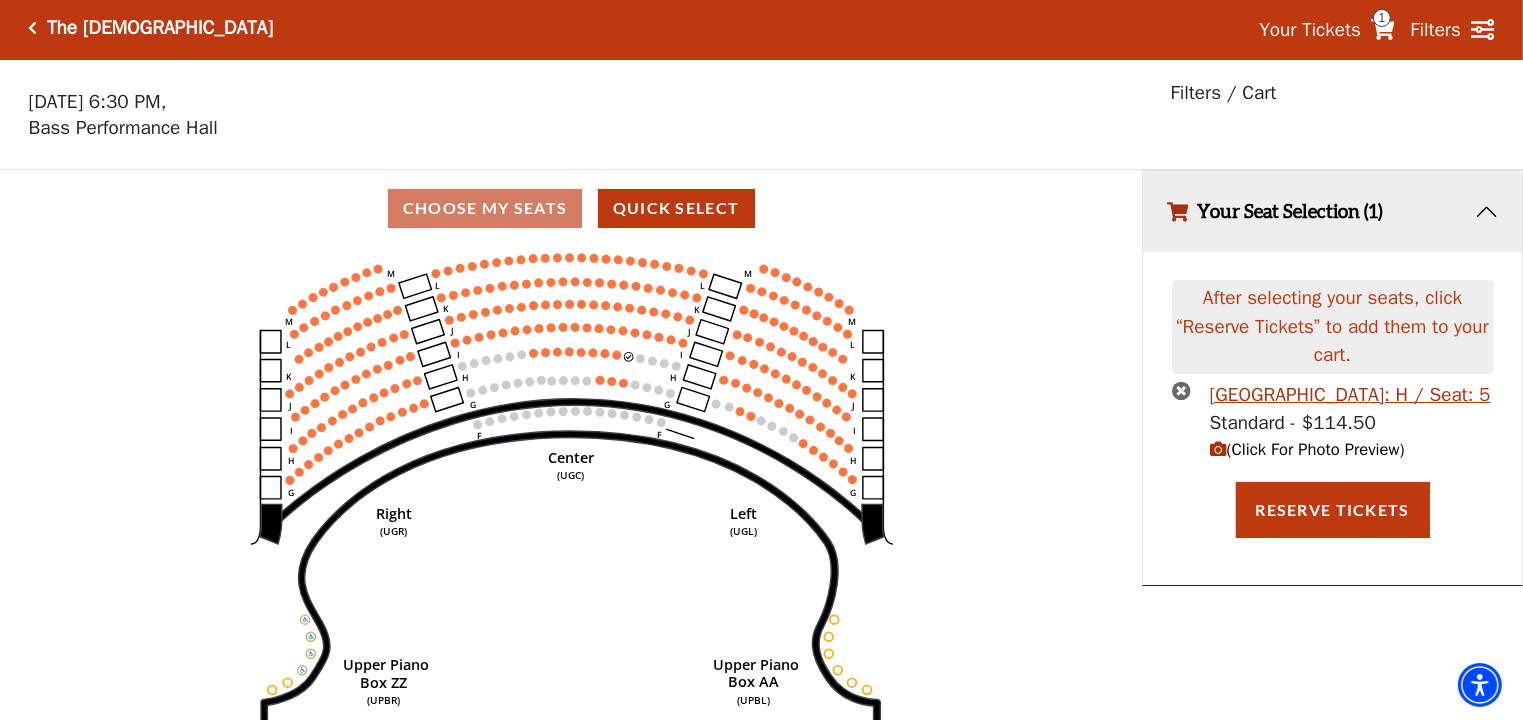 scroll, scrollTop: 0, scrollLeft: 0, axis: both 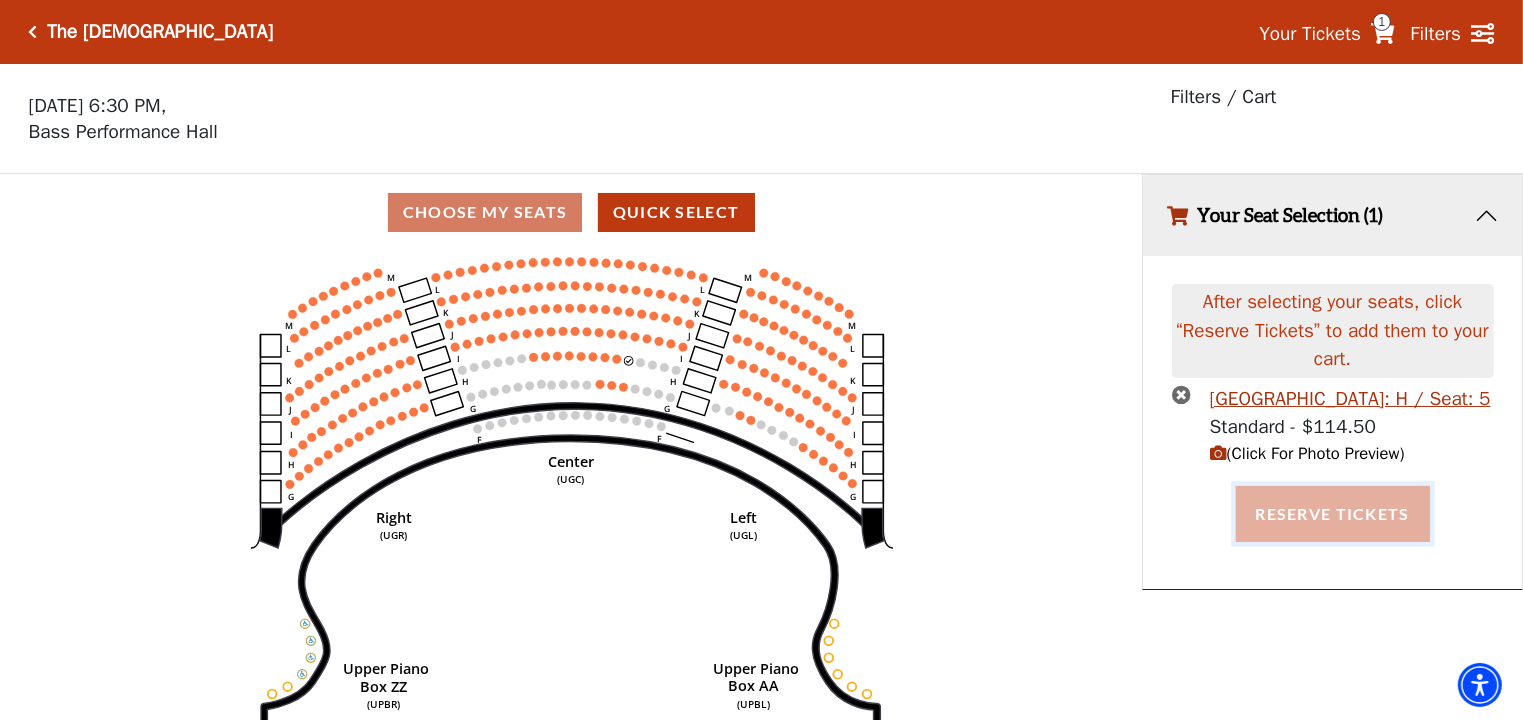 click on "Reserve Tickets" at bounding box center (1333, 514) 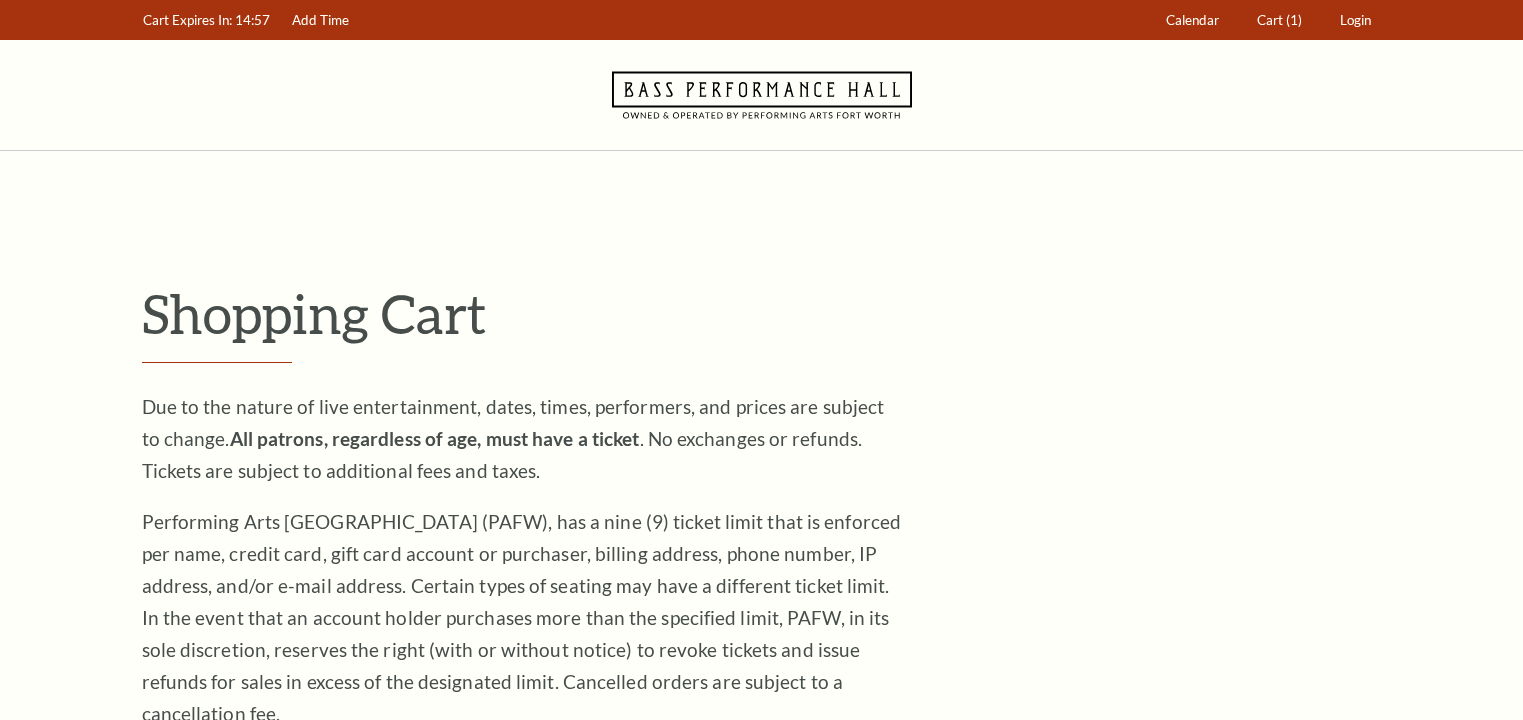 scroll, scrollTop: 0, scrollLeft: 0, axis: both 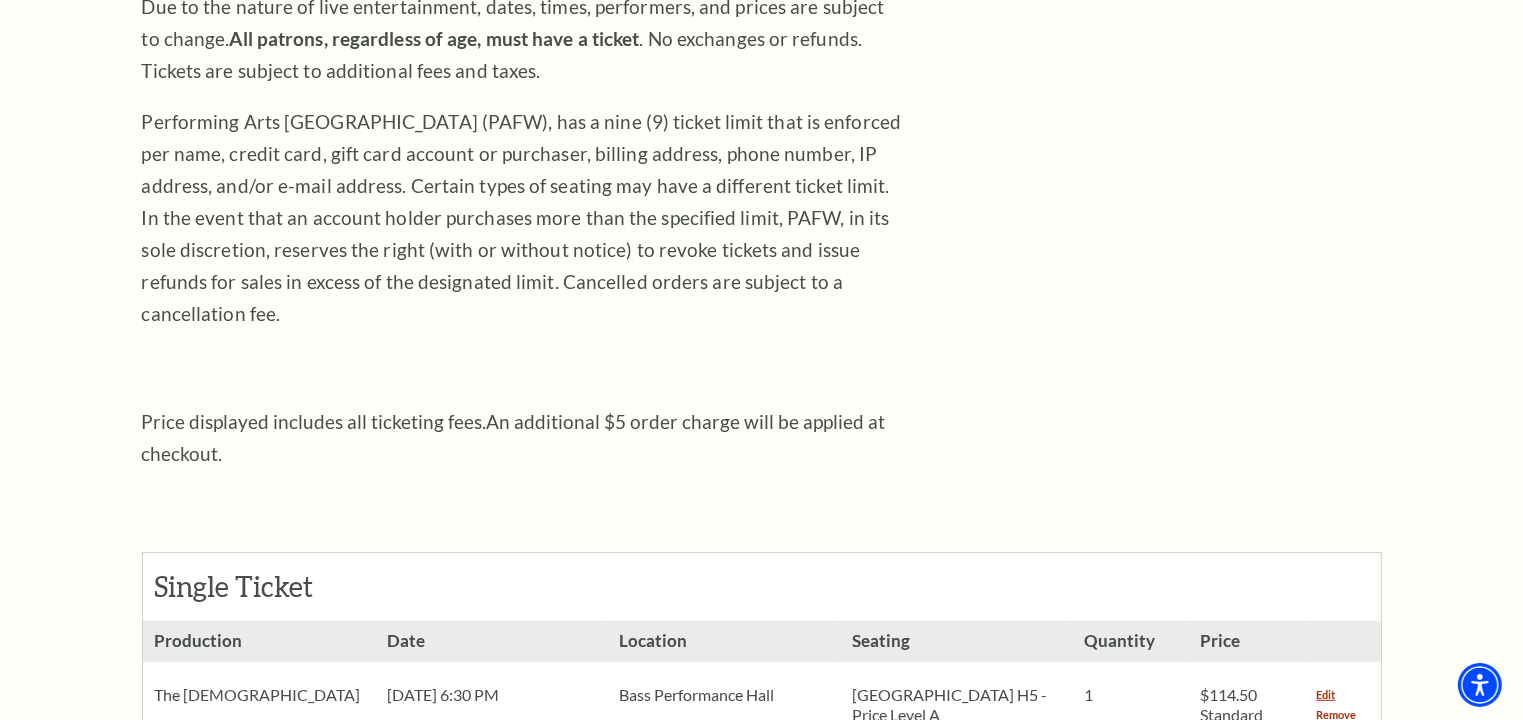 click on "Remove" at bounding box center [1337, 715] 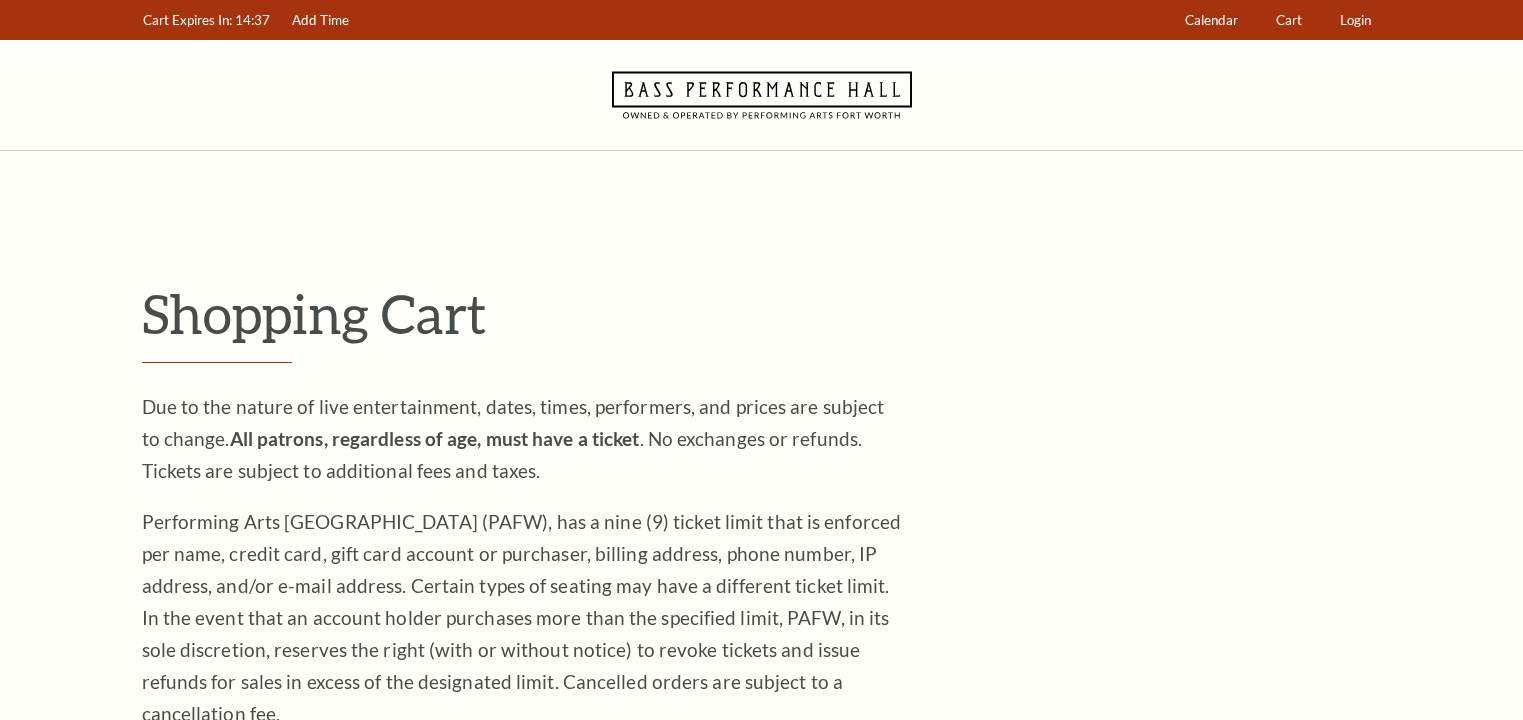 scroll, scrollTop: 0, scrollLeft: 0, axis: both 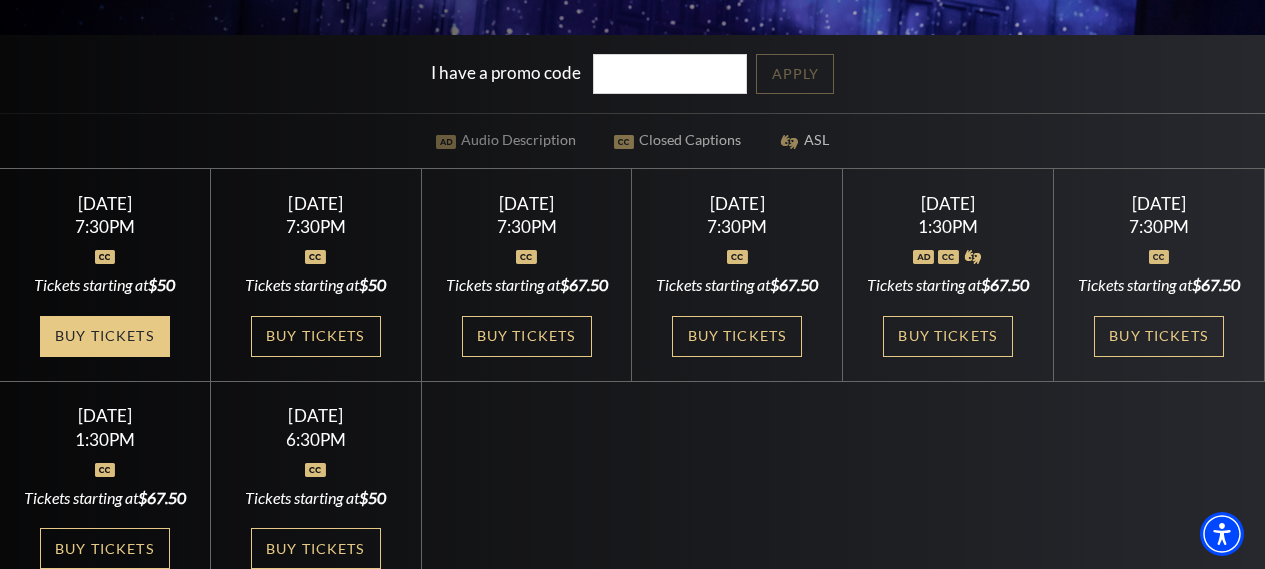 click on "Buy Tickets" at bounding box center (105, 336) 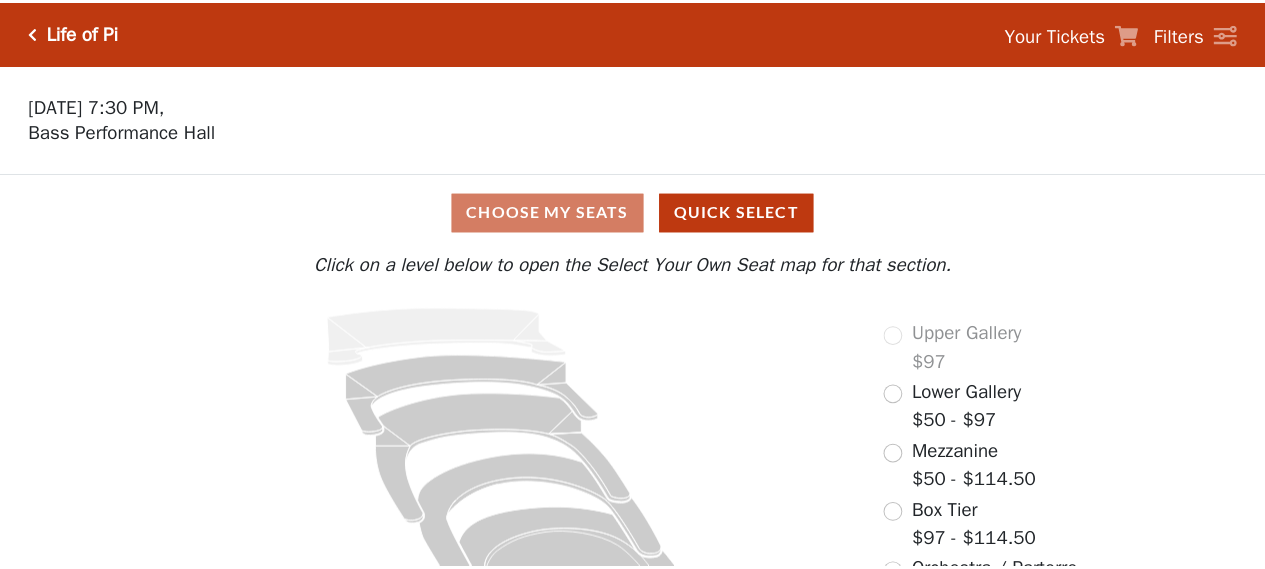 scroll, scrollTop: 0, scrollLeft: 0, axis: both 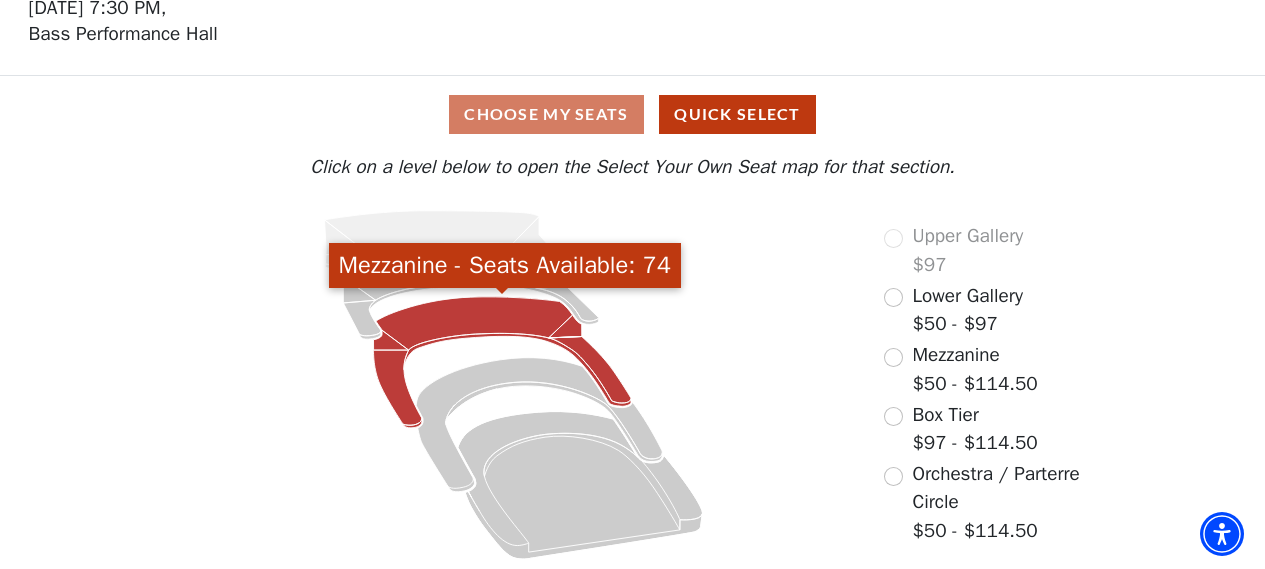click 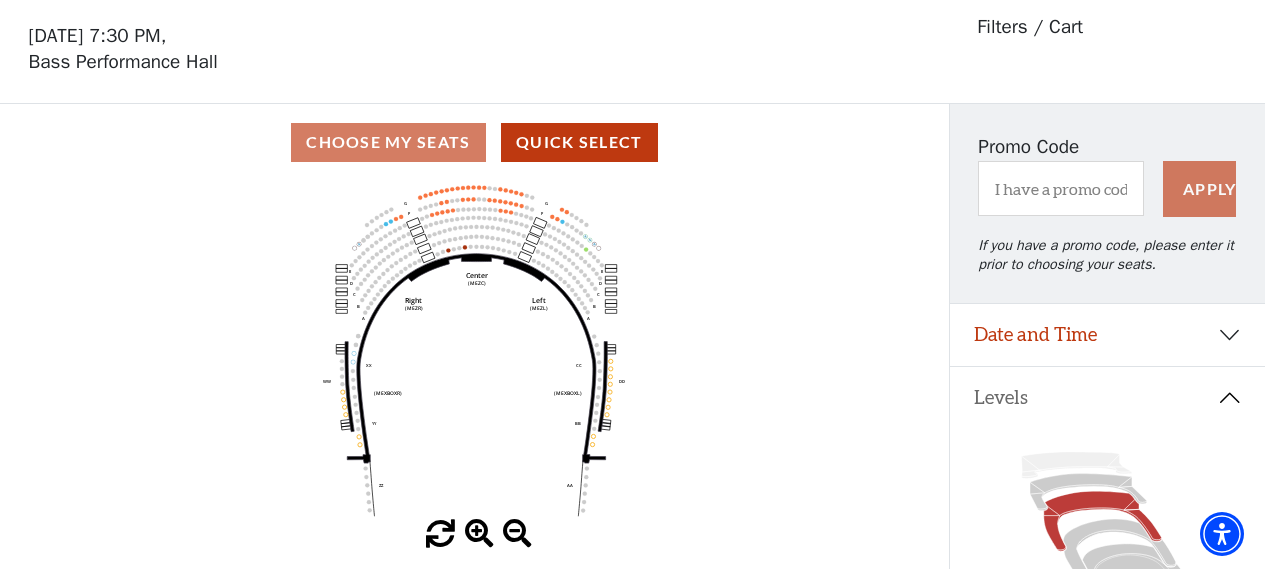 scroll, scrollTop: 92, scrollLeft: 0, axis: vertical 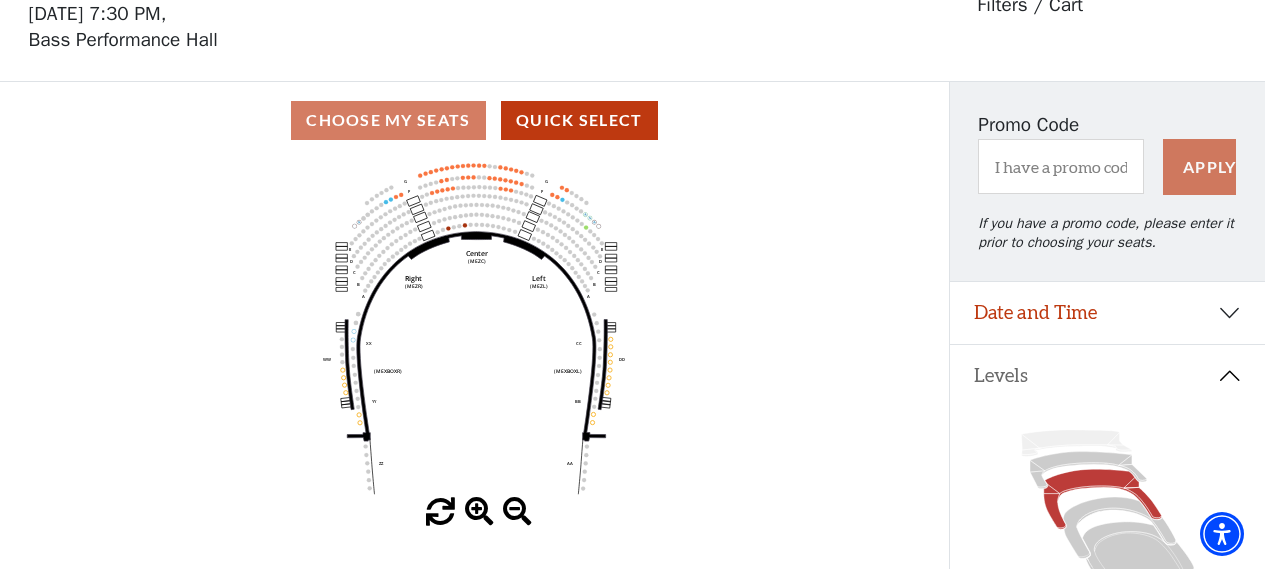 click at bounding box center [479, 512] 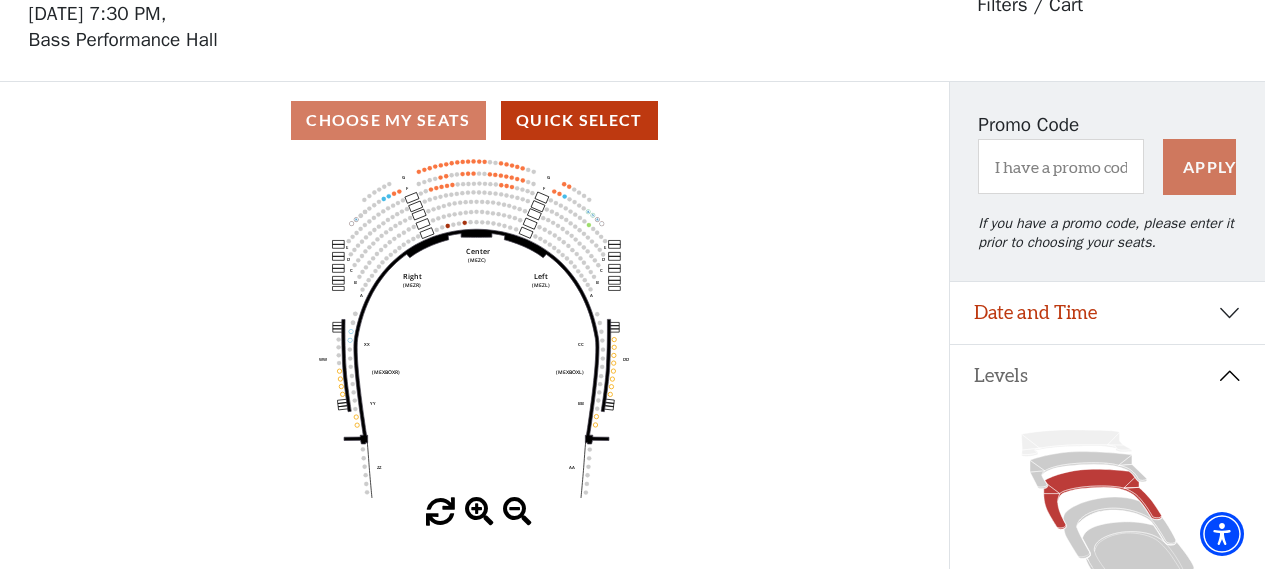 click at bounding box center (479, 512) 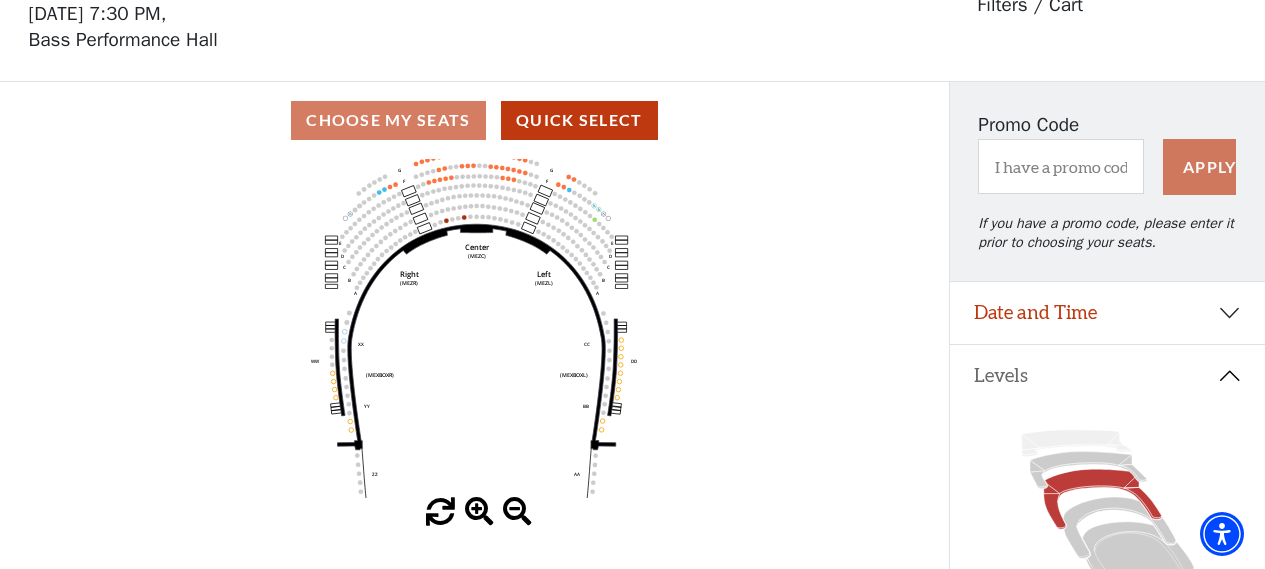 click at bounding box center [479, 512] 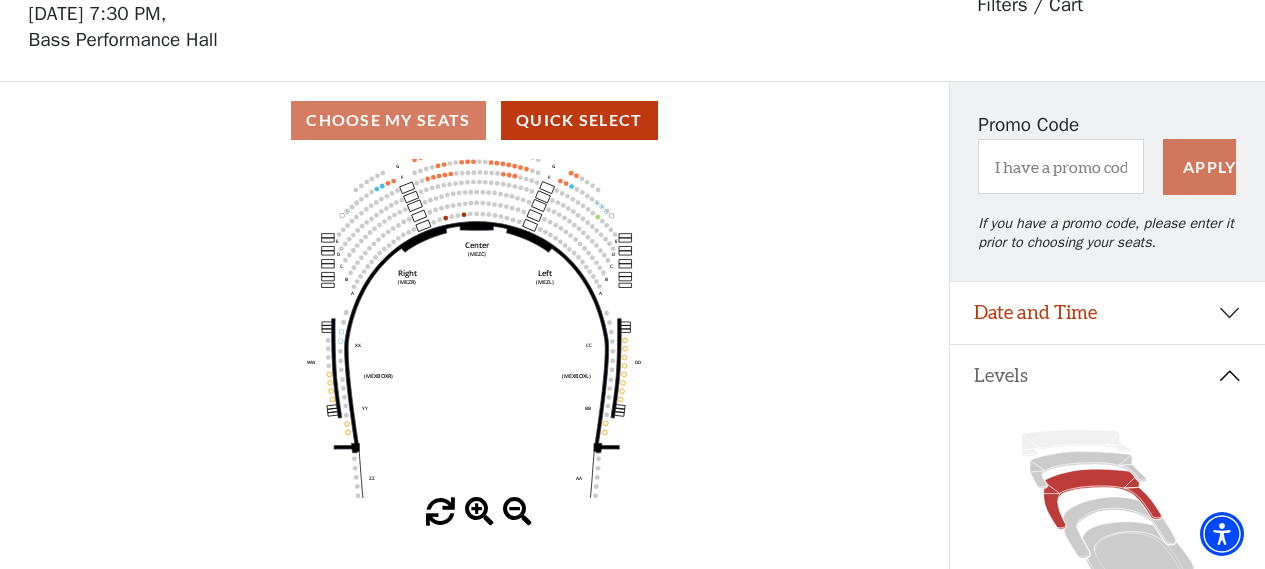 click at bounding box center [479, 512] 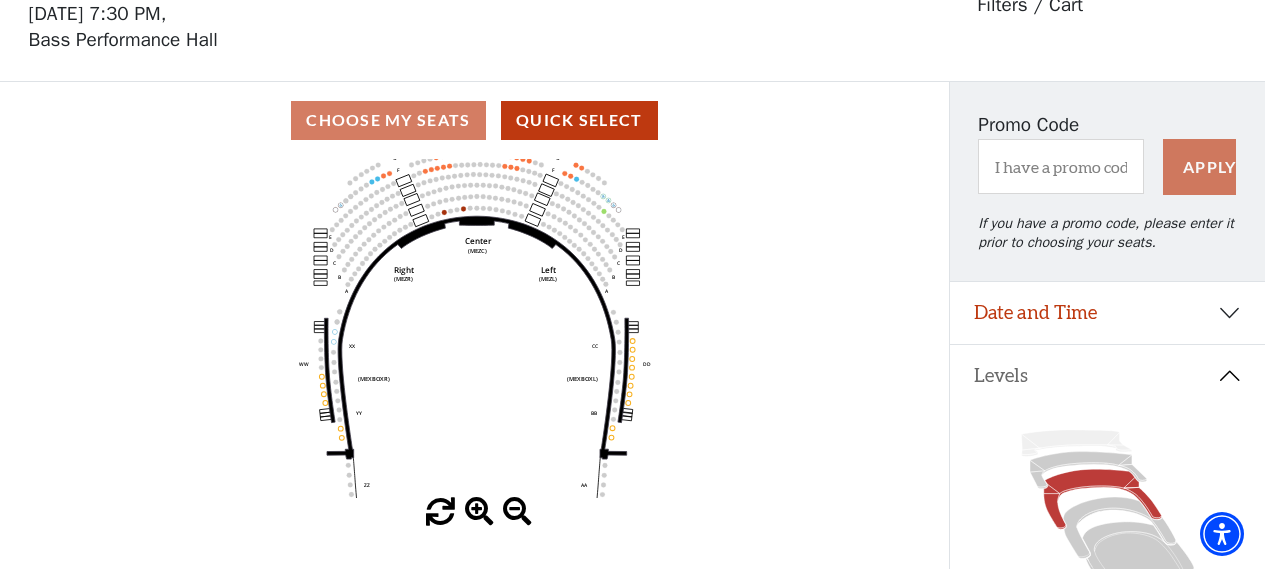 click at bounding box center (479, 512) 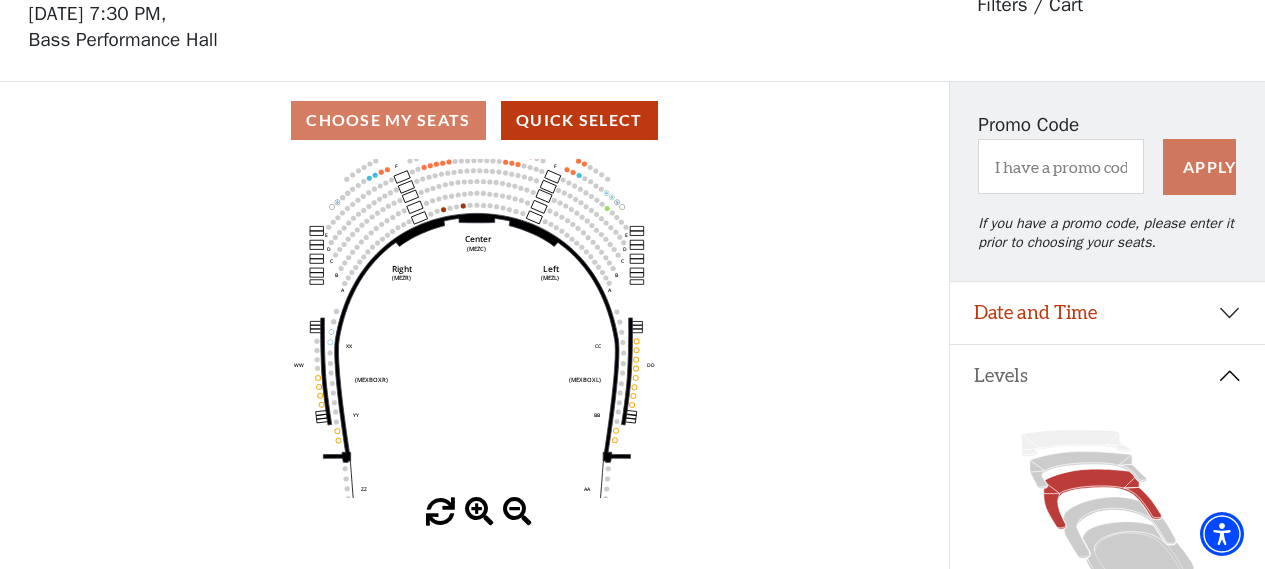 click at bounding box center [479, 512] 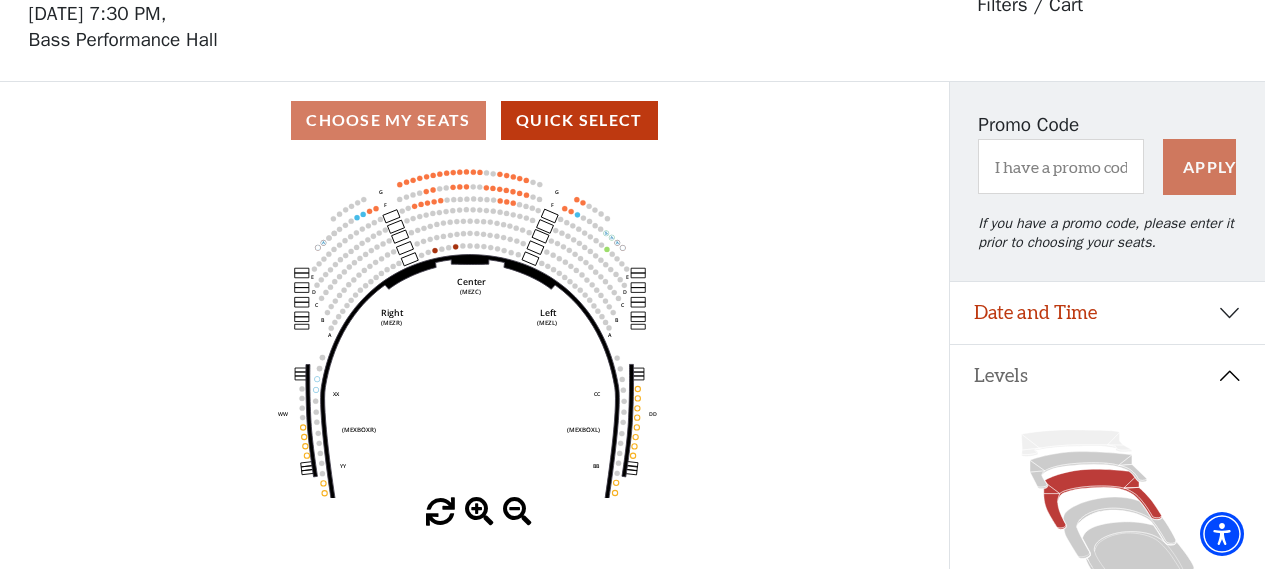 drag, startPoint x: 467, startPoint y: 401, endPoint x: 453, endPoint y: 461, distance: 61.611687 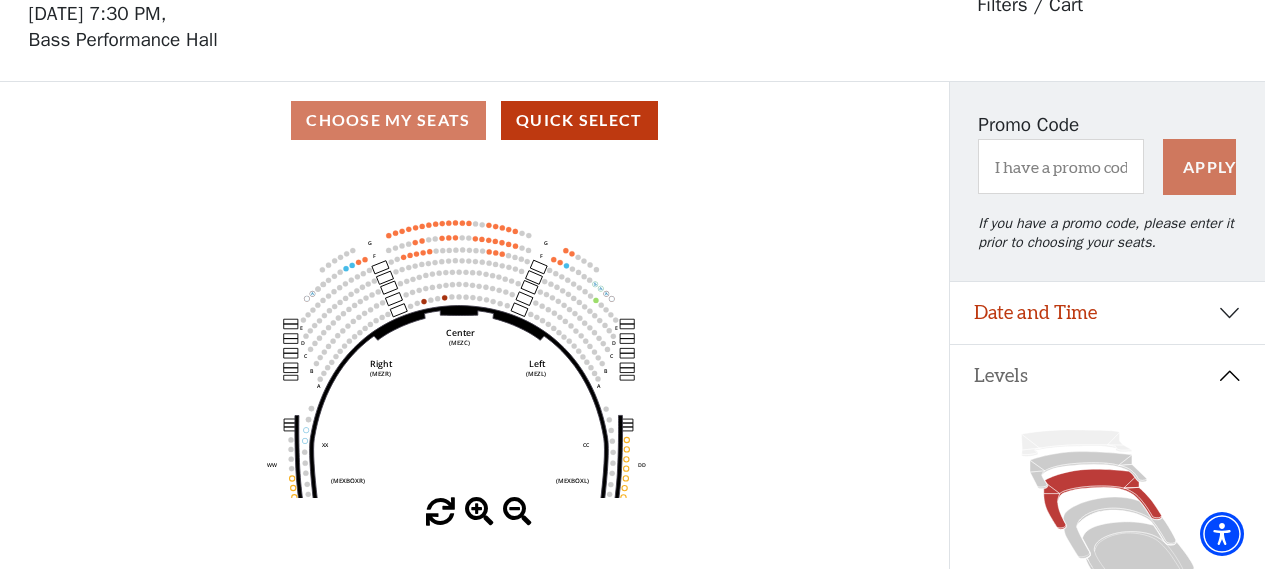 click 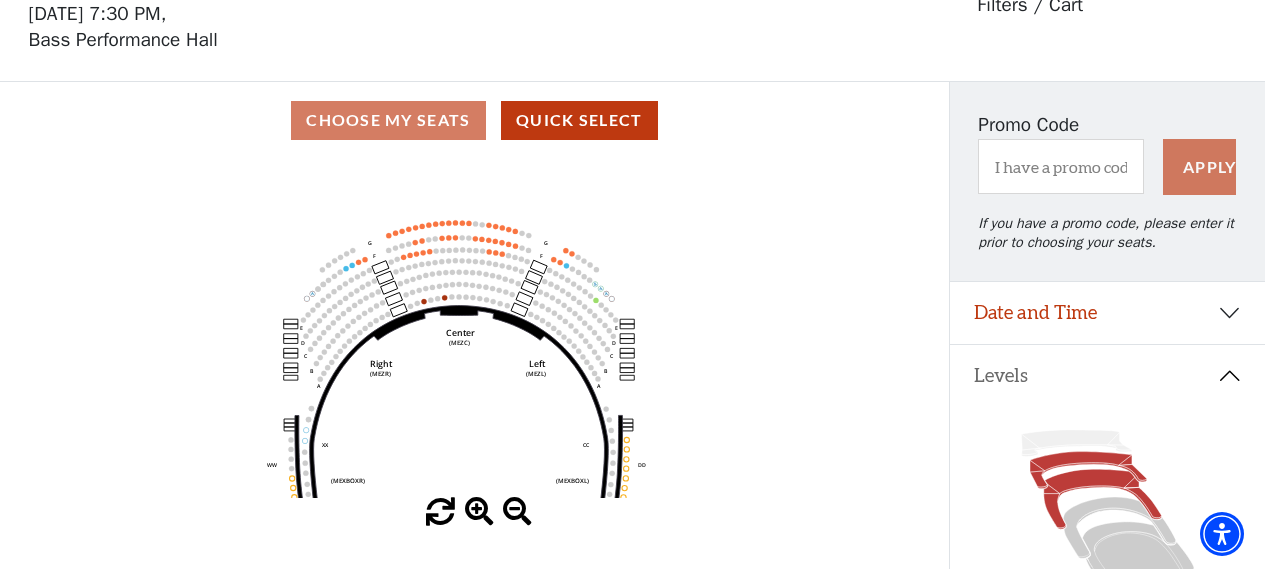 click 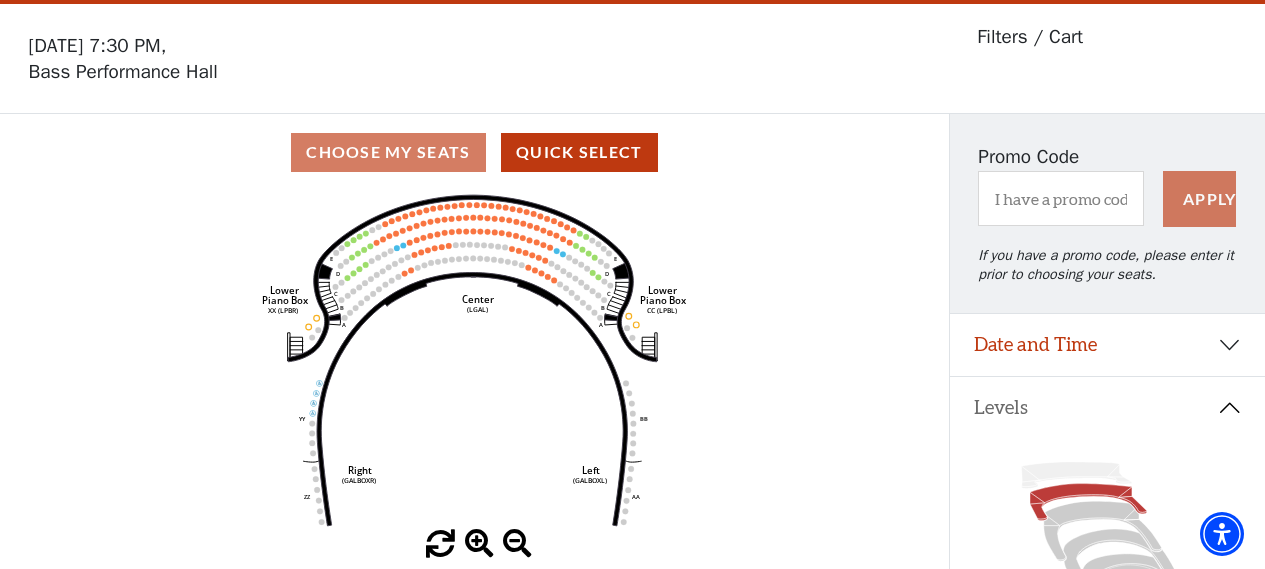 scroll, scrollTop: 92, scrollLeft: 0, axis: vertical 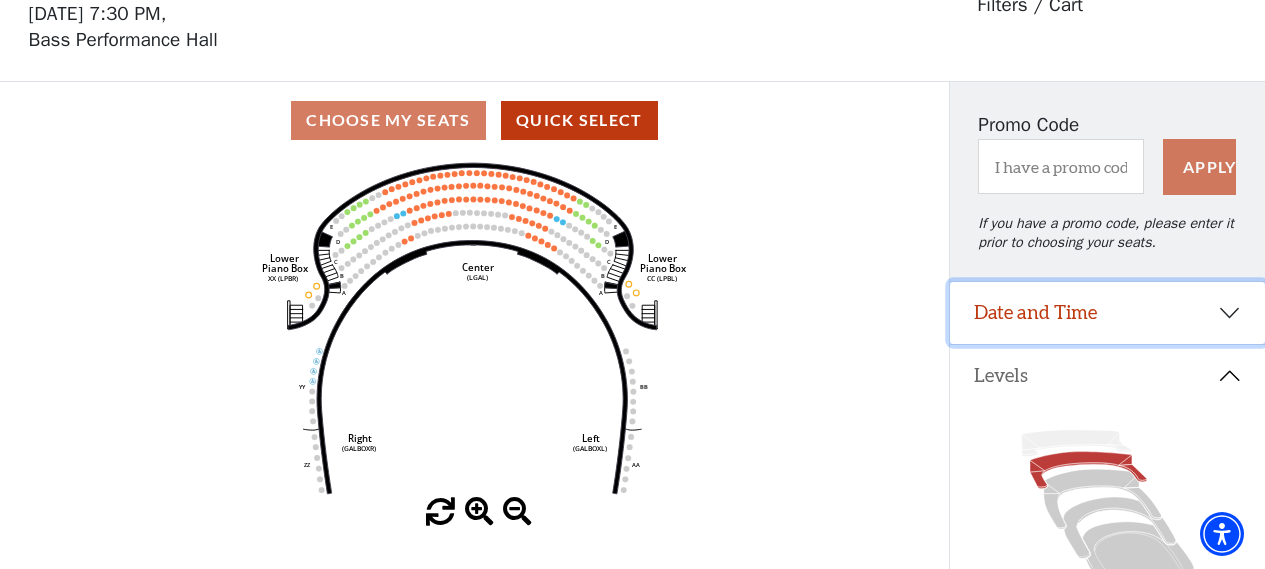 click on "Date and Time" at bounding box center [1107, 313] 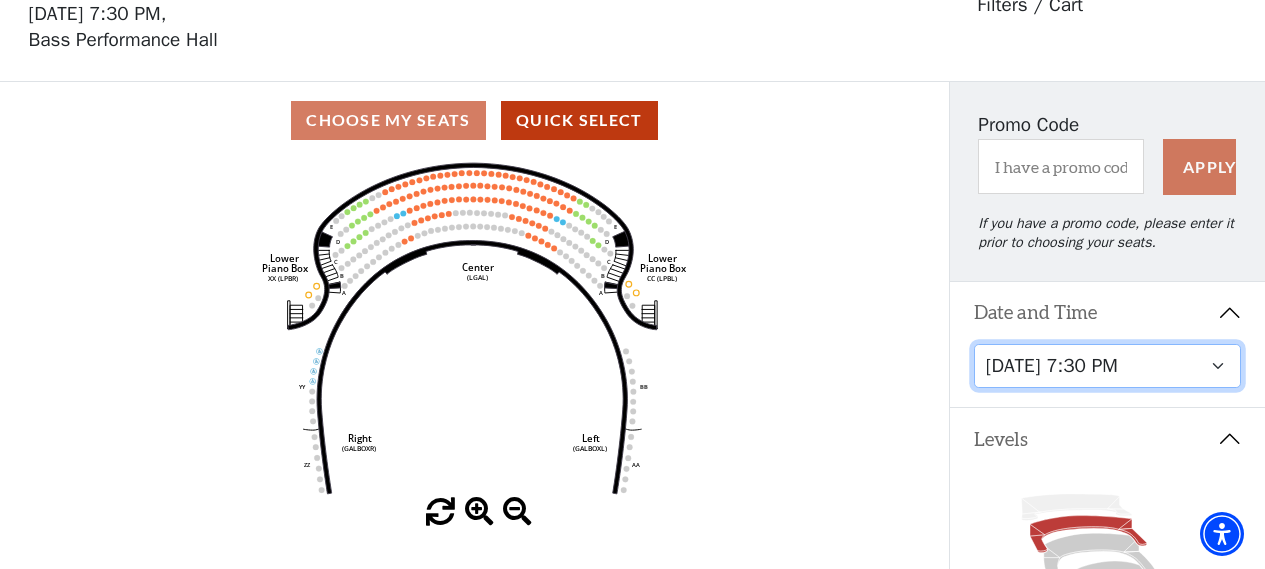 click on "Tuesday, September 23 at 7:30 PM Wednesday, September 24 at 7:30 PM Thursday, September 25 at 7:30 PM Friday, September 26 at 7:30 PM Saturday, September 27 at 1:30 PM Saturday, September 27 at 7:30 PM Sunday, September 28 at 1:30 PM Sunday, September 28 at 6:30 PM" at bounding box center [1108, 366] 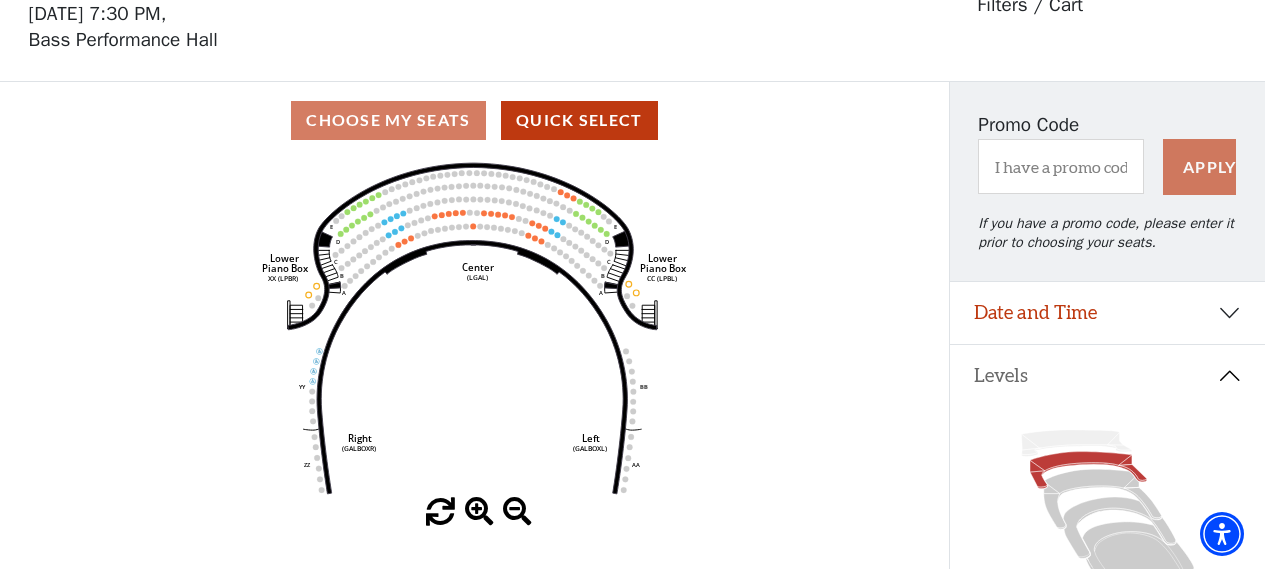 scroll, scrollTop: 92, scrollLeft: 0, axis: vertical 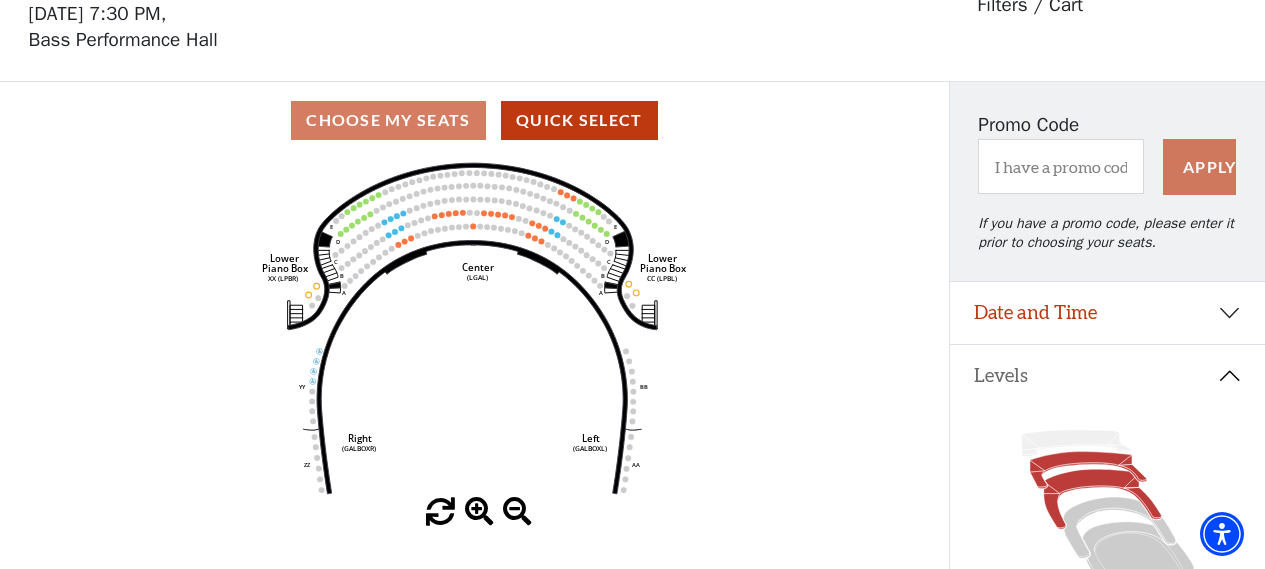 click 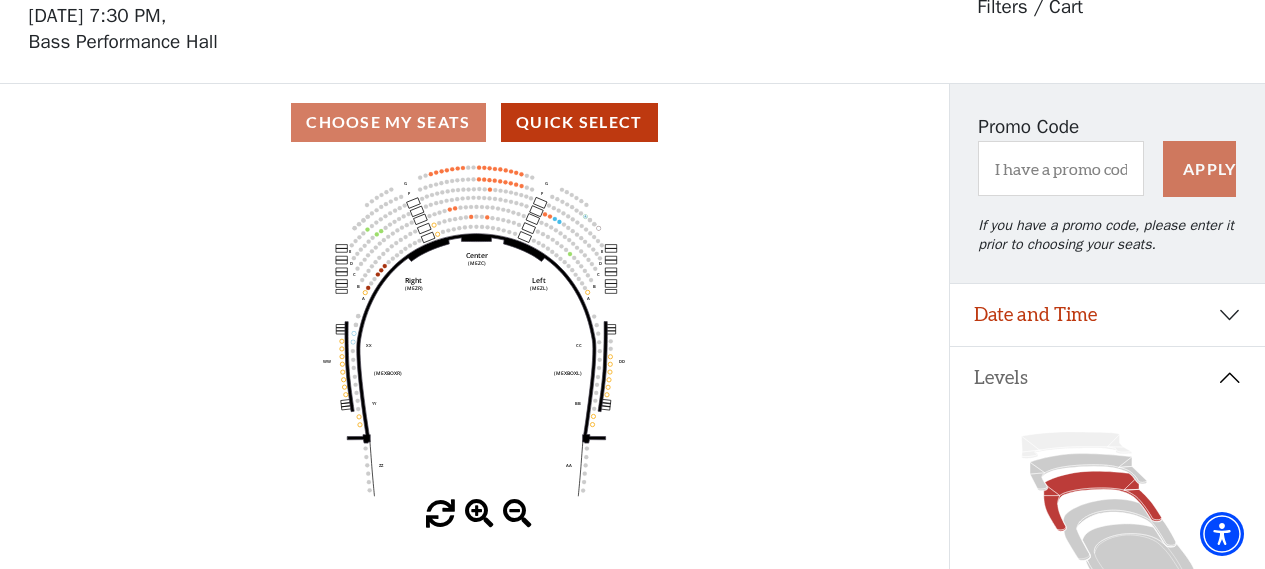 scroll, scrollTop: 92, scrollLeft: 0, axis: vertical 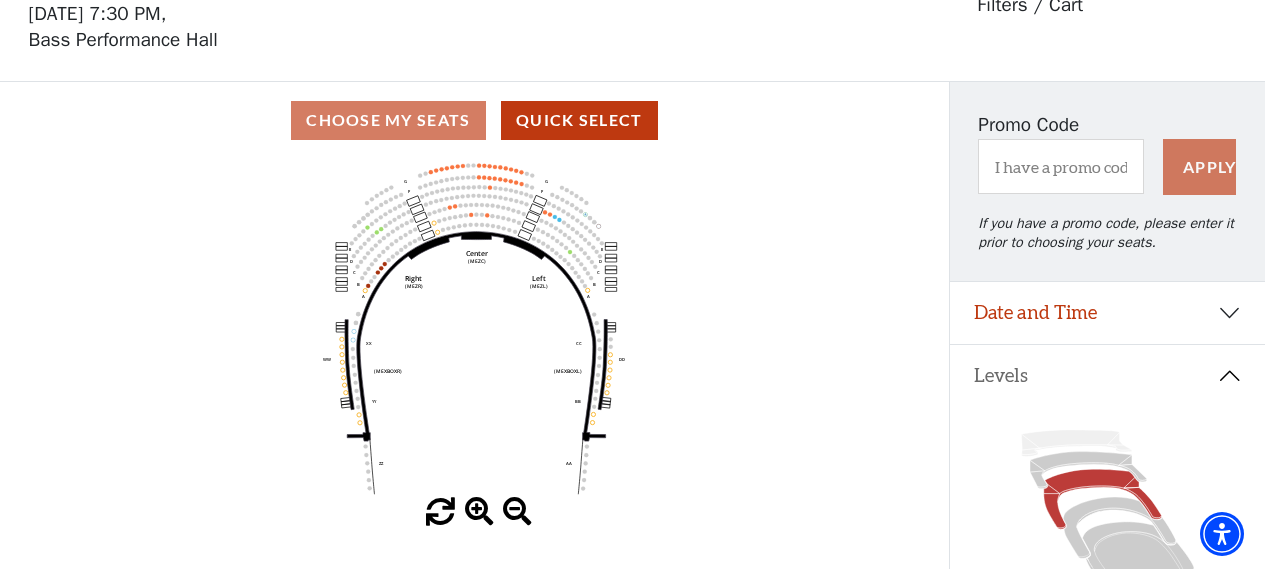 click at bounding box center (479, 512) 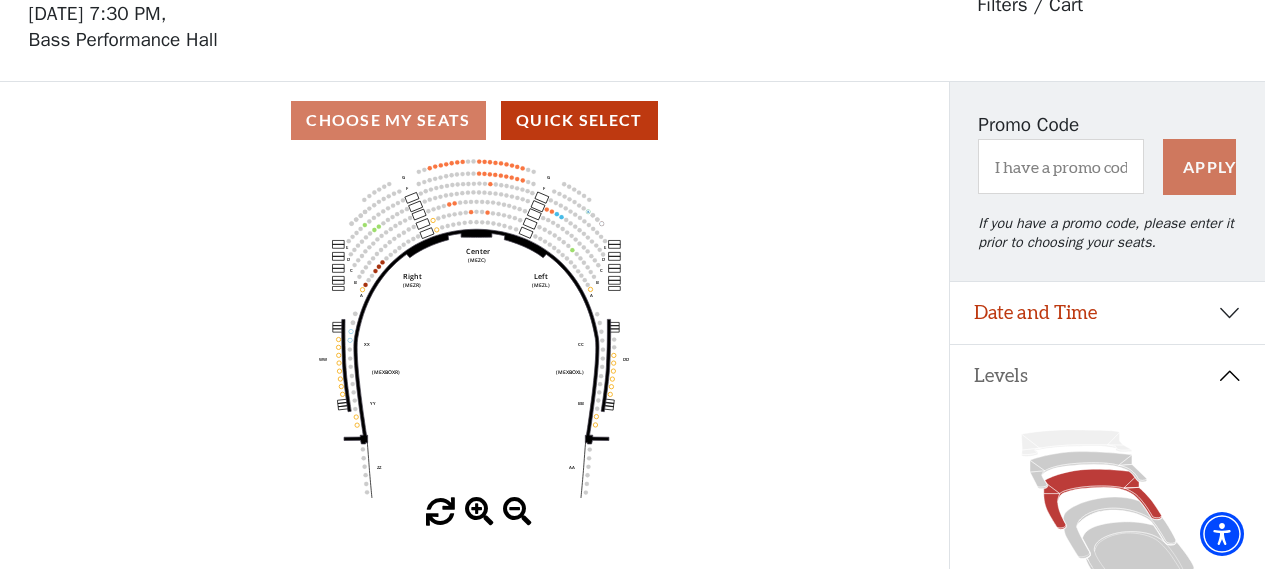 click at bounding box center [479, 512] 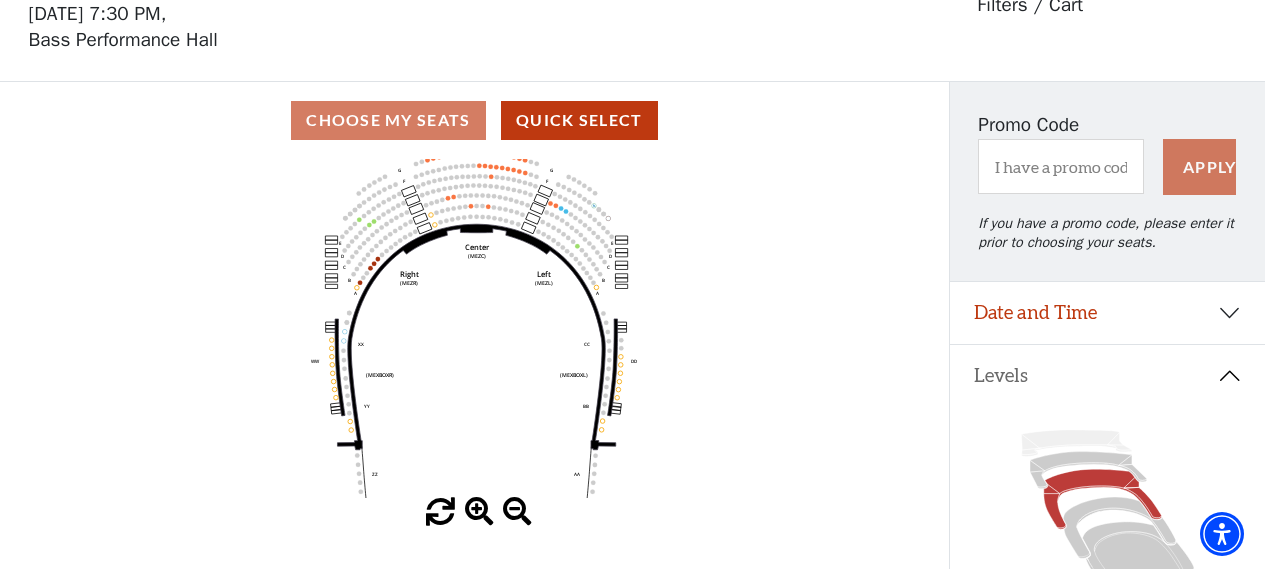 click at bounding box center [479, 512] 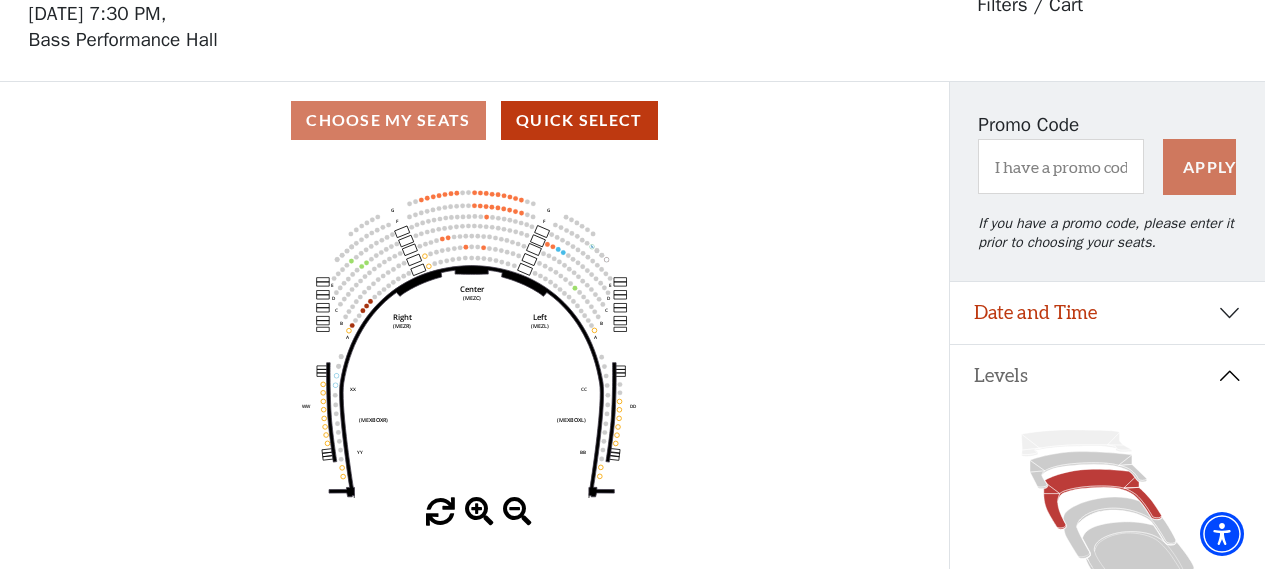 drag, startPoint x: 480, startPoint y: 256, endPoint x: 460, endPoint y: 366, distance: 111.8034 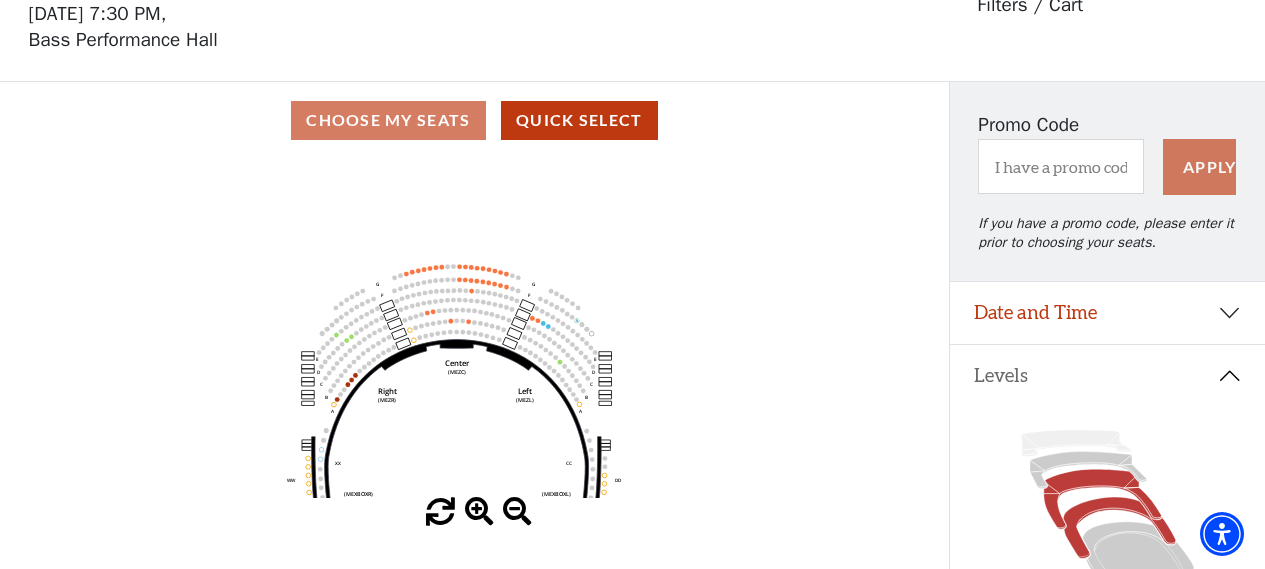 click 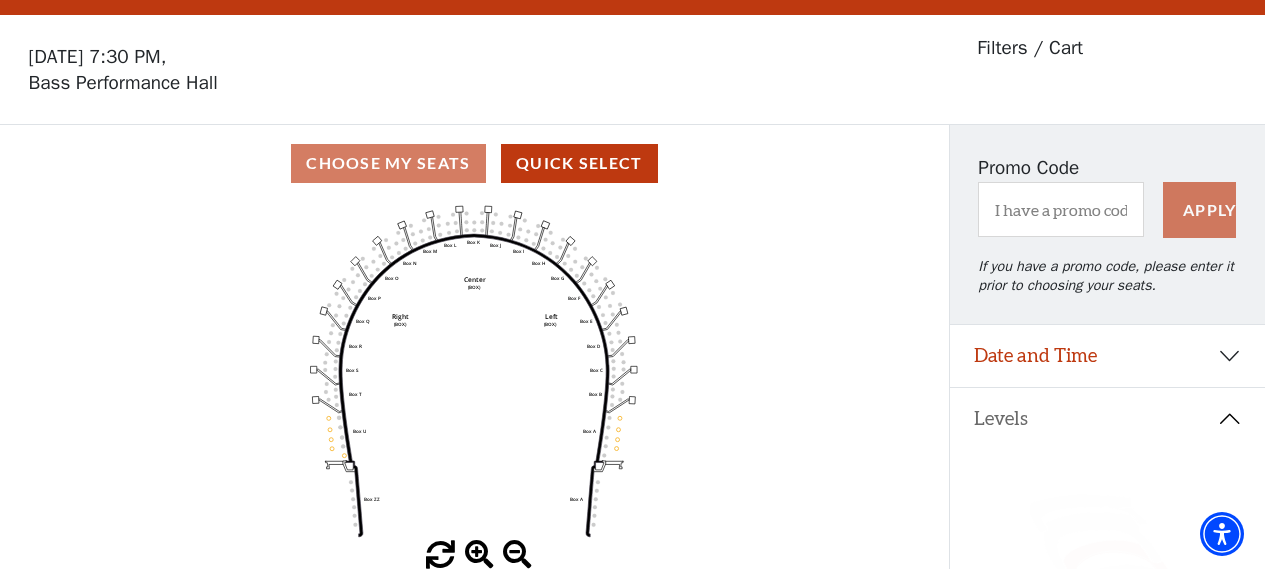 scroll, scrollTop: 92, scrollLeft: 0, axis: vertical 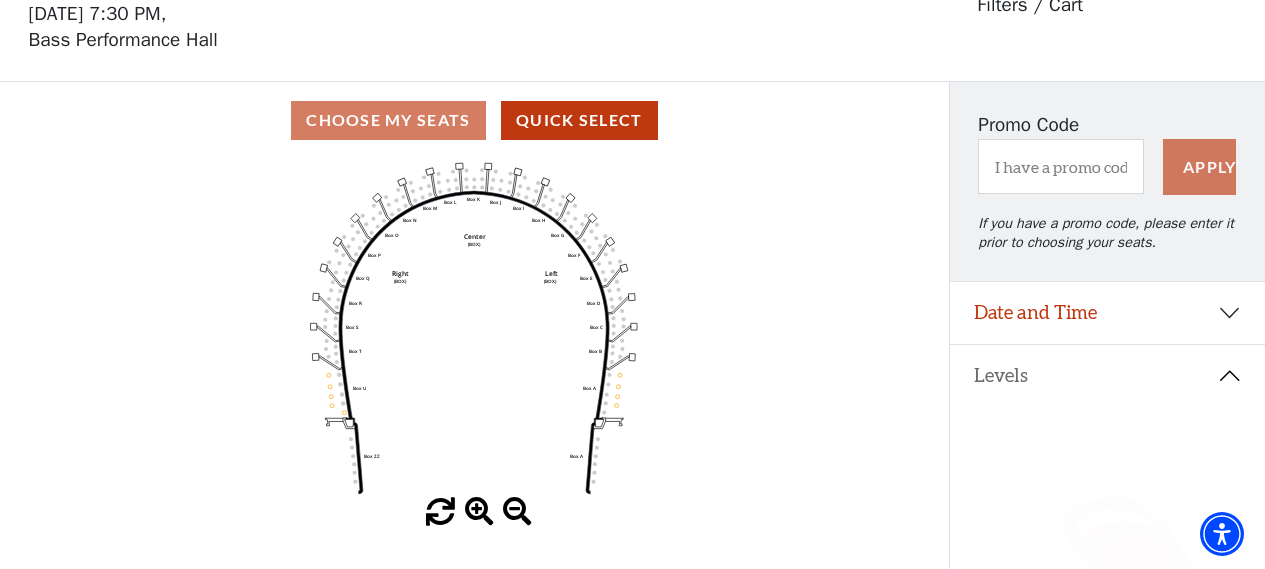 click 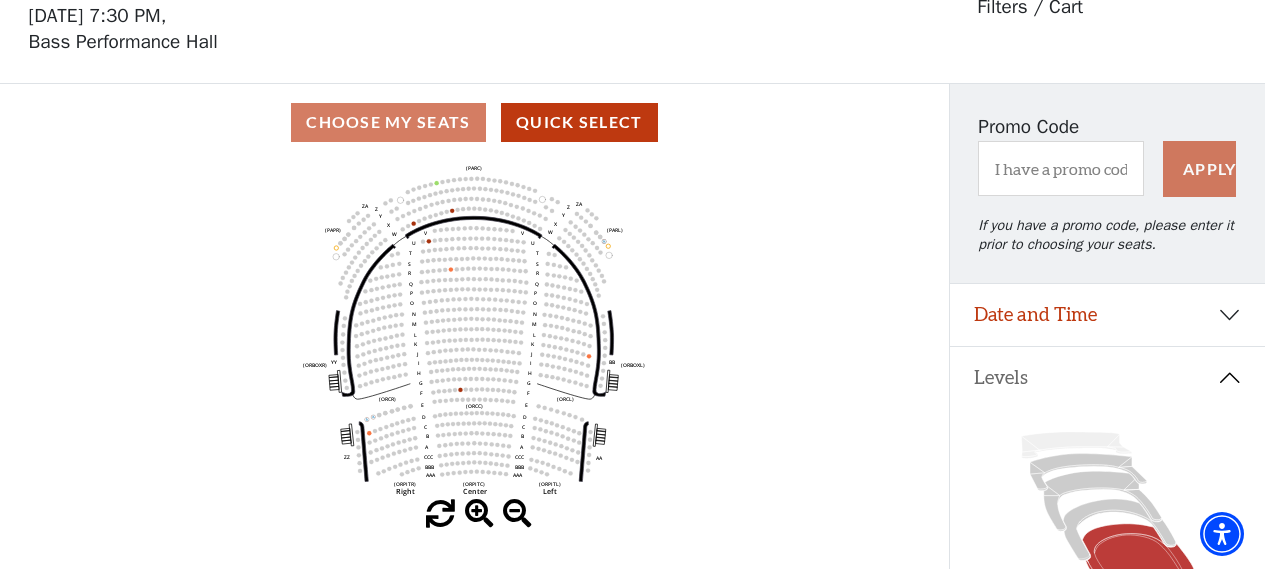 scroll, scrollTop: 92, scrollLeft: 0, axis: vertical 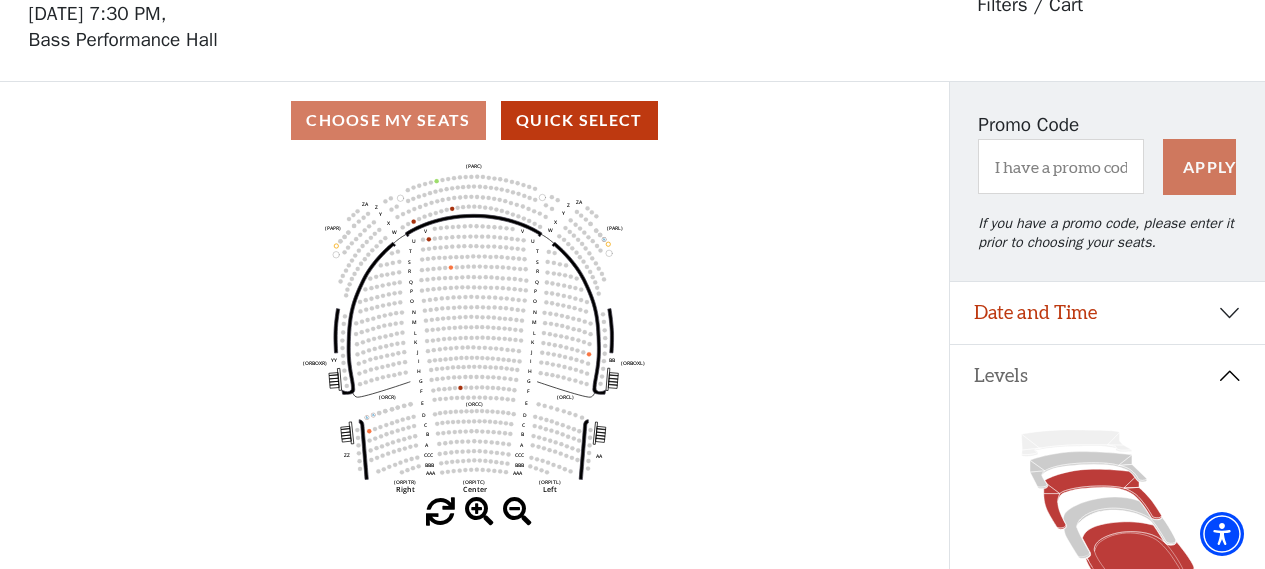 click 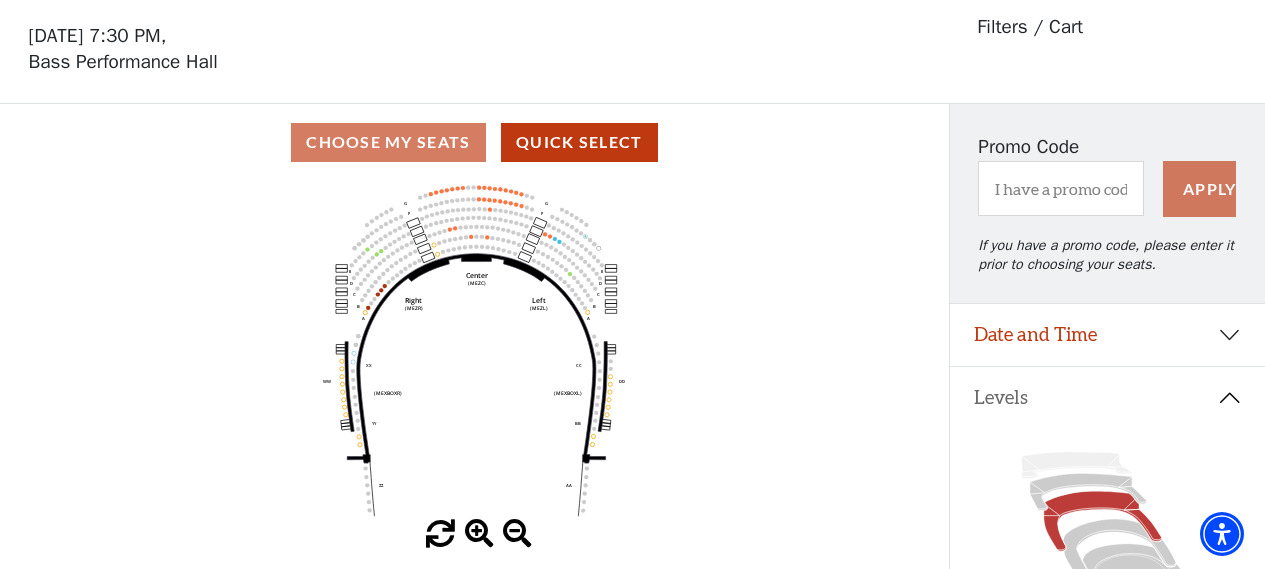 scroll, scrollTop: 92, scrollLeft: 0, axis: vertical 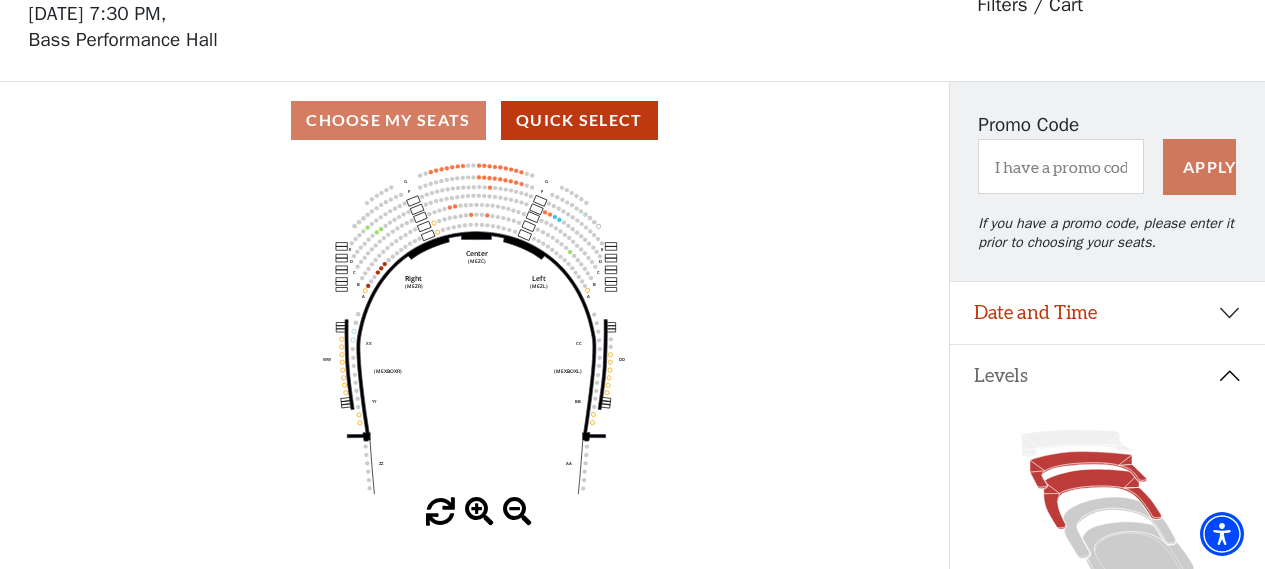 click 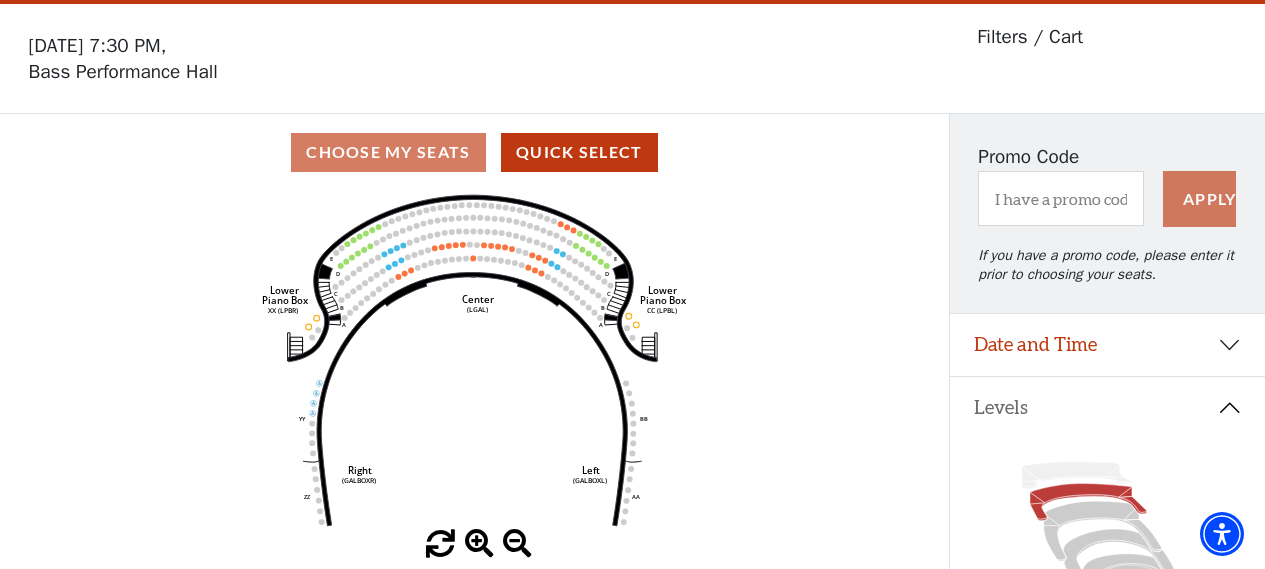 scroll, scrollTop: 92, scrollLeft: 0, axis: vertical 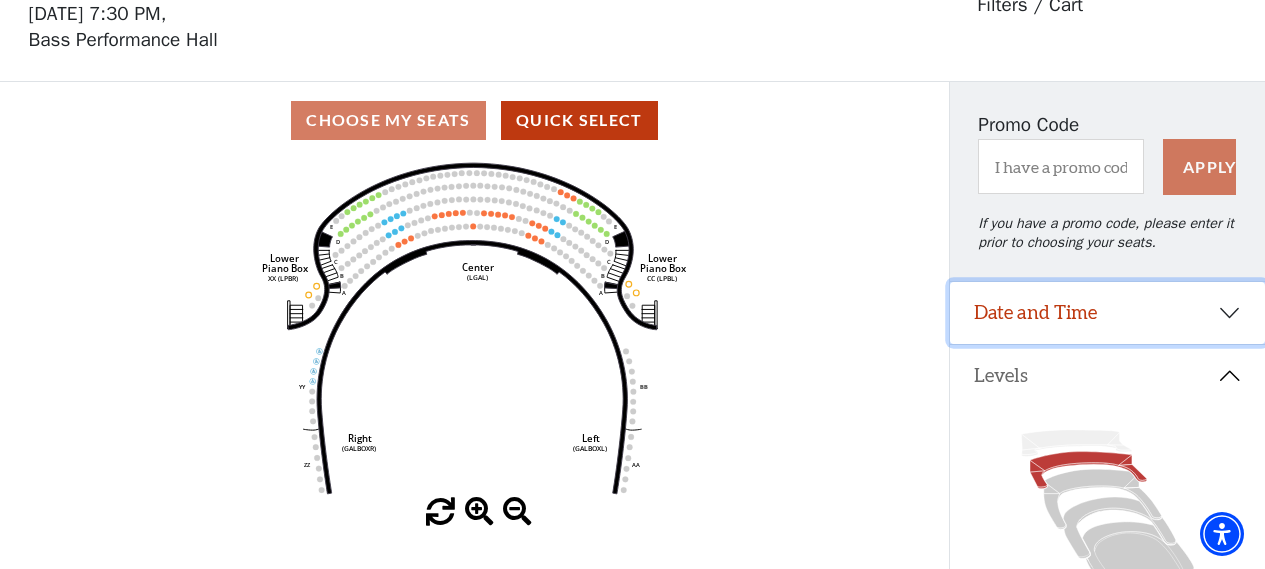 click on "Date and Time" at bounding box center (1107, 313) 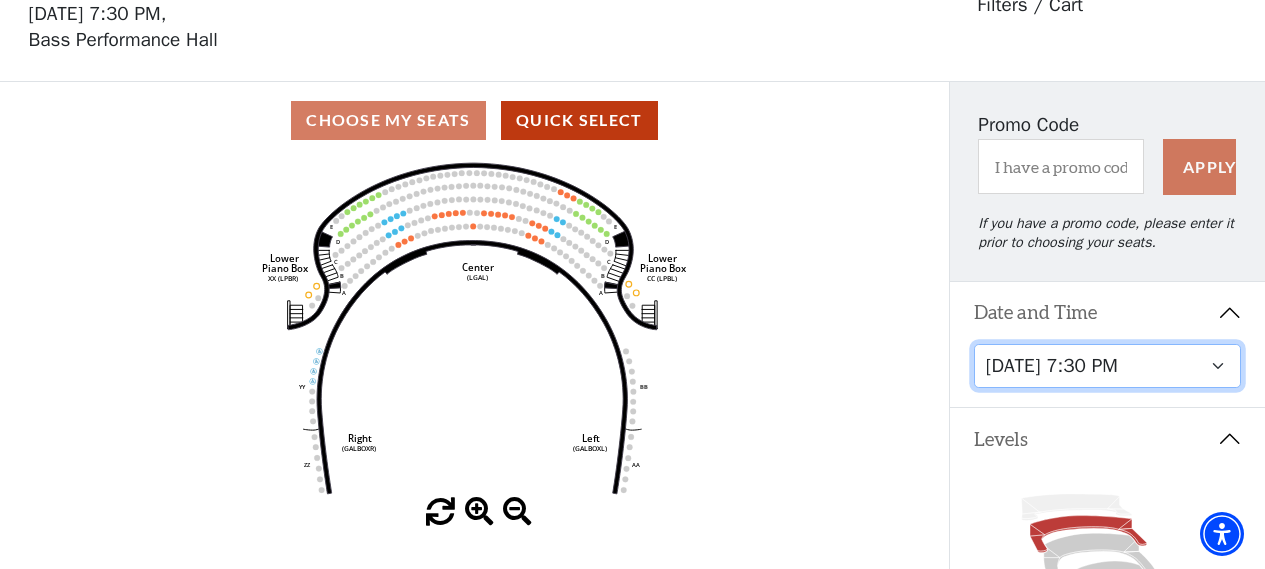 click on "Tuesday, September 23 at 7:30 PM Wednesday, September 24 at 7:30 PM Thursday, September 25 at 7:30 PM Friday, September 26 at 7:30 PM Saturday, September 27 at 1:30 PM Saturday, September 27 at 7:30 PM Sunday, September 28 at 1:30 PM Sunday, September 28 at 6:30 PM" at bounding box center (1108, 366) 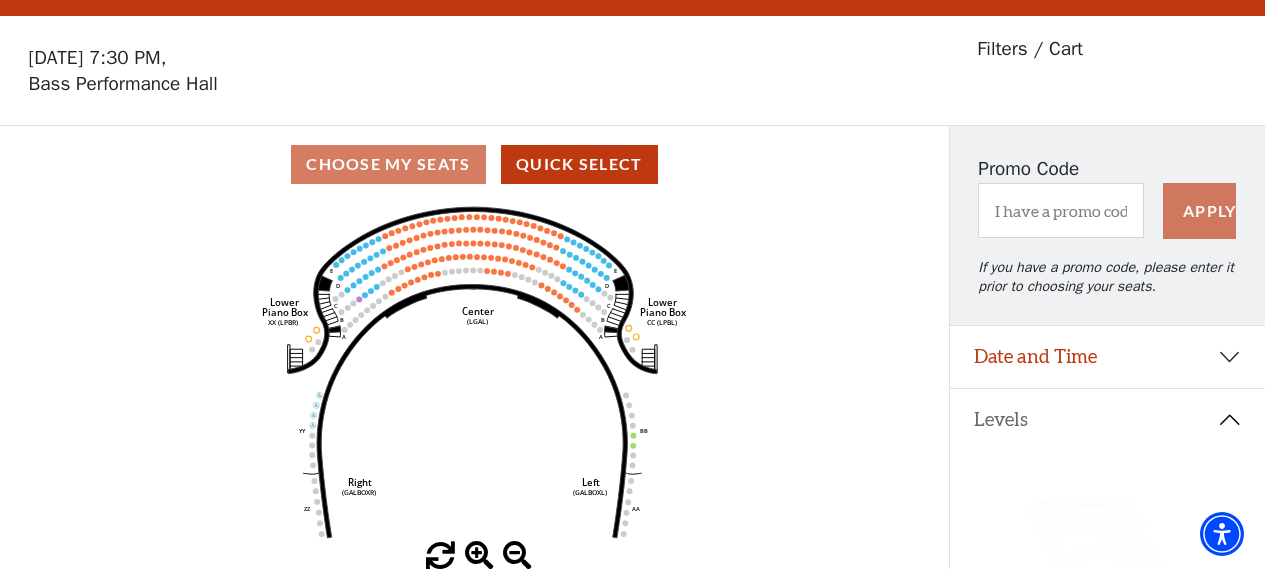 scroll, scrollTop: 92, scrollLeft: 0, axis: vertical 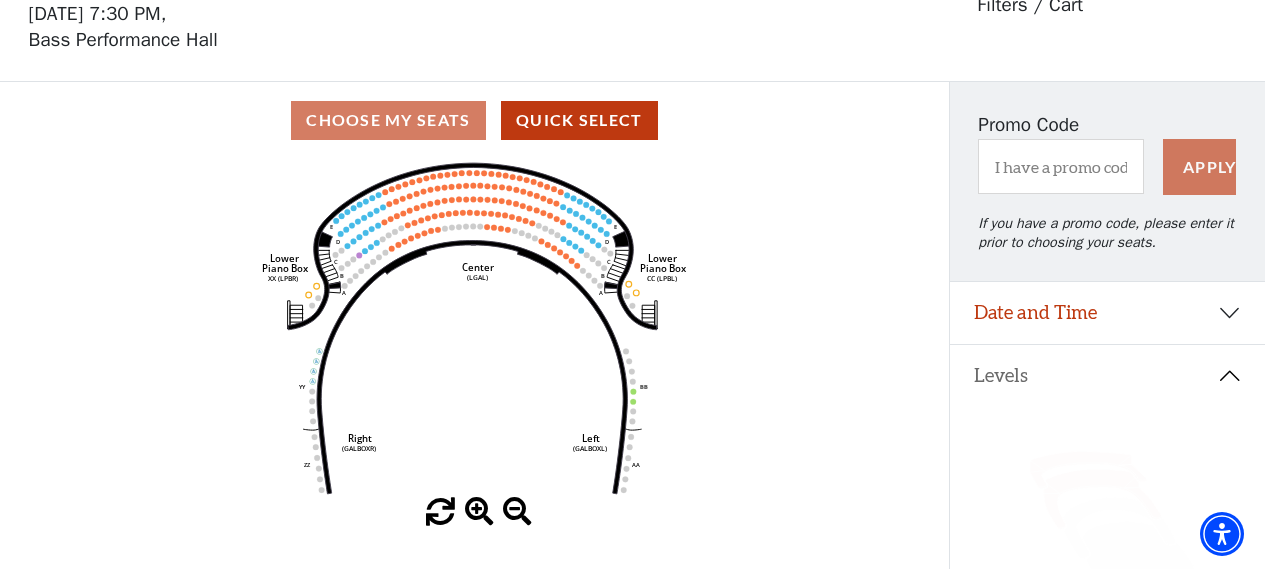 click 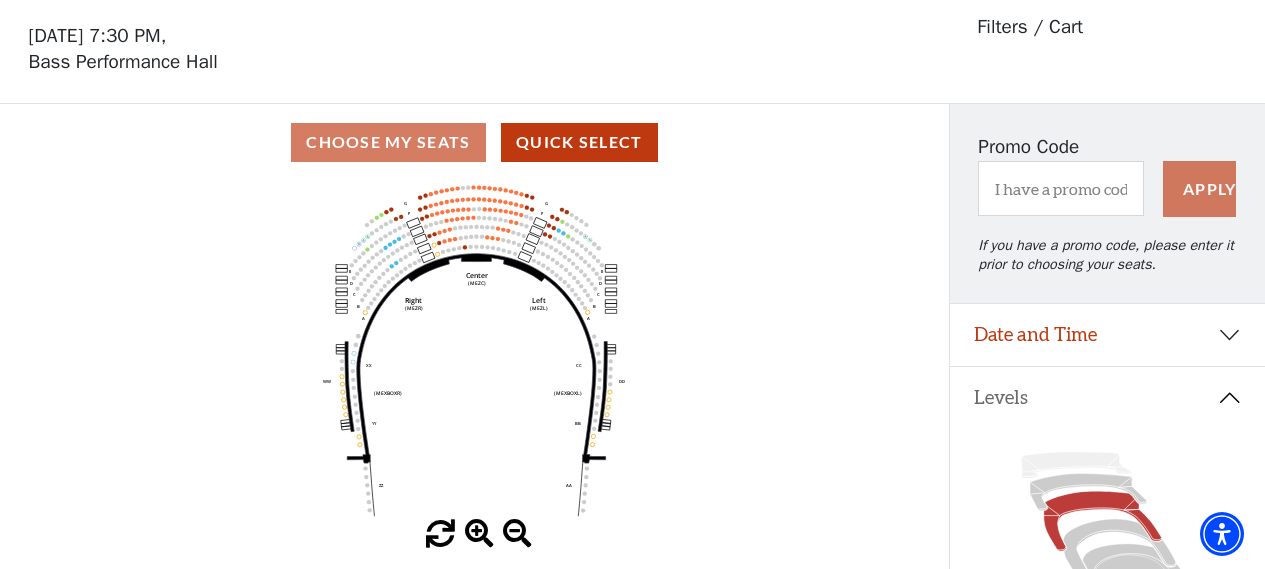 scroll, scrollTop: 92, scrollLeft: 0, axis: vertical 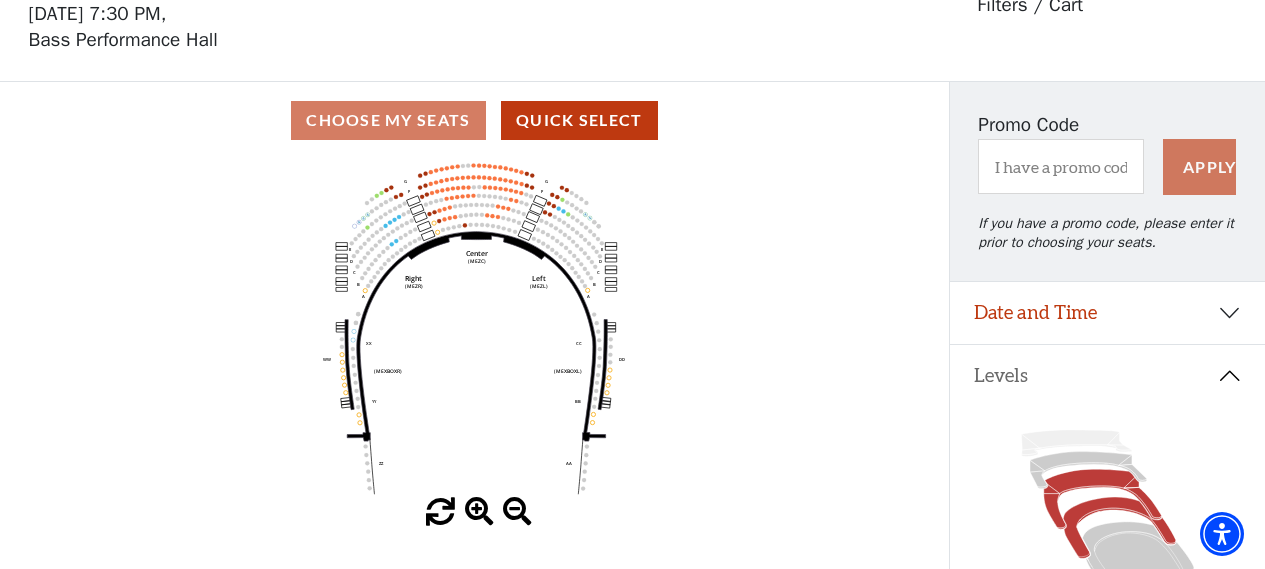 click 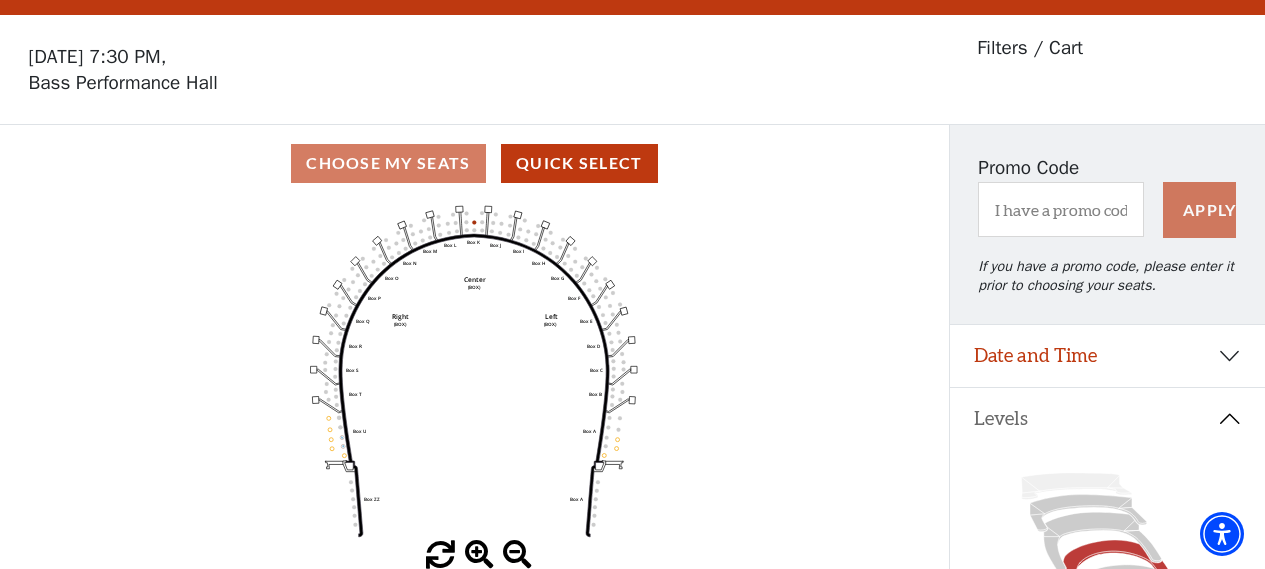 scroll, scrollTop: 92, scrollLeft: 0, axis: vertical 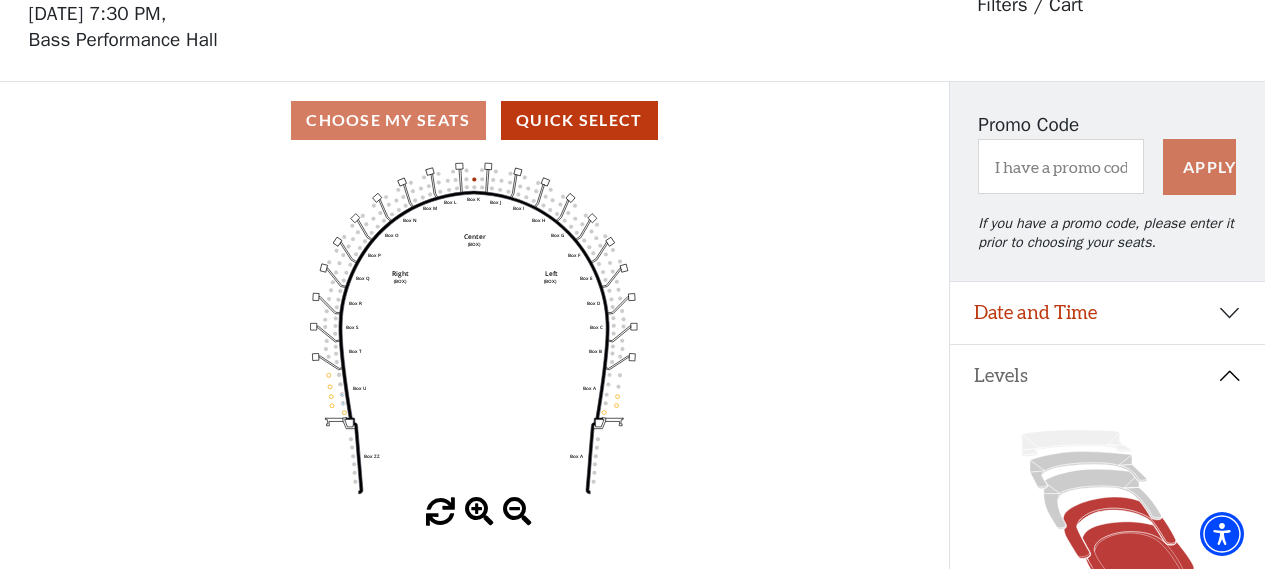 click 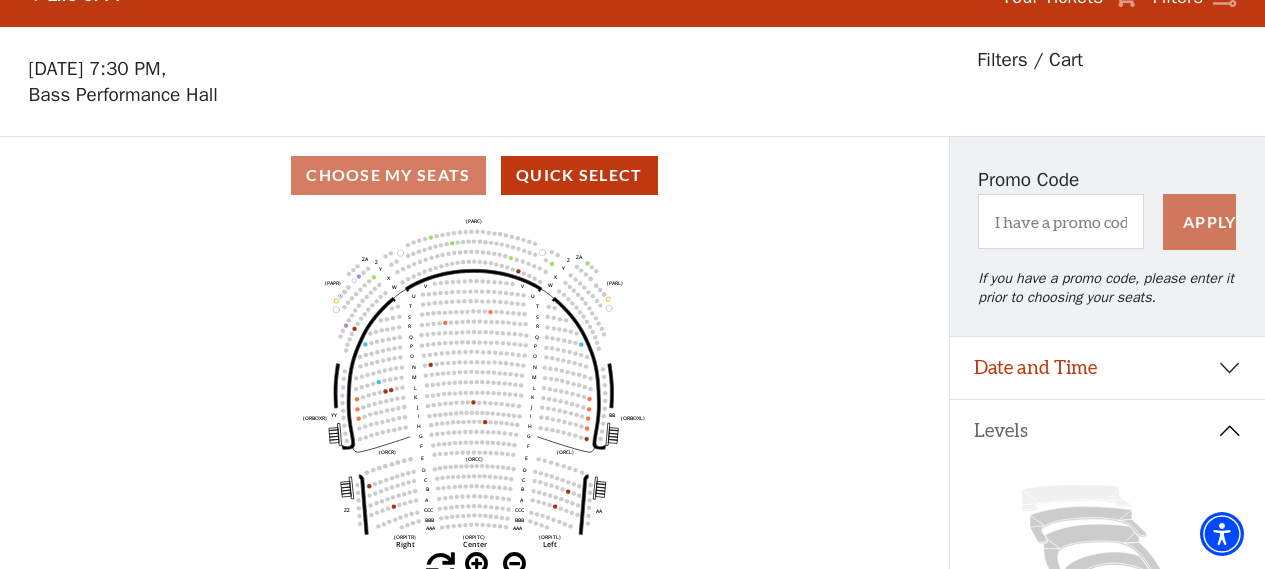 scroll, scrollTop: 92, scrollLeft: 0, axis: vertical 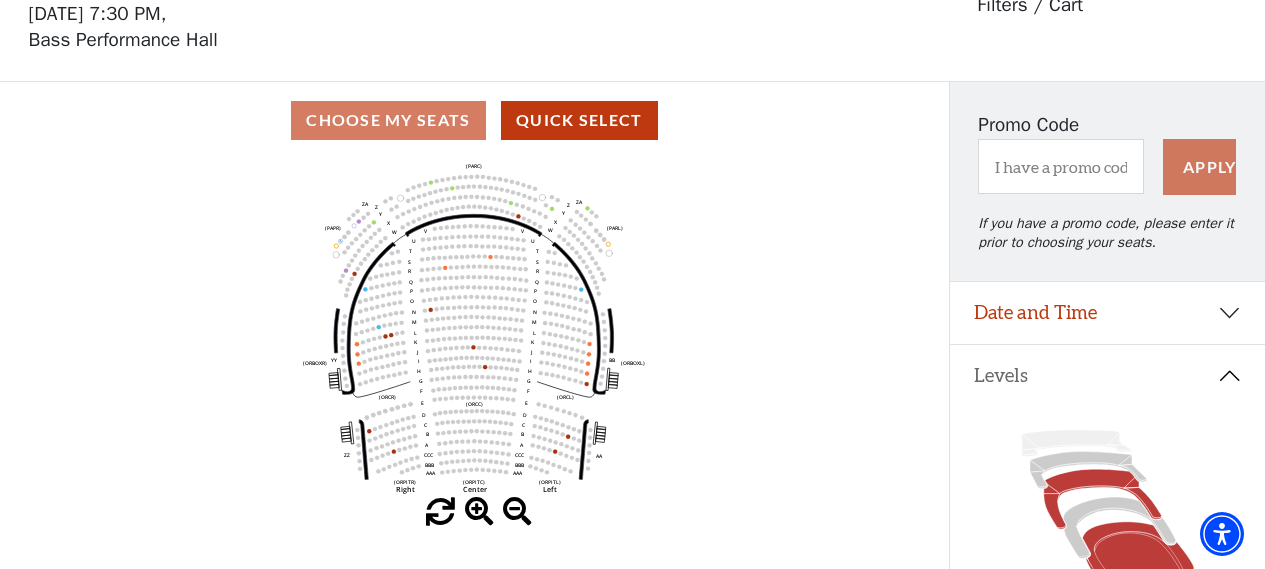 click 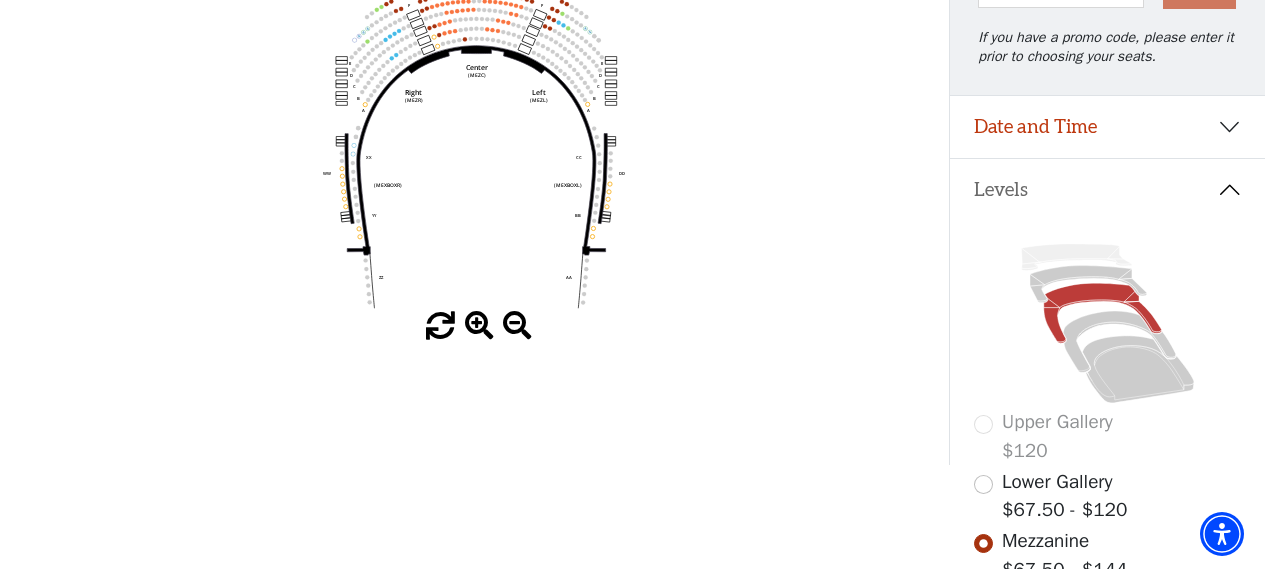 scroll, scrollTop: 300, scrollLeft: 0, axis: vertical 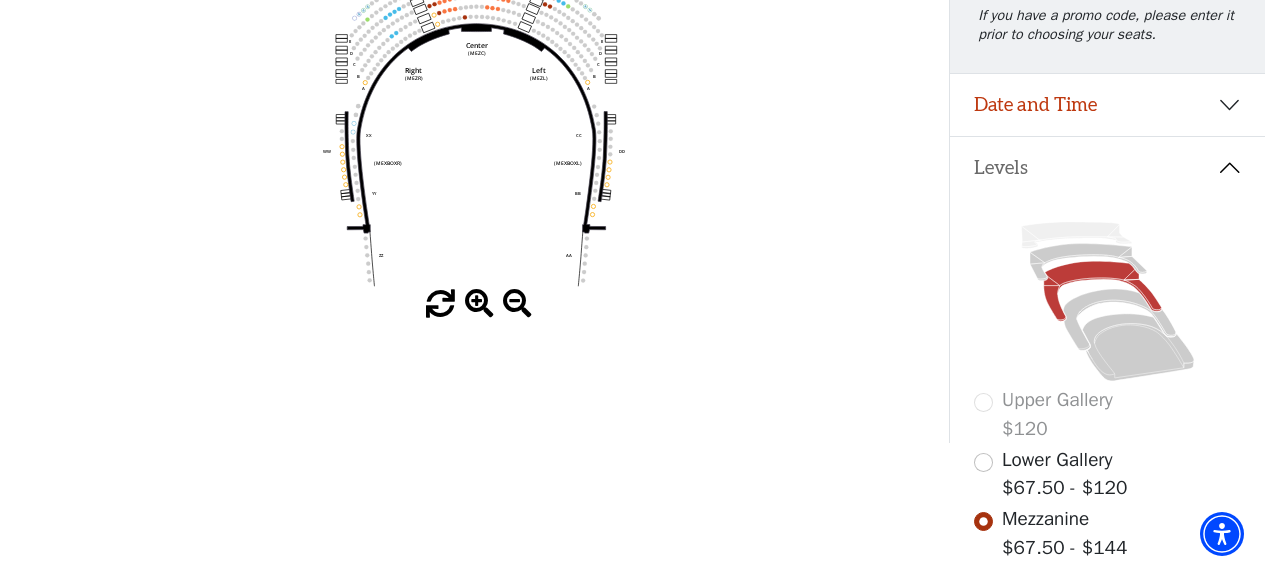 click at bounding box center [479, 304] 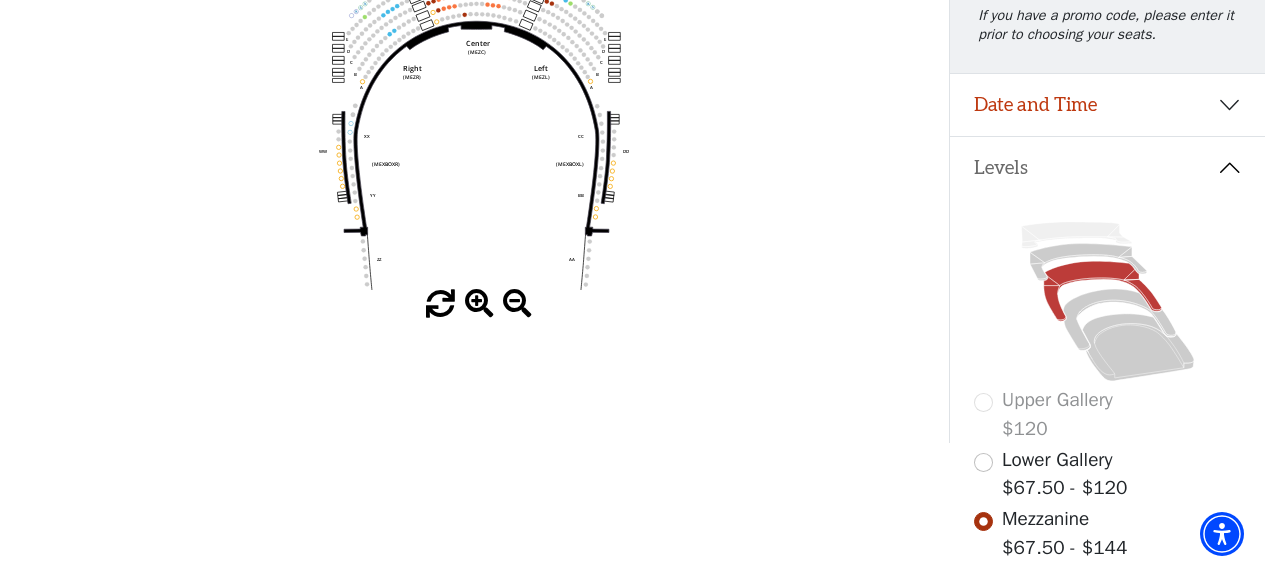 click at bounding box center (479, 304) 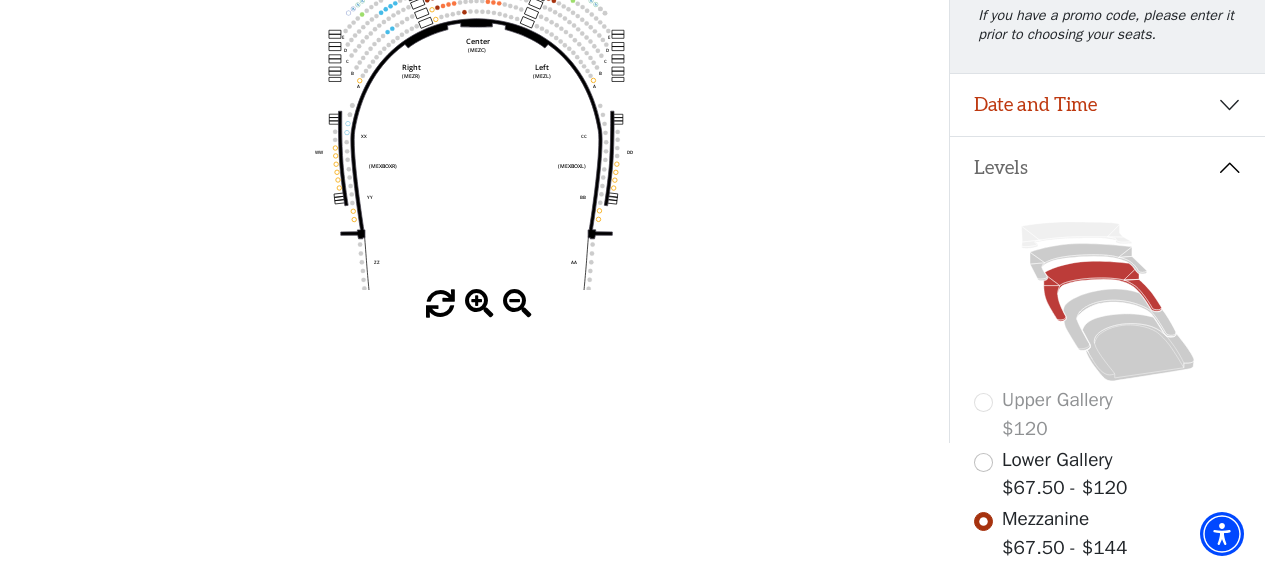 click at bounding box center [479, 304] 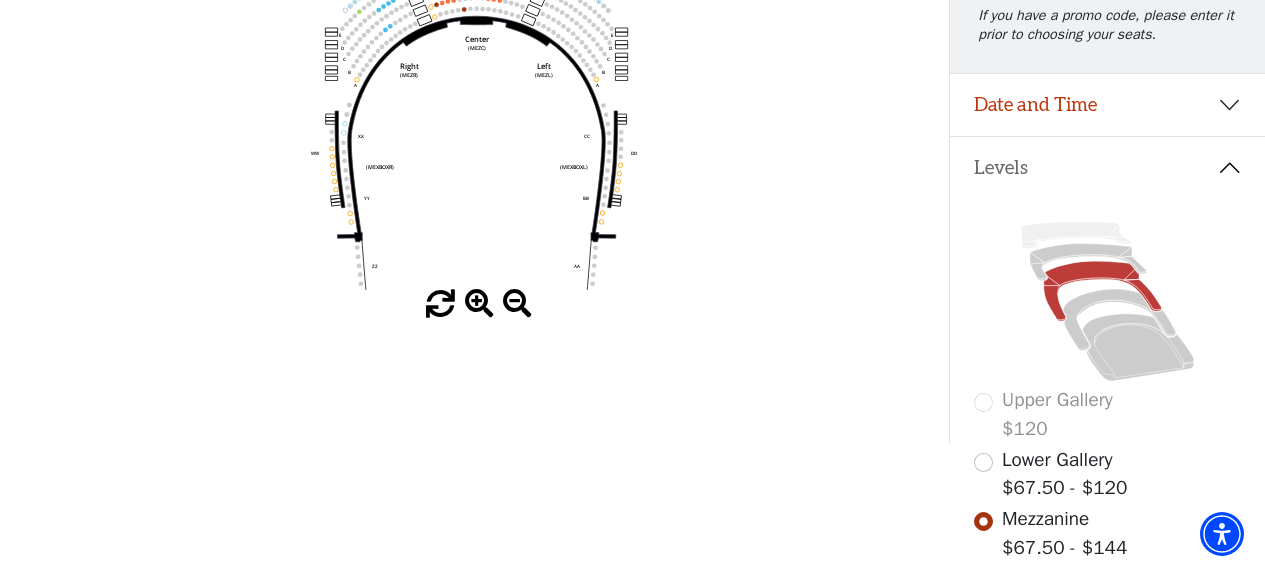 click at bounding box center [479, 304] 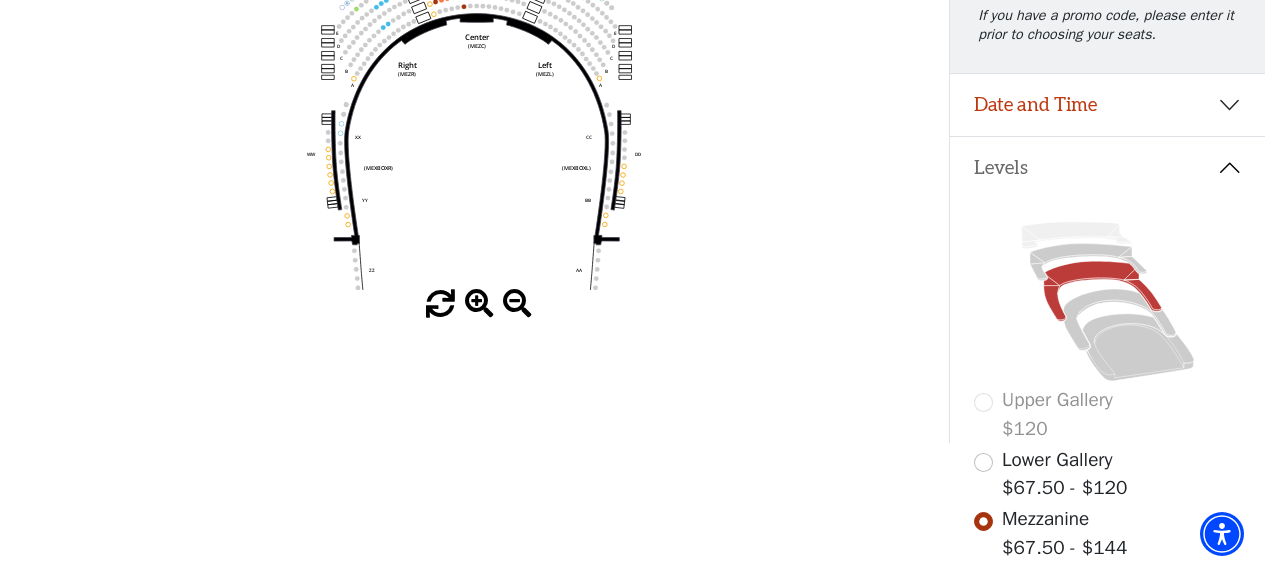 click at bounding box center [479, 304] 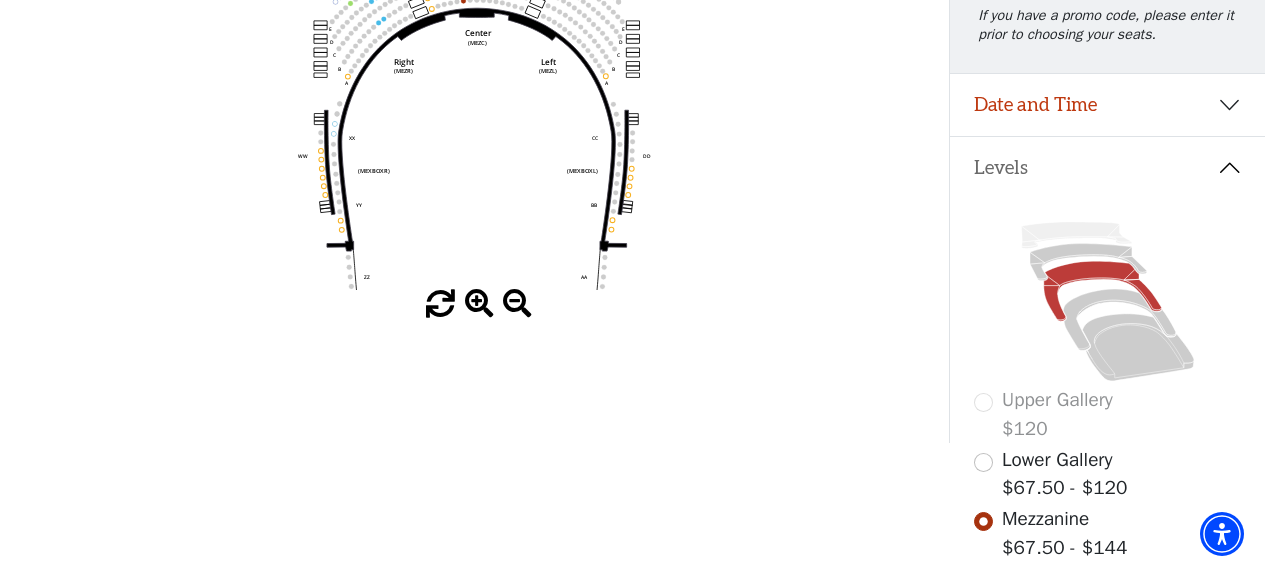 click at bounding box center [479, 304] 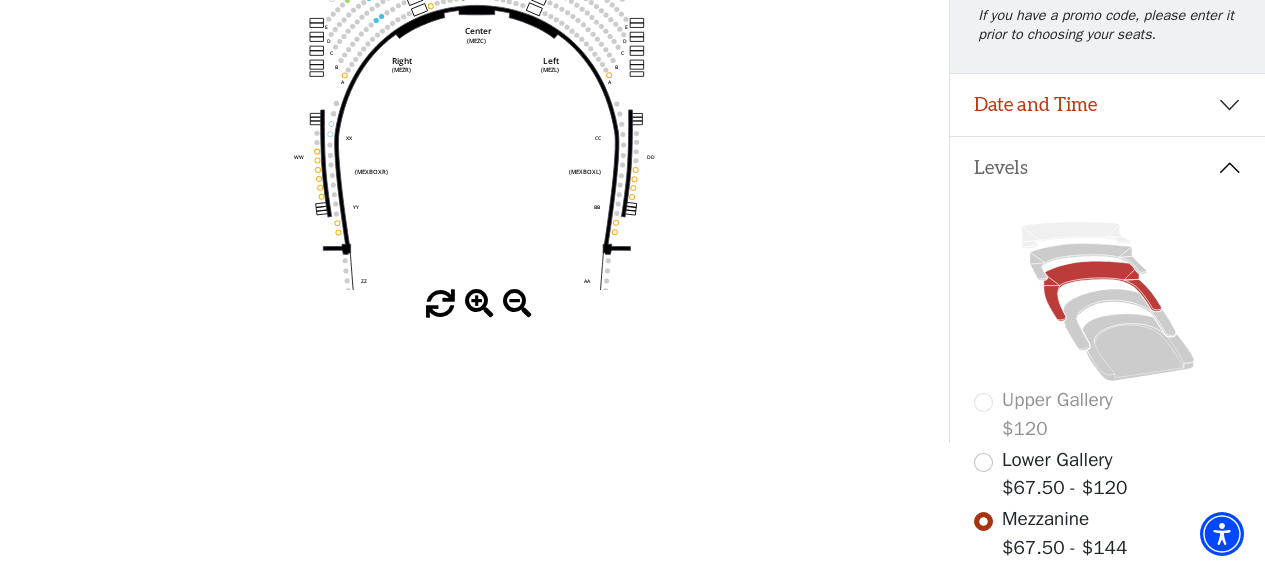 click at bounding box center (479, 304) 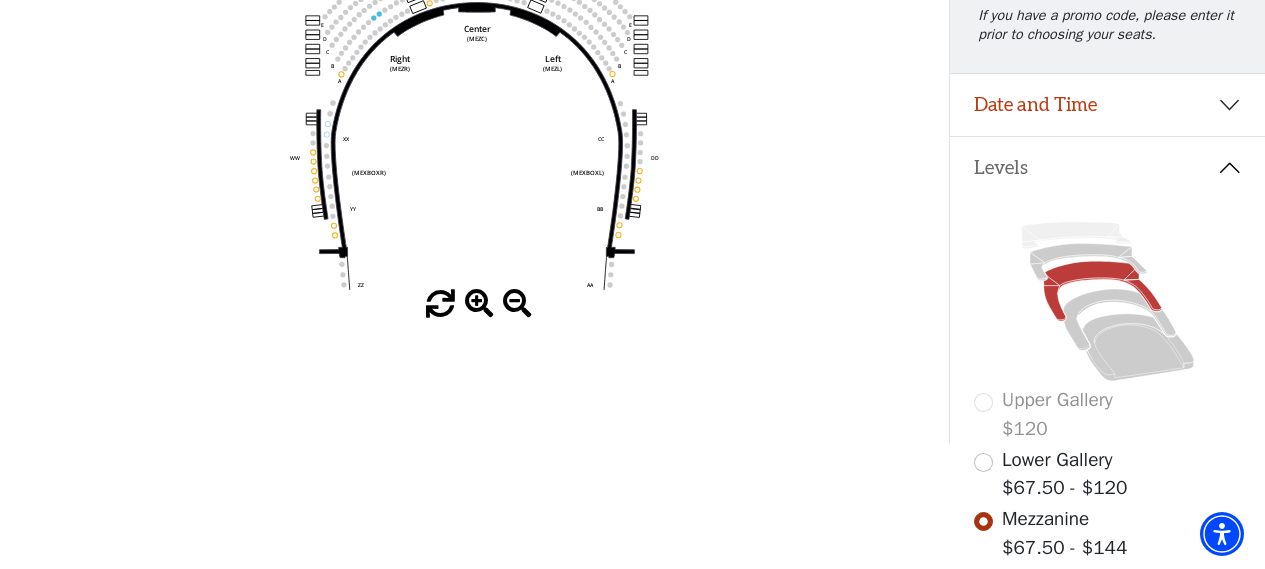 click at bounding box center [479, 304] 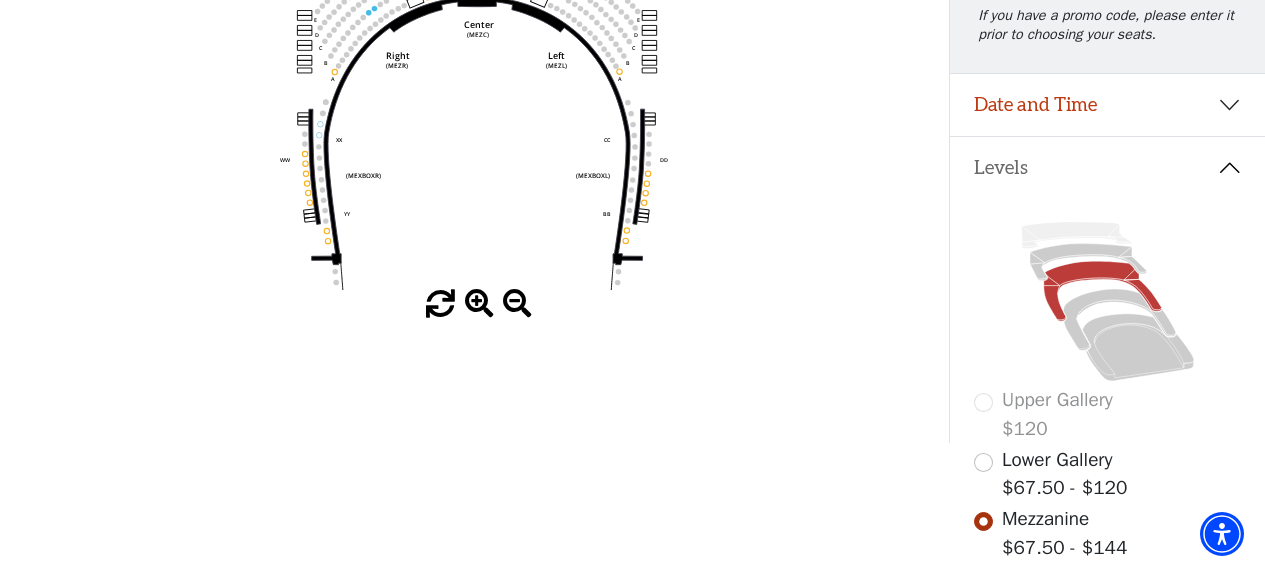 click at bounding box center (479, 304) 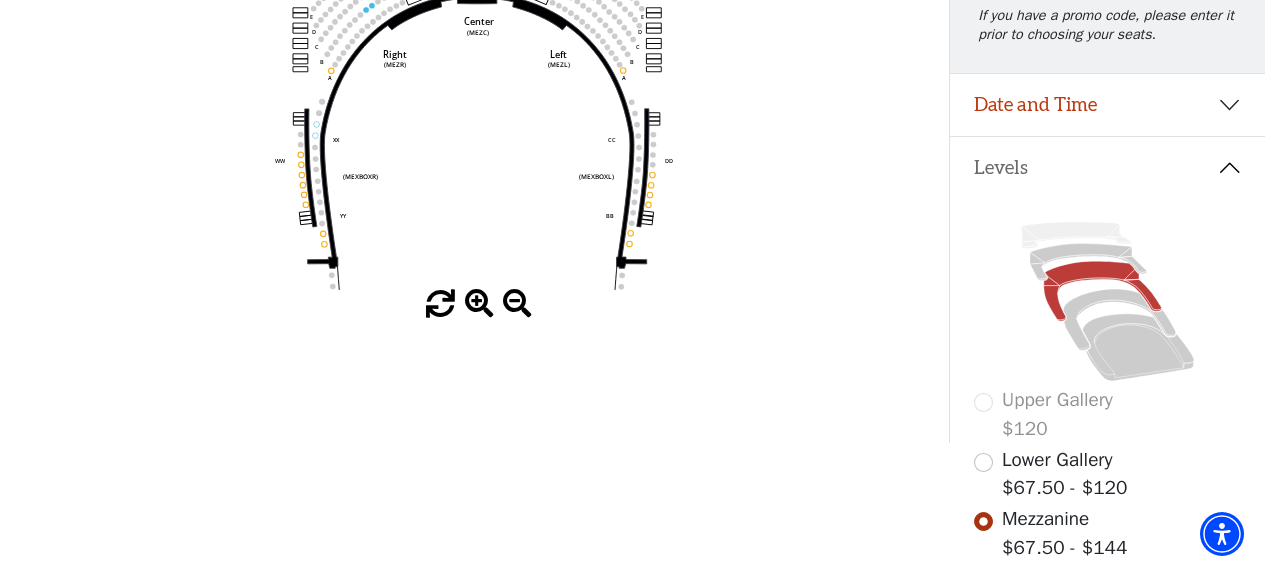 click at bounding box center (479, 304) 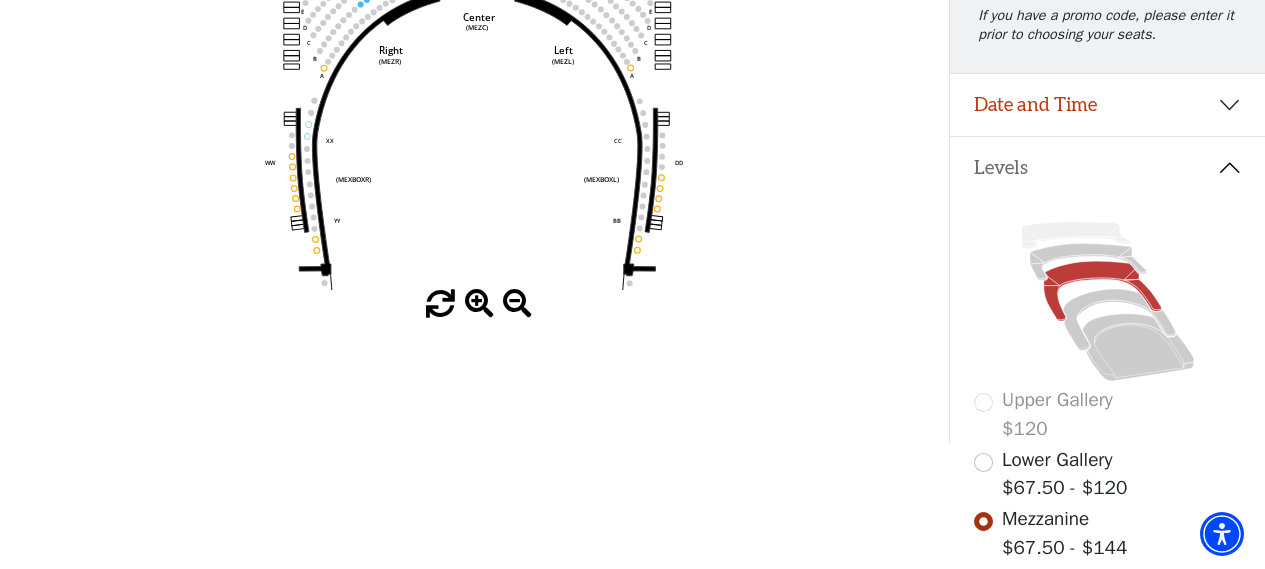 click at bounding box center [479, 304] 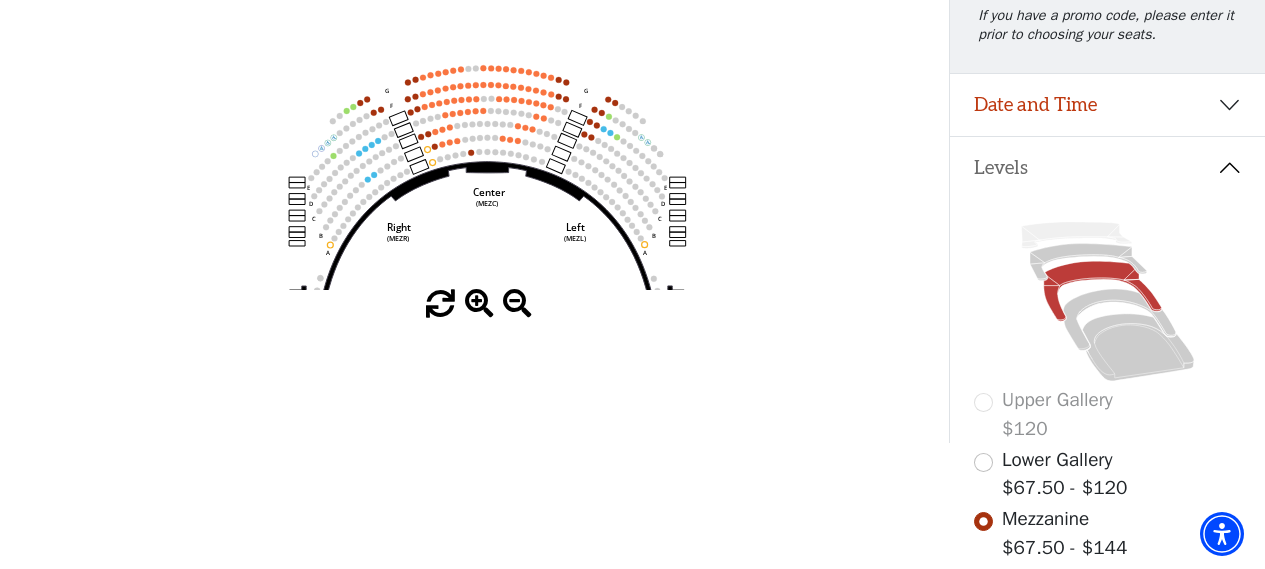 drag, startPoint x: 444, startPoint y: 99, endPoint x: 453, endPoint y: 279, distance: 180.22485 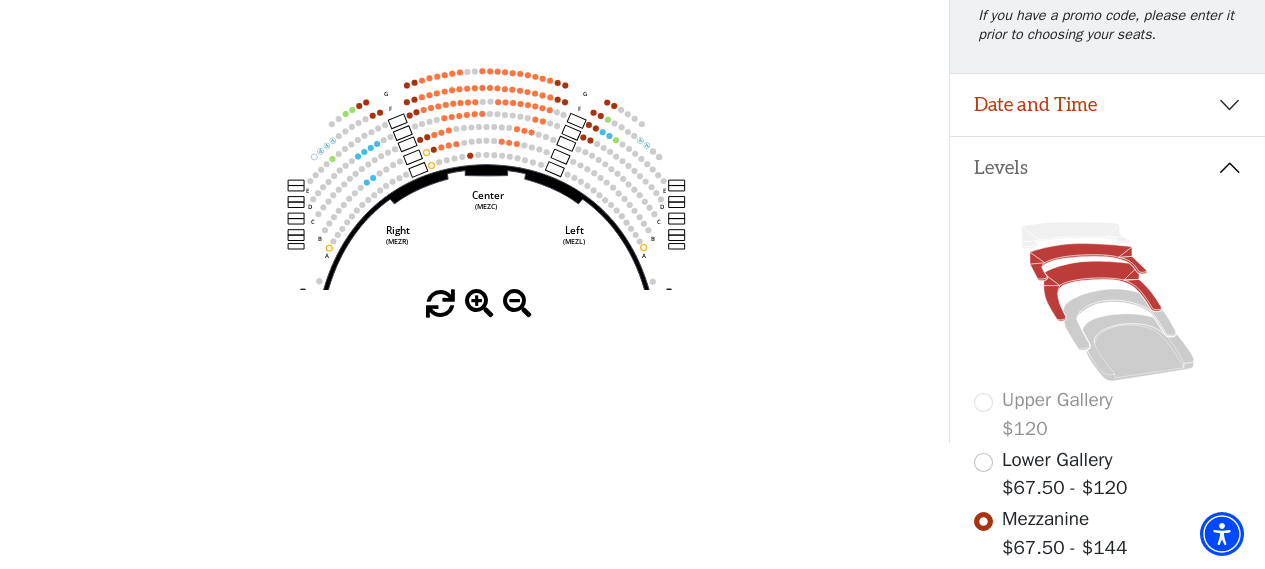 click 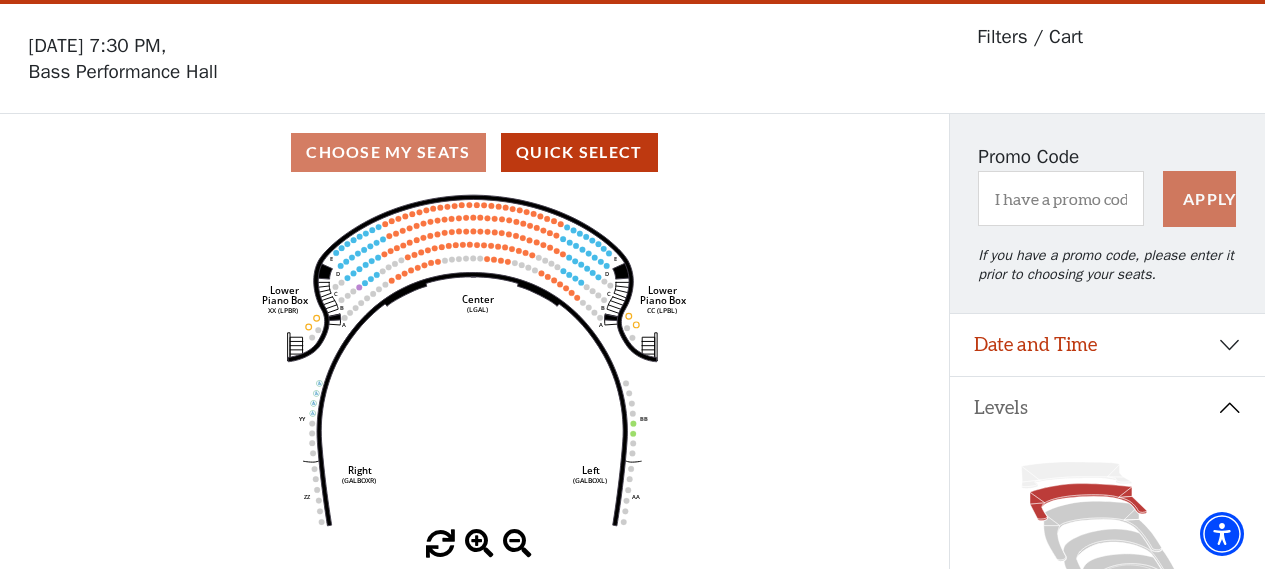 scroll, scrollTop: 92, scrollLeft: 0, axis: vertical 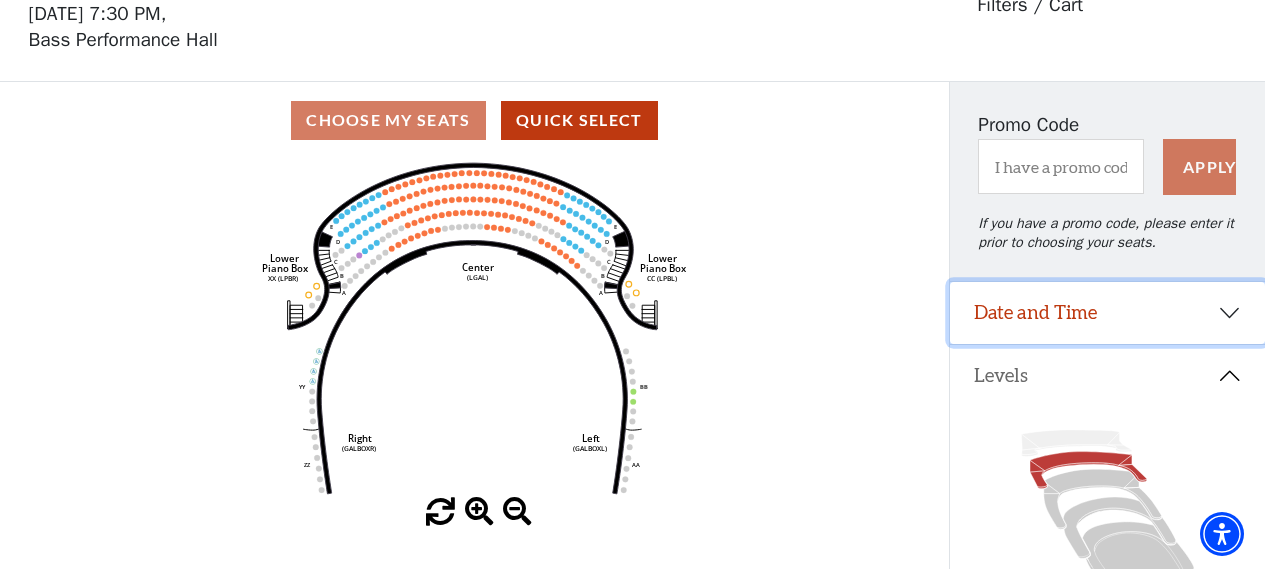 click on "Date and Time" at bounding box center (1107, 313) 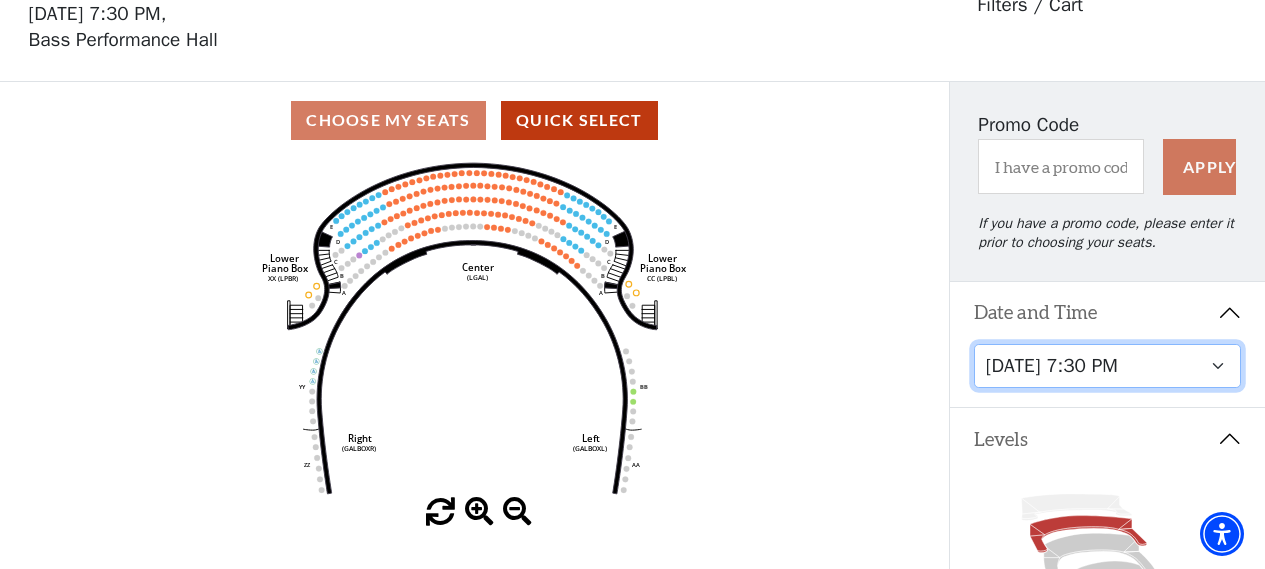 click on "Tuesday, September 23 at 7:30 PM Wednesday, September 24 at 7:30 PM Thursday, September 25 at 7:30 PM Friday, September 26 at 7:30 PM Saturday, September 27 at 1:30 PM Saturday, September 27 at 7:30 PM Sunday, September 28 at 1:30 PM Sunday, September 28 at 6:30 PM" at bounding box center [1108, 366] 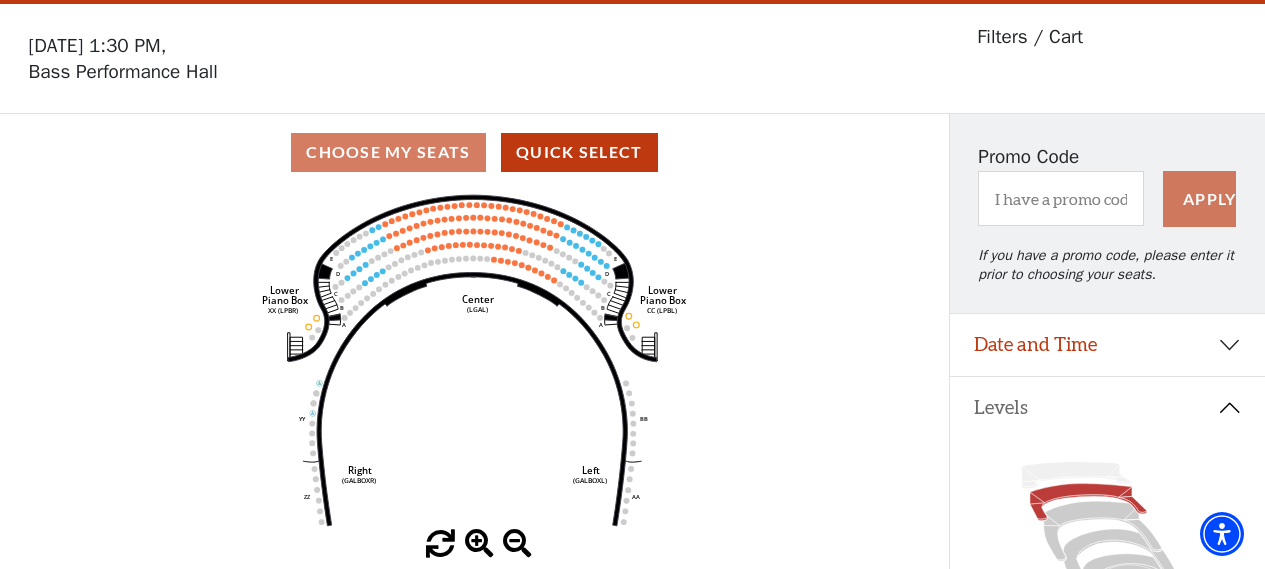 scroll, scrollTop: 92, scrollLeft: 0, axis: vertical 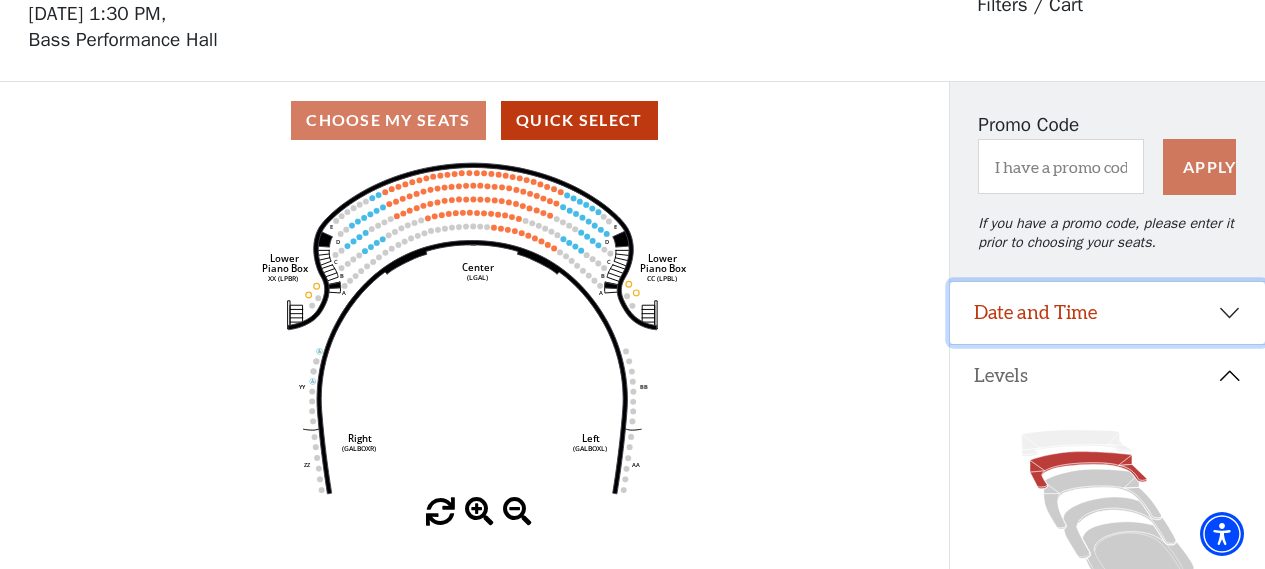 click on "Date and Time" at bounding box center (1107, 313) 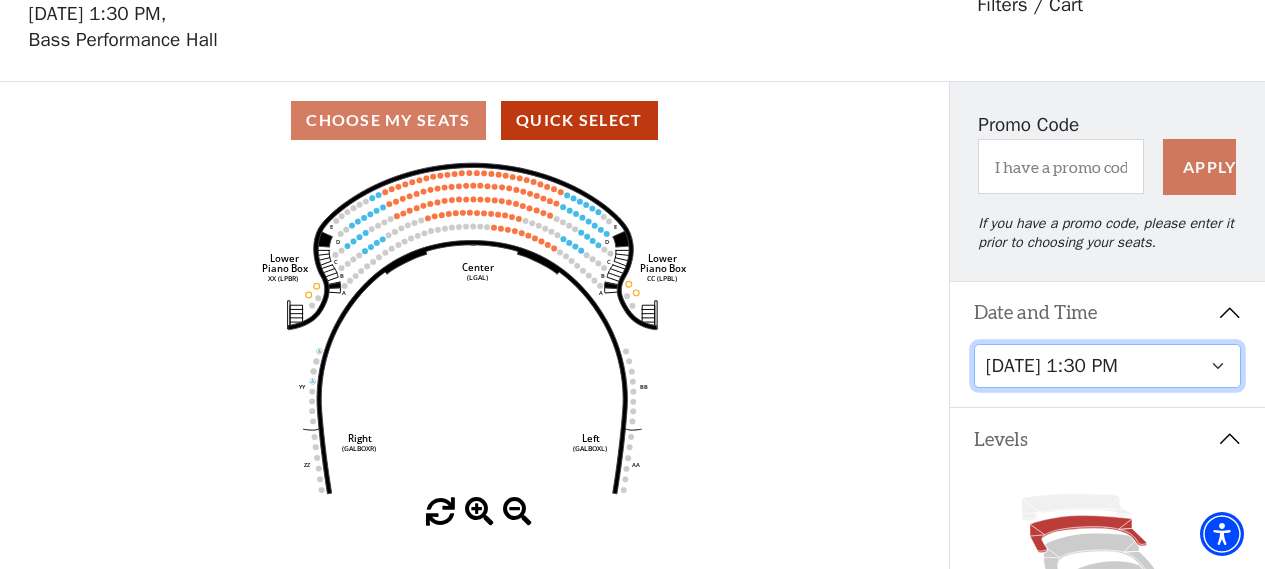 click on "Tuesday, September 23 at 7:30 PM Wednesday, September 24 at 7:30 PM Thursday, September 25 at 7:30 PM Friday, September 26 at 7:30 PM Saturday, September 27 at 1:30 PM Saturday, September 27 at 7:30 PM Sunday, September 28 at 1:30 PM Sunday, September 28 at 6:30 PM" at bounding box center [1108, 366] 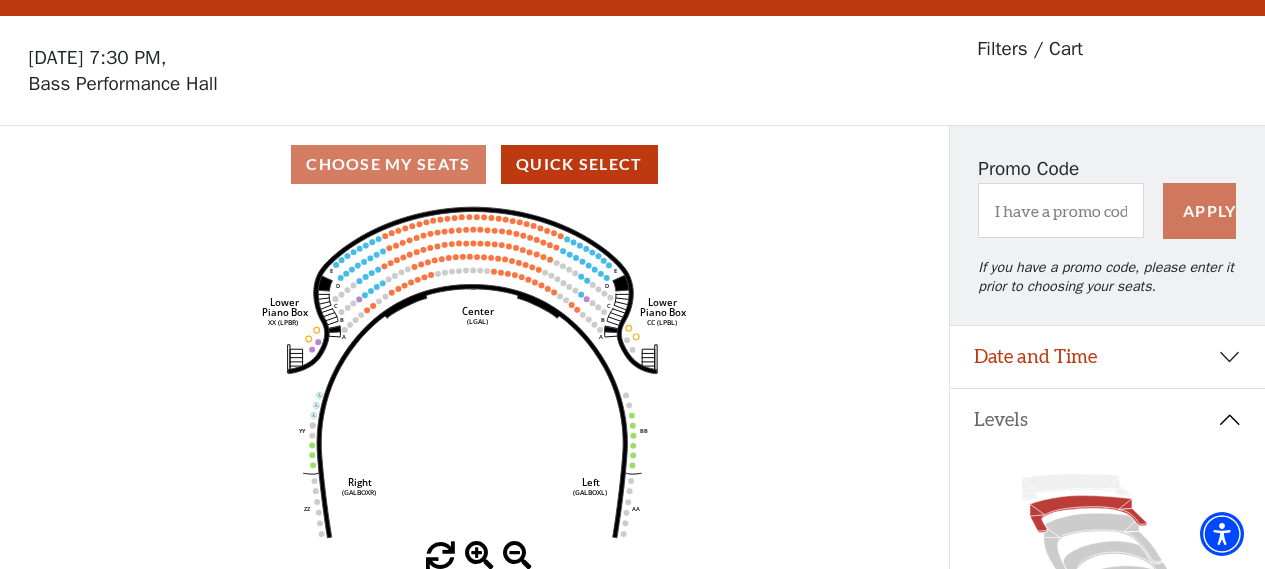 scroll, scrollTop: 92, scrollLeft: 0, axis: vertical 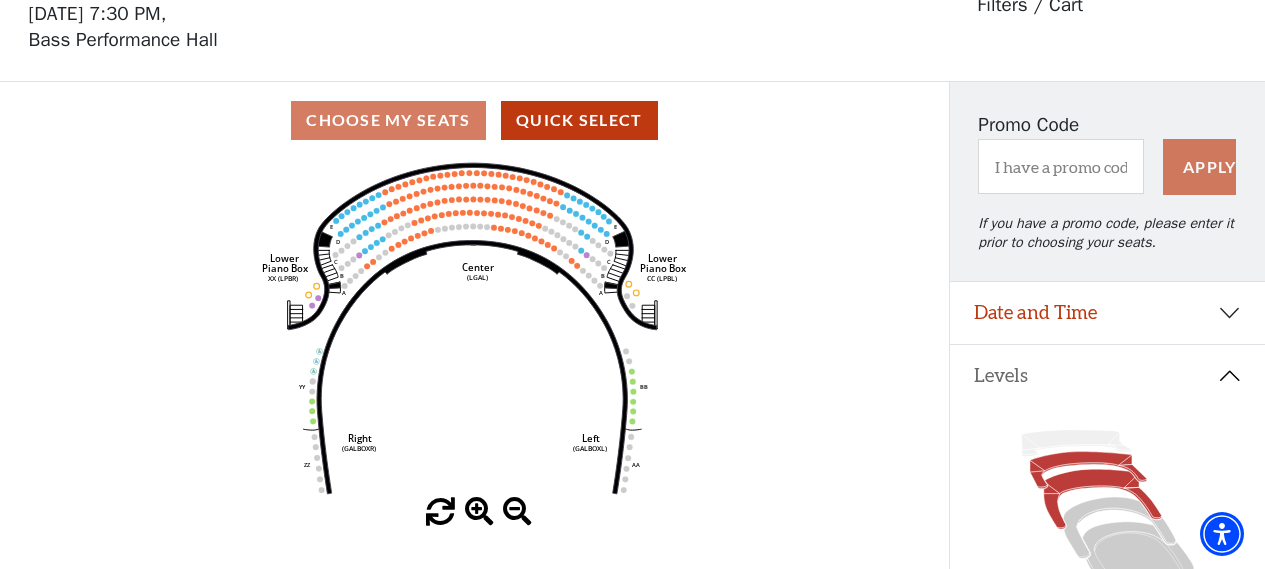 click 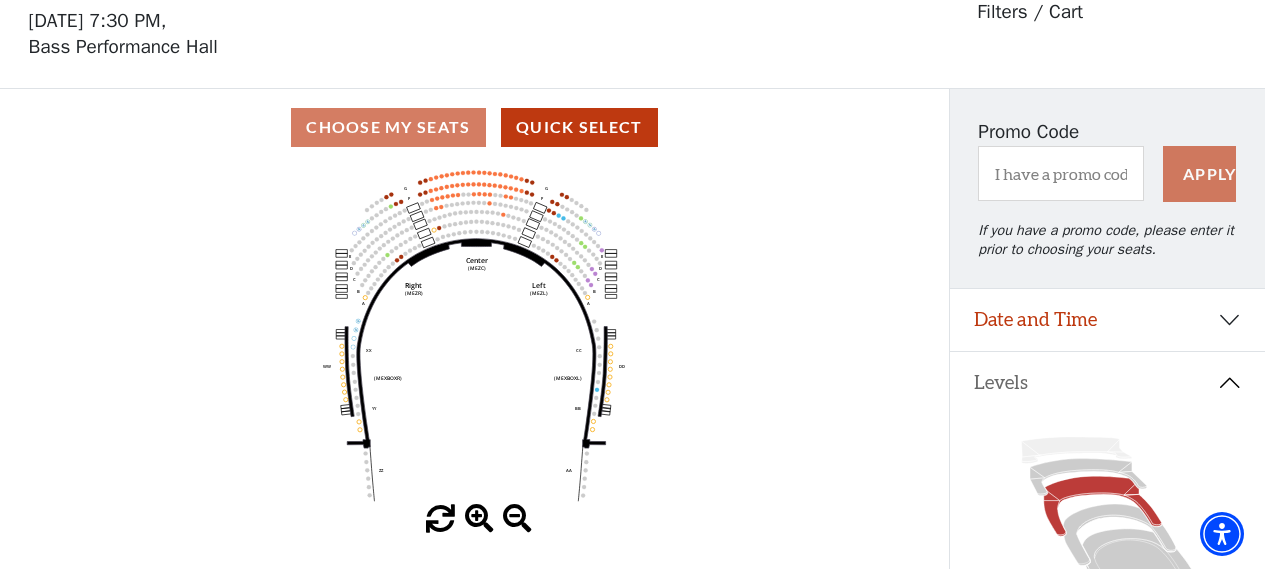 scroll, scrollTop: 92, scrollLeft: 0, axis: vertical 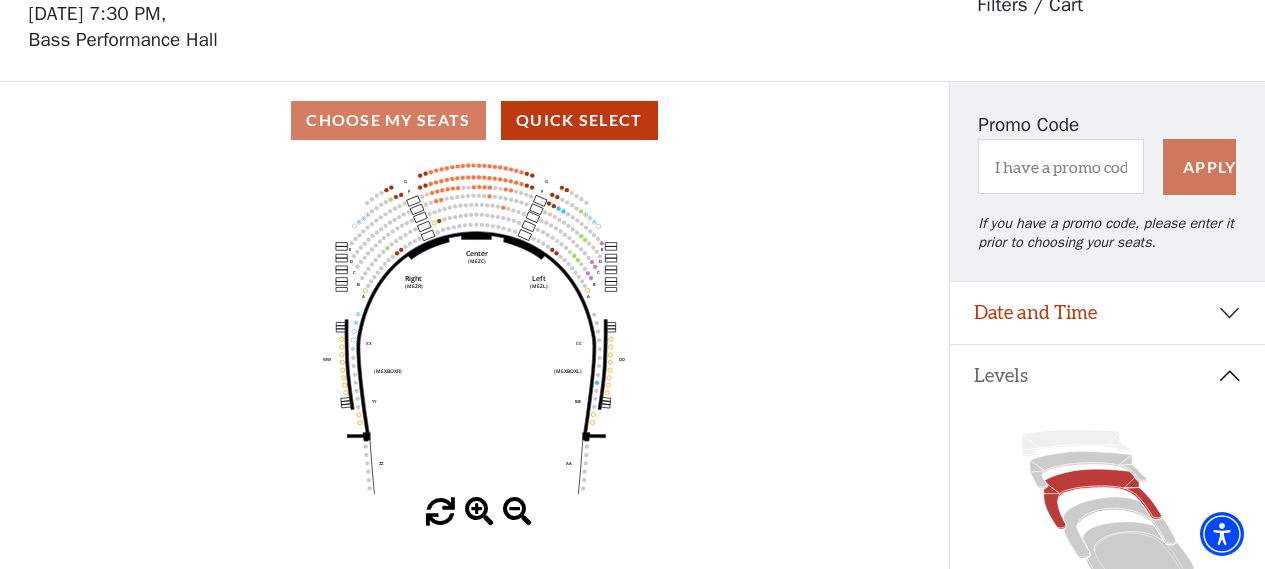 click at bounding box center (479, 512) 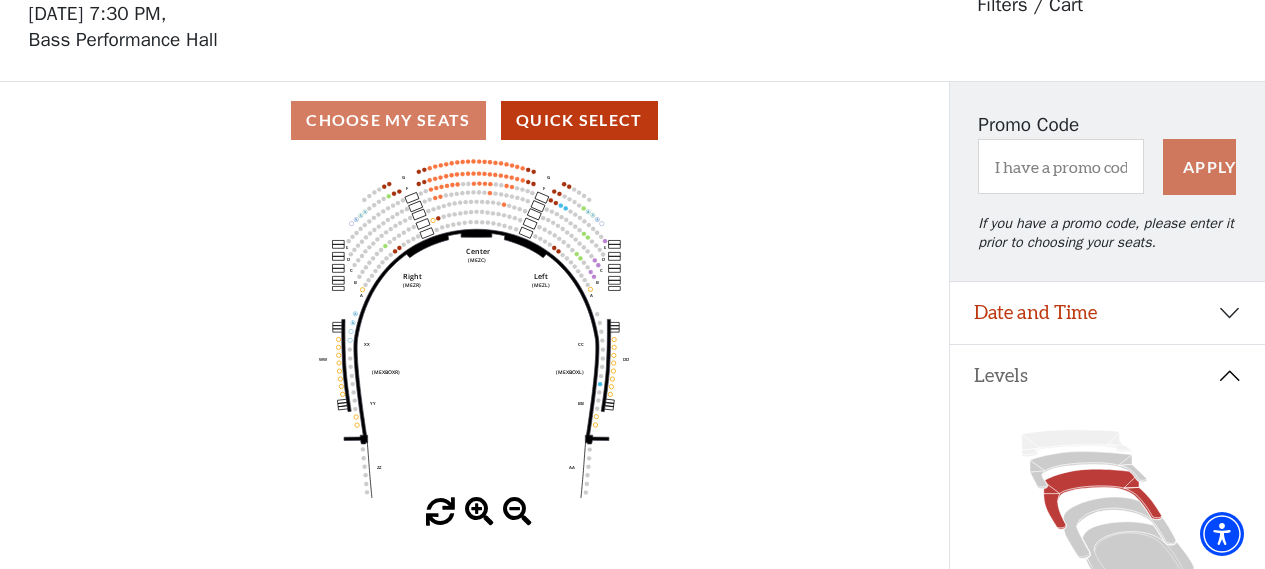 click at bounding box center (479, 512) 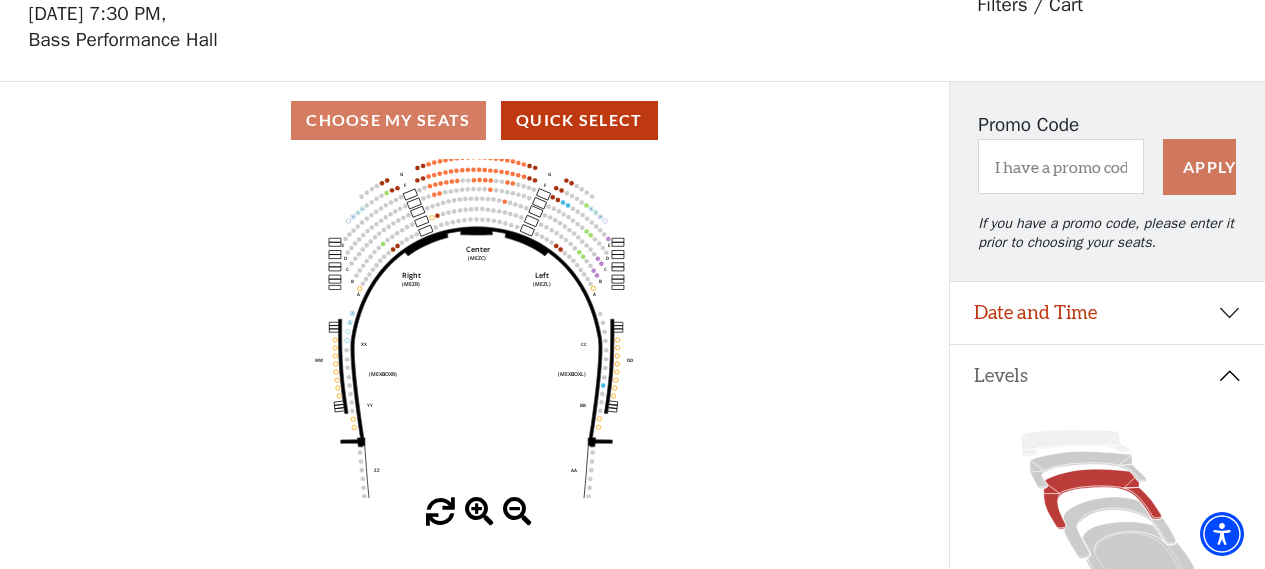 click at bounding box center [479, 512] 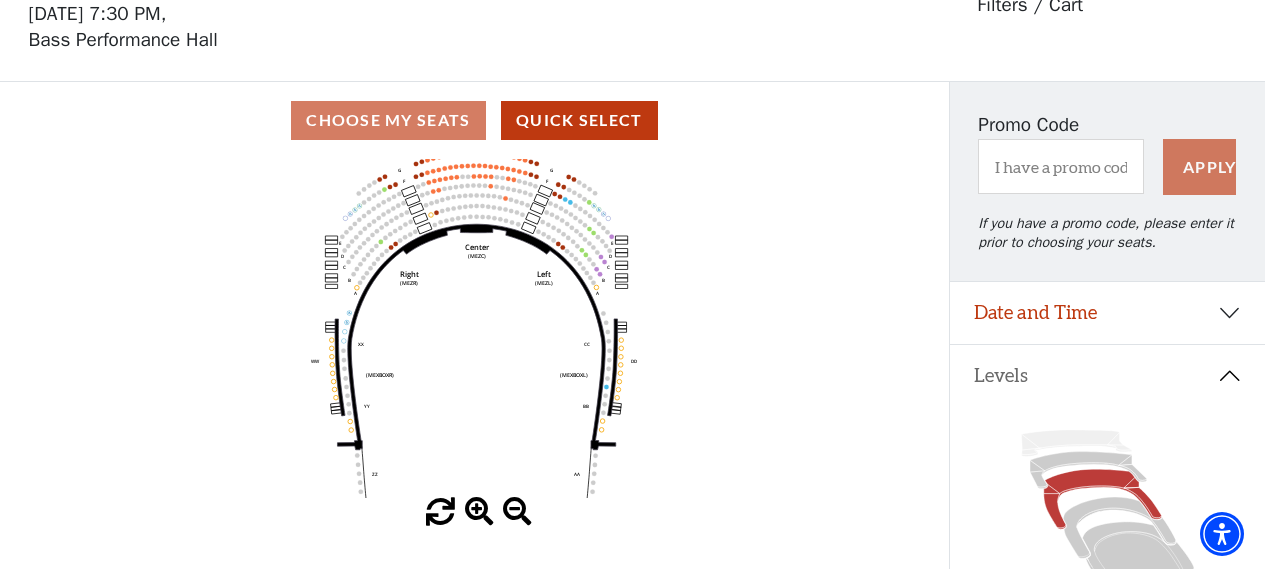 click at bounding box center (479, 512) 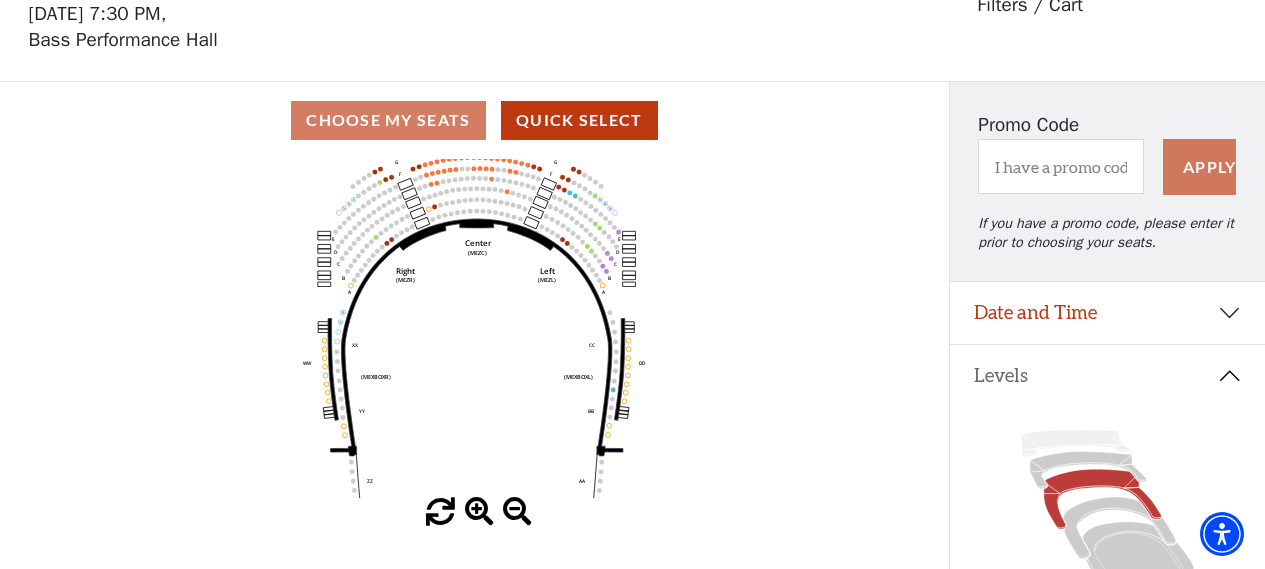 click at bounding box center [479, 512] 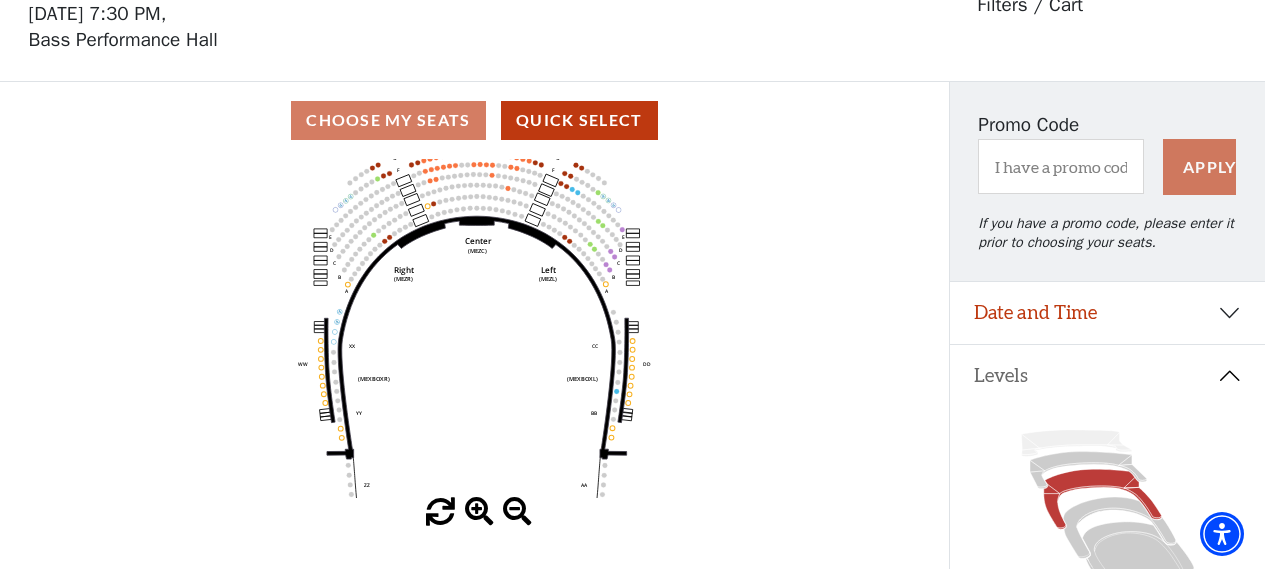 click at bounding box center (479, 512) 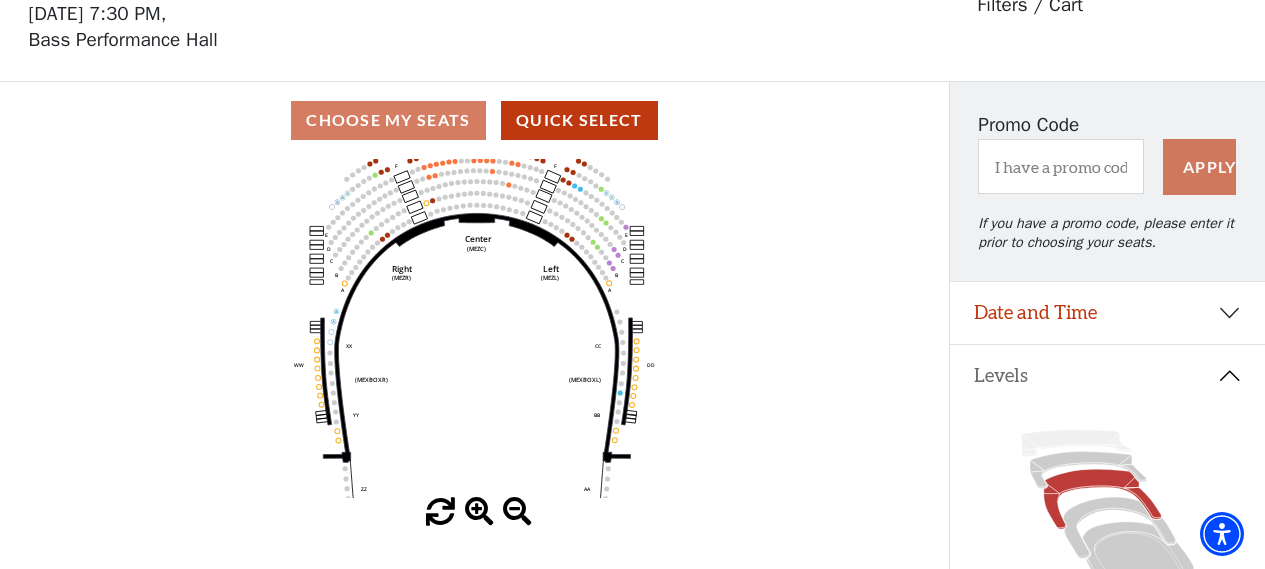 click at bounding box center (479, 512) 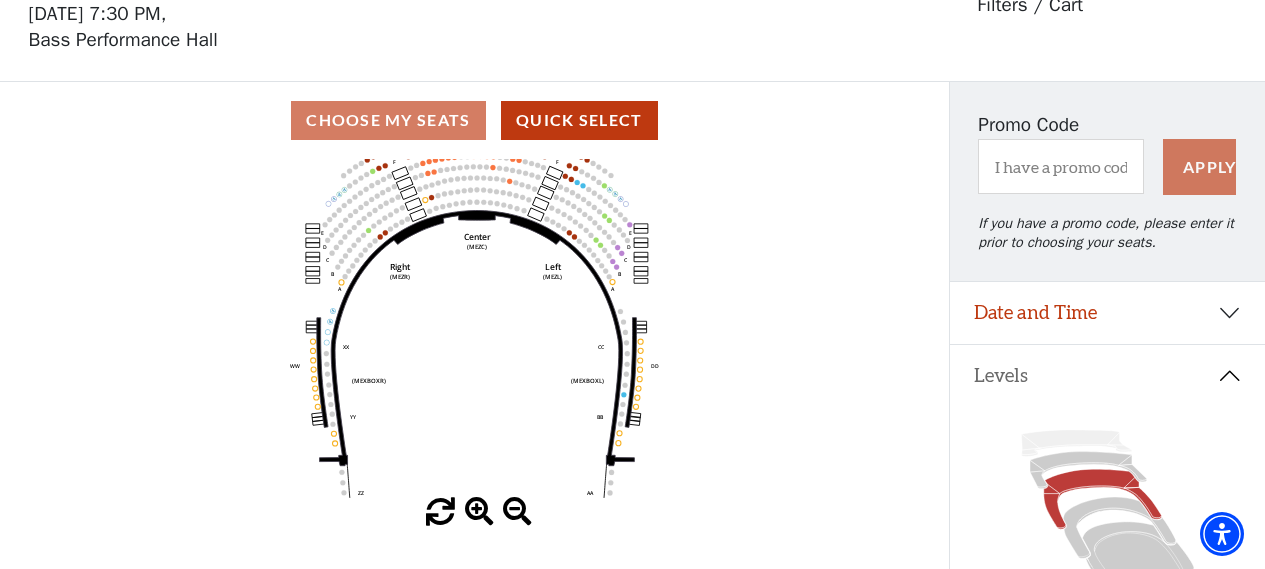click at bounding box center (479, 512) 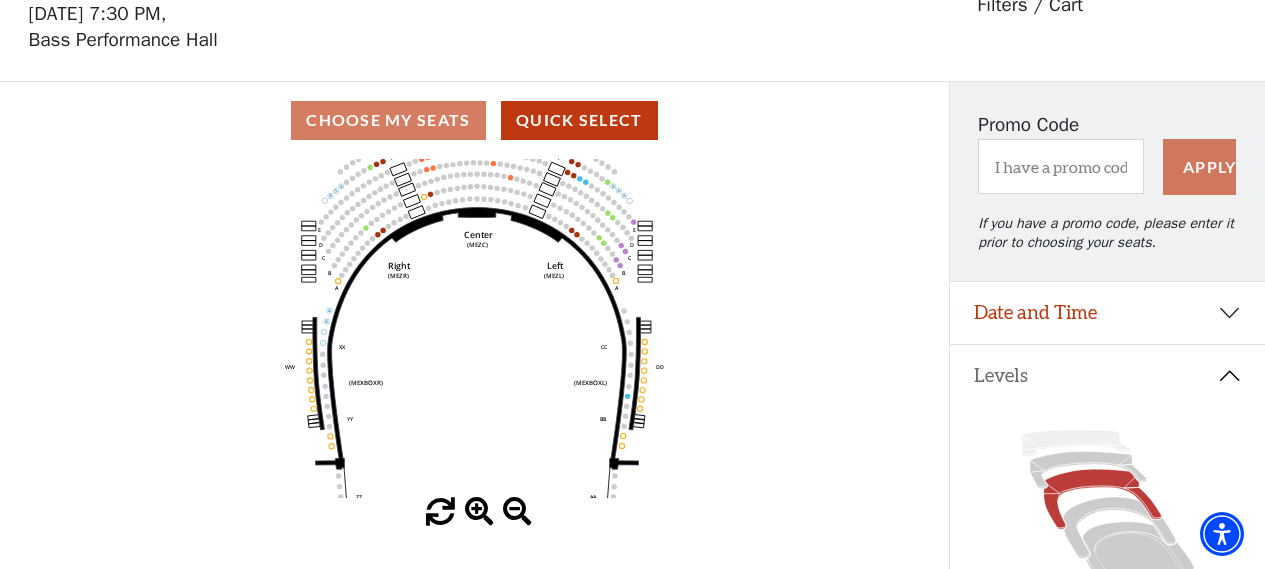click at bounding box center (479, 512) 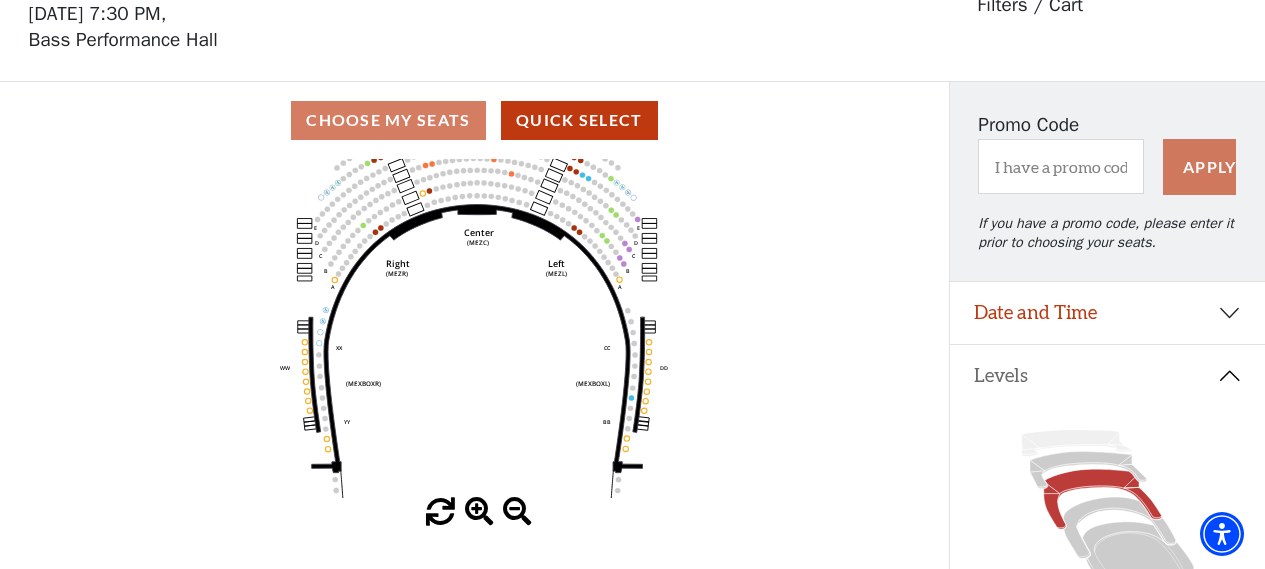 click at bounding box center (479, 512) 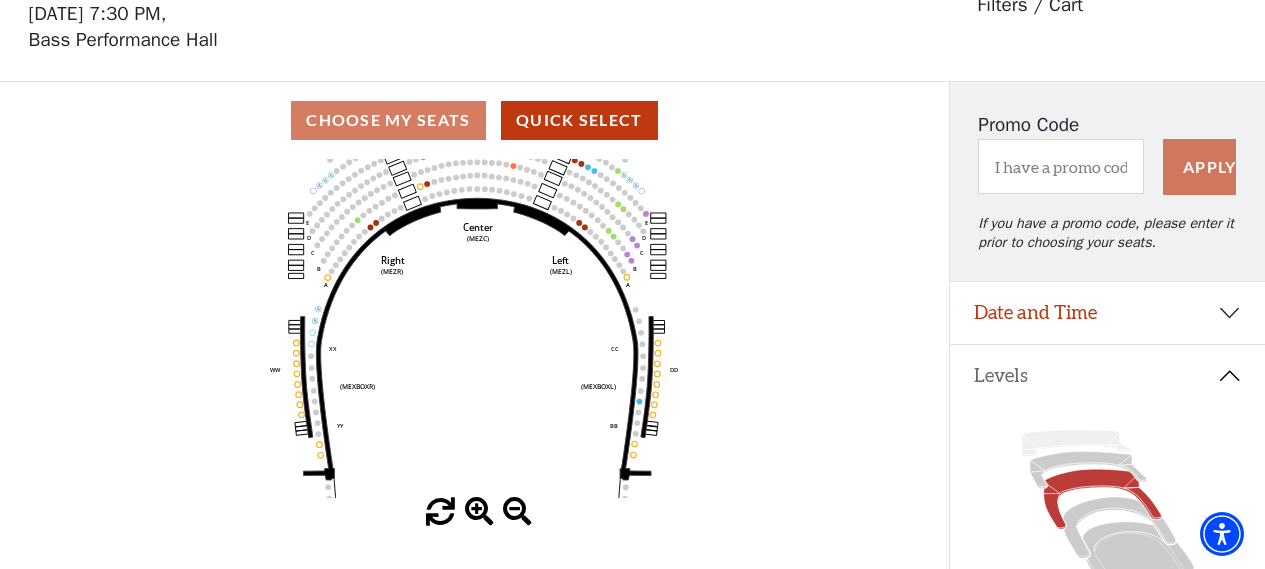 click at bounding box center (479, 512) 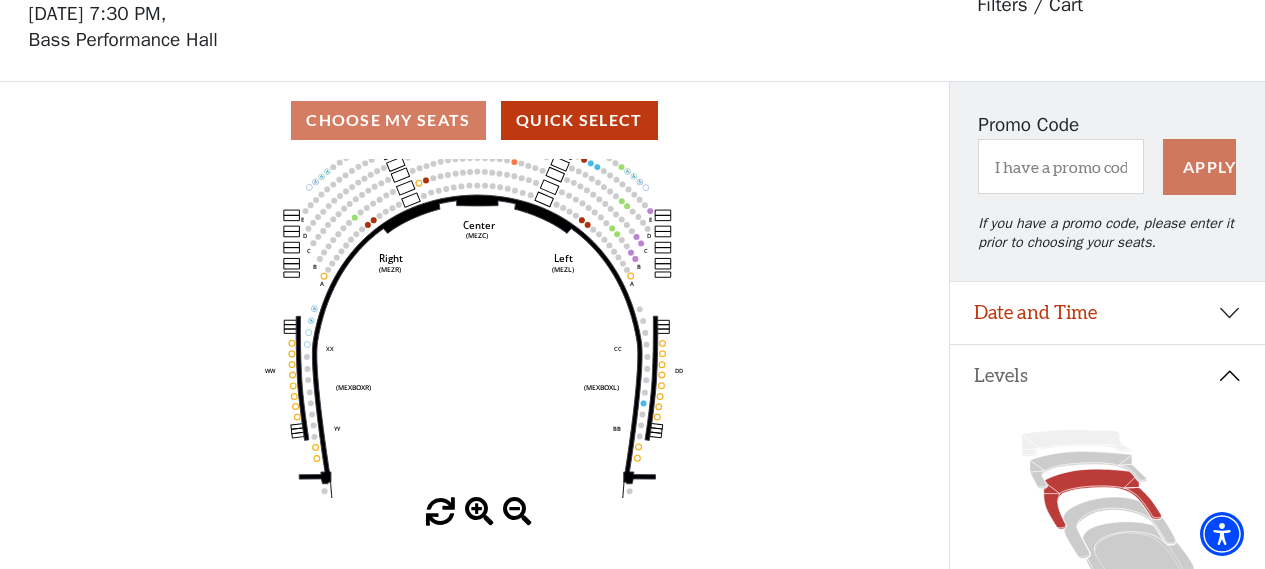 click at bounding box center (479, 512) 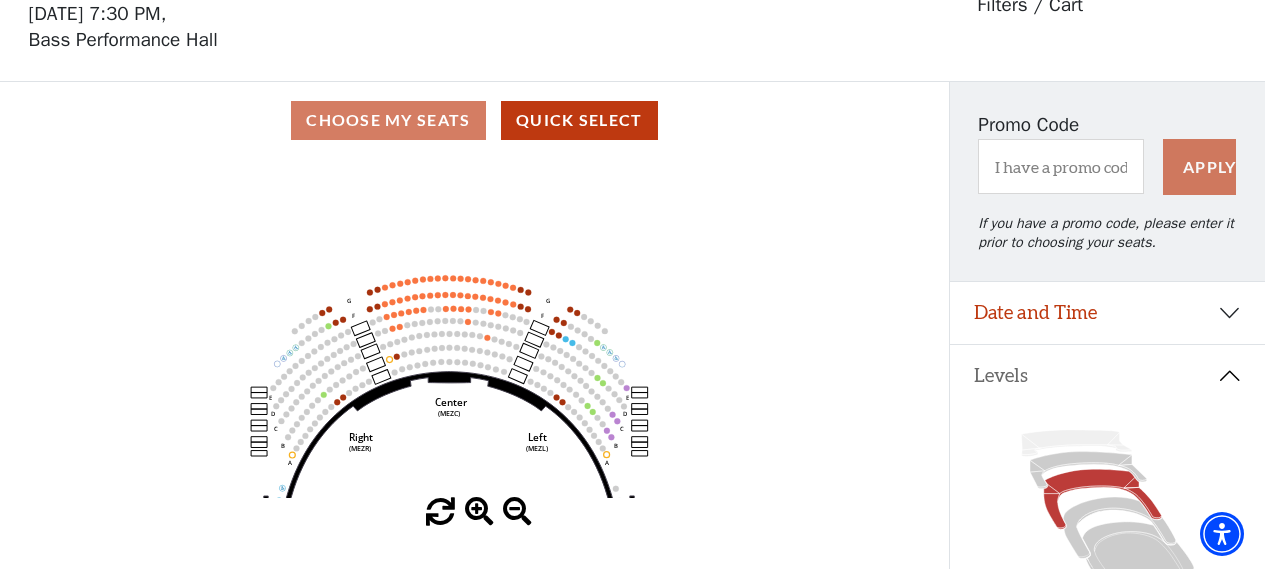 drag, startPoint x: 472, startPoint y: 287, endPoint x: 444, endPoint y: 467, distance: 182.16476 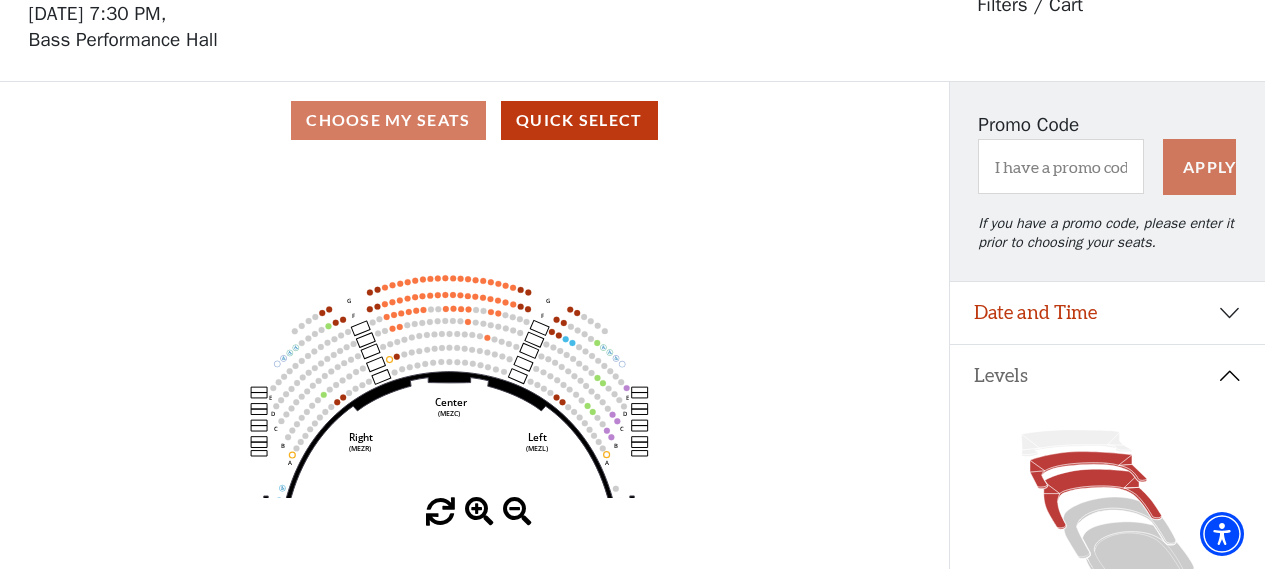 click 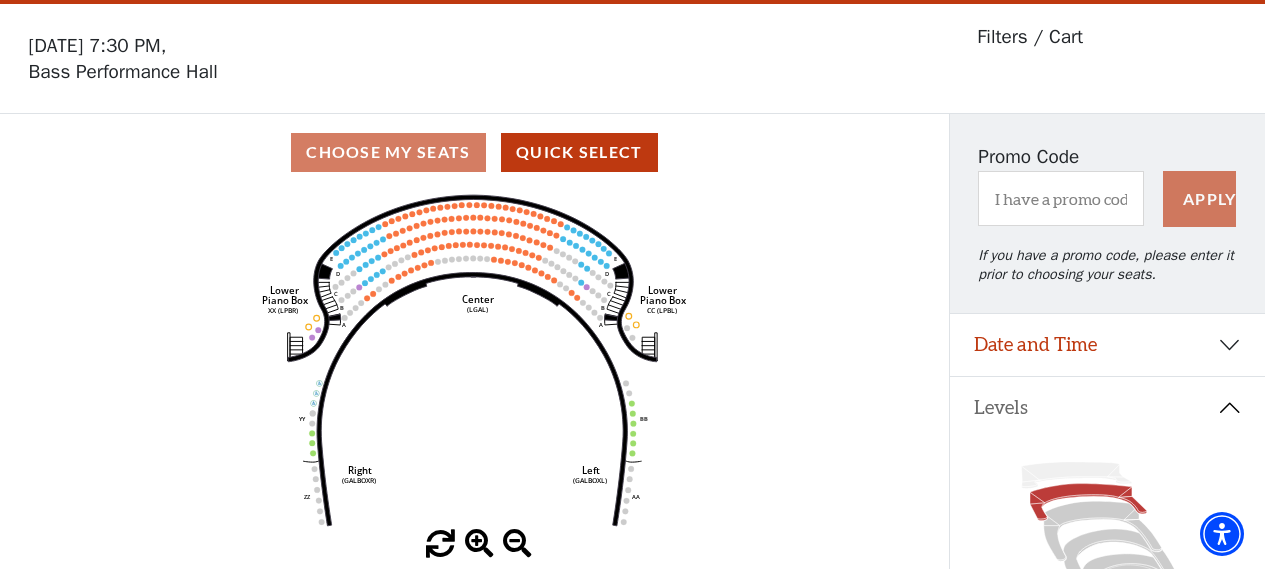 scroll, scrollTop: 92, scrollLeft: 0, axis: vertical 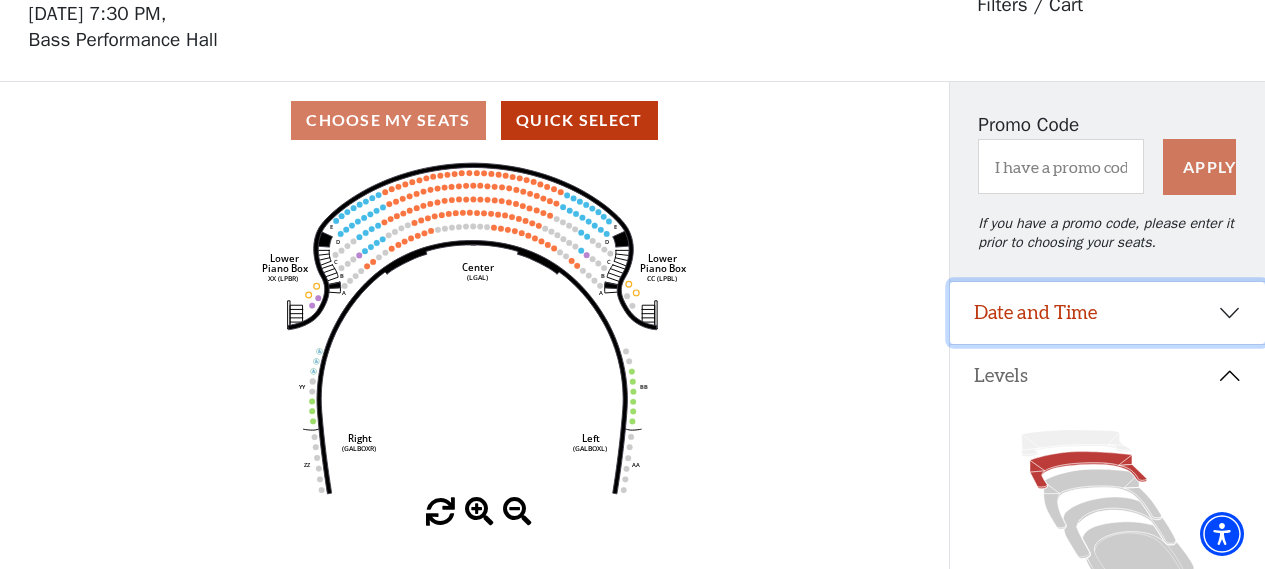 click on "Date and Time" at bounding box center [1107, 313] 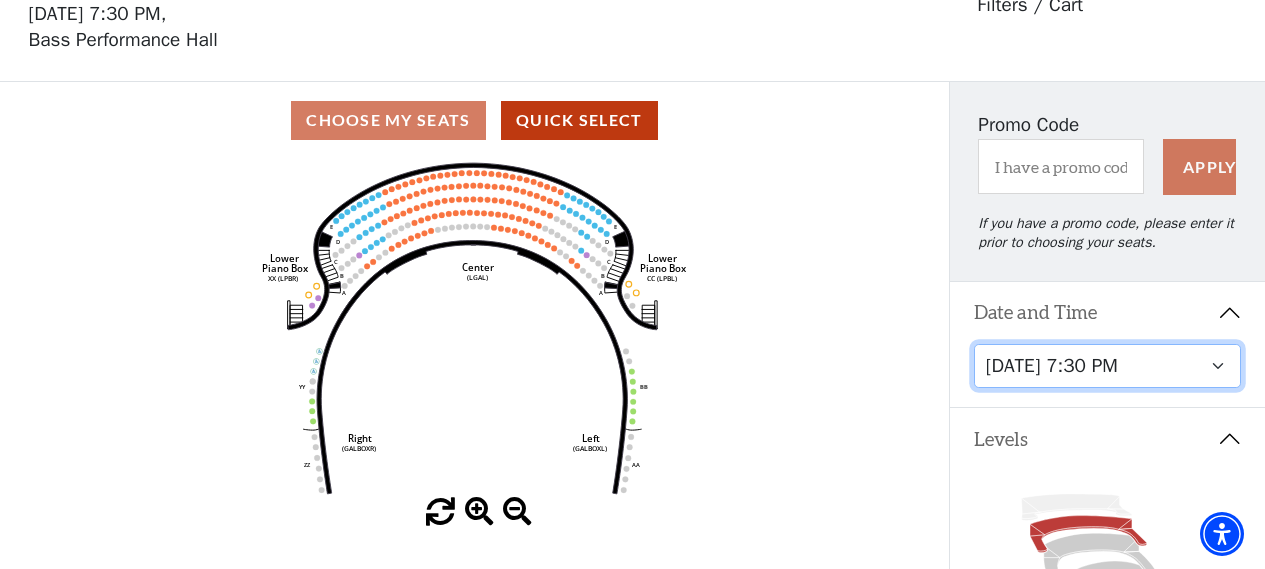 click on "Tuesday, September 23 at 7:30 PM Wednesday, September 24 at 7:30 PM Thursday, September 25 at 7:30 PM Friday, September 26 at 7:30 PM Saturday, September 27 at 1:30 PM Saturday, September 27 at 7:30 PM Sunday, September 28 at 1:30 PM Sunday, September 28 at 6:30 PM" at bounding box center [1108, 366] 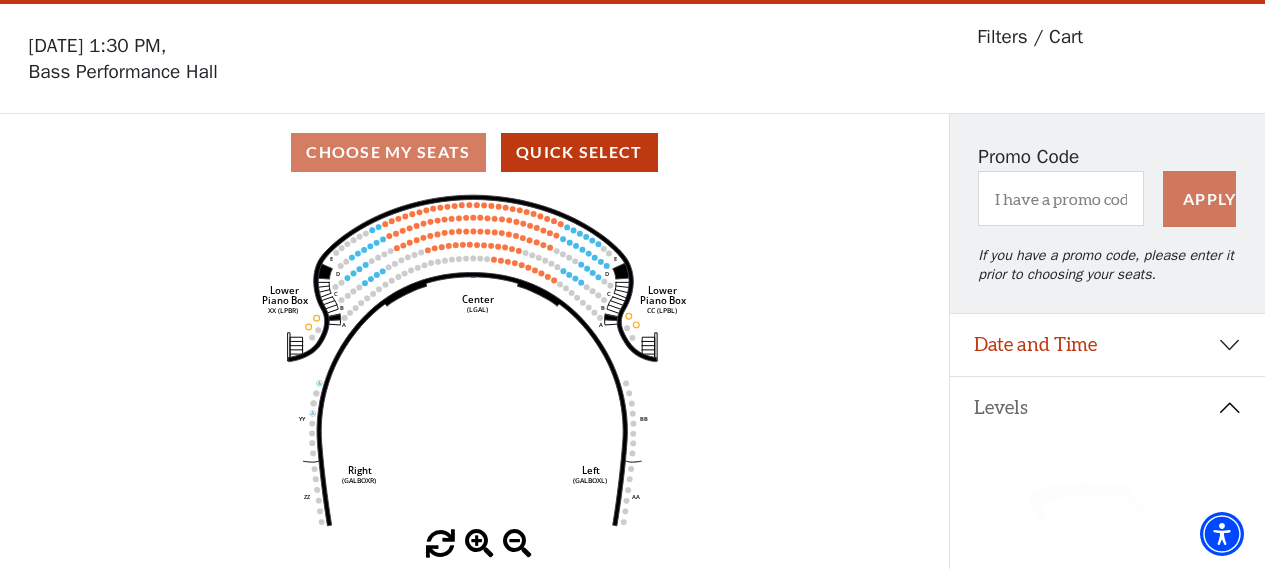 scroll, scrollTop: 92, scrollLeft: 0, axis: vertical 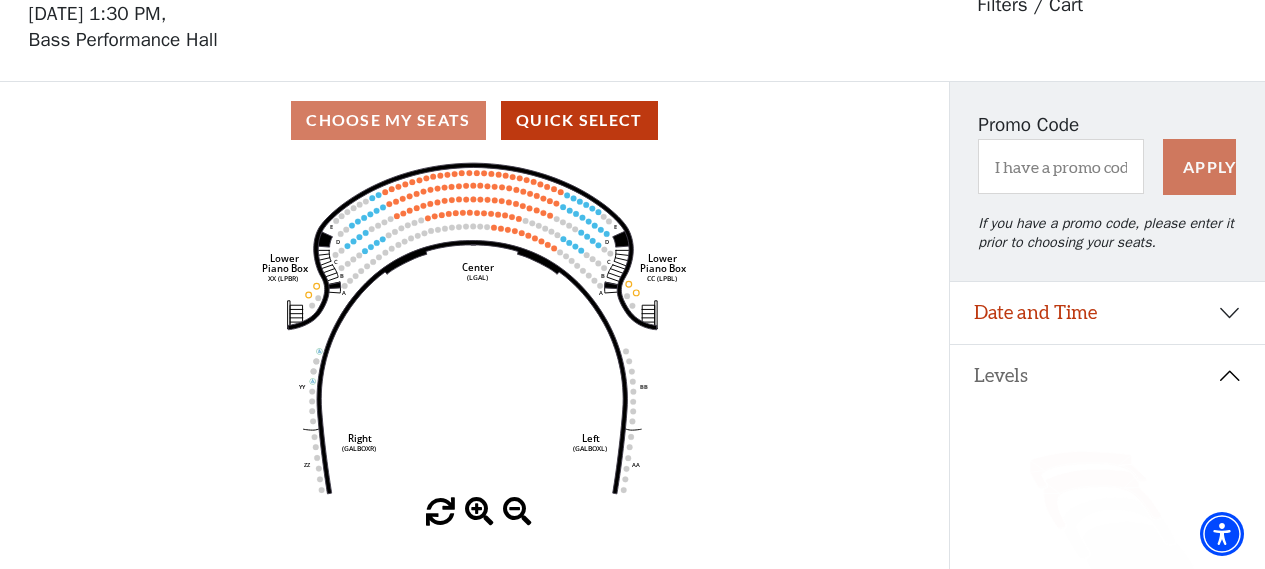click 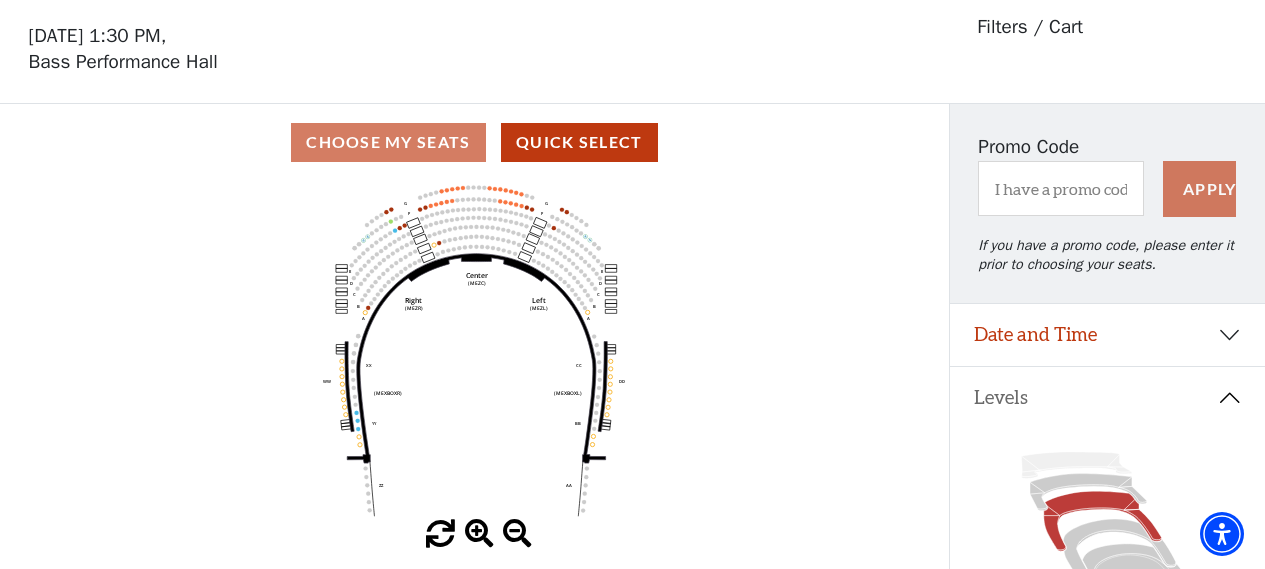 scroll, scrollTop: 92, scrollLeft: 0, axis: vertical 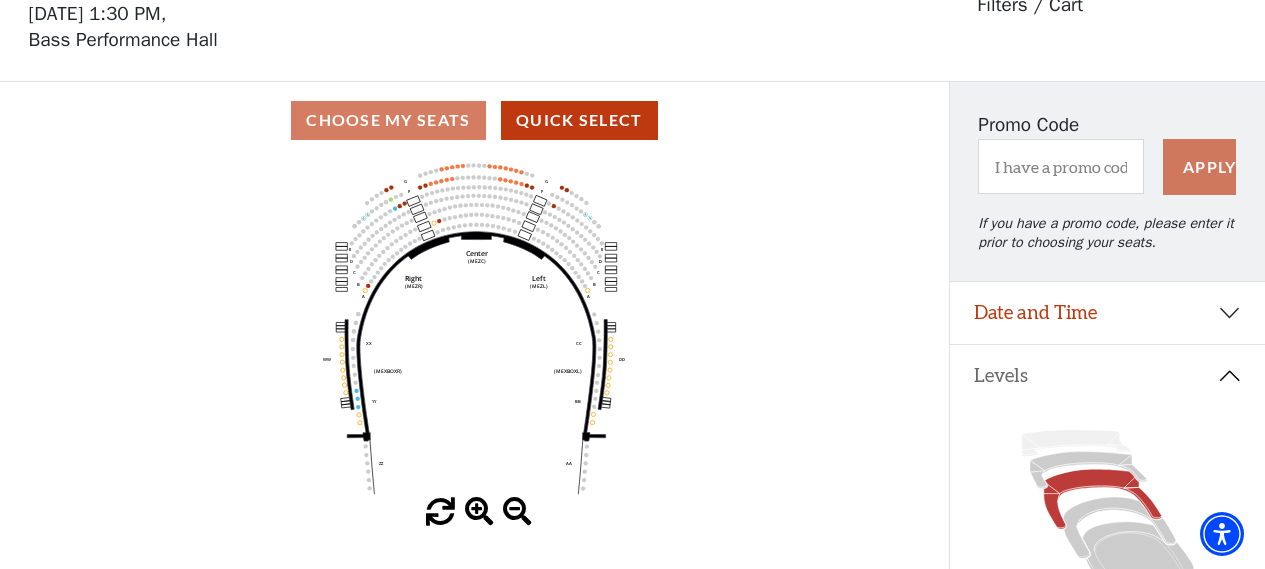 click on "Center   (MEZC)   Right   (MEZR)   Left   (MEZL)   (MEXBOXR)   (MEXBOXL)   XX   WW   CC   DD   YY   BB   ZZ   AA   G   F   E   D   G   F   C   B   A   E   D   C   B   A" 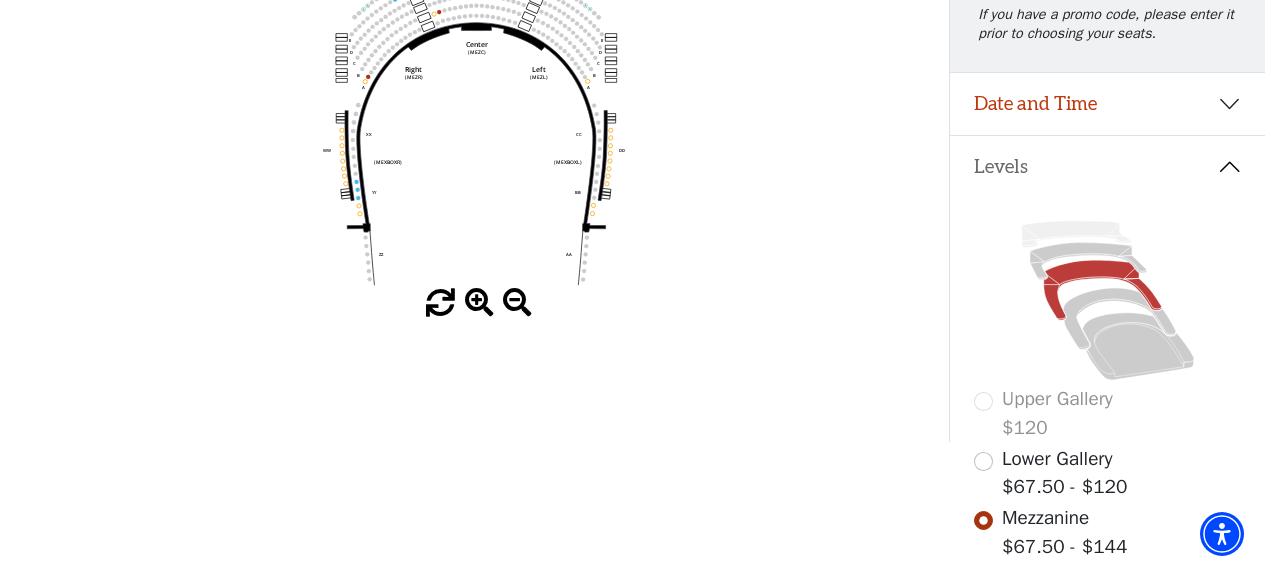 scroll, scrollTop: 300, scrollLeft: 0, axis: vertical 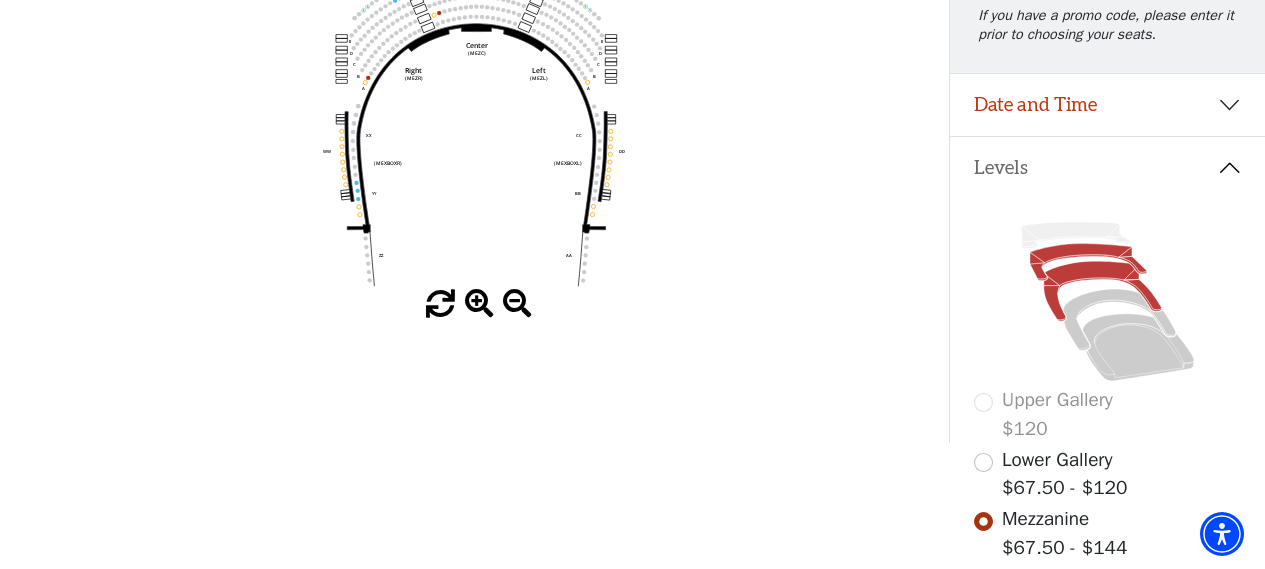 click 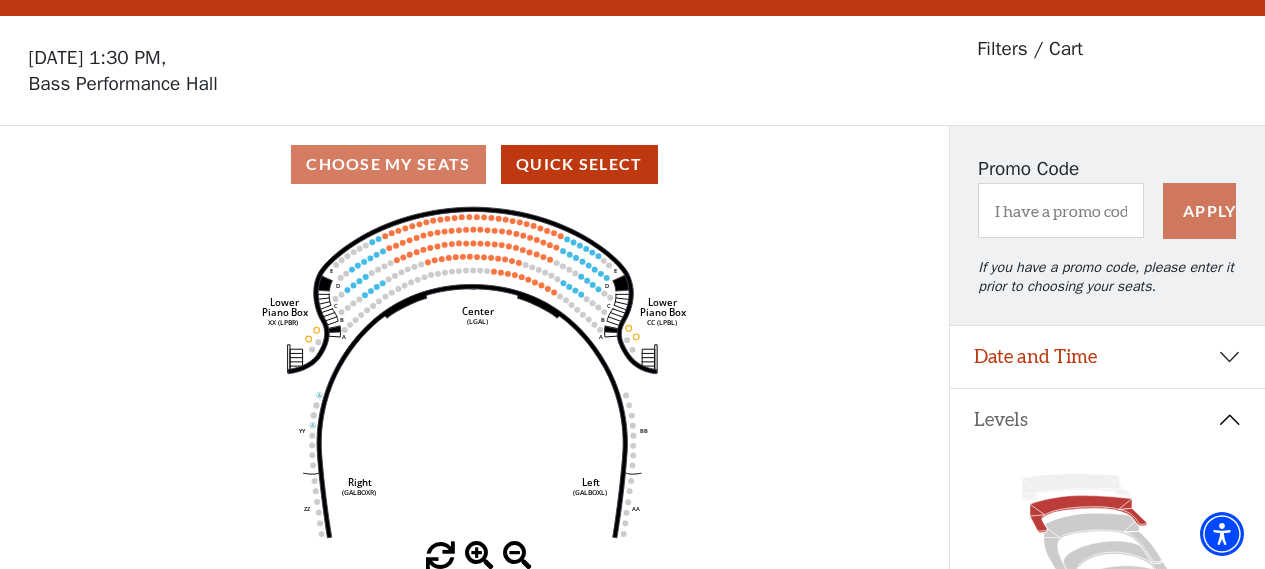 scroll, scrollTop: 92, scrollLeft: 0, axis: vertical 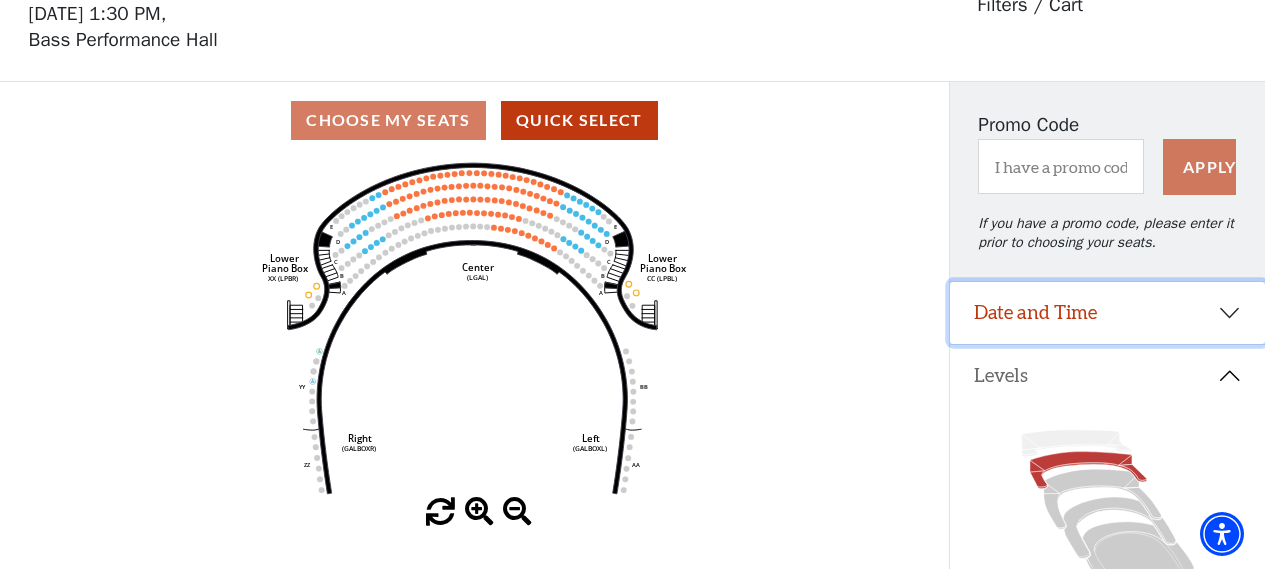 click on "Date and Time" at bounding box center (1107, 313) 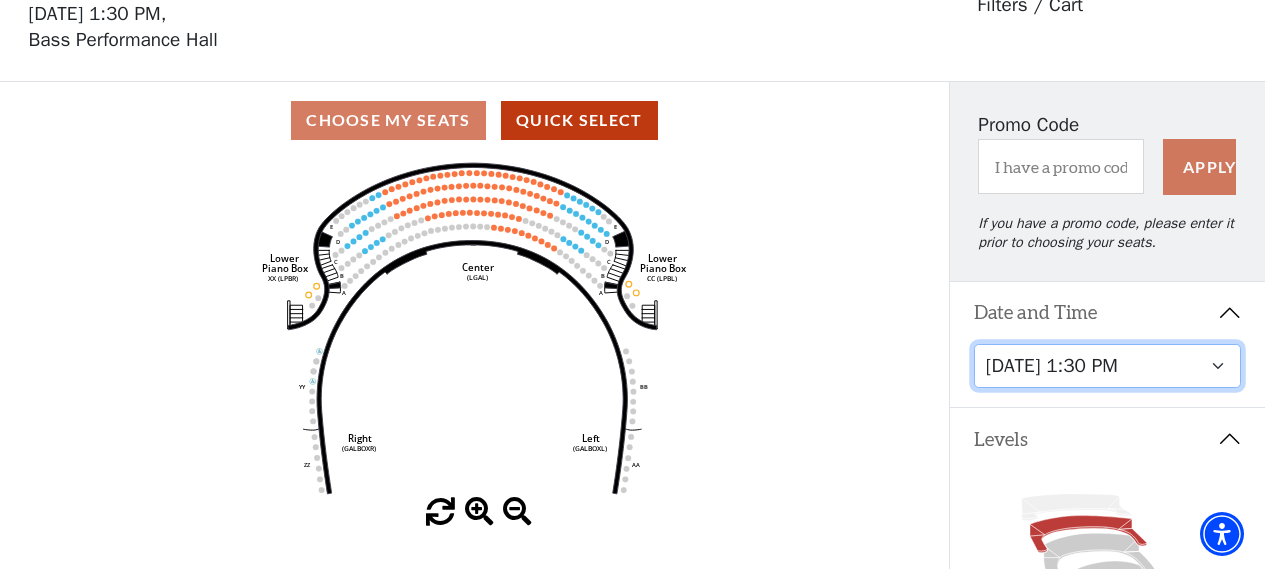 click on "Tuesday, September 23 at 7:30 PM Wednesday, September 24 at 7:30 PM Thursday, September 25 at 7:30 PM Friday, September 26 at 7:30 PM Saturday, September 27 at 1:30 PM Saturday, September 27 at 7:30 PM Sunday, September 28 at 1:30 PM Sunday, September 28 at 6:30 PM" at bounding box center (1108, 366) 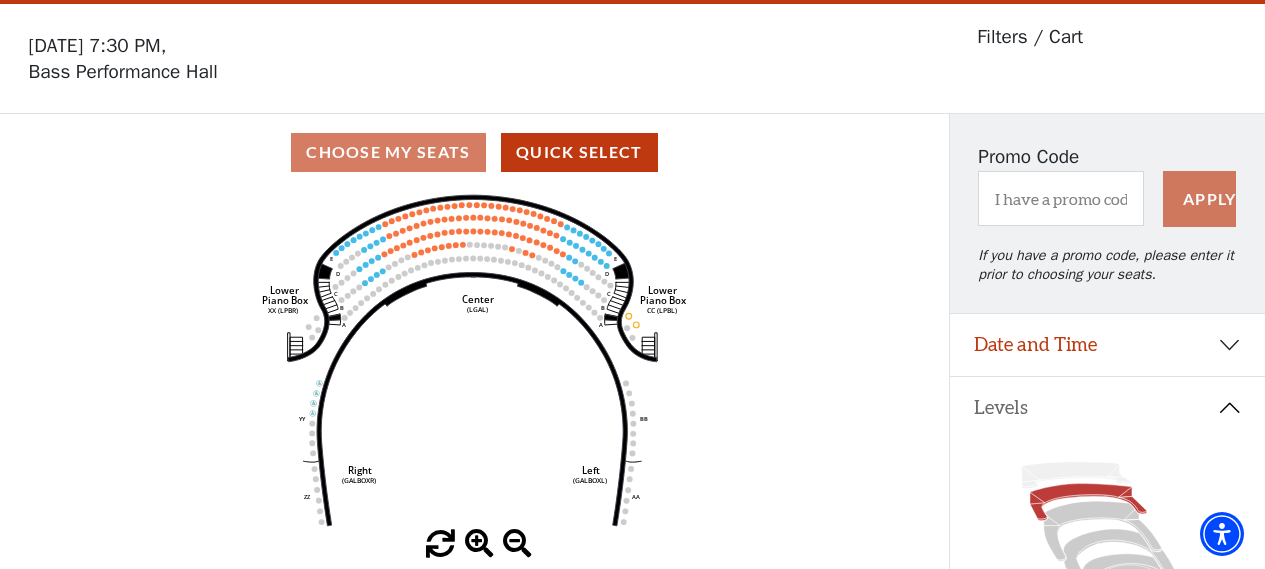 scroll, scrollTop: 92, scrollLeft: 0, axis: vertical 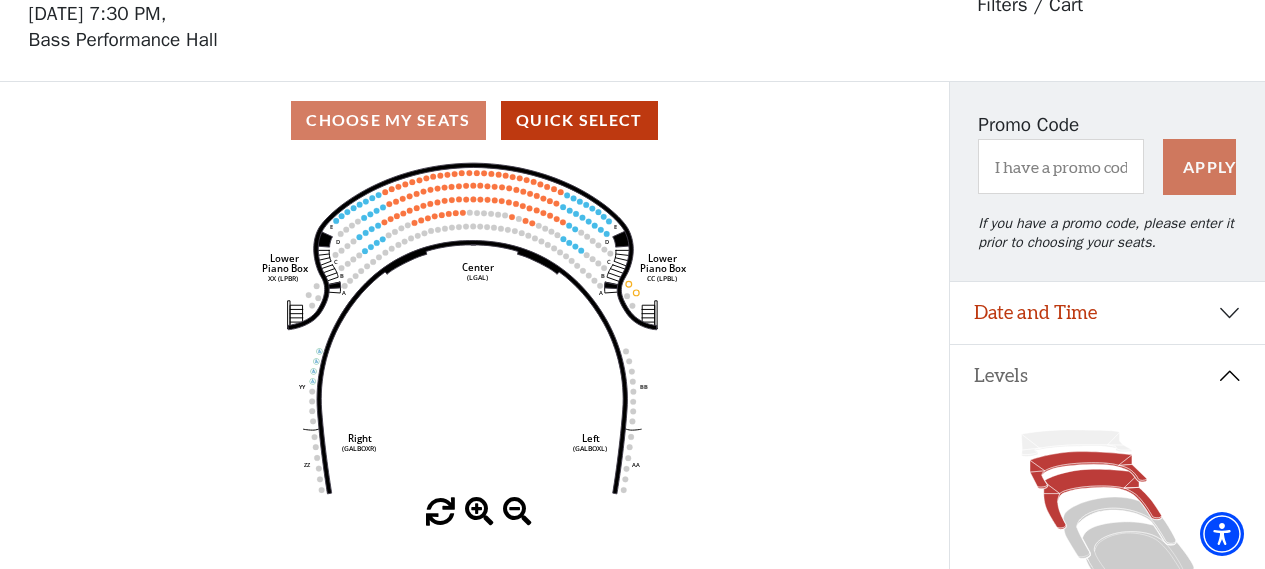 click 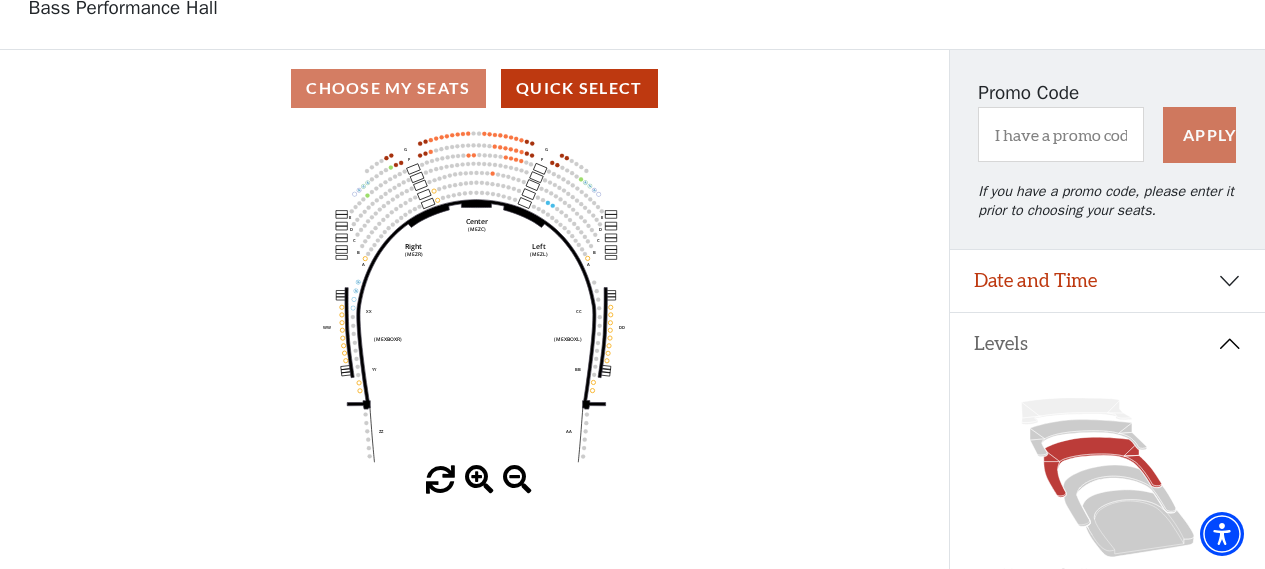scroll, scrollTop: 300, scrollLeft: 0, axis: vertical 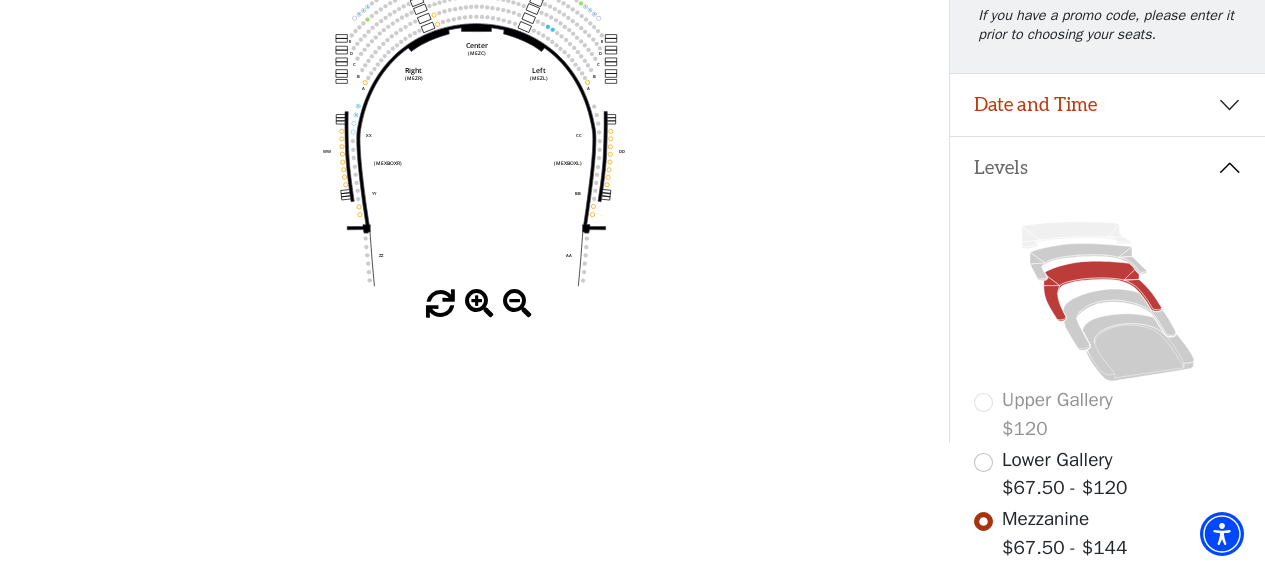 click at bounding box center (479, 304) 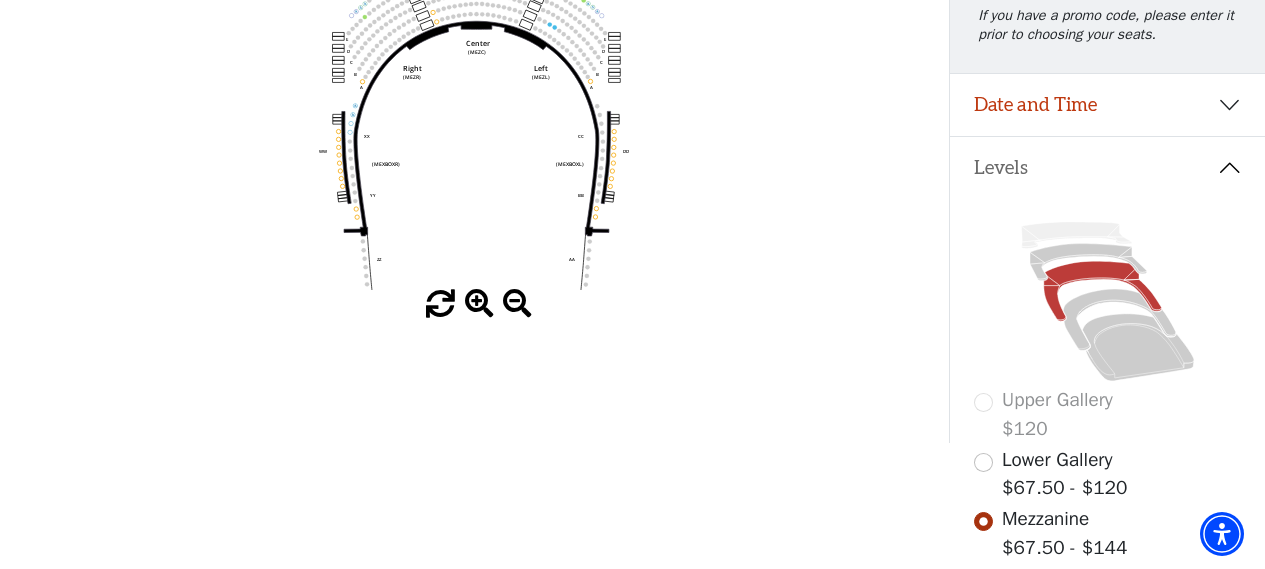 click at bounding box center [479, 304] 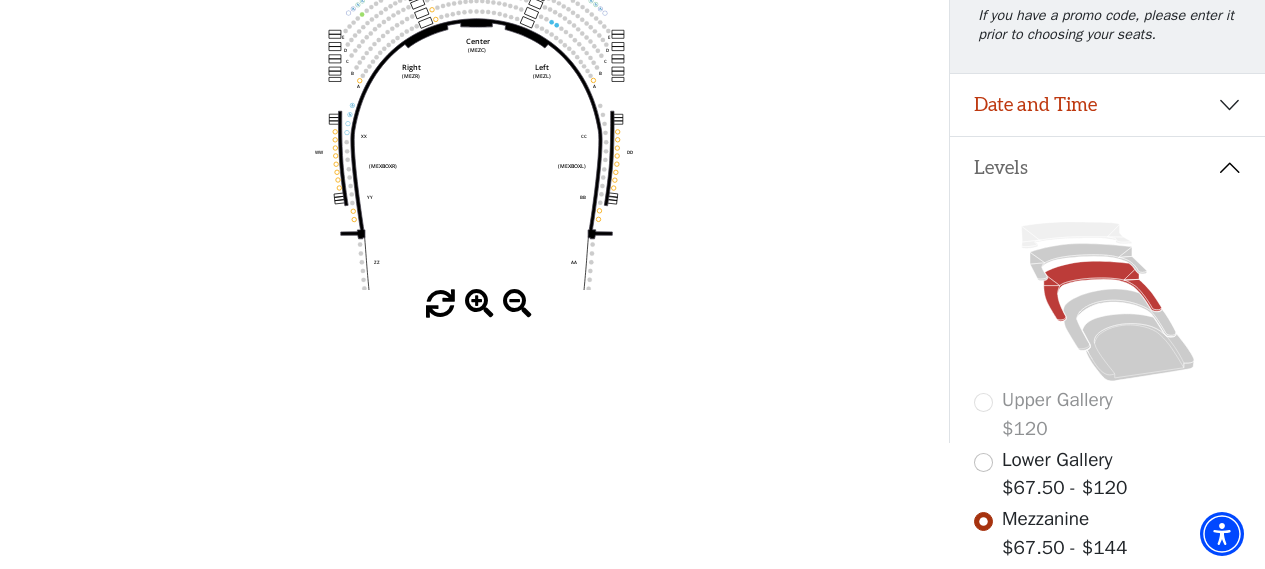 click at bounding box center [479, 304] 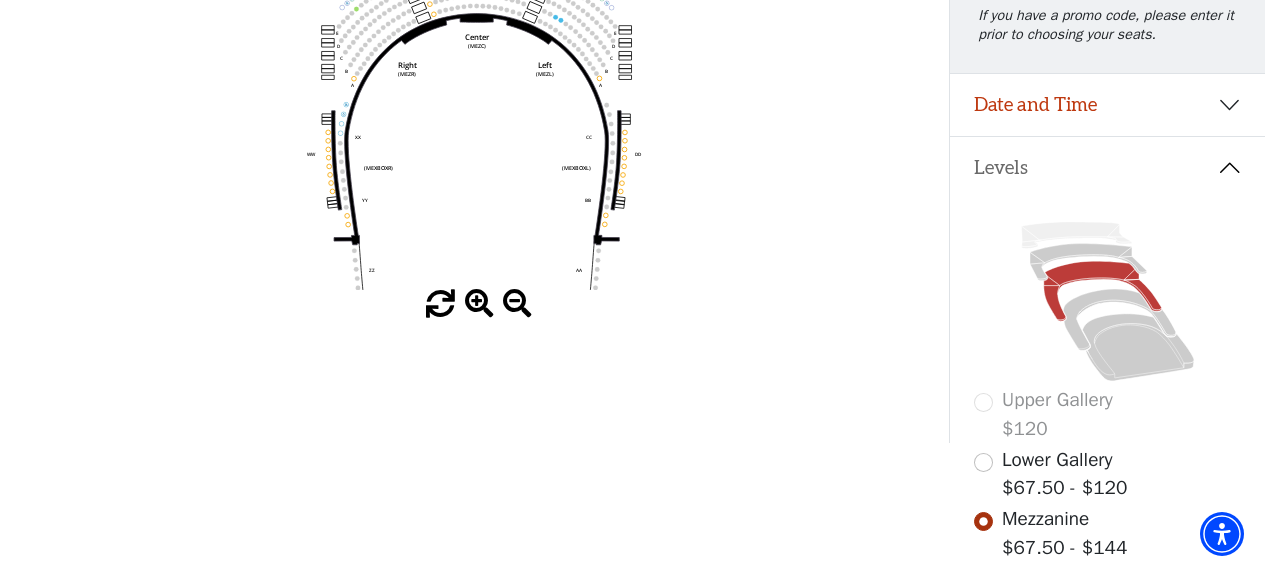 click at bounding box center [479, 304] 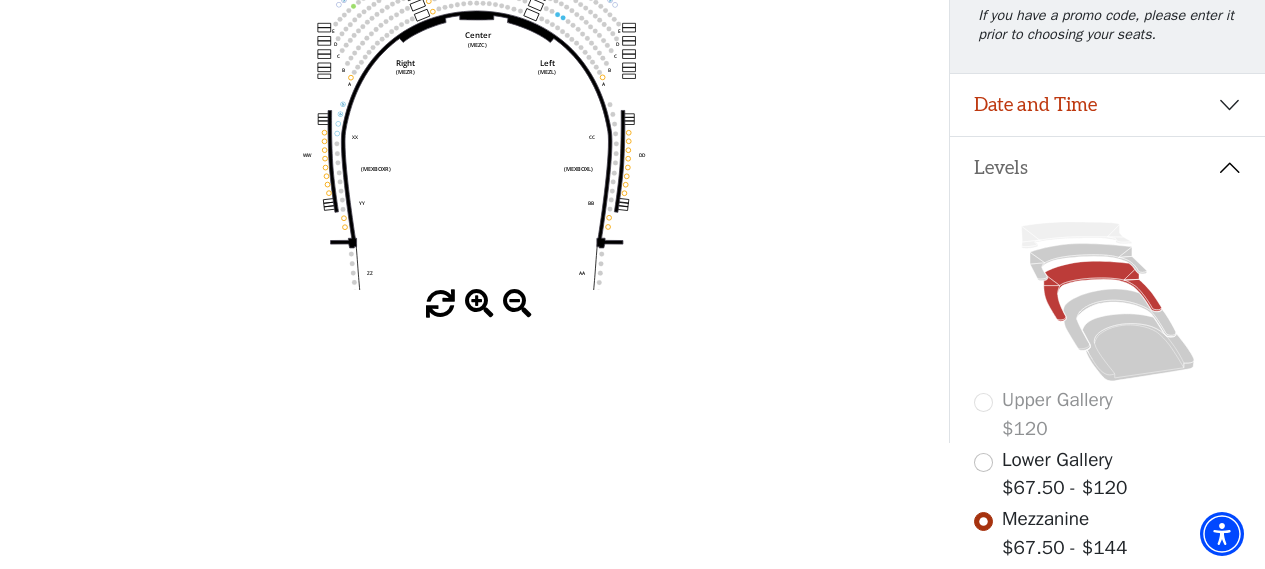 click at bounding box center (479, 304) 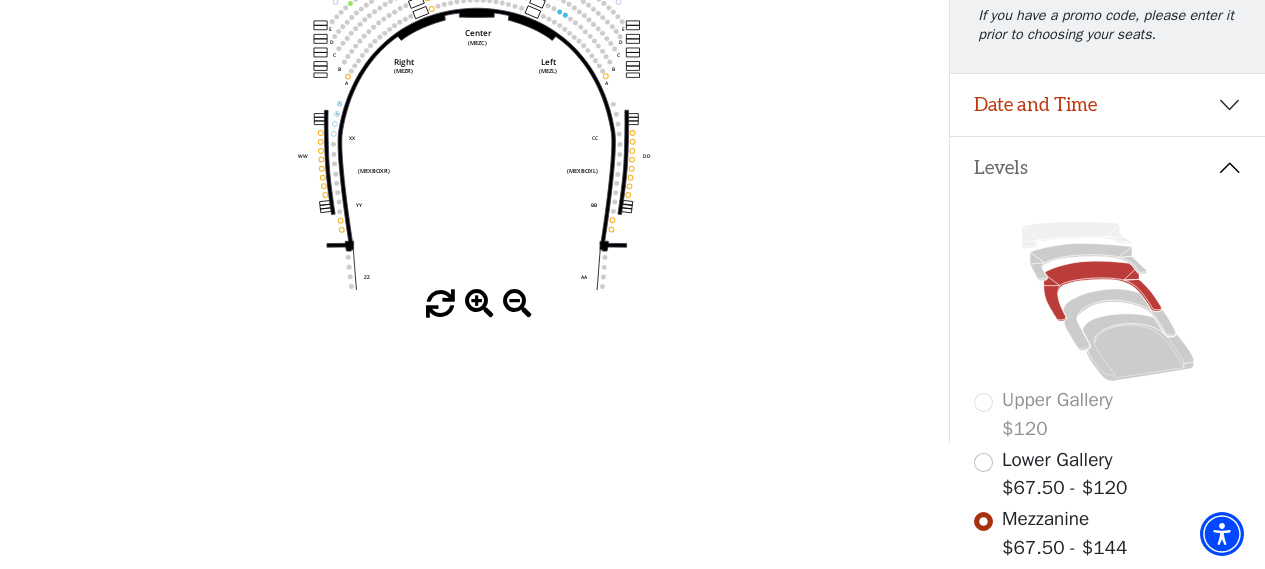 click at bounding box center (479, 304) 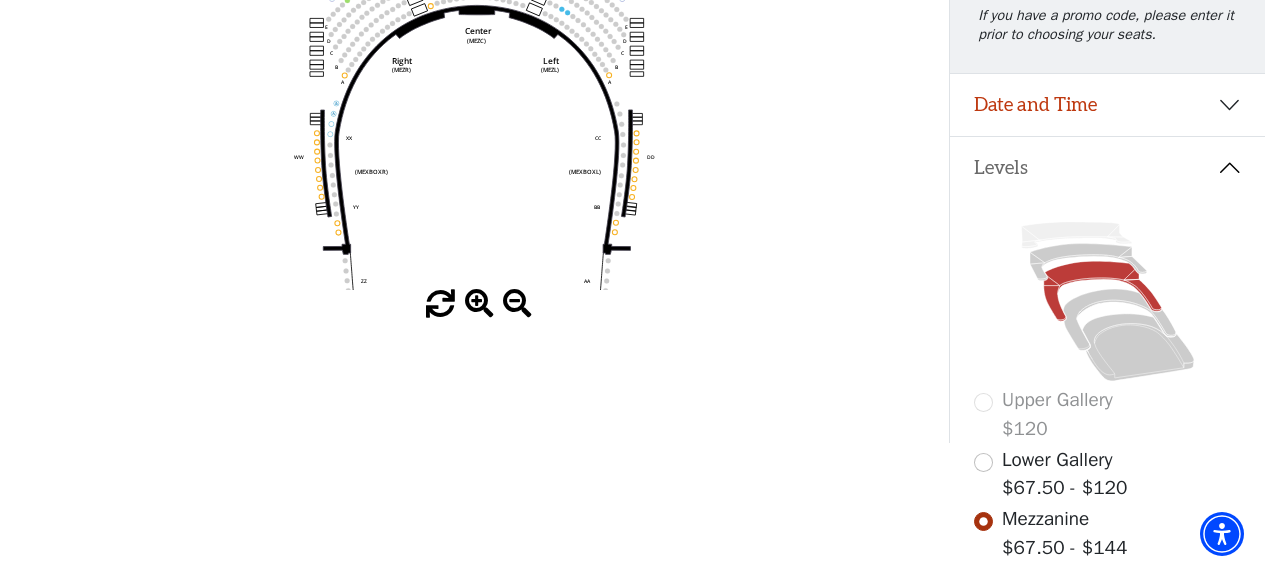 click at bounding box center [479, 304] 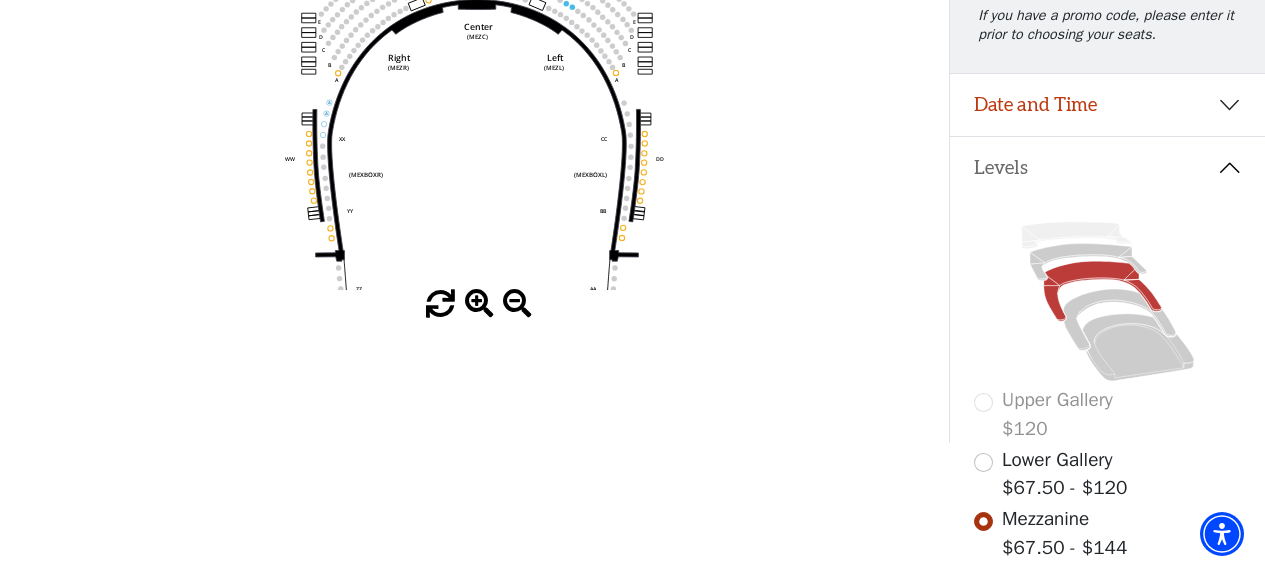 click at bounding box center [479, 304] 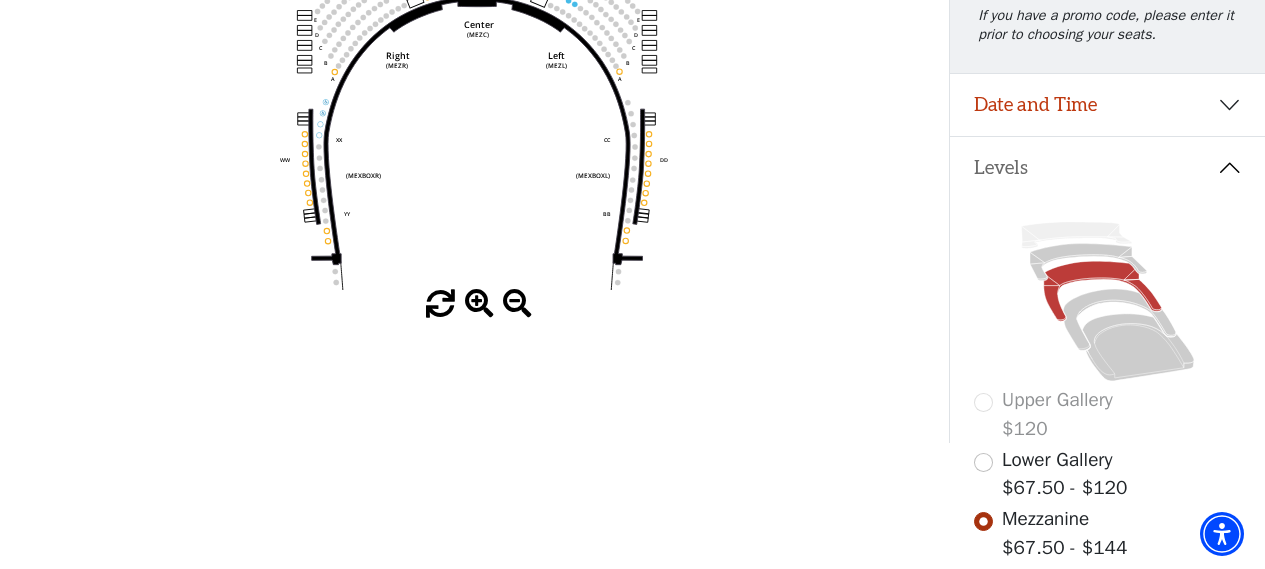 click at bounding box center [479, 304] 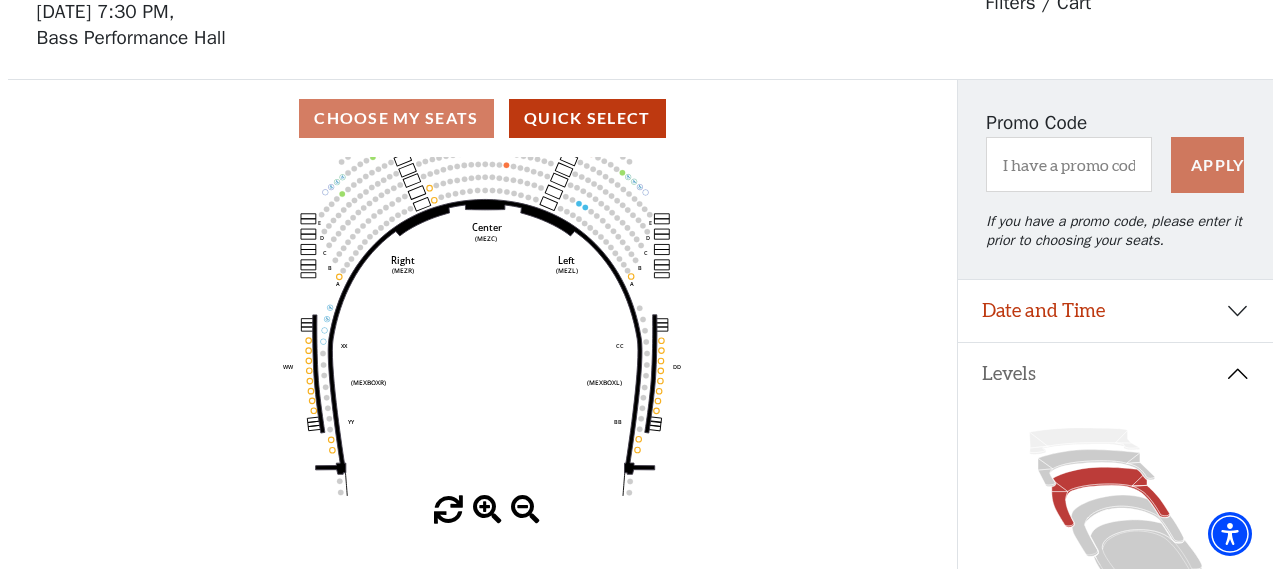 scroll, scrollTop: 0, scrollLeft: 0, axis: both 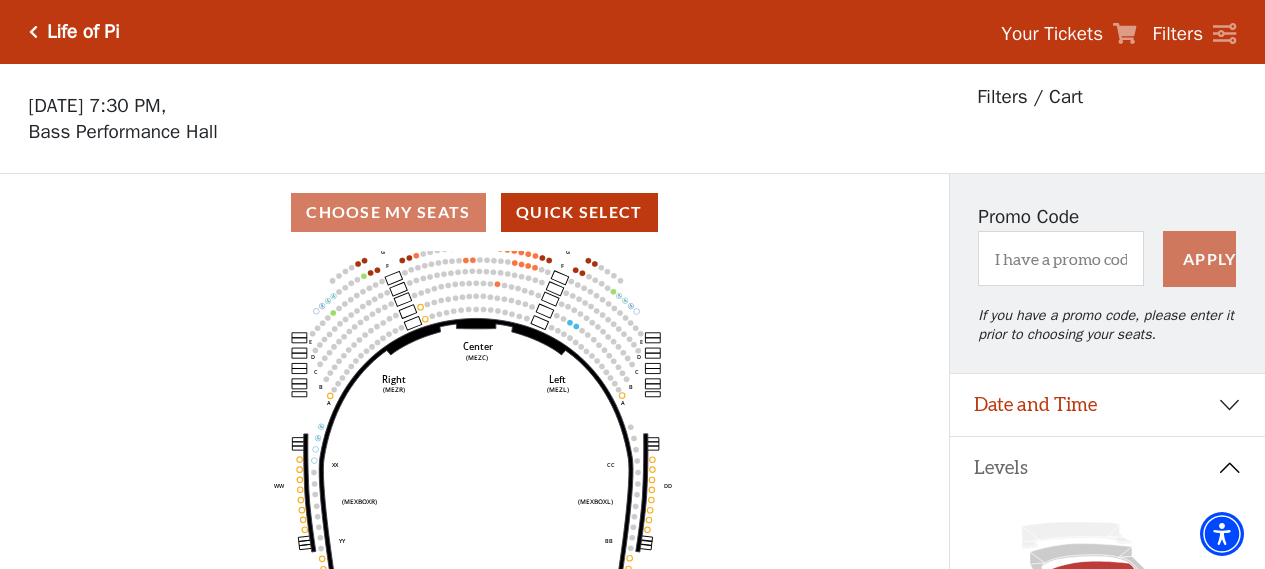 drag, startPoint x: 458, startPoint y: 363, endPoint x: 414, endPoint y: 535, distance: 177.53873 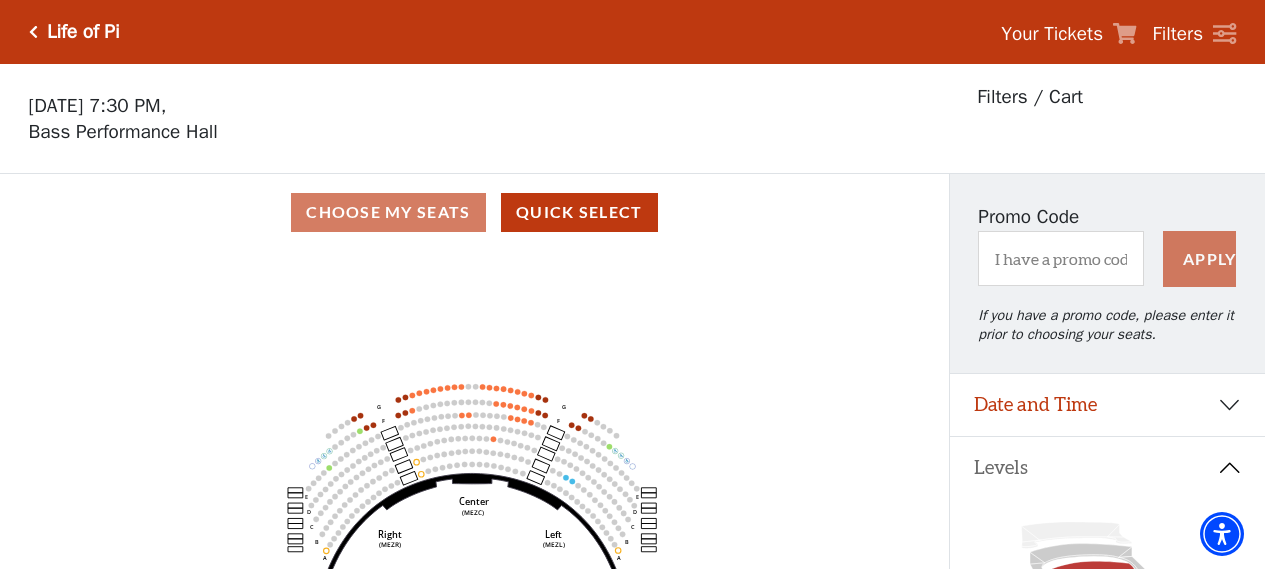 drag, startPoint x: 468, startPoint y: 464, endPoint x: 506, endPoint y: 464, distance: 38 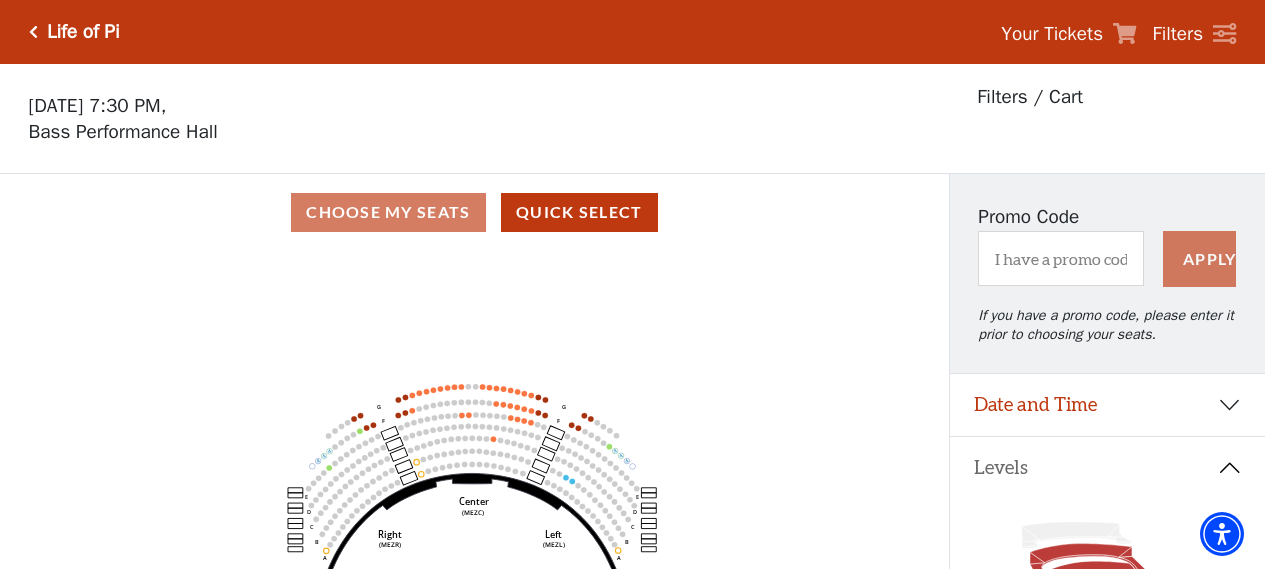 click 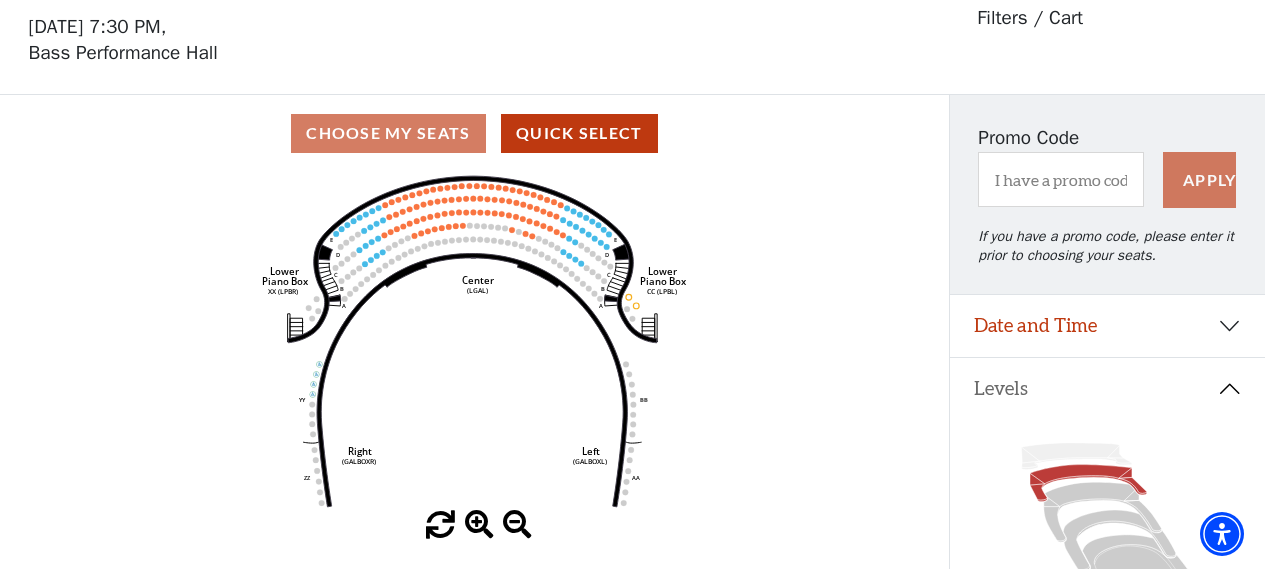 scroll, scrollTop: 92, scrollLeft: 0, axis: vertical 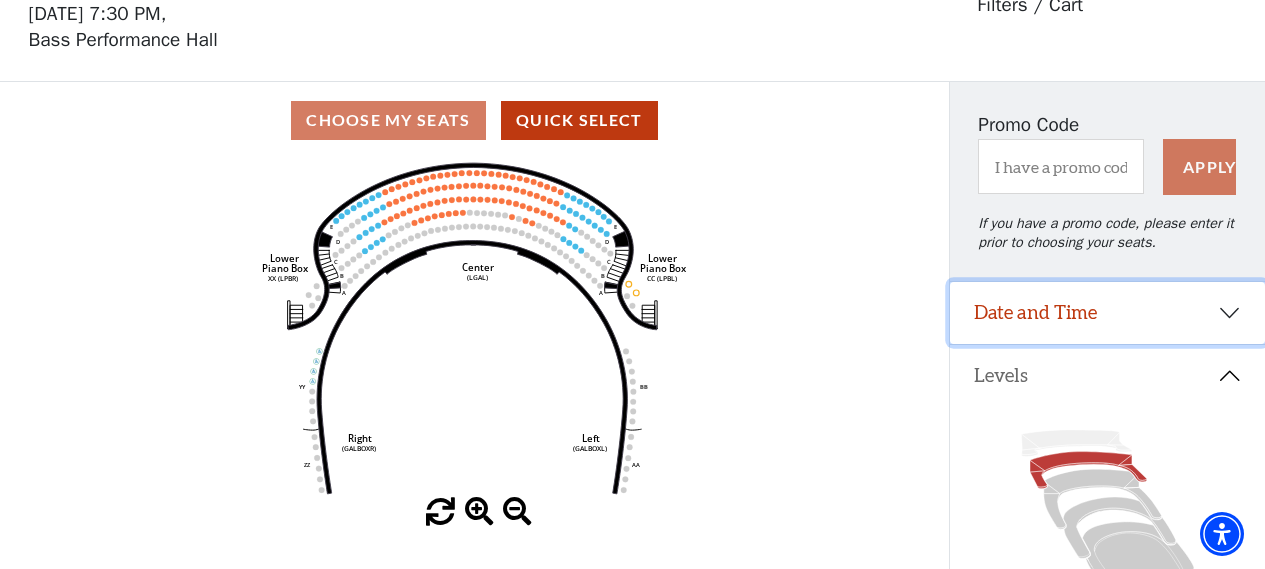 click on "Date and Time" at bounding box center [1107, 313] 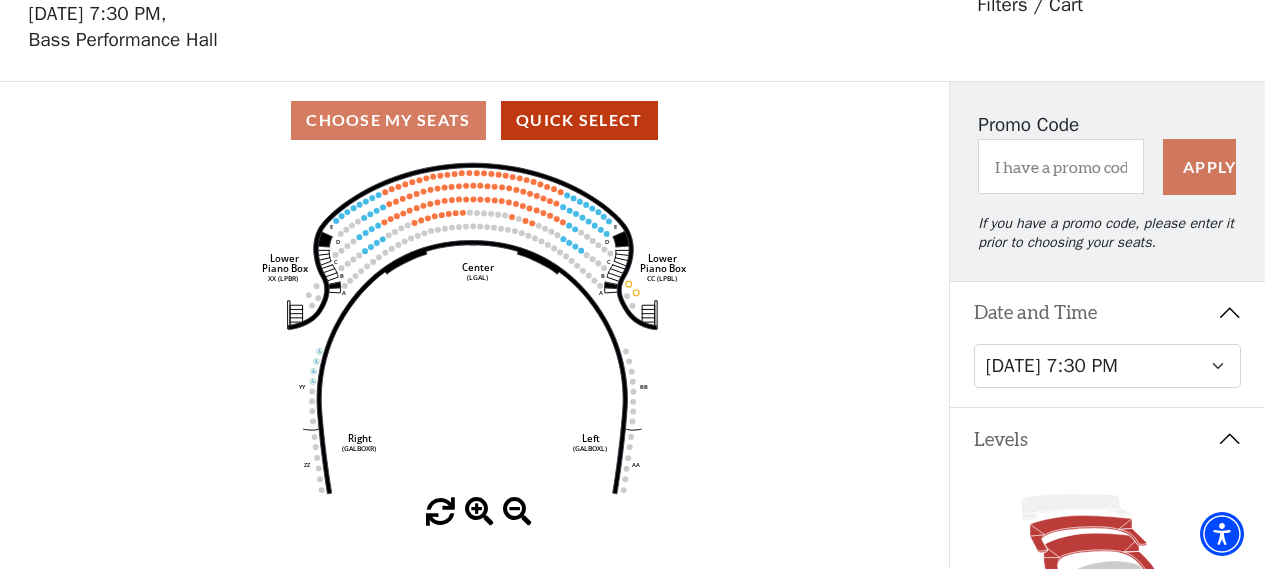 click 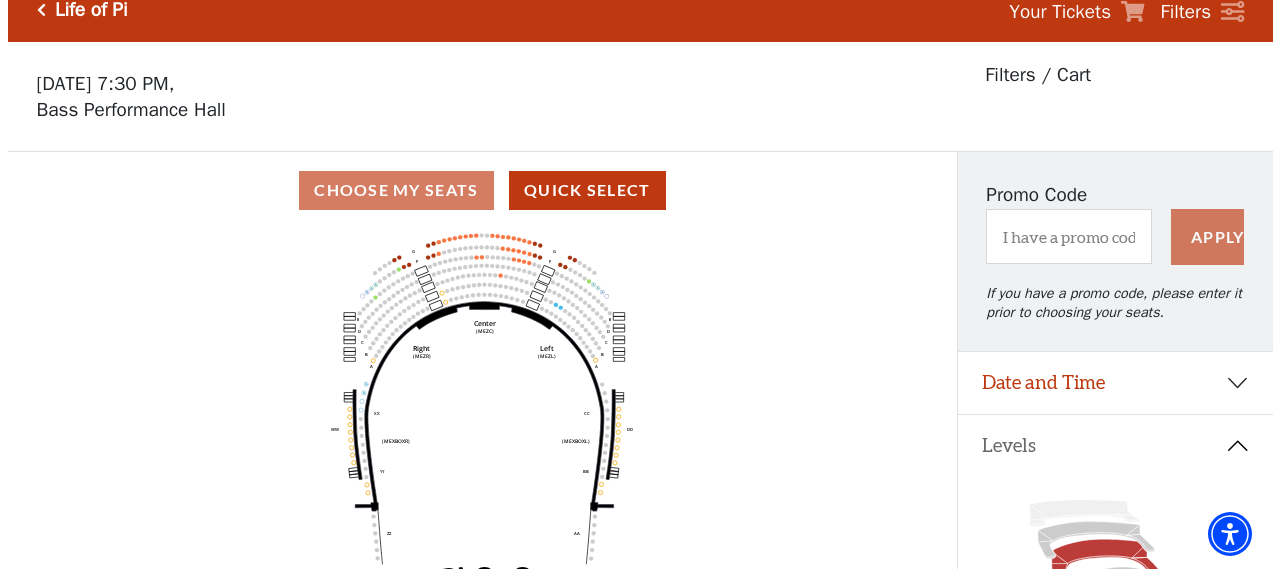 scroll, scrollTop: 0, scrollLeft: 0, axis: both 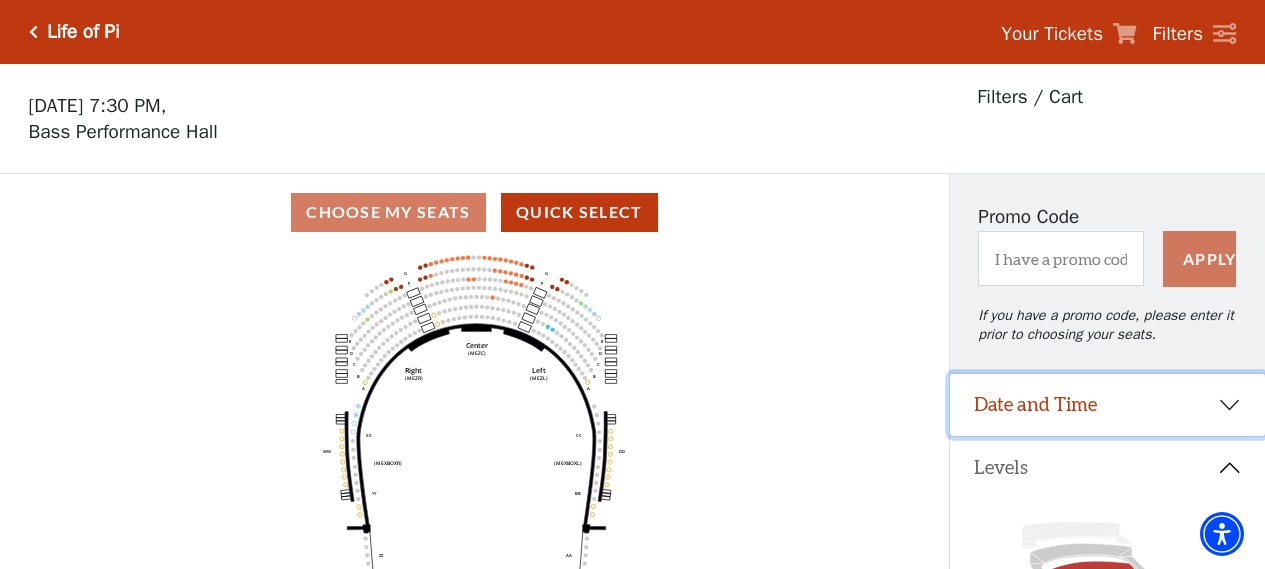 click on "Date and Time" at bounding box center [1107, 405] 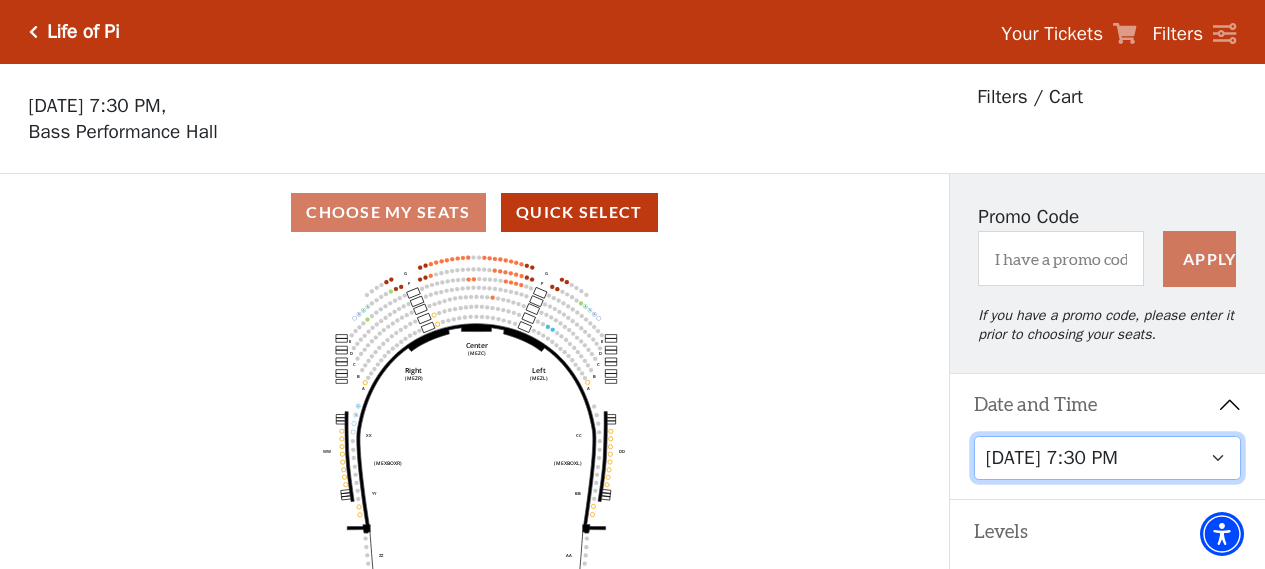 click on "Tuesday, September 23 at 7:30 PM Wednesday, September 24 at 7:30 PM Thursday, September 25 at 7:30 PM Friday, September 26 at 7:30 PM Saturday, September 27 at 1:30 PM Saturday, September 27 at 7:30 PM Sunday, September 28 at 1:30 PM Sunday, September 28 at 6:30 PM" at bounding box center [1108, 458] 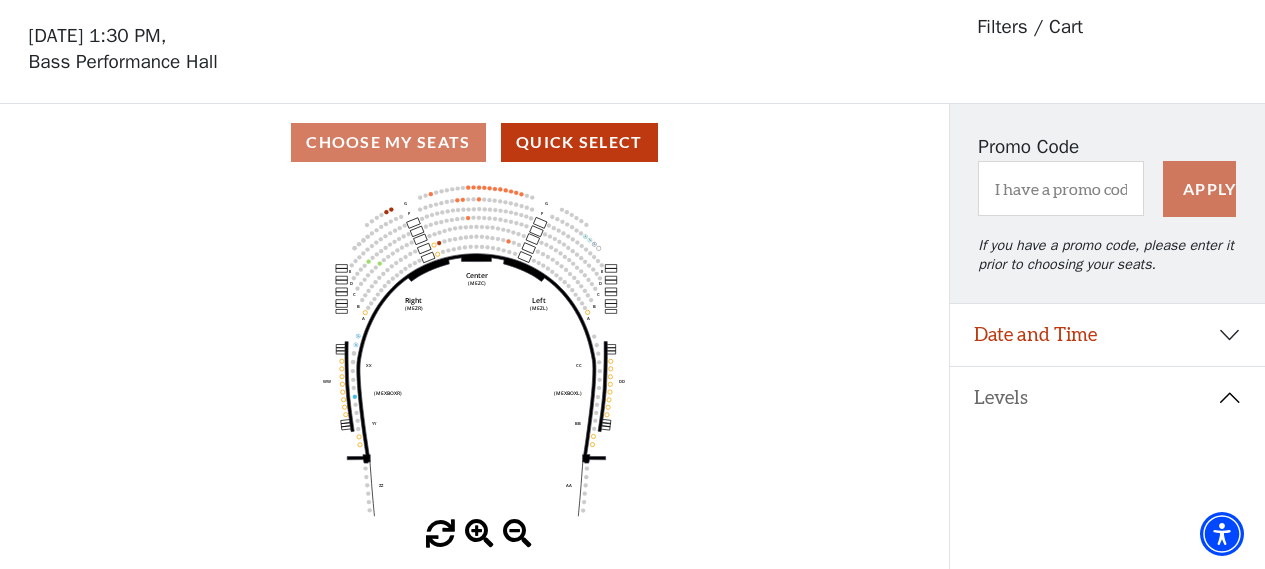 scroll, scrollTop: 92, scrollLeft: 0, axis: vertical 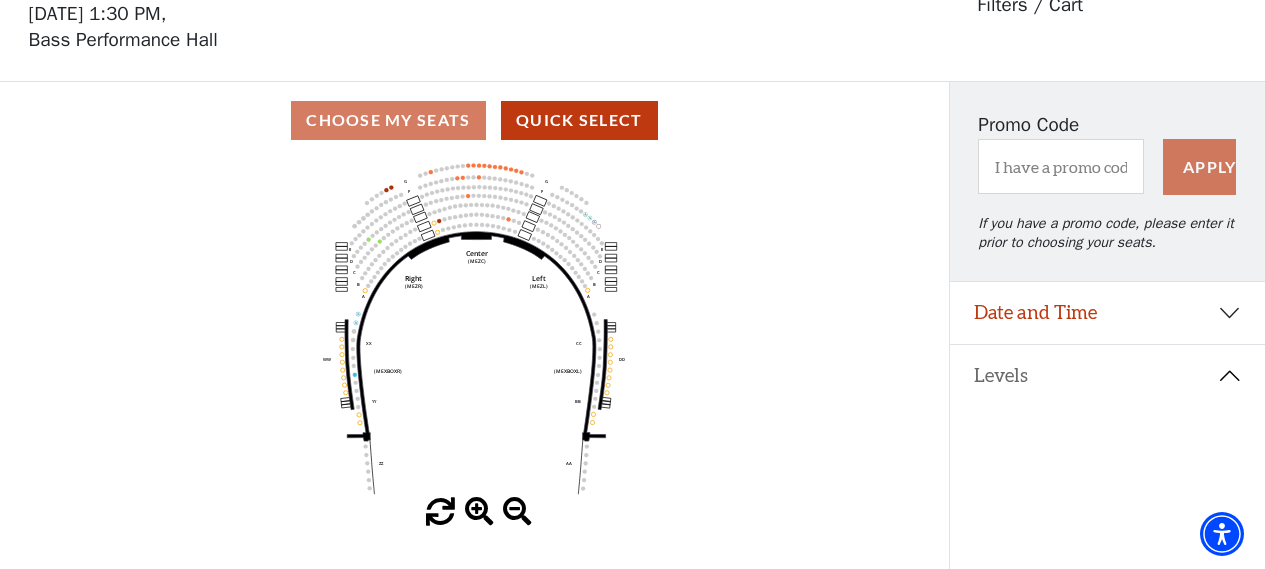 click 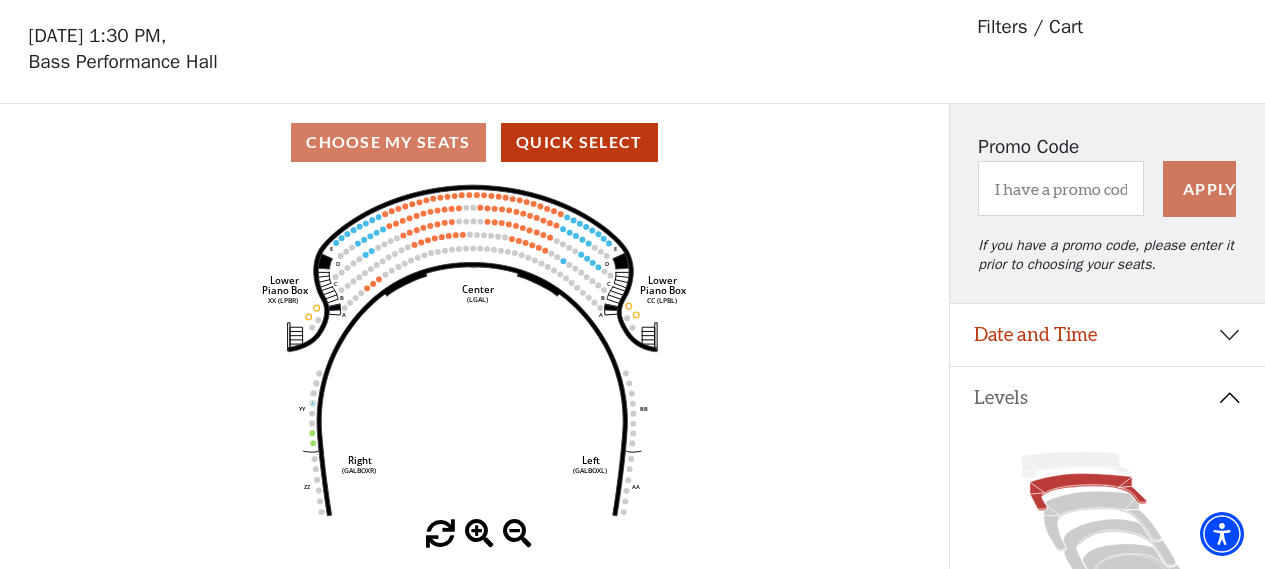 scroll, scrollTop: 92, scrollLeft: 0, axis: vertical 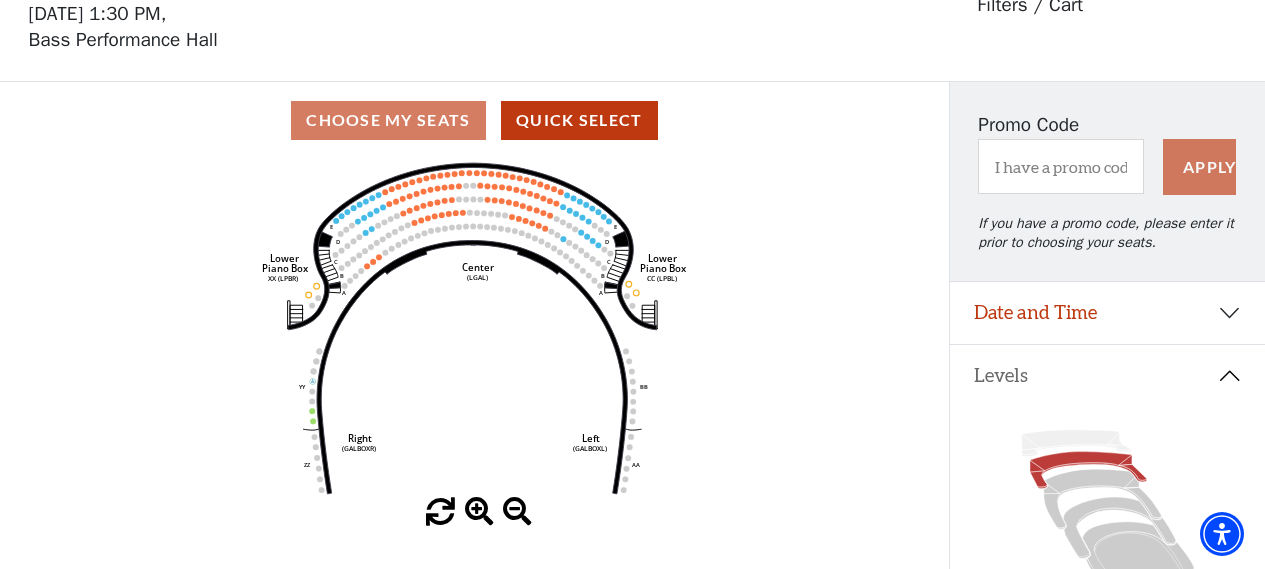 click 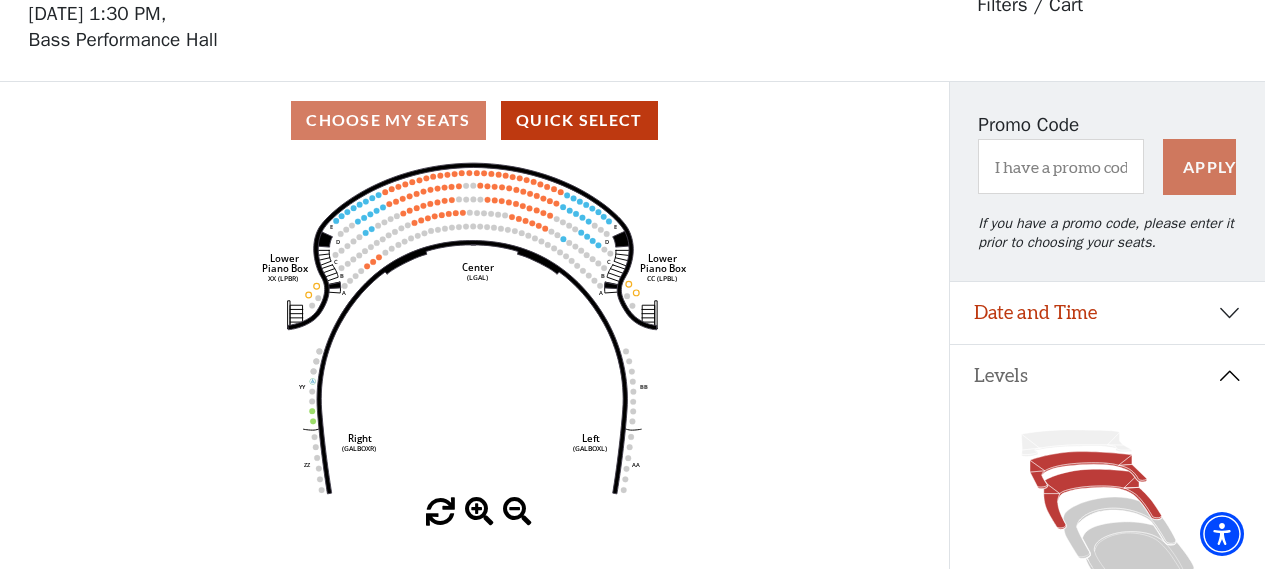 click 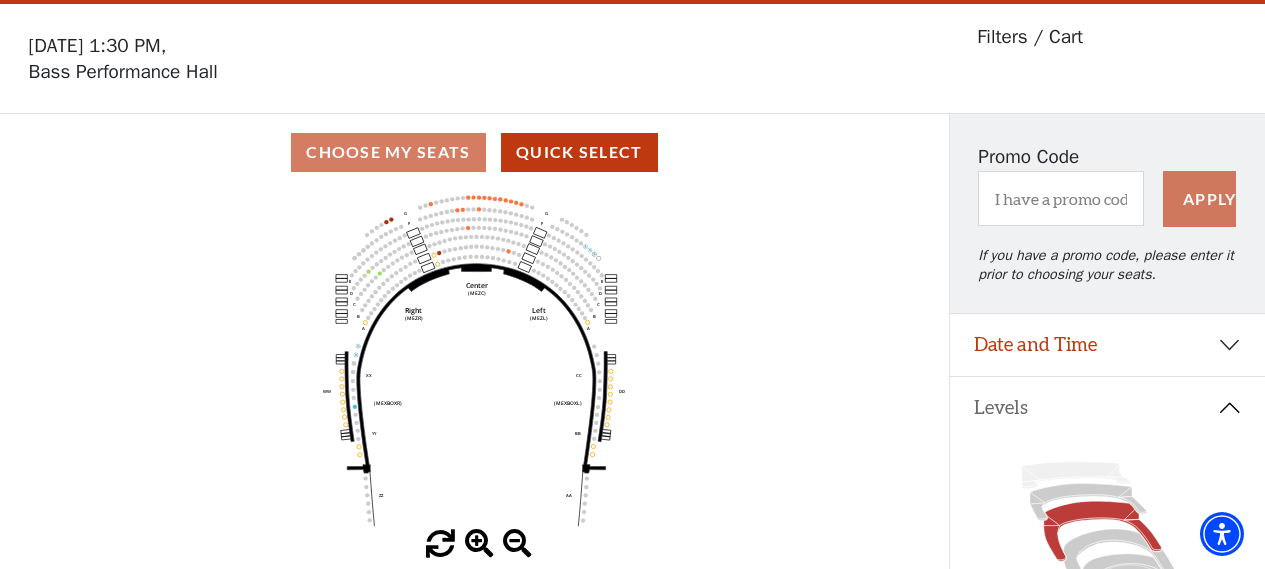scroll, scrollTop: 92, scrollLeft: 0, axis: vertical 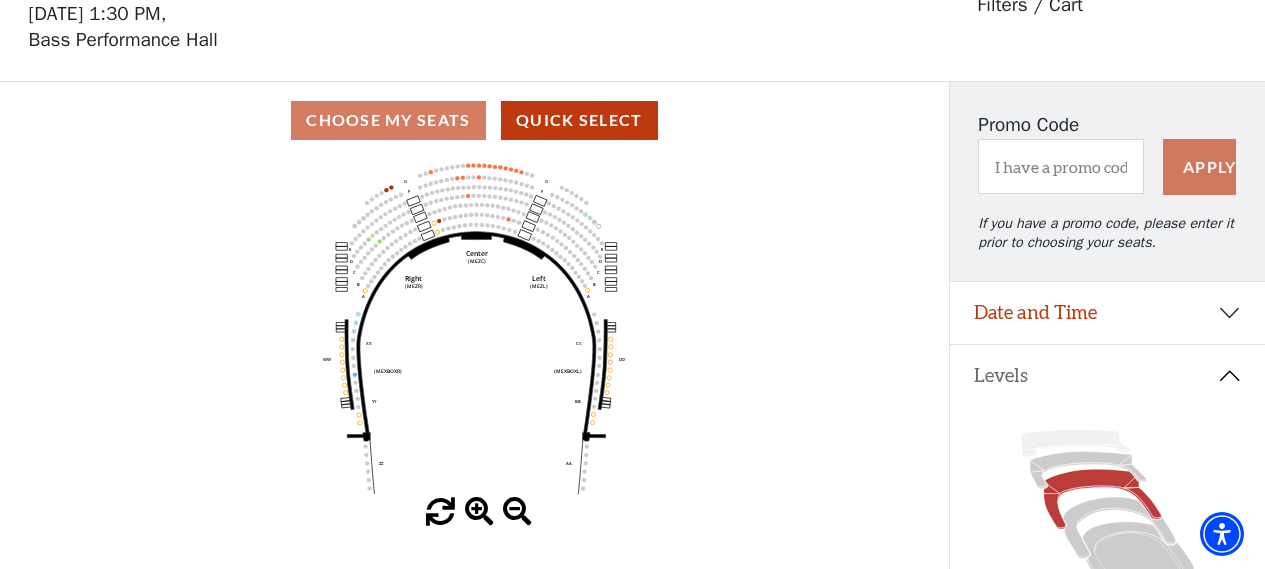 click 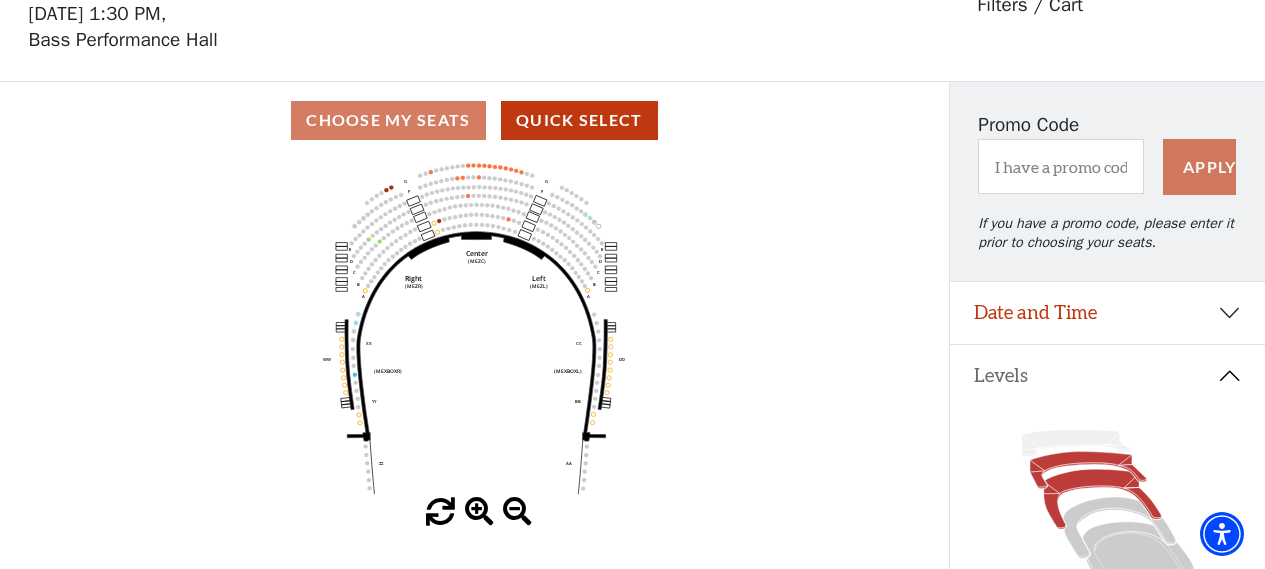 click 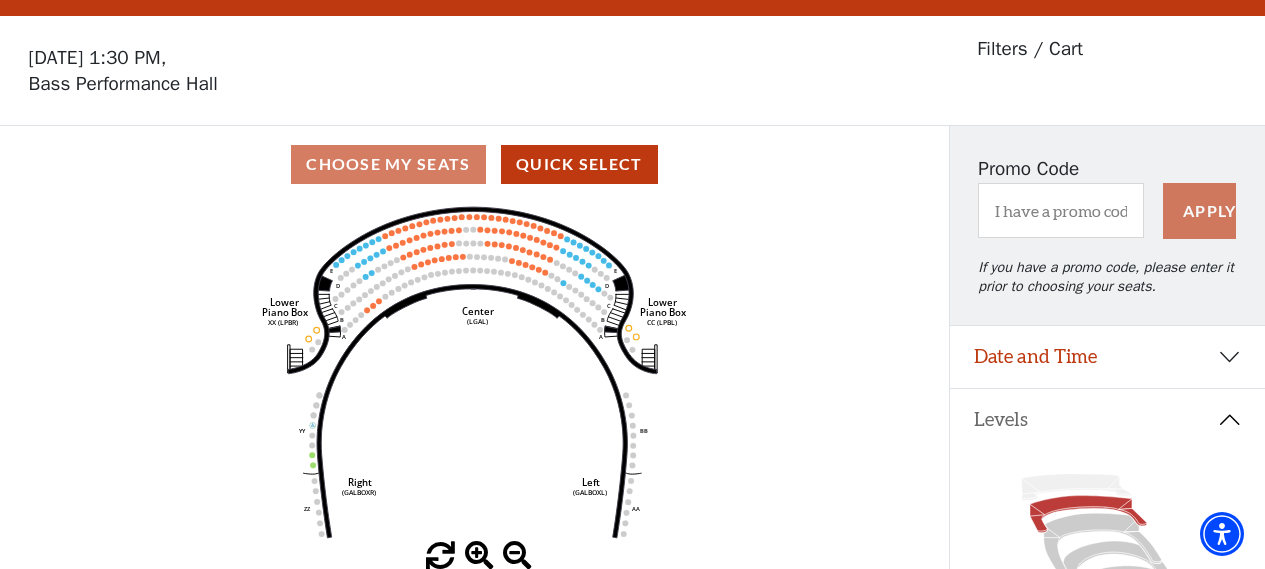 scroll, scrollTop: 92, scrollLeft: 0, axis: vertical 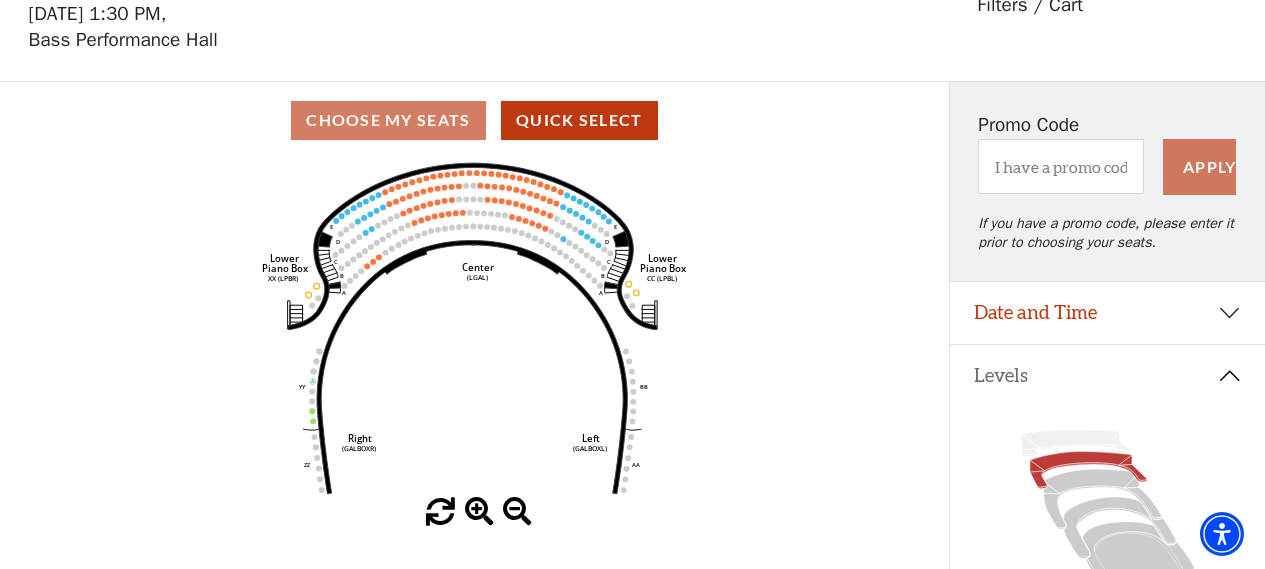 click at bounding box center [479, 512] 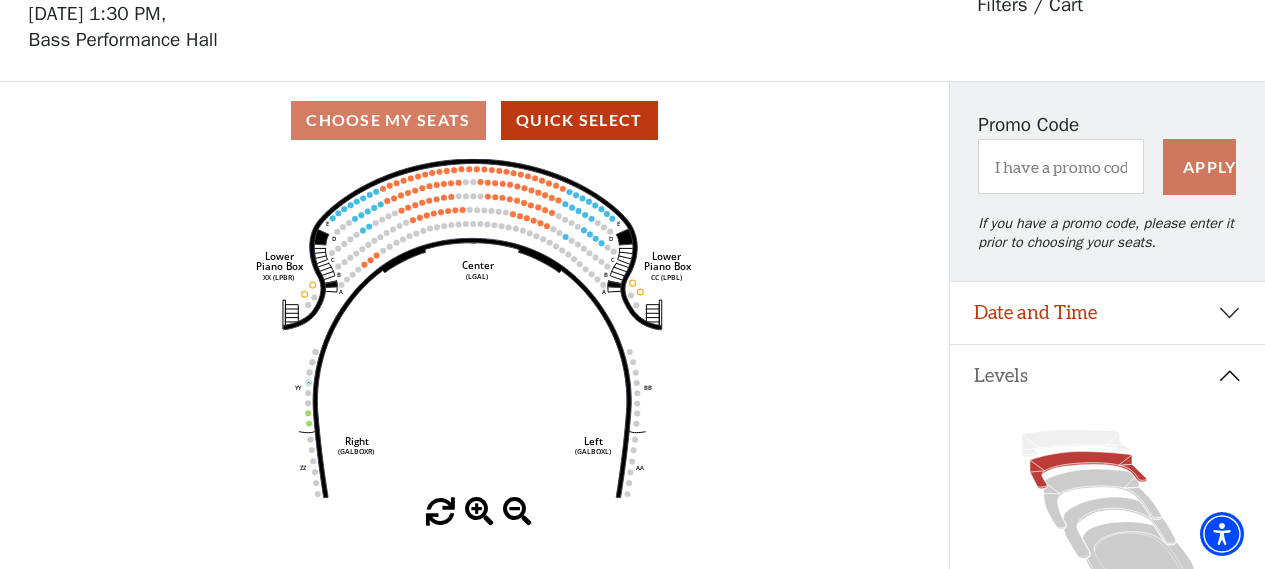 click at bounding box center (479, 512) 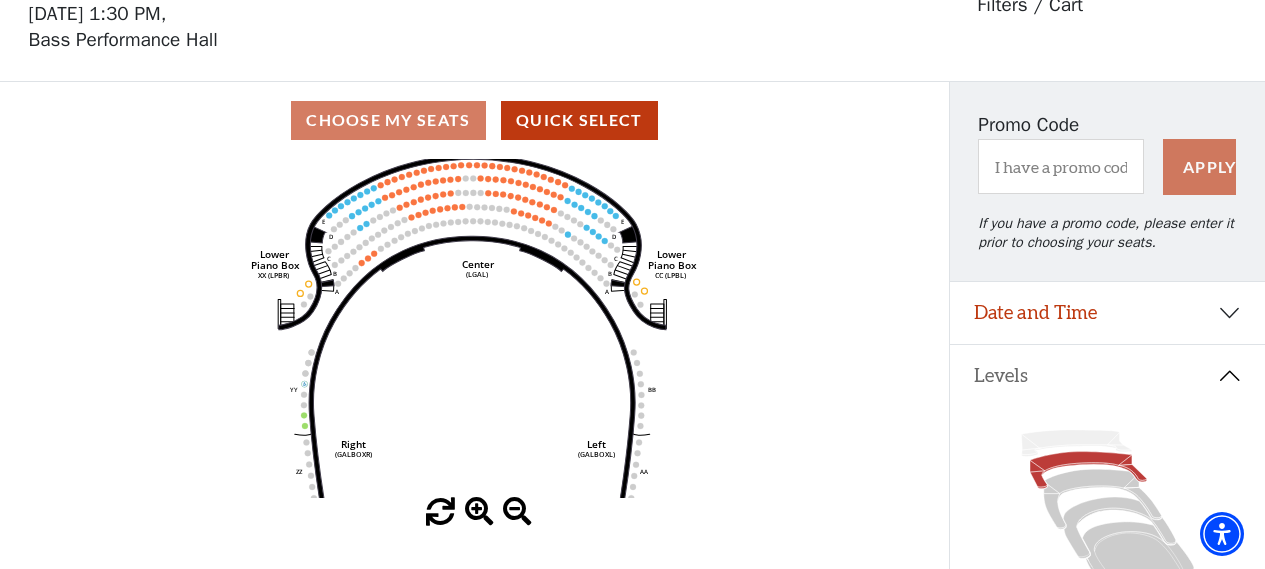 click at bounding box center (479, 512) 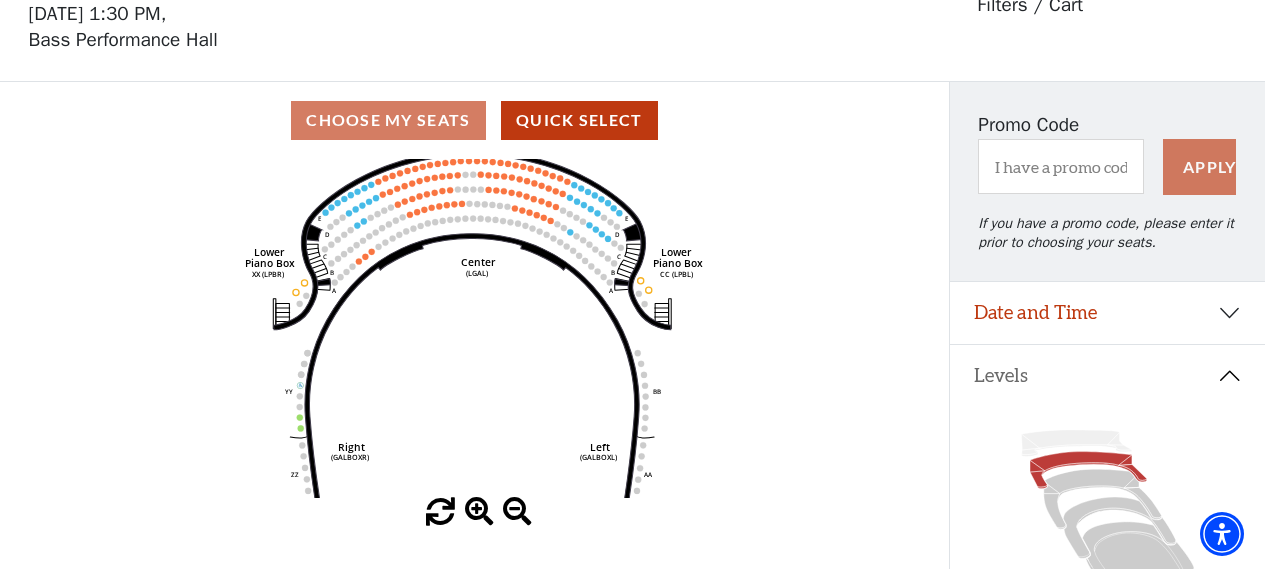 click at bounding box center [479, 512] 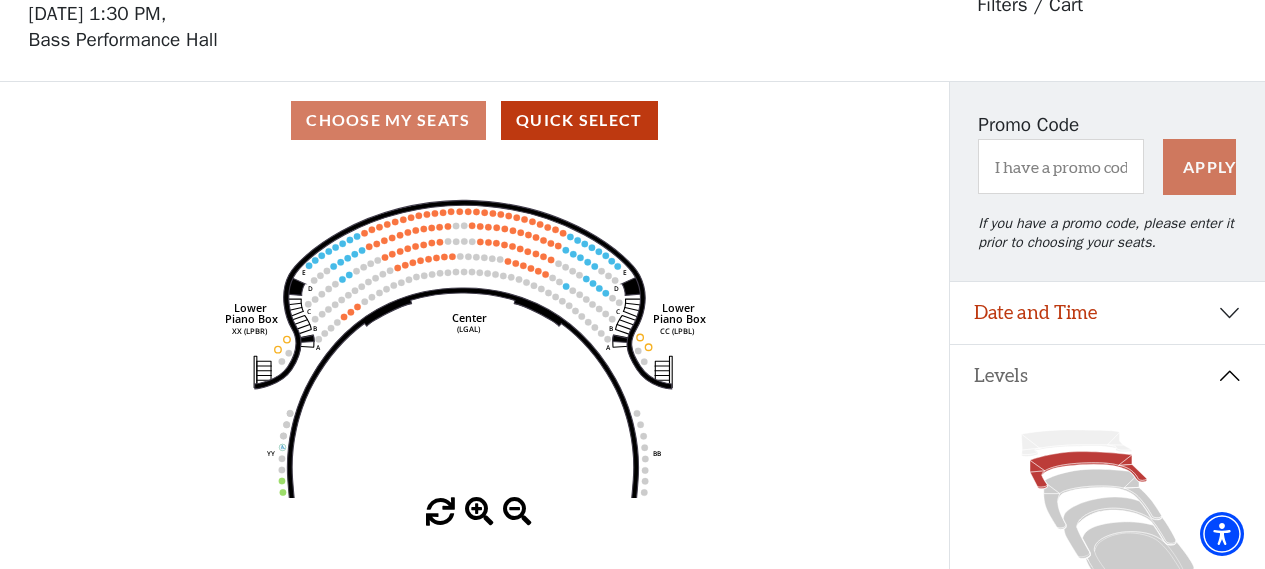 drag, startPoint x: 442, startPoint y: 402, endPoint x: 429, endPoint y: 473, distance: 72.18033 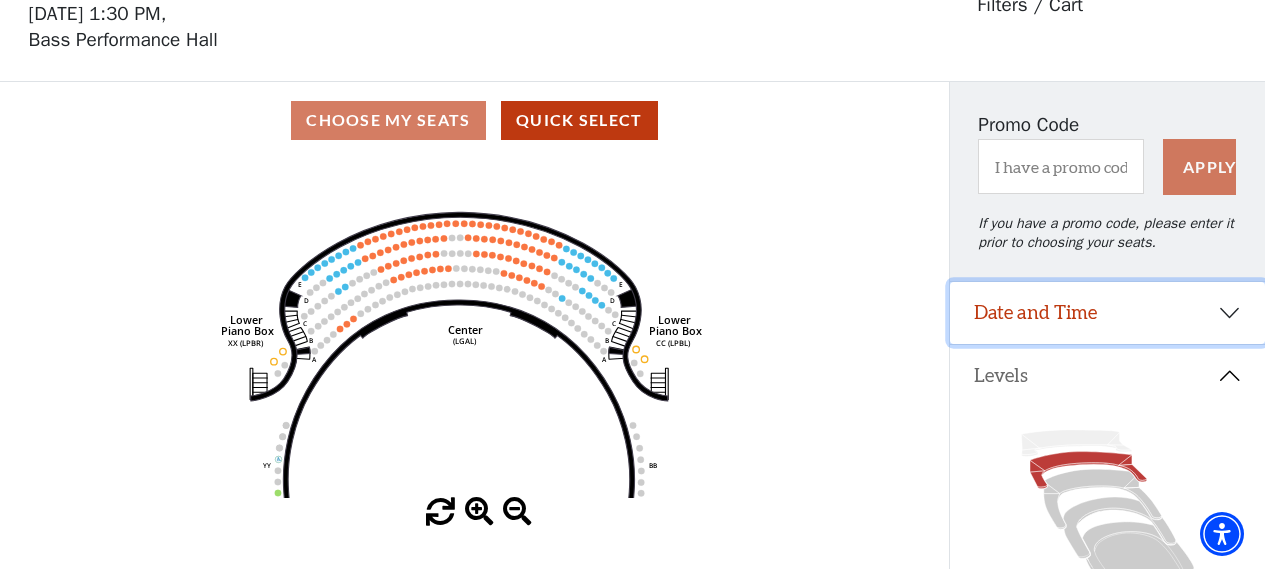 click on "Date and Time" at bounding box center [1107, 313] 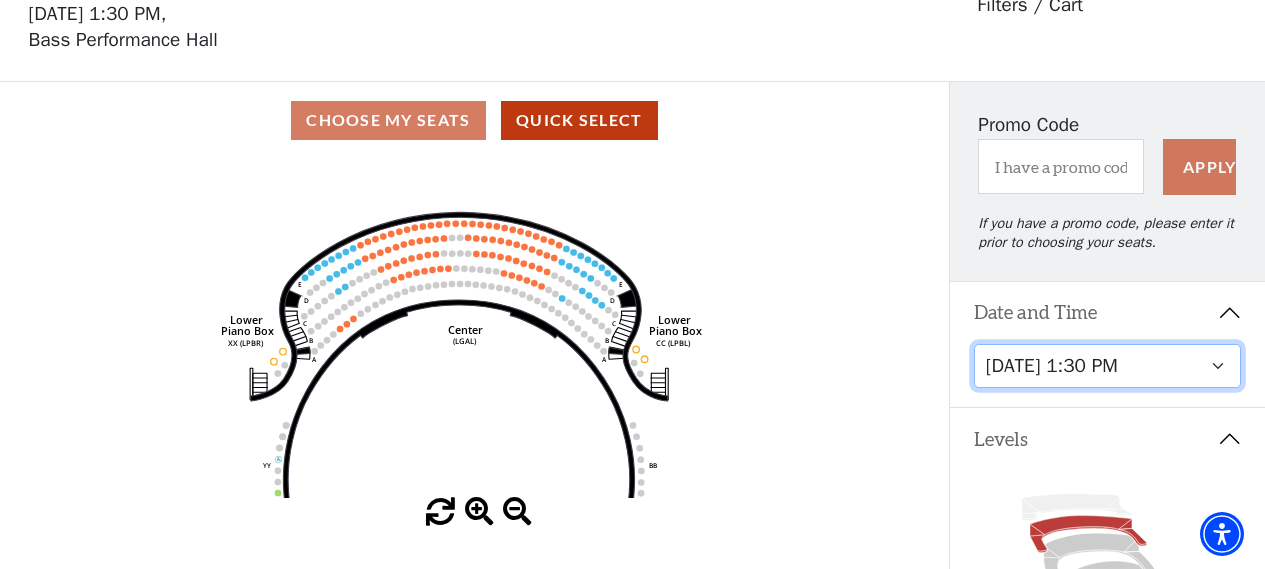click on "Tuesday, September 23 at 7:30 PM Wednesday, September 24 at 7:30 PM Thursday, September 25 at 7:30 PM Friday, September 26 at 7:30 PM Saturday, September 27 at 1:30 PM Saturday, September 27 at 7:30 PM Sunday, September 28 at 1:30 PM Sunday, September 28 at 6:30 PM" at bounding box center [1108, 366] 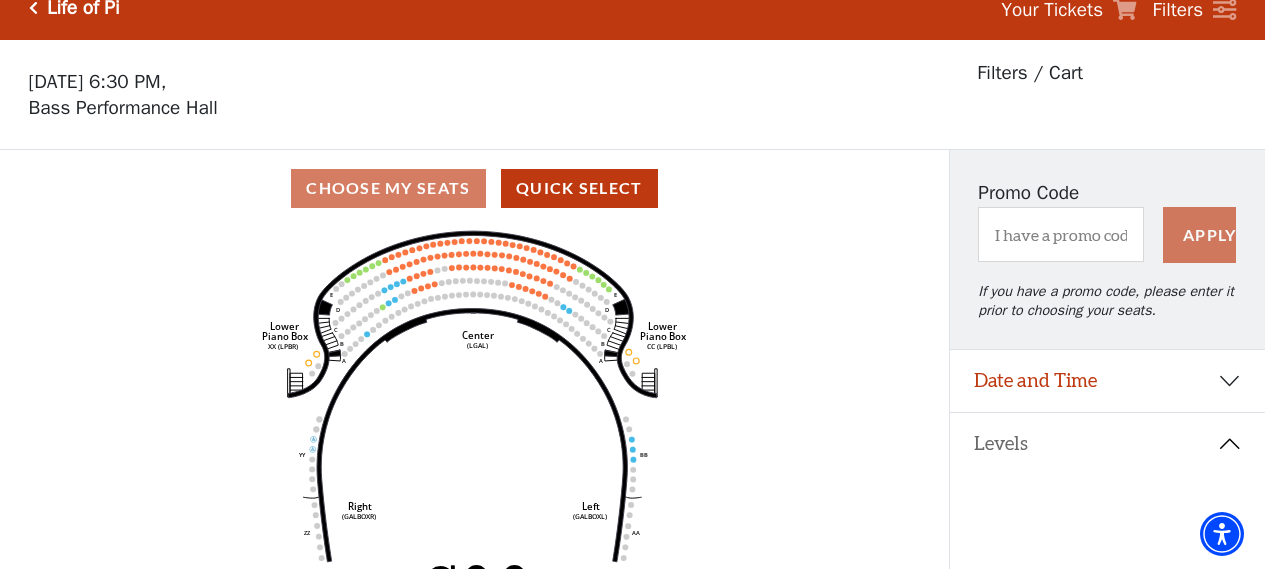 scroll, scrollTop: 0, scrollLeft: 0, axis: both 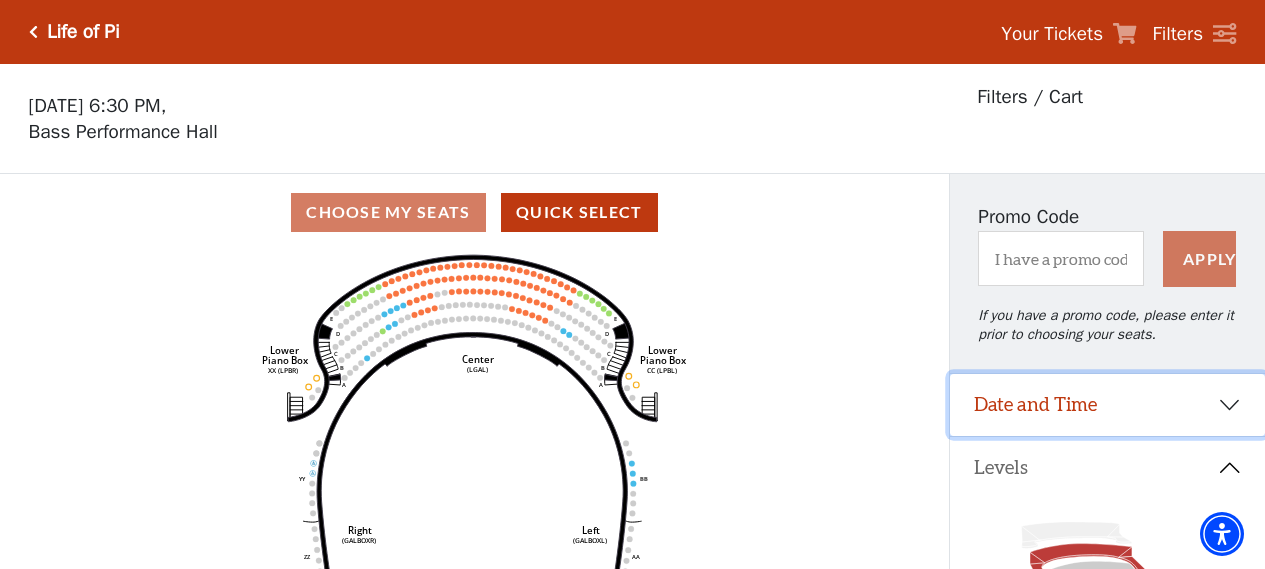 click on "Date and Time" at bounding box center (1107, 405) 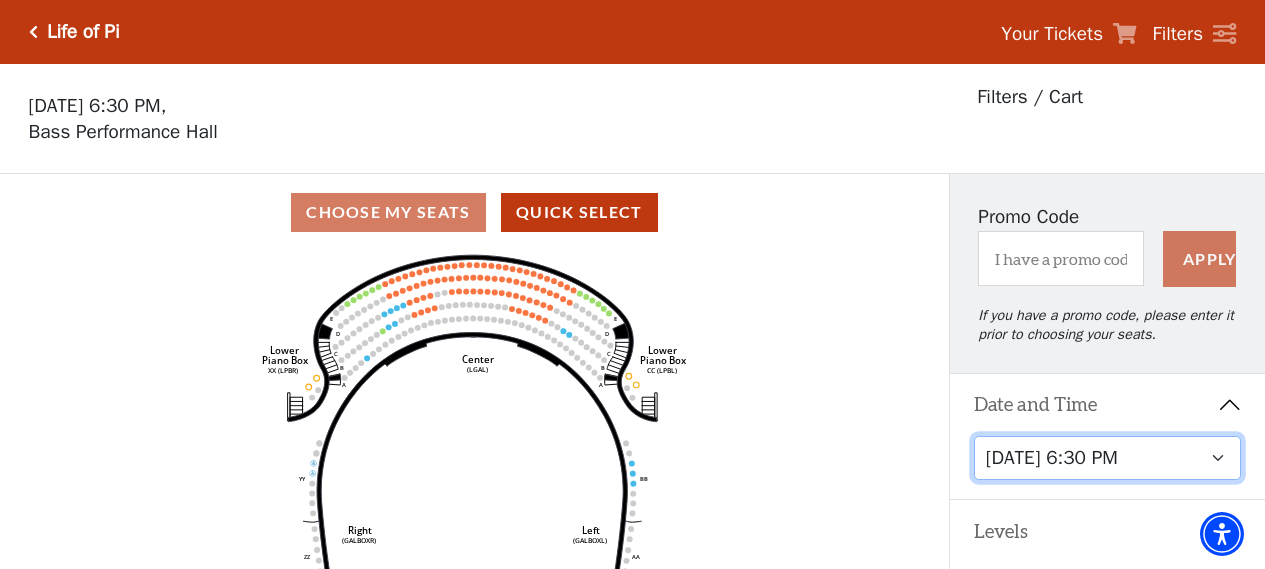 click on "Tuesday, September 23 at 7:30 PM Wednesday, September 24 at 7:30 PM Thursday, September 25 at 7:30 PM Friday, September 26 at 7:30 PM Saturday, September 27 at 1:30 PM Saturday, September 27 at 7:30 PM Sunday, September 28 at 1:30 PM Sunday, September 28 at 6:30 PM" at bounding box center [1108, 458] 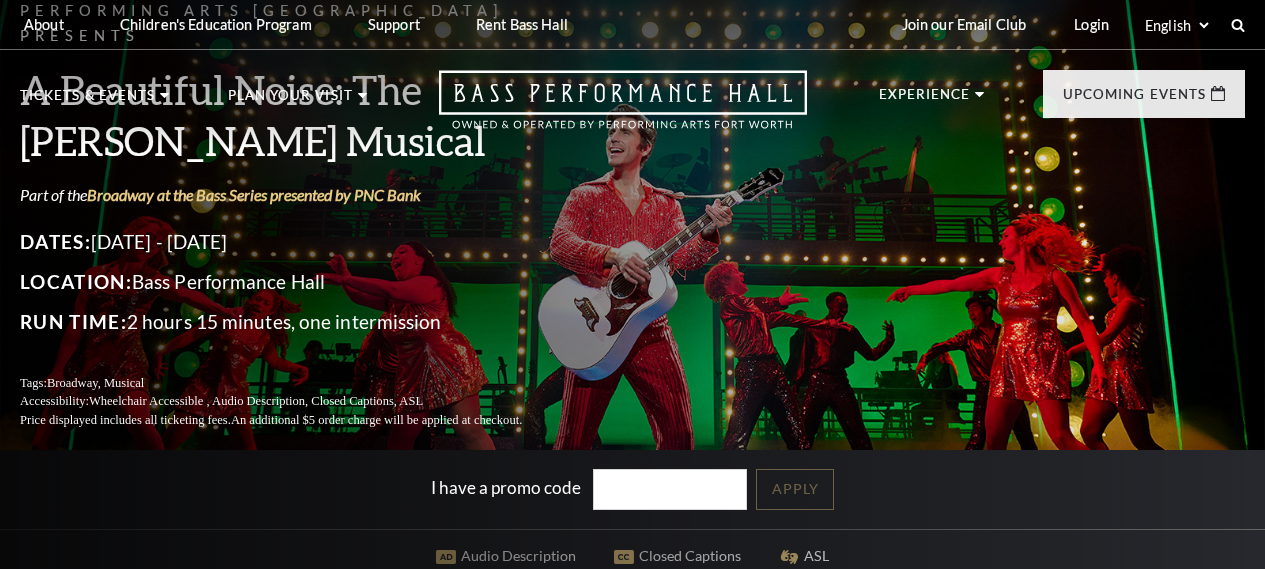 scroll, scrollTop: 0, scrollLeft: 0, axis: both 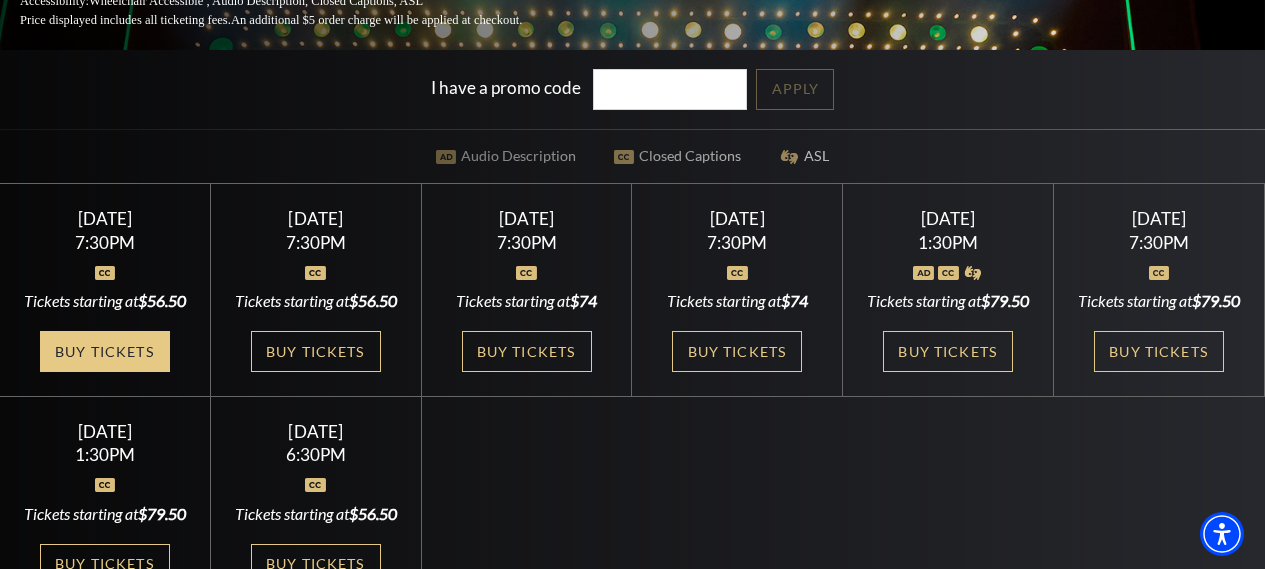 click on "Buy Tickets" at bounding box center [105, 351] 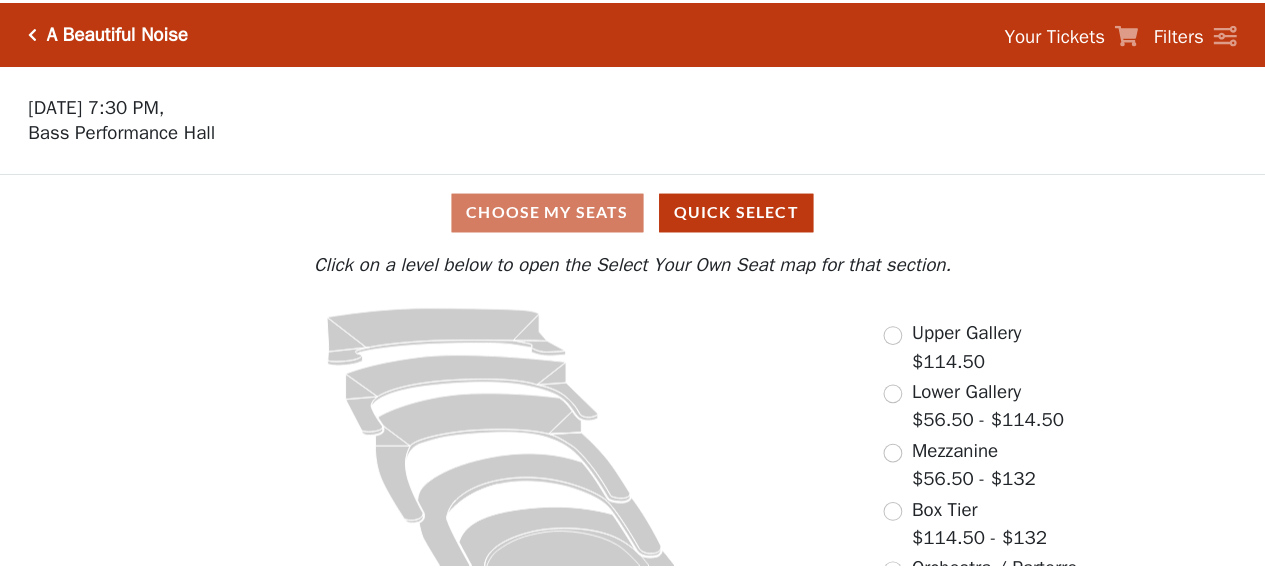 scroll, scrollTop: 0, scrollLeft: 0, axis: both 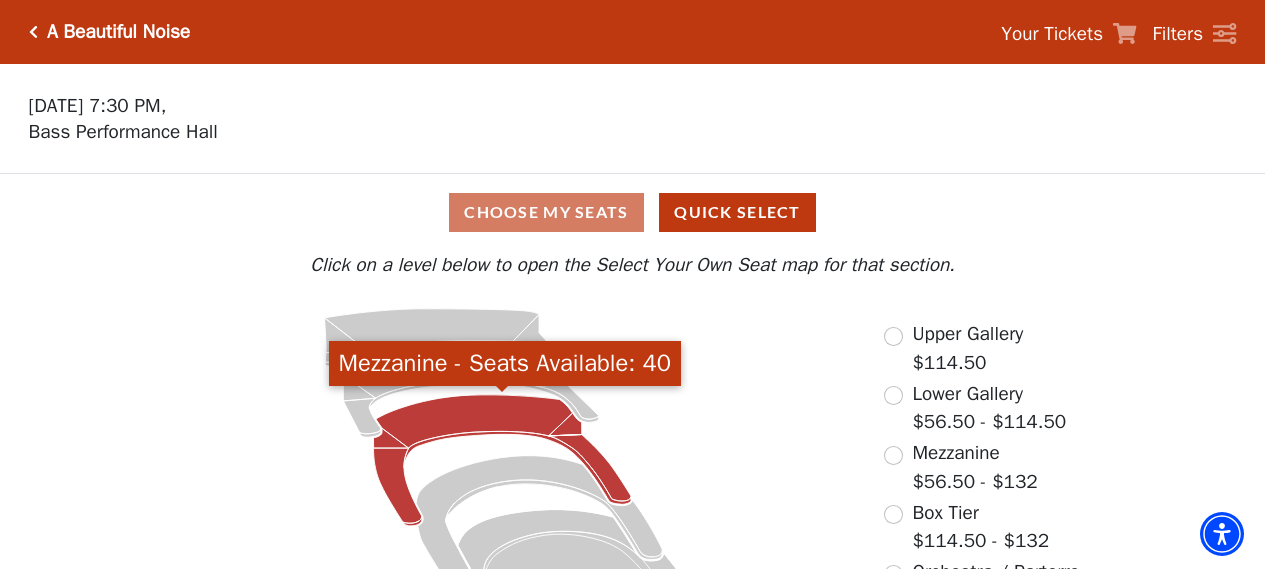 click 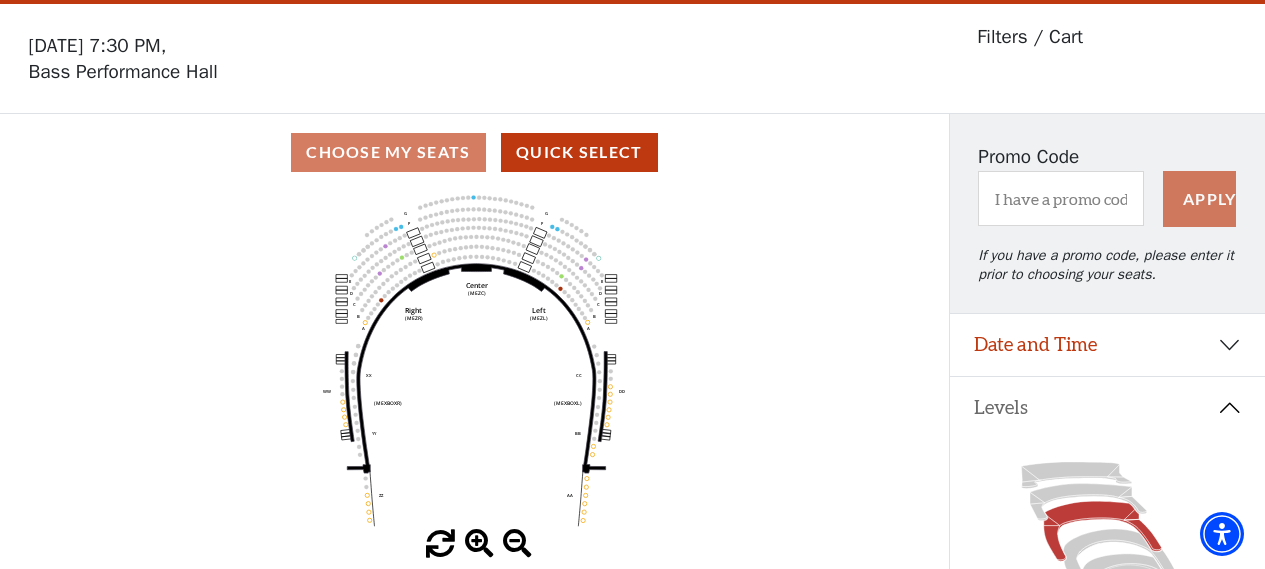scroll, scrollTop: 92, scrollLeft: 0, axis: vertical 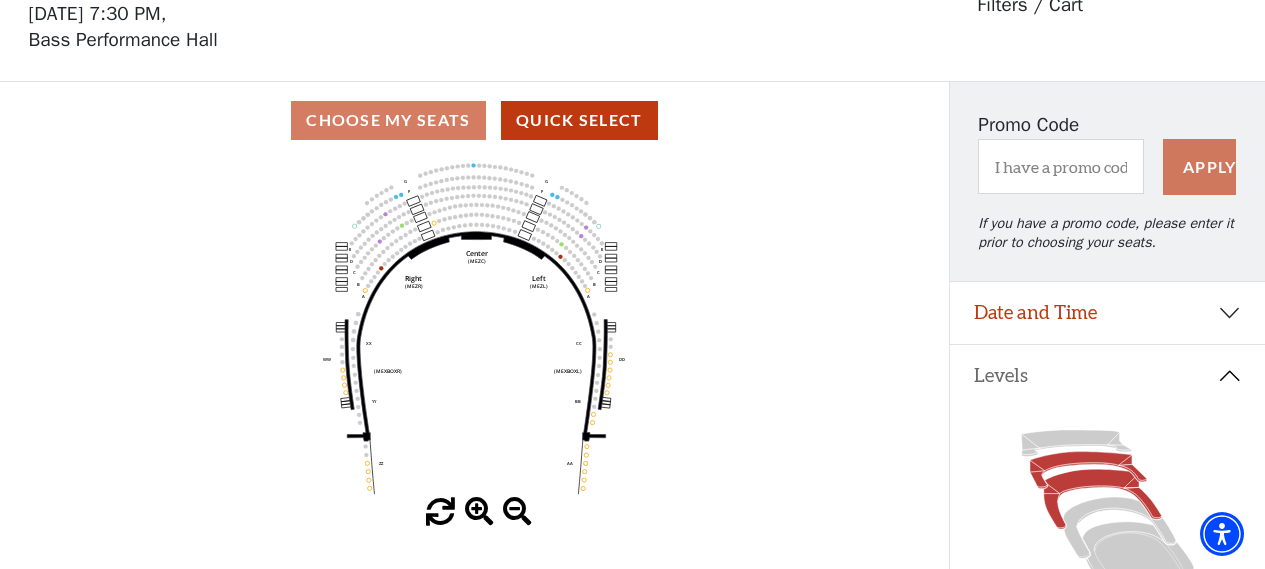 click 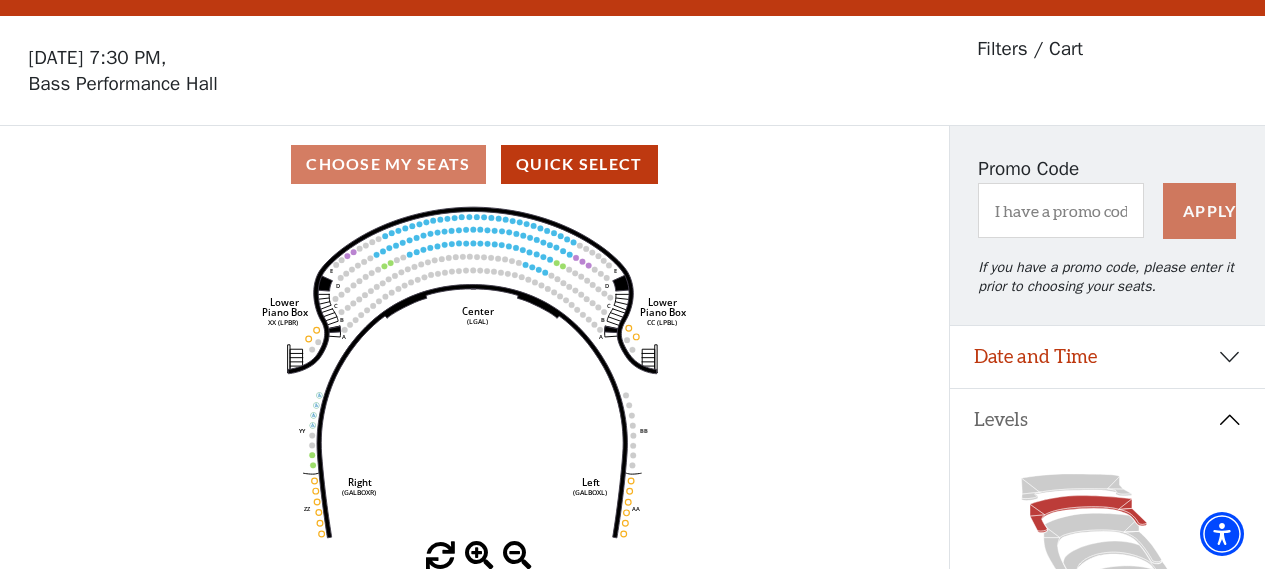 scroll, scrollTop: 92, scrollLeft: 0, axis: vertical 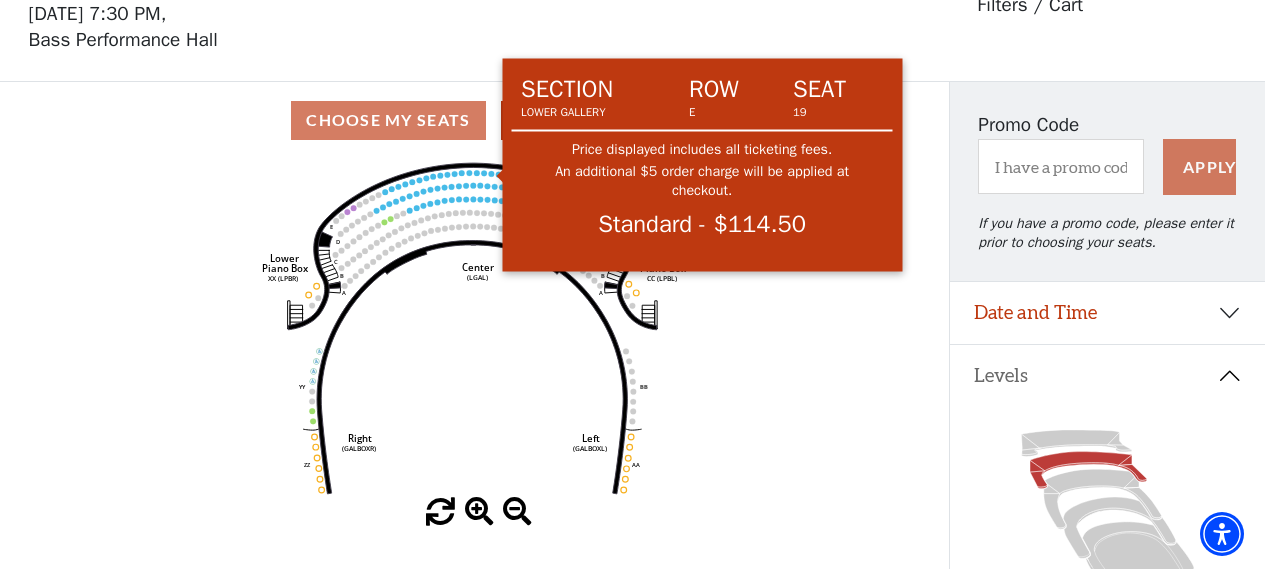 click on "Right   (GALBOXR)   E   D   C   B   A   E   D   C   B   A   YY   ZZ   Left   (GALBOXL)   BB   AA   Center   Lower   Piano Box   (LGAL)   CC (LPBL)   Lower   Piano Box   XX (LPBR)" 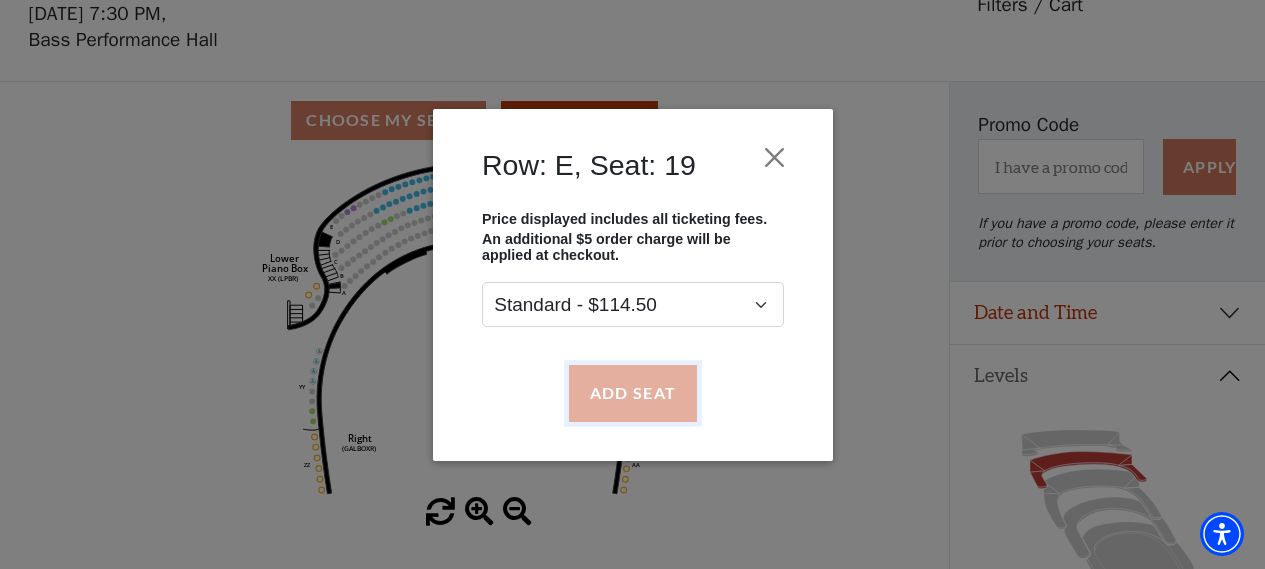 click on "Add Seat" at bounding box center [632, 393] 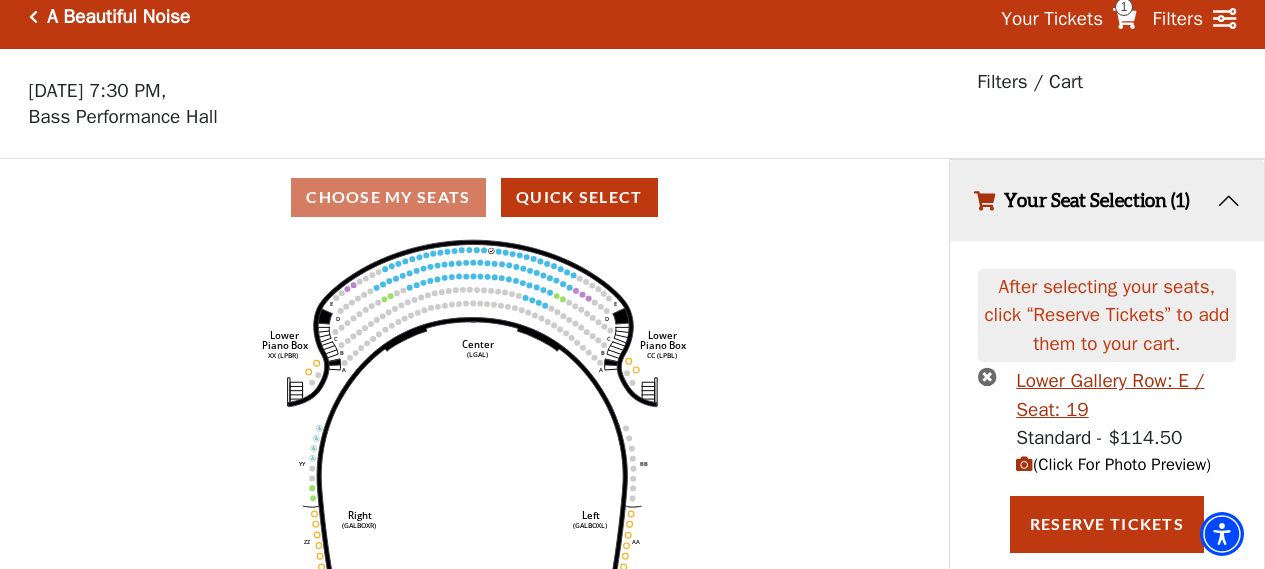scroll, scrollTop: 0, scrollLeft: 0, axis: both 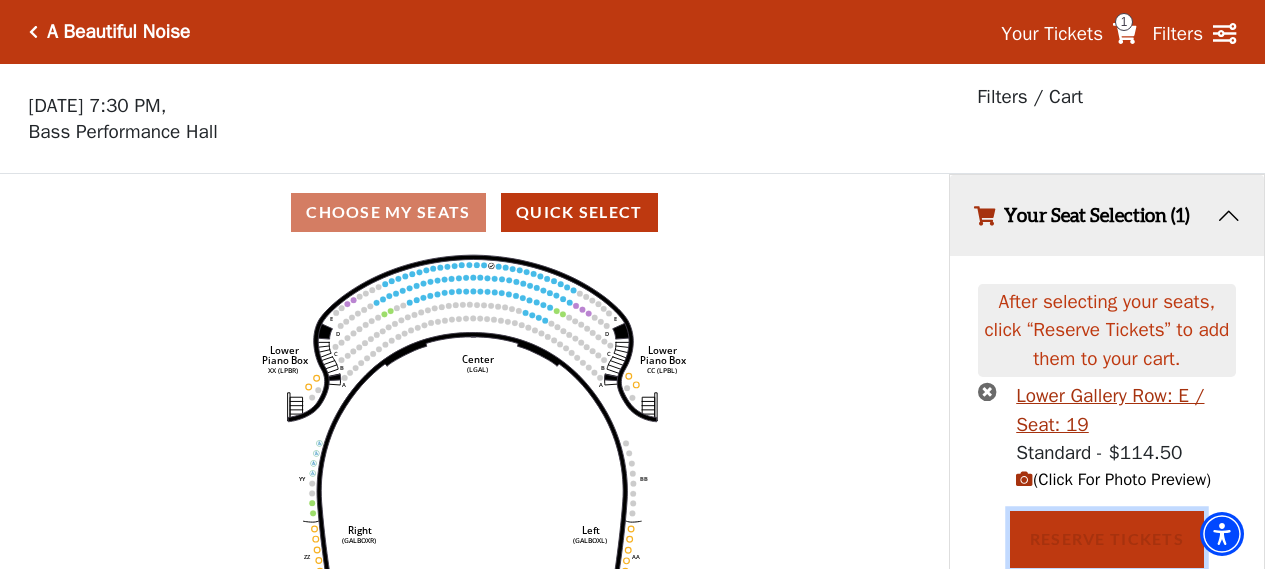 click on "Reserve Tickets" at bounding box center [1107, 539] 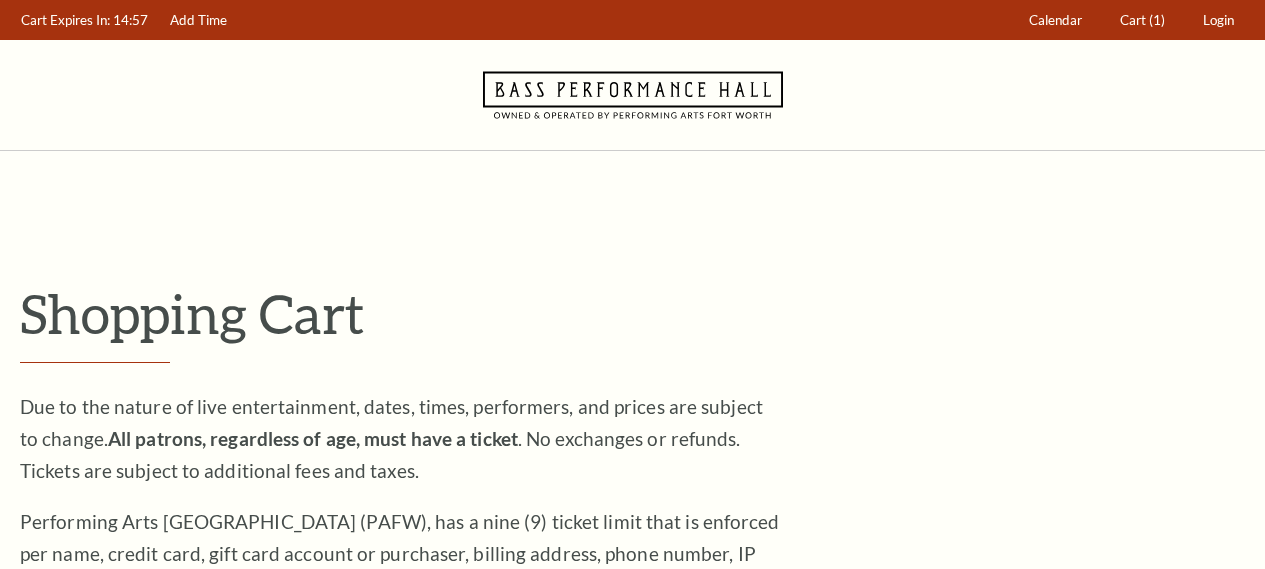 scroll, scrollTop: 0, scrollLeft: 0, axis: both 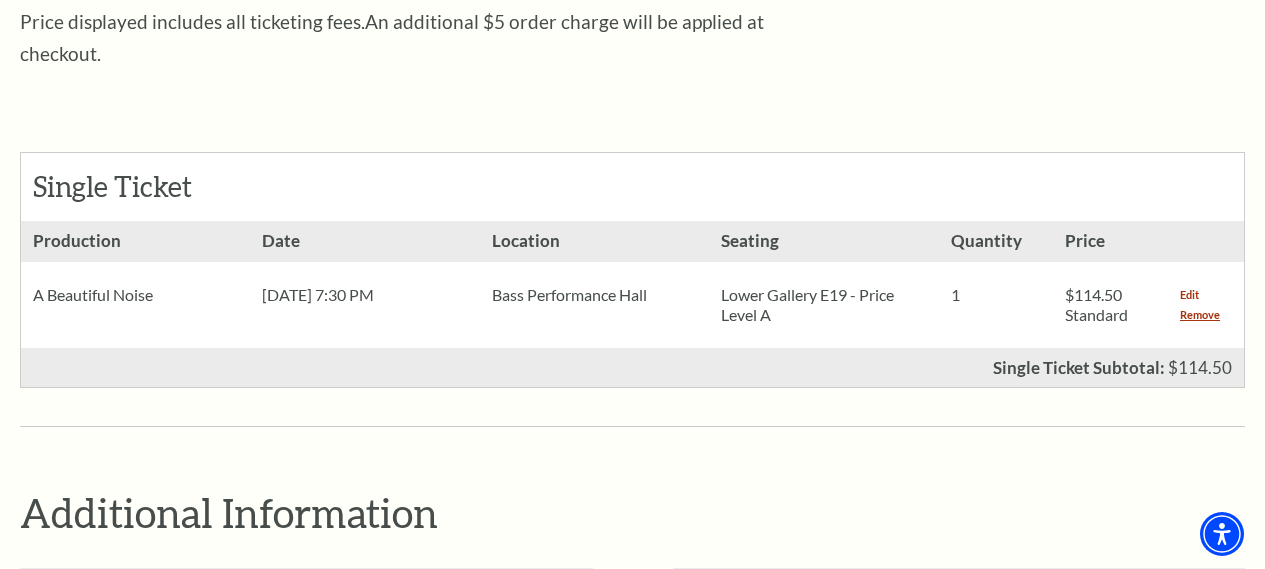 click on "Edit" at bounding box center (1189, 295) 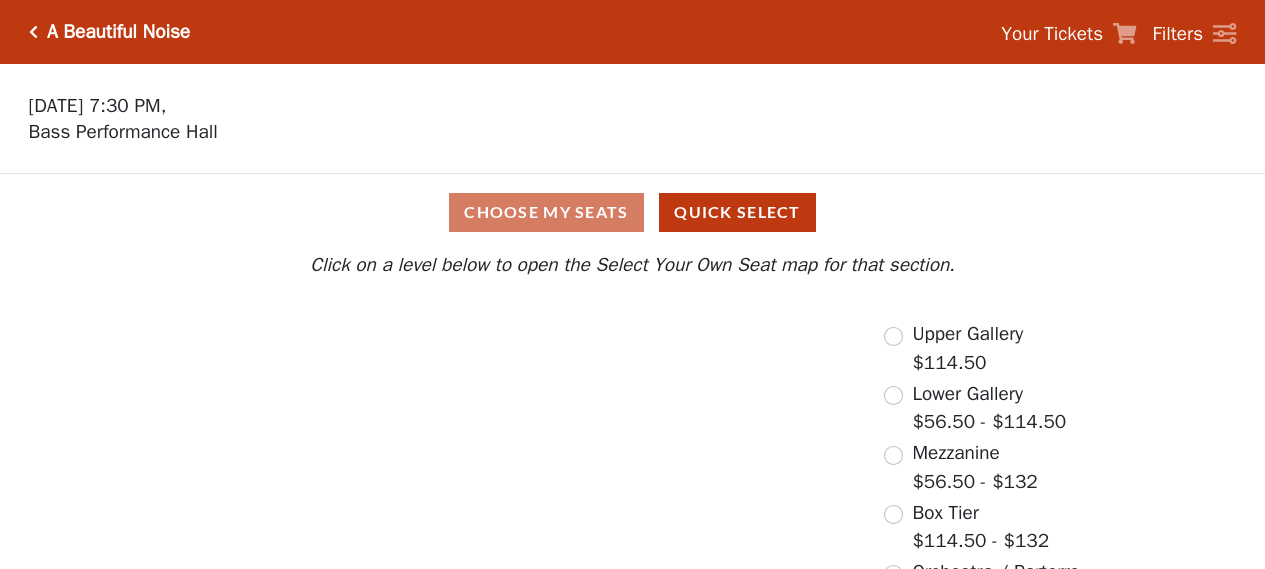 scroll, scrollTop: 0, scrollLeft: 0, axis: both 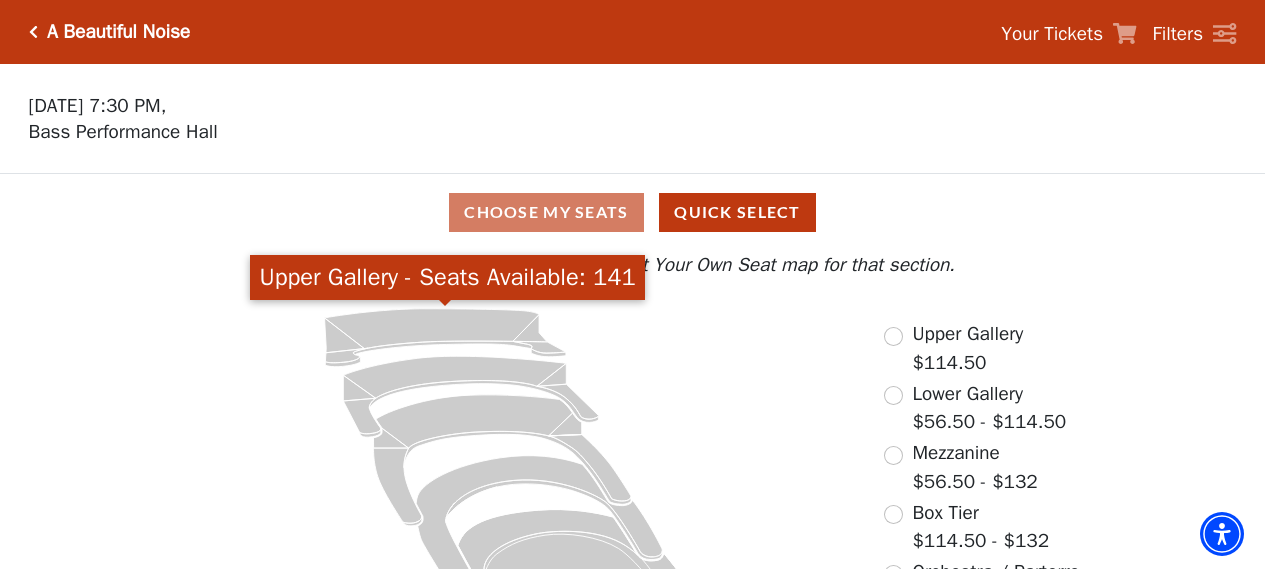 click 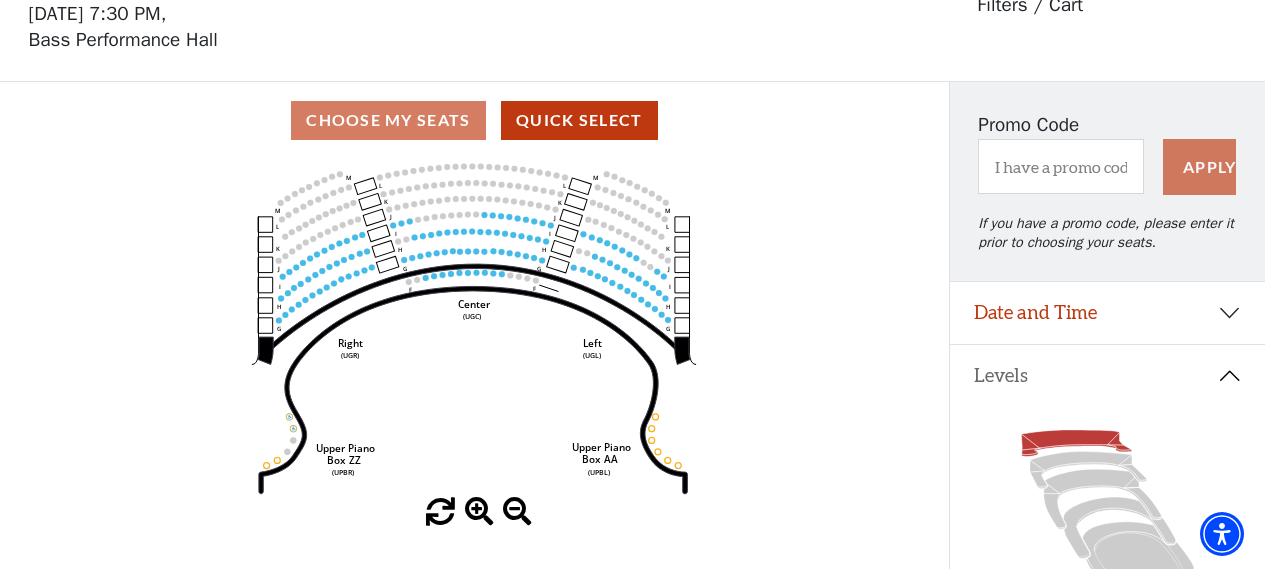 scroll, scrollTop: 92, scrollLeft: 0, axis: vertical 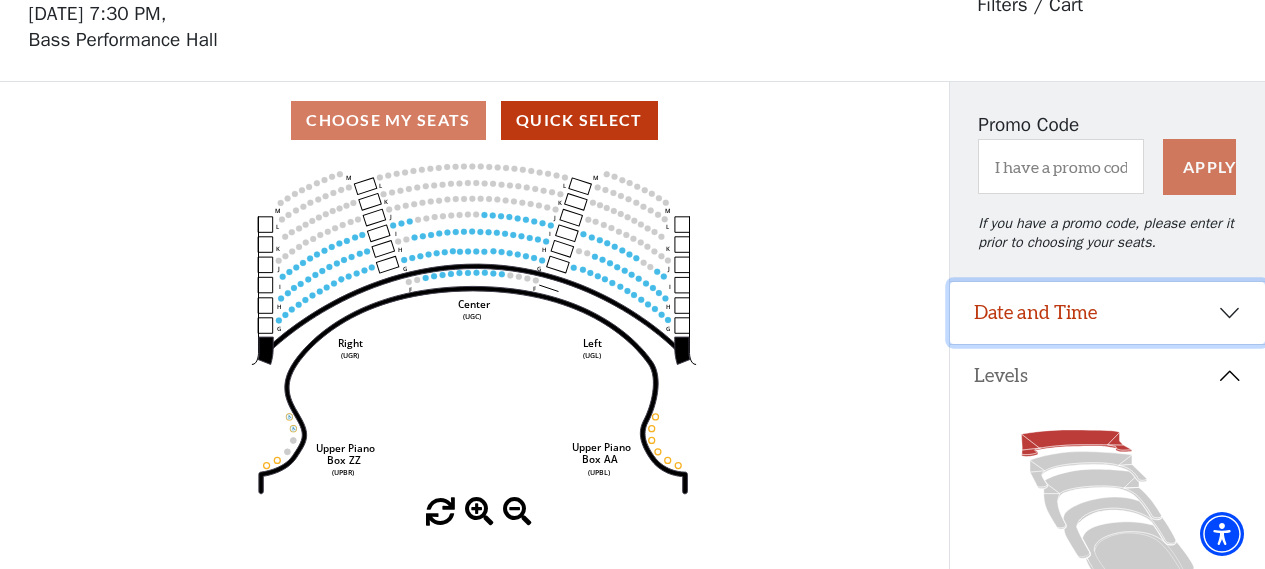 click on "Date and Time" at bounding box center [1107, 313] 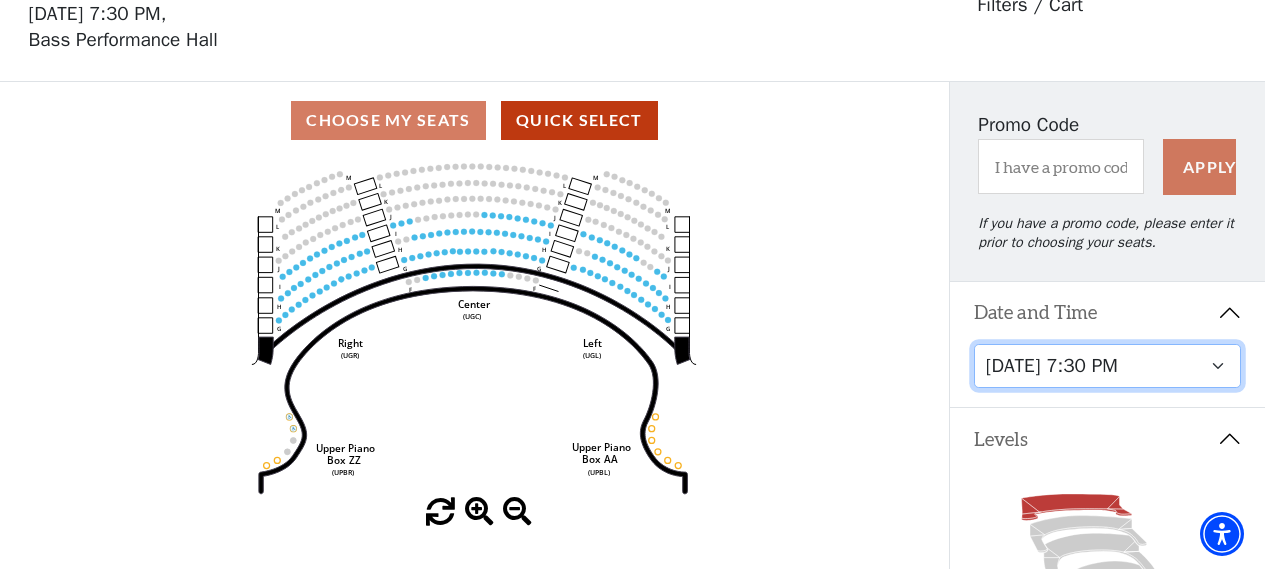 click on "Tuesday, October 28 at 7:30 PM Wednesday, October 29 at 7:30 PM Thursday, October 30 at 7:30 PM Friday, October 31 at 7:30 PM Saturday, November 1 at 1:30 PM Saturday, November 1 at 7:30 PM Sunday, November 2 at 1:30 PM Sunday, November 2 at 6:30 PM" at bounding box center [1108, 366] 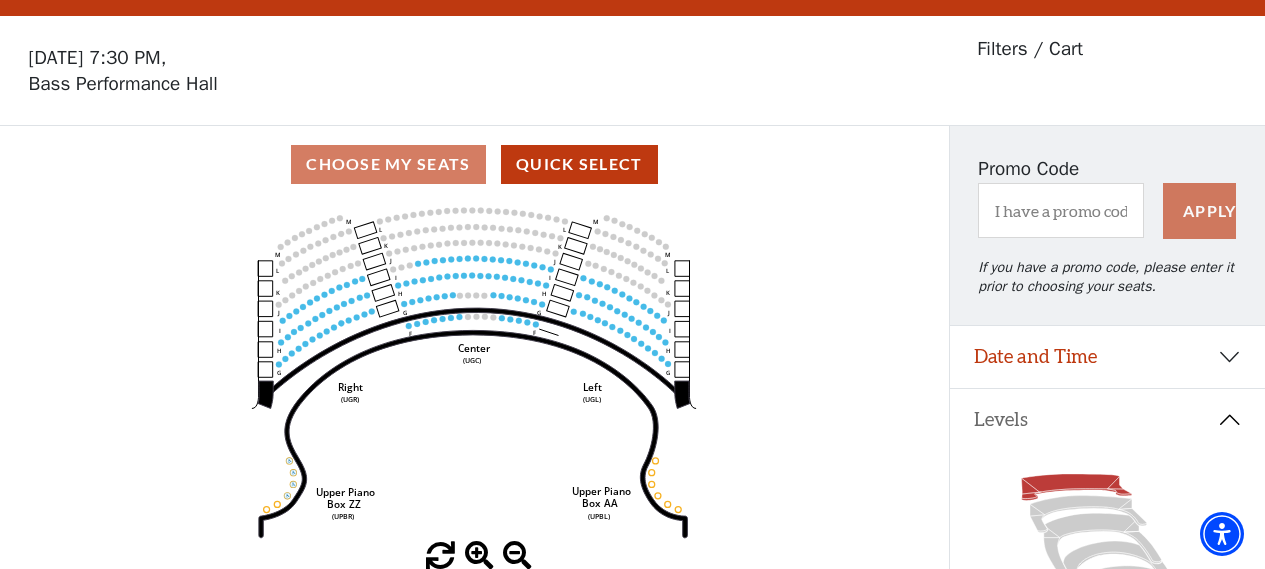 scroll, scrollTop: 92, scrollLeft: 0, axis: vertical 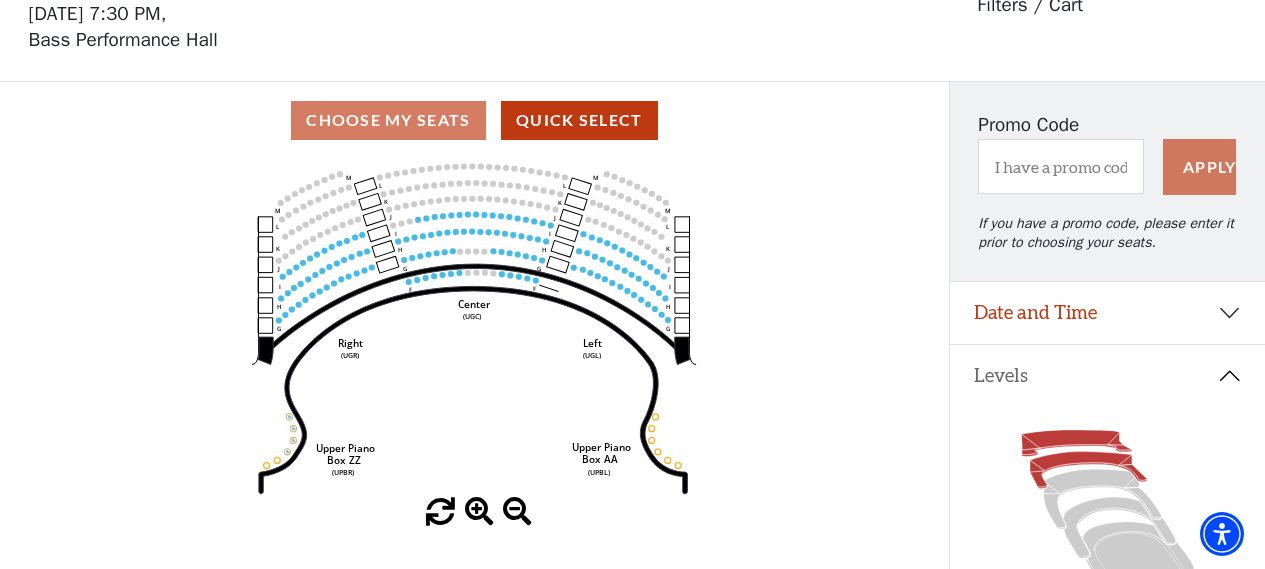 click 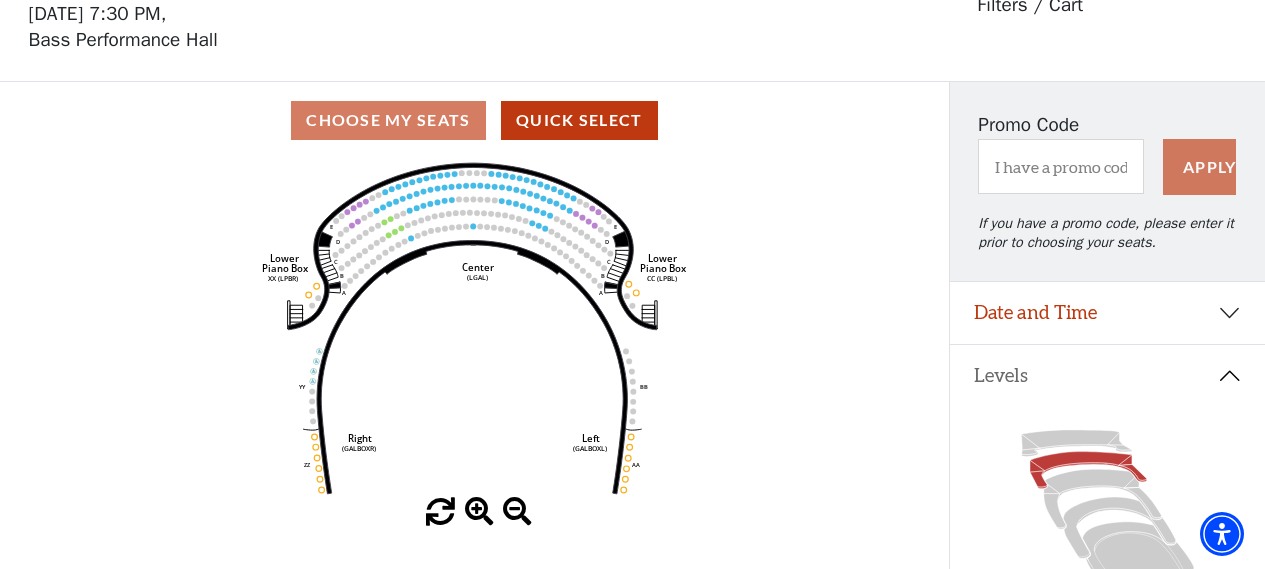 scroll, scrollTop: 92, scrollLeft: 0, axis: vertical 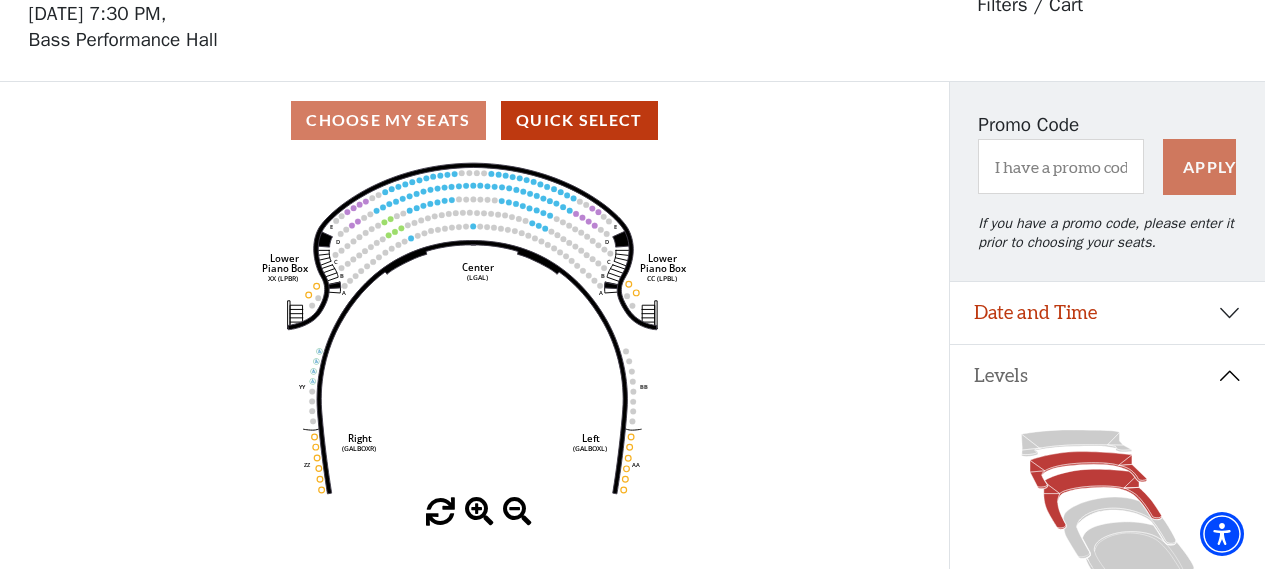 click 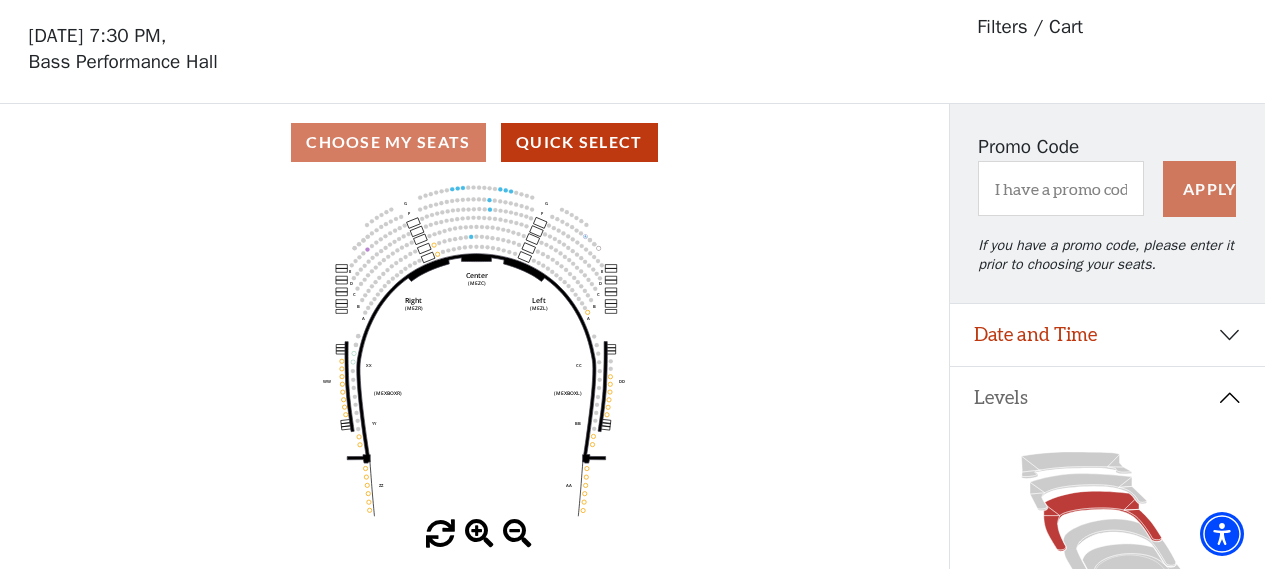 scroll, scrollTop: 92, scrollLeft: 0, axis: vertical 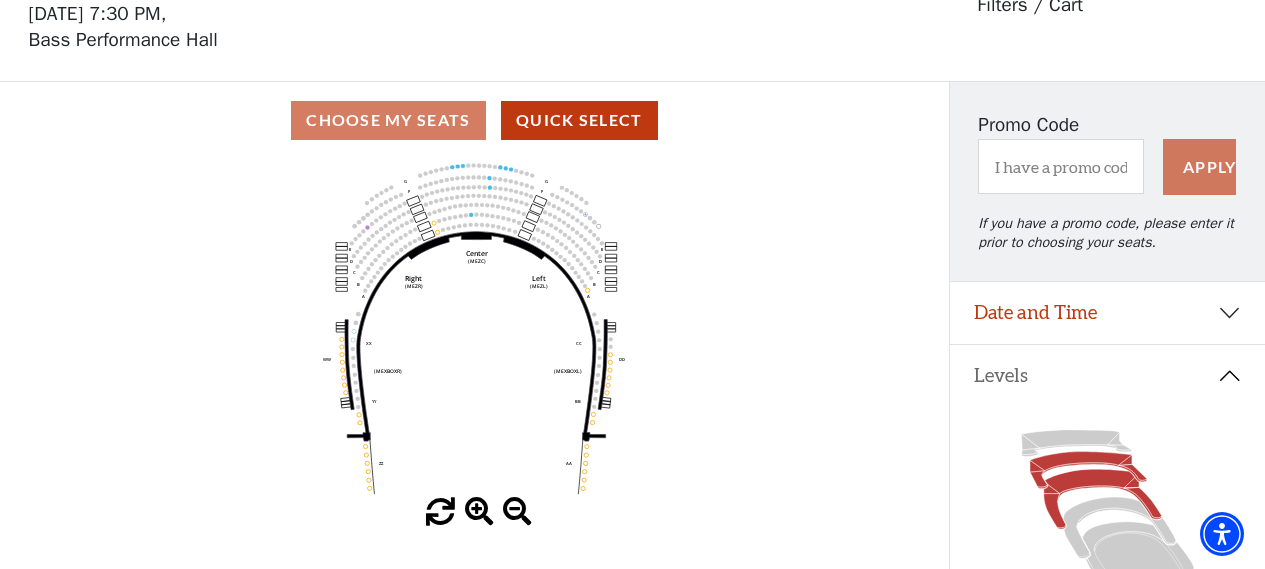 click 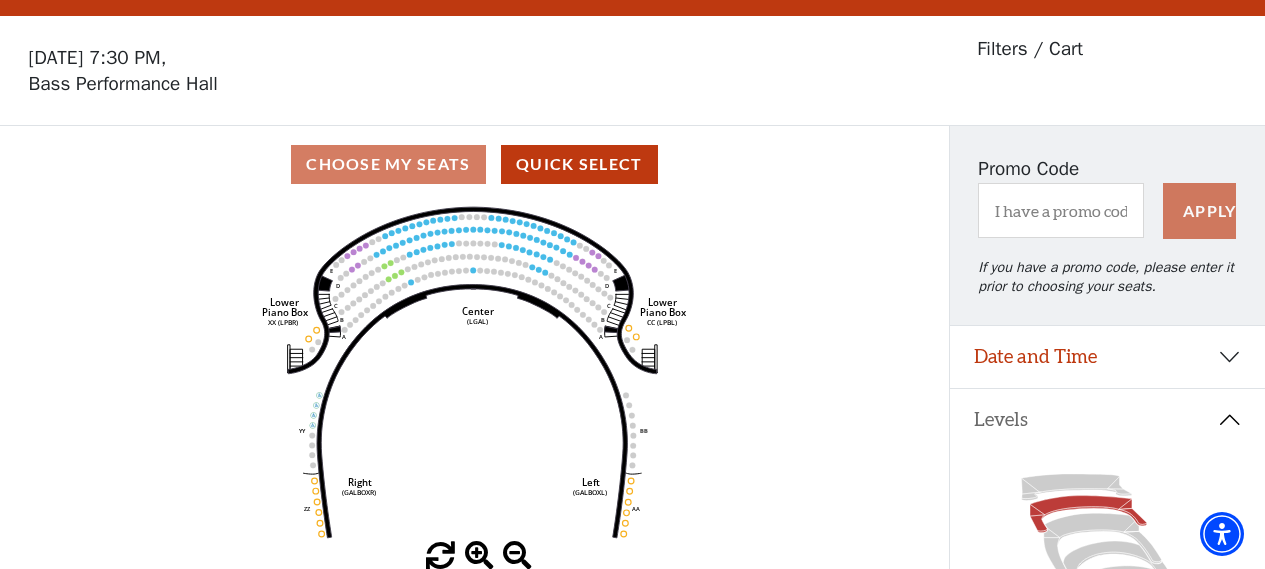 scroll, scrollTop: 92, scrollLeft: 0, axis: vertical 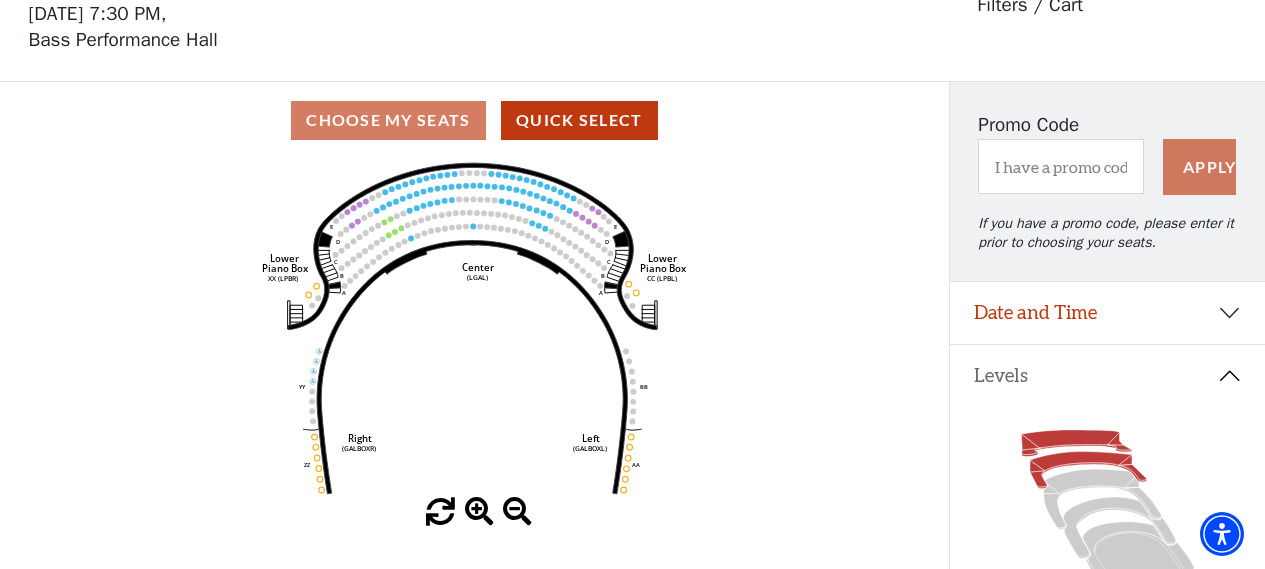 click 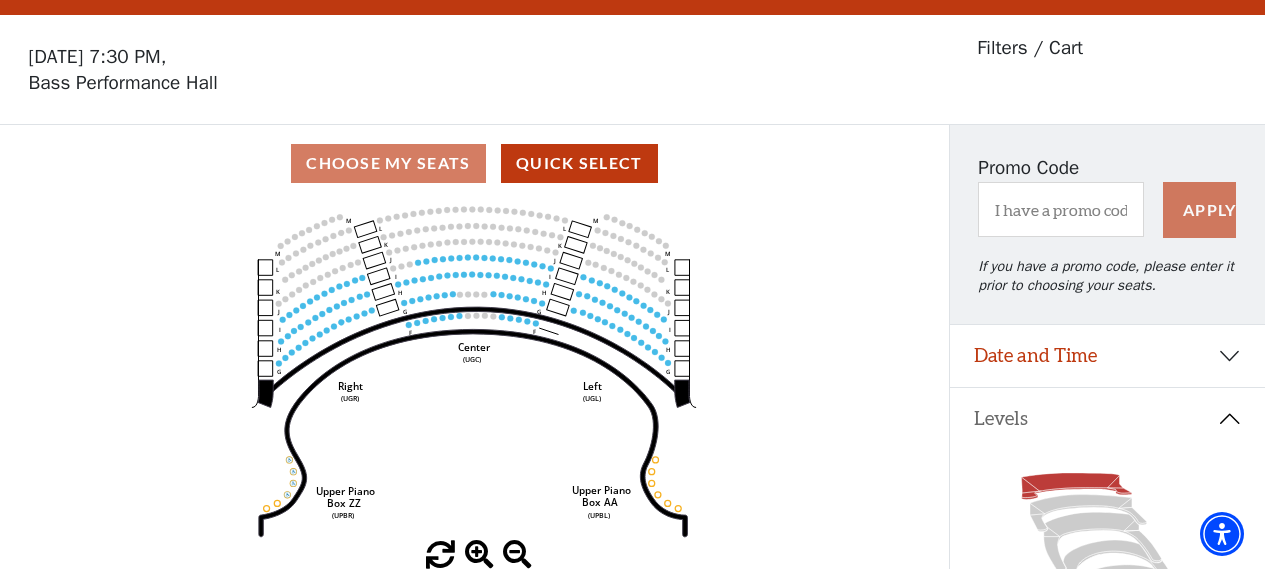 scroll, scrollTop: 92, scrollLeft: 0, axis: vertical 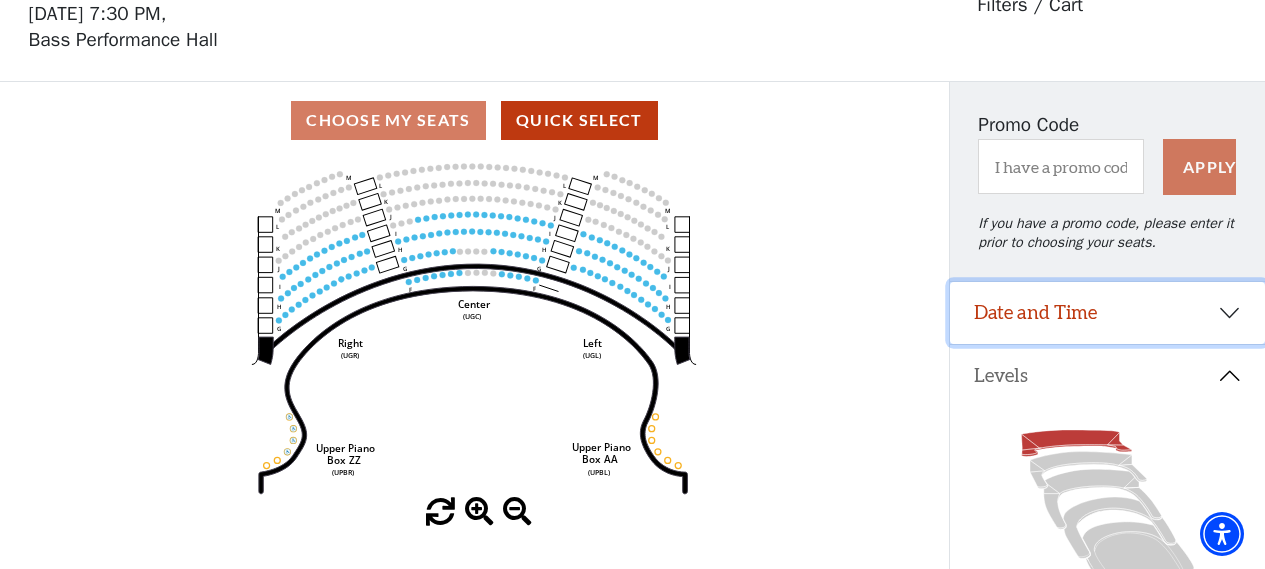 click on "Date and Time" at bounding box center (1107, 313) 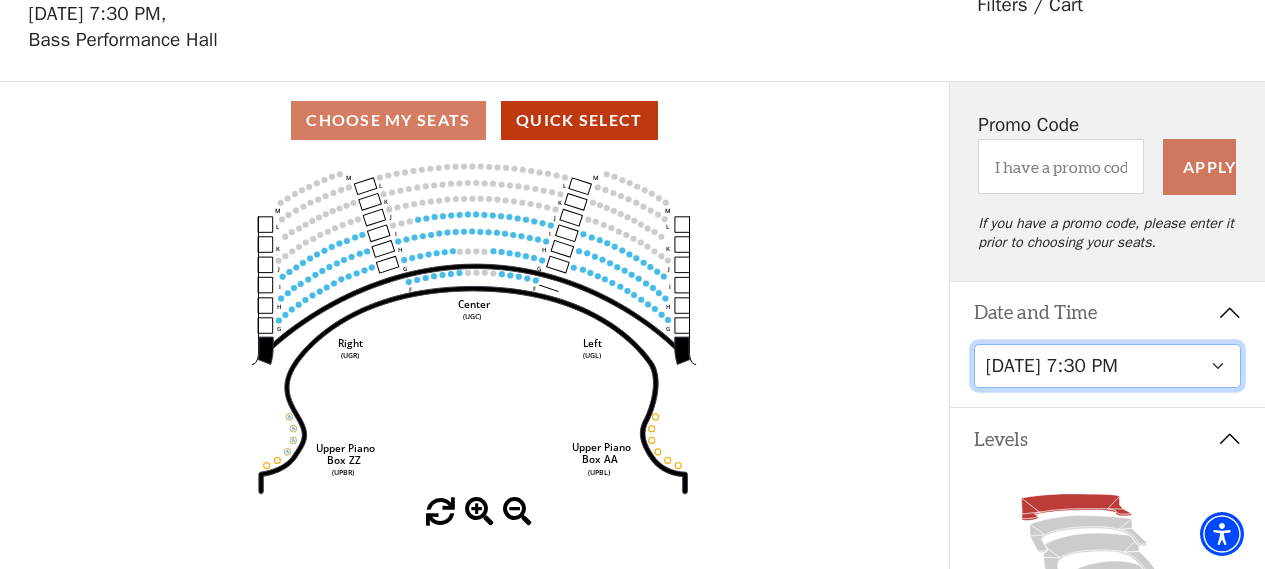 click on "Tuesday, October 28 at 7:30 PM Wednesday, October 29 at 7:30 PM Thursday, October 30 at 7:30 PM Friday, October 31 at 7:30 PM Saturday, November 1 at 1:30 PM Saturday, November 1 at 7:30 PM Sunday, November 2 at 1:30 PM Sunday, November 2 at 6:30 PM" at bounding box center (1108, 366) 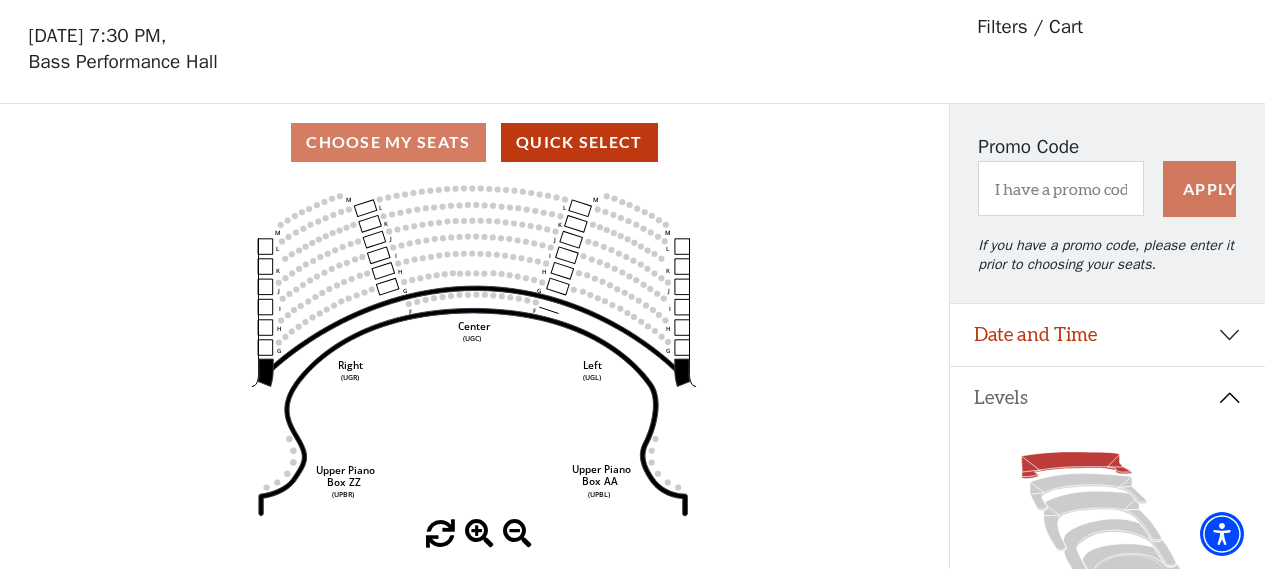 scroll, scrollTop: 92, scrollLeft: 0, axis: vertical 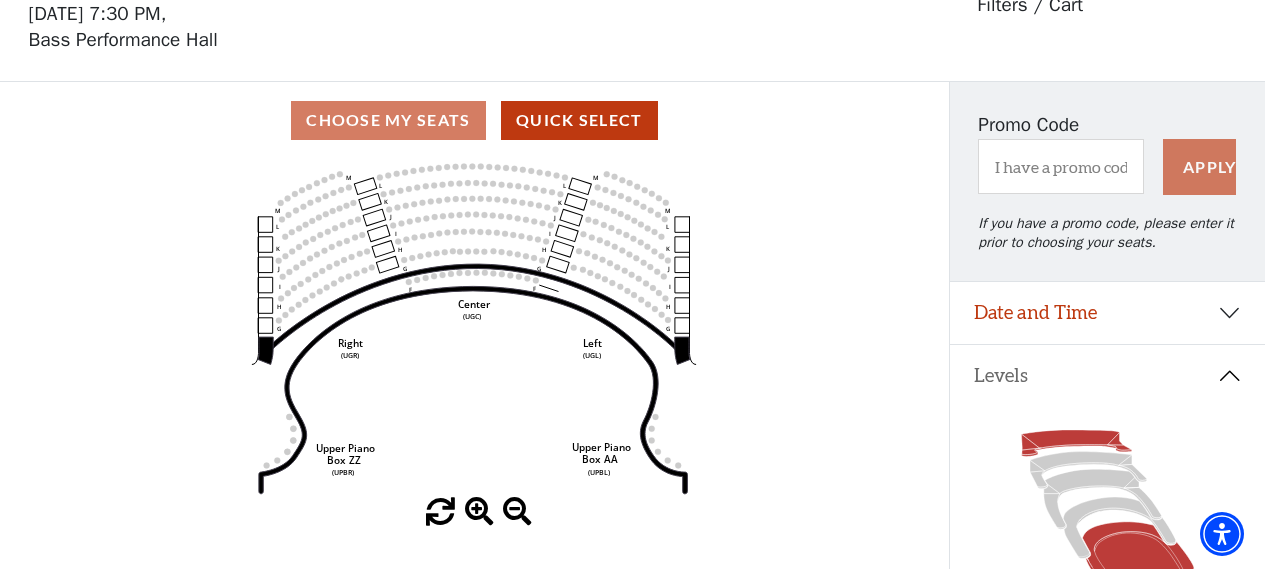 click 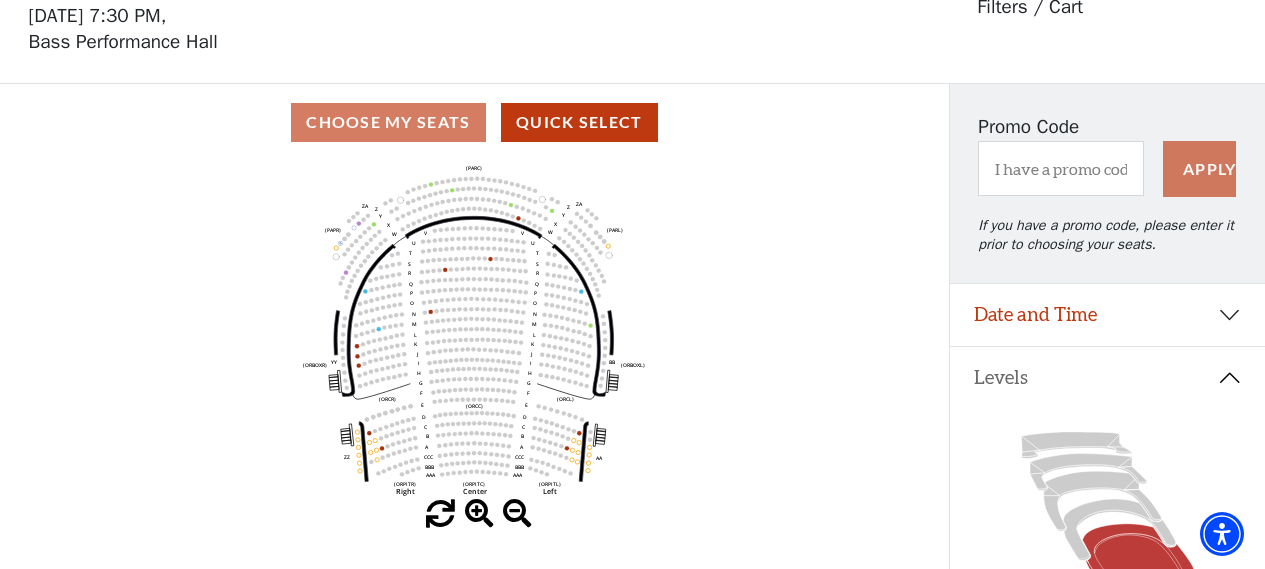 scroll, scrollTop: 92, scrollLeft: 0, axis: vertical 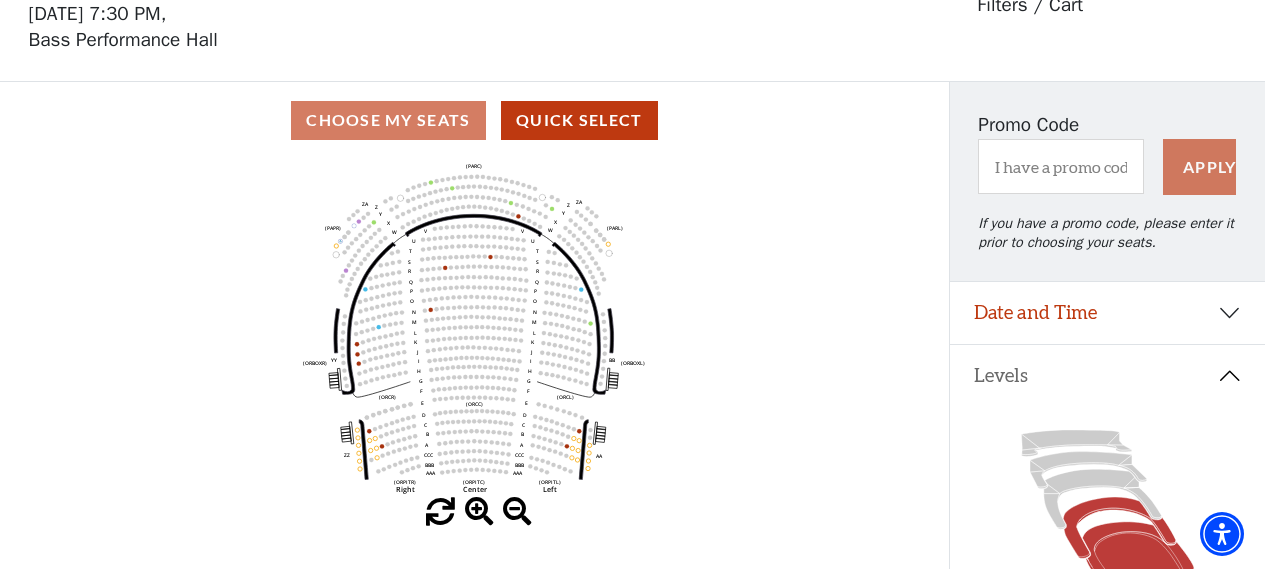 click 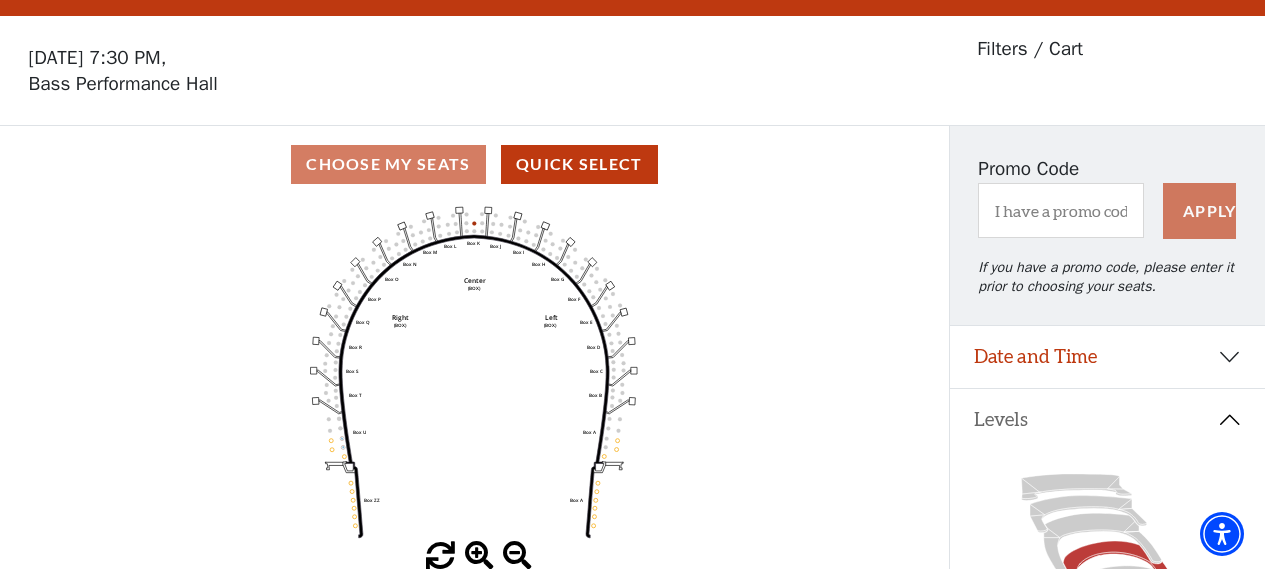 scroll, scrollTop: 92, scrollLeft: 0, axis: vertical 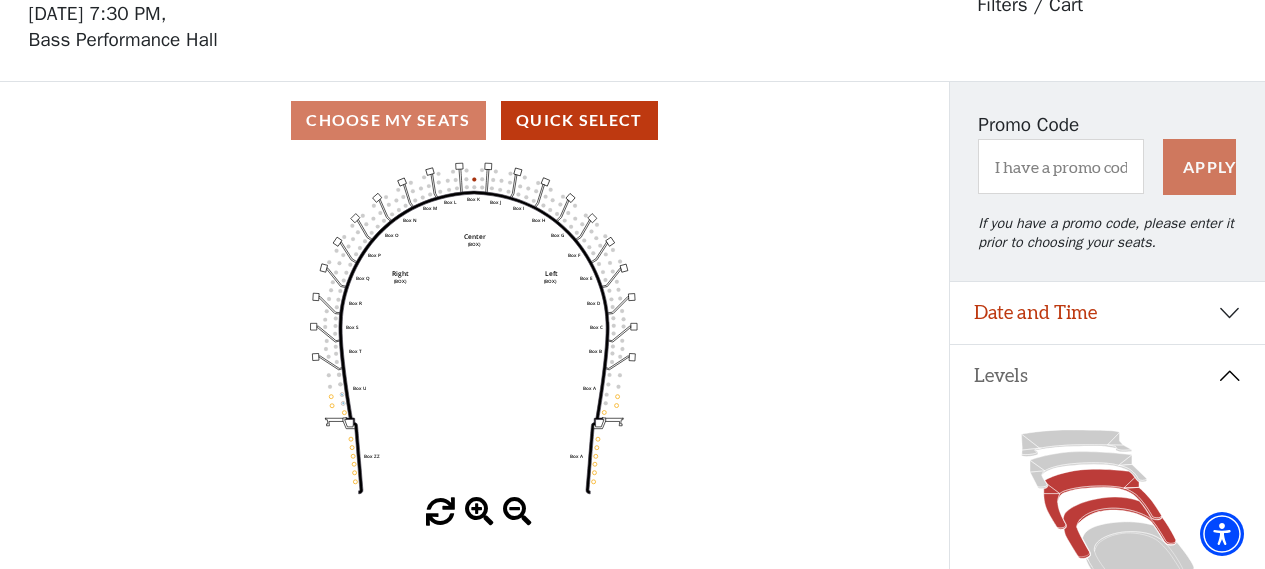 click 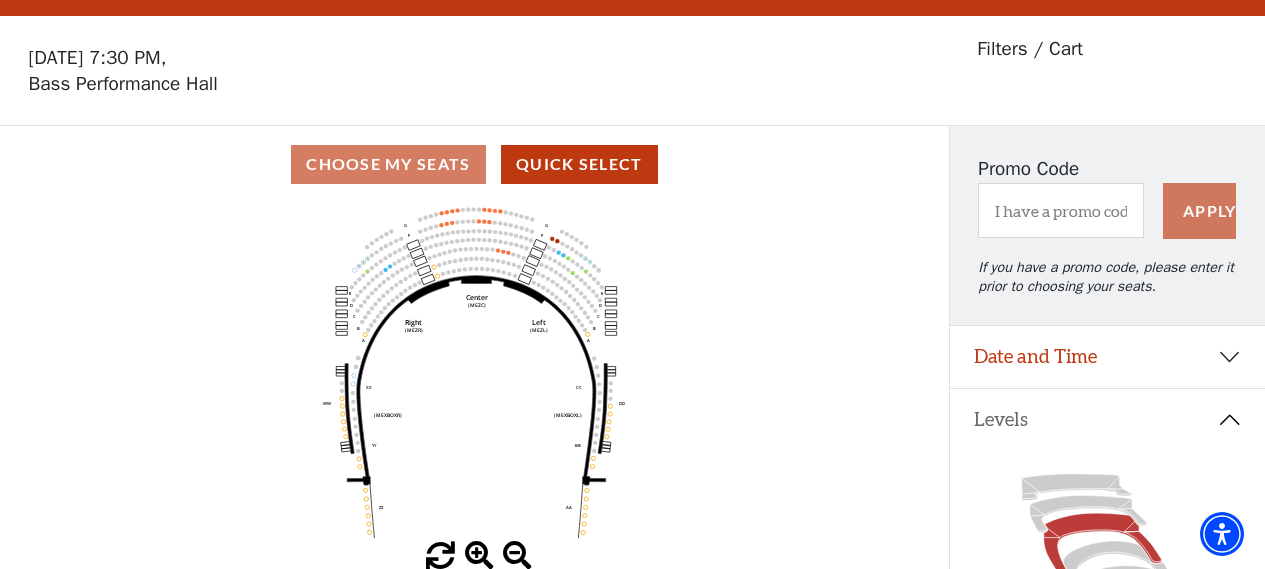 scroll, scrollTop: 92, scrollLeft: 0, axis: vertical 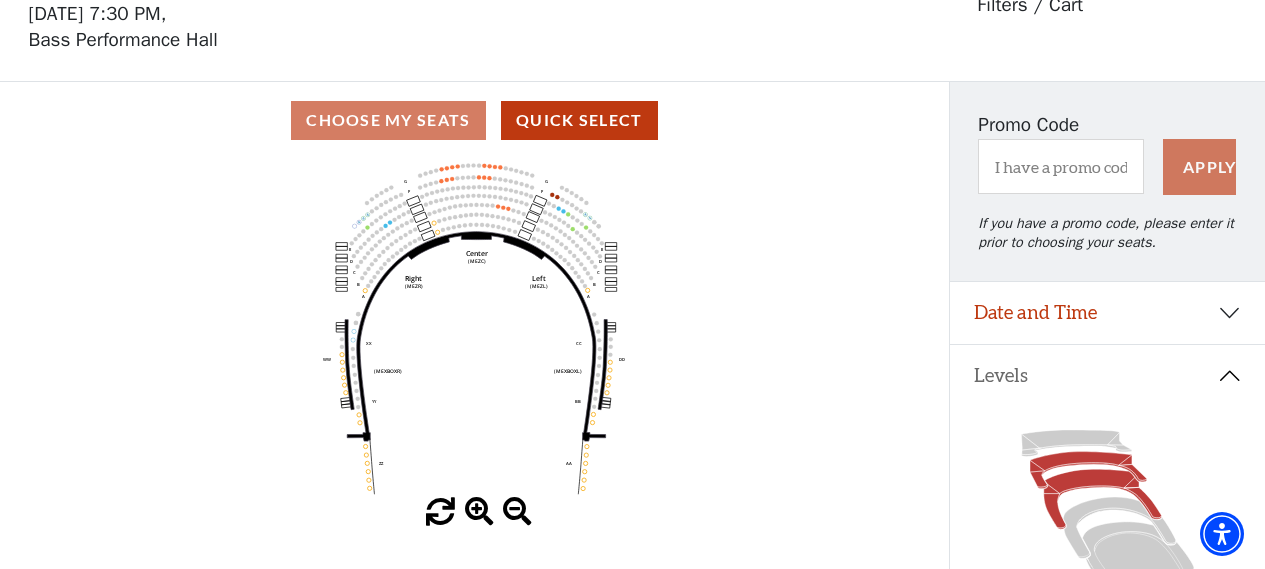 click 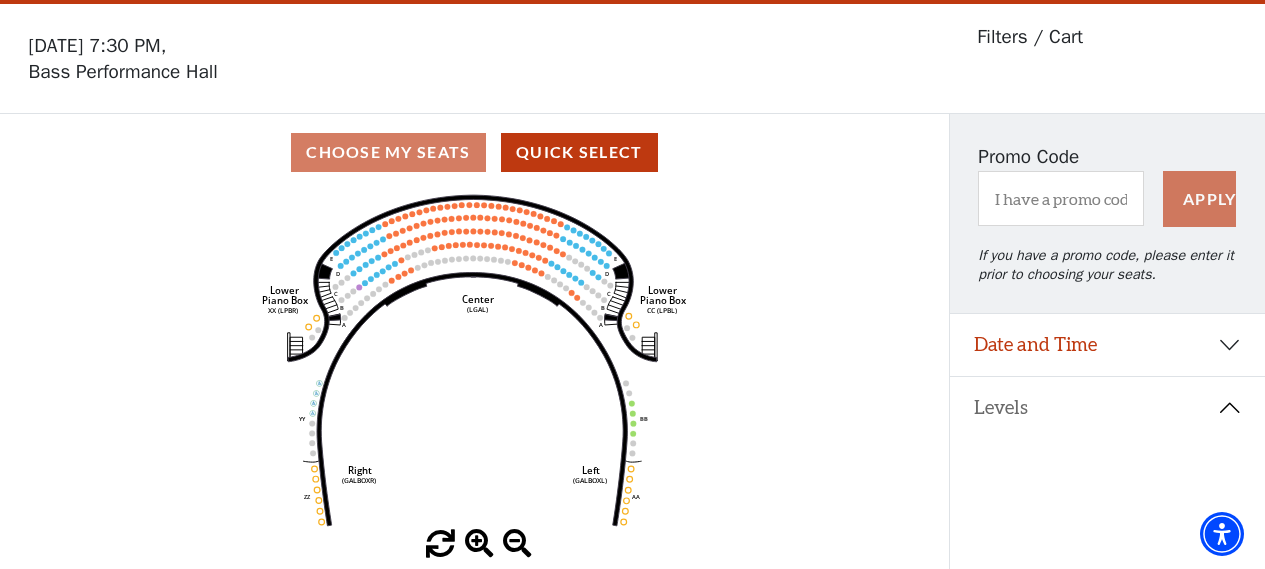 scroll, scrollTop: 92, scrollLeft: 0, axis: vertical 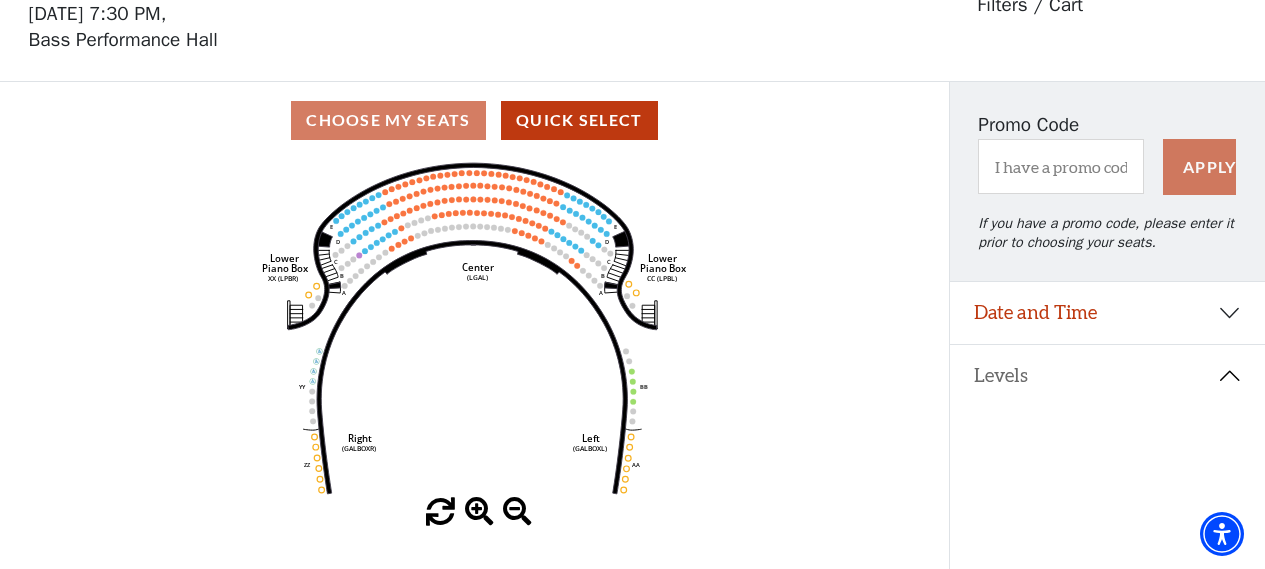 click 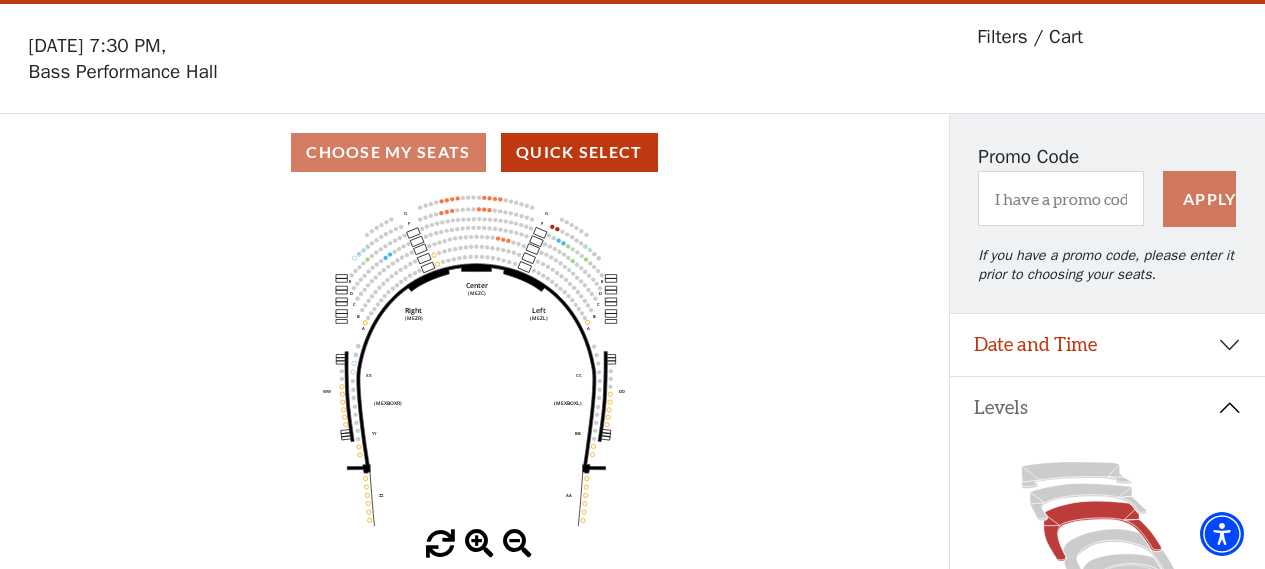 scroll, scrollTop: 92, scrollLeft: 0, axis: vertical 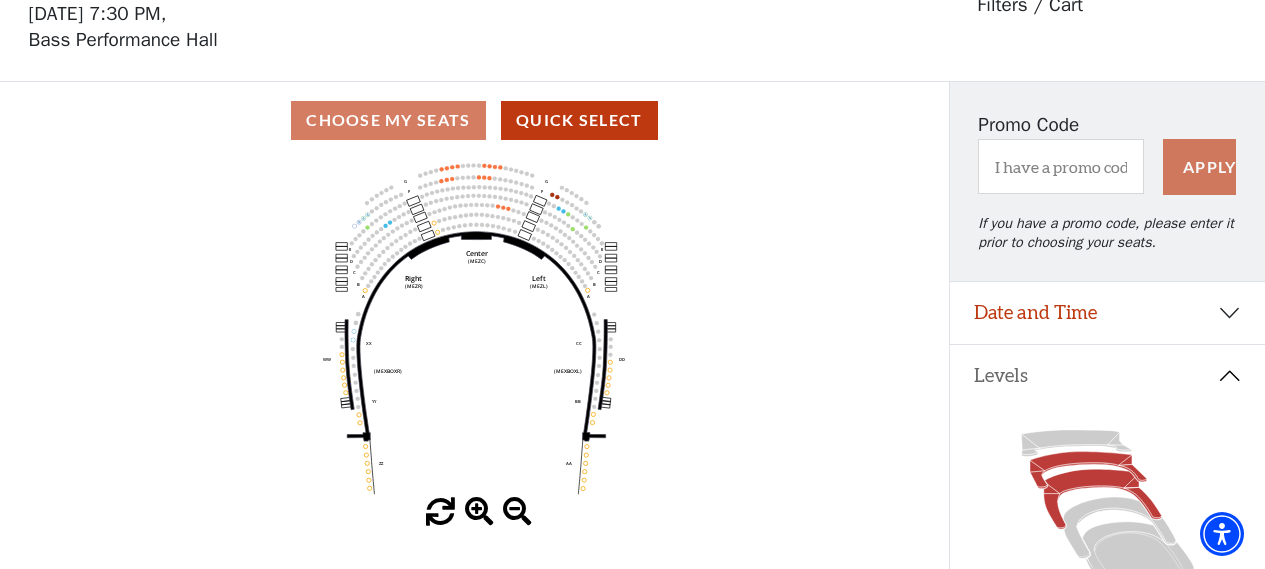 click 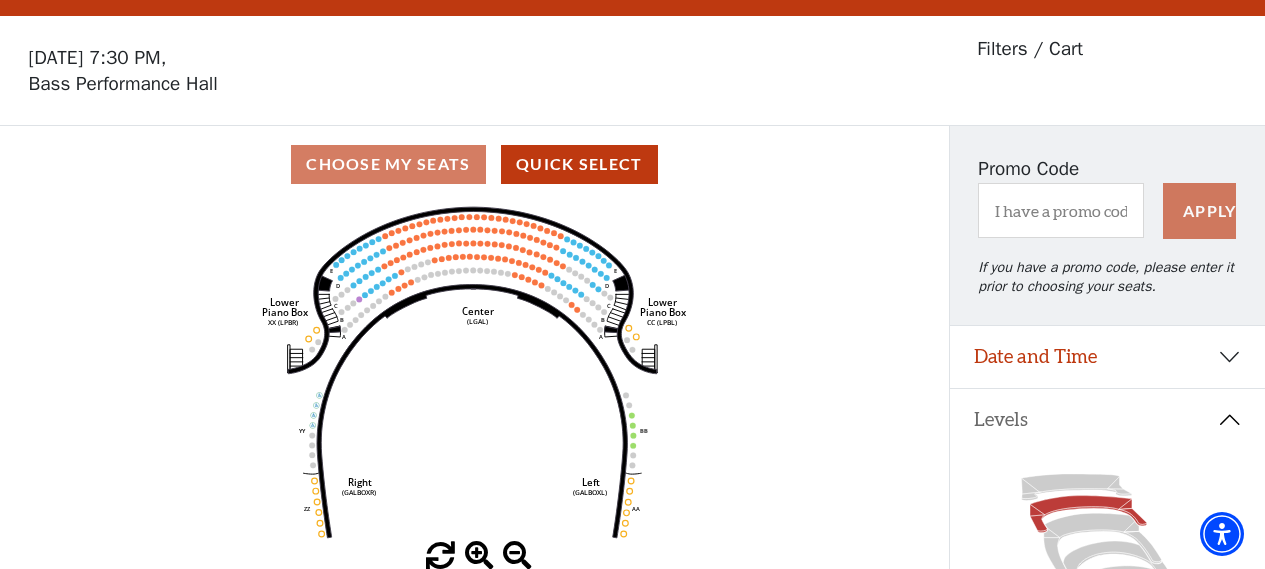 scroll, scrollTop: 92, scrollLeft: 0, axis: vertical 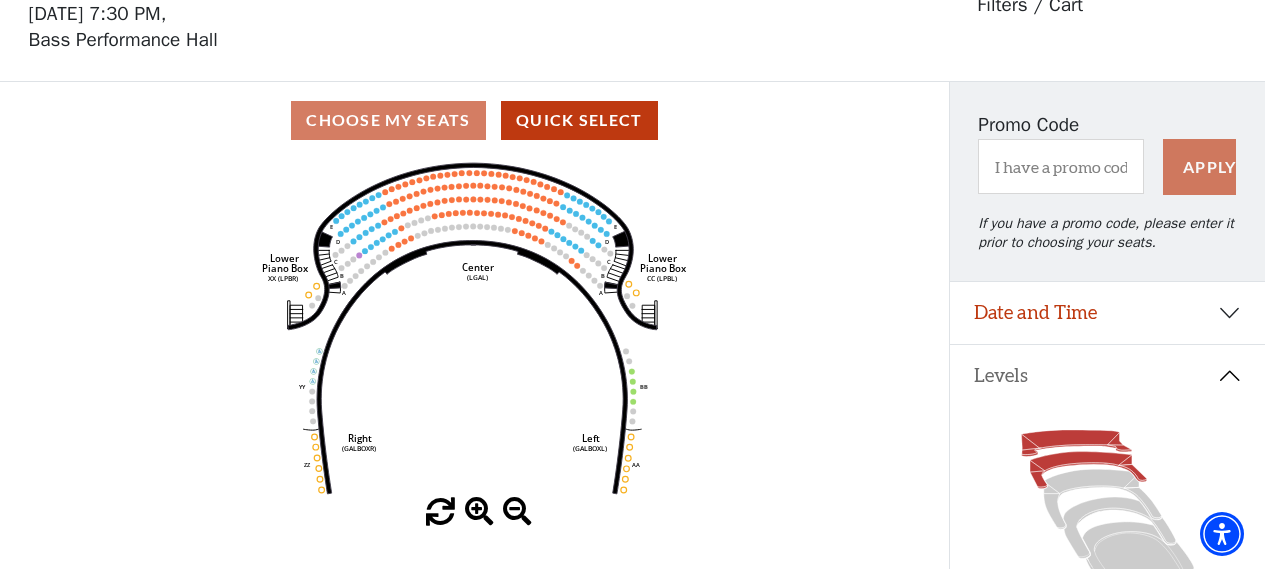 click 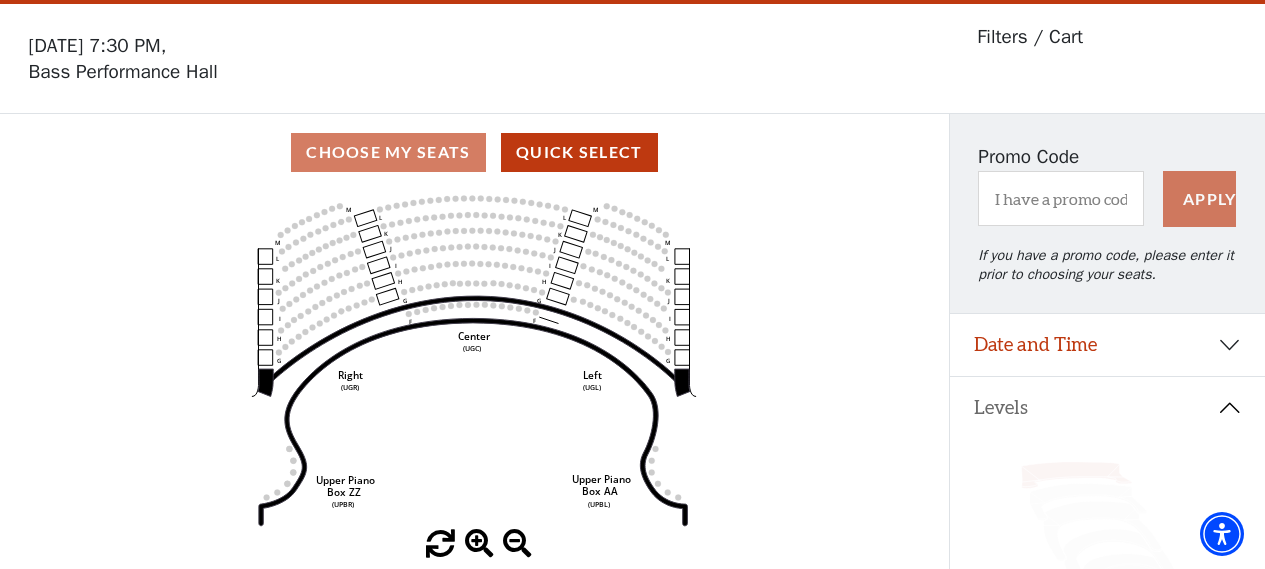 scroll, scrollTop: 92, scrollLeft: 0, axis: vertical 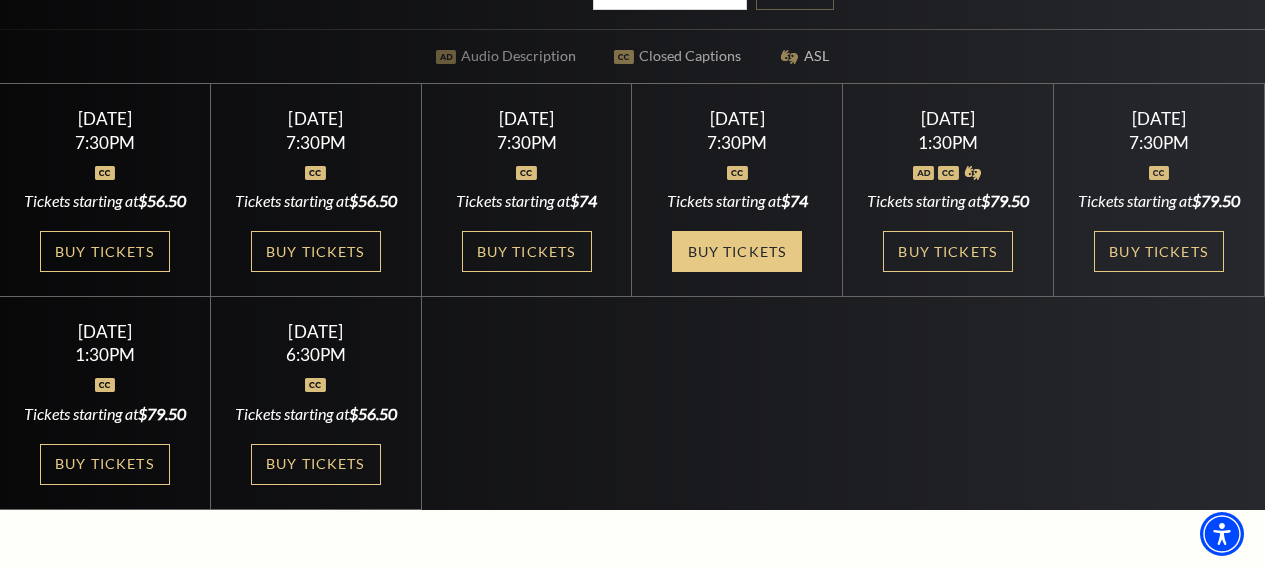 click on "Buy Tickets" at bounding box center [737, 251] 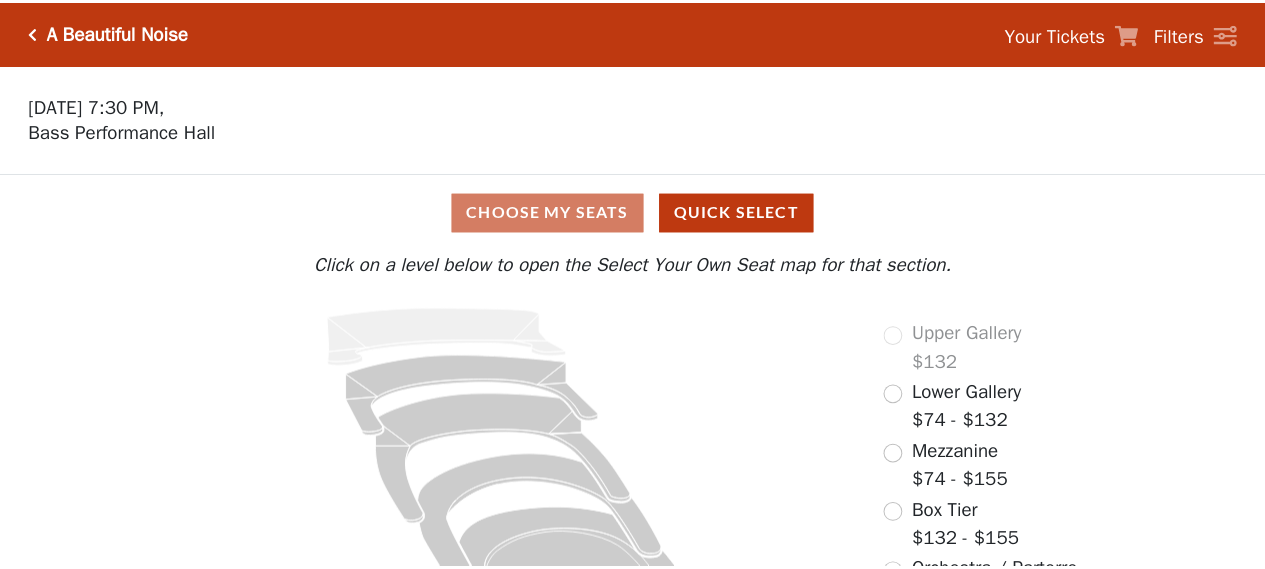 scroll, scrollTop: 0, scrollLeft: 0, axis: both 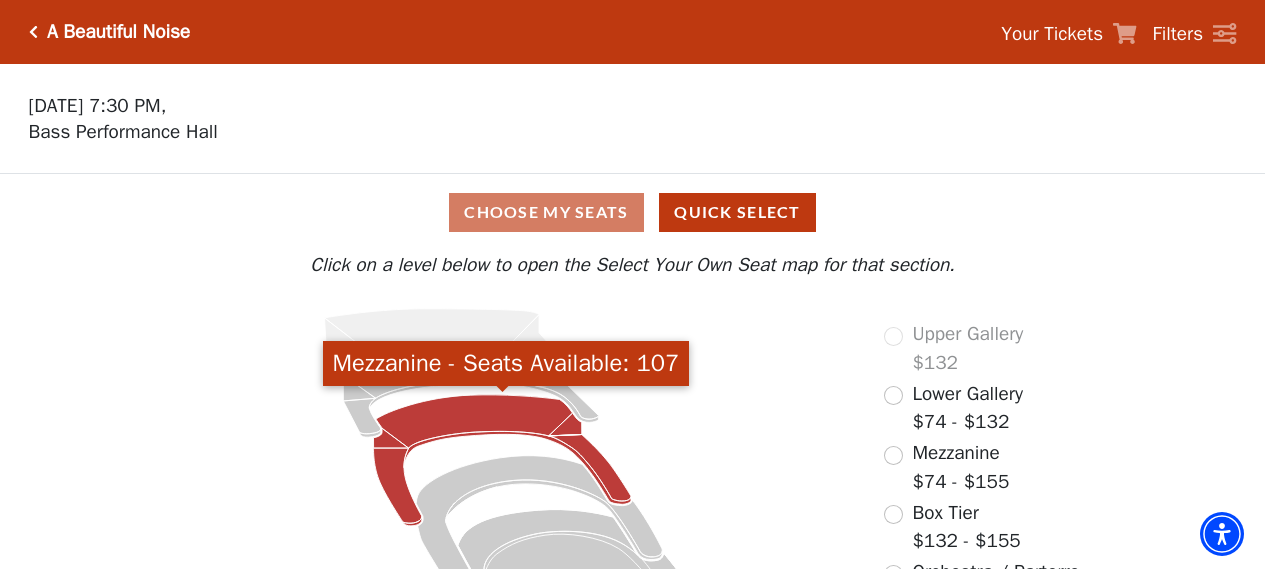 click 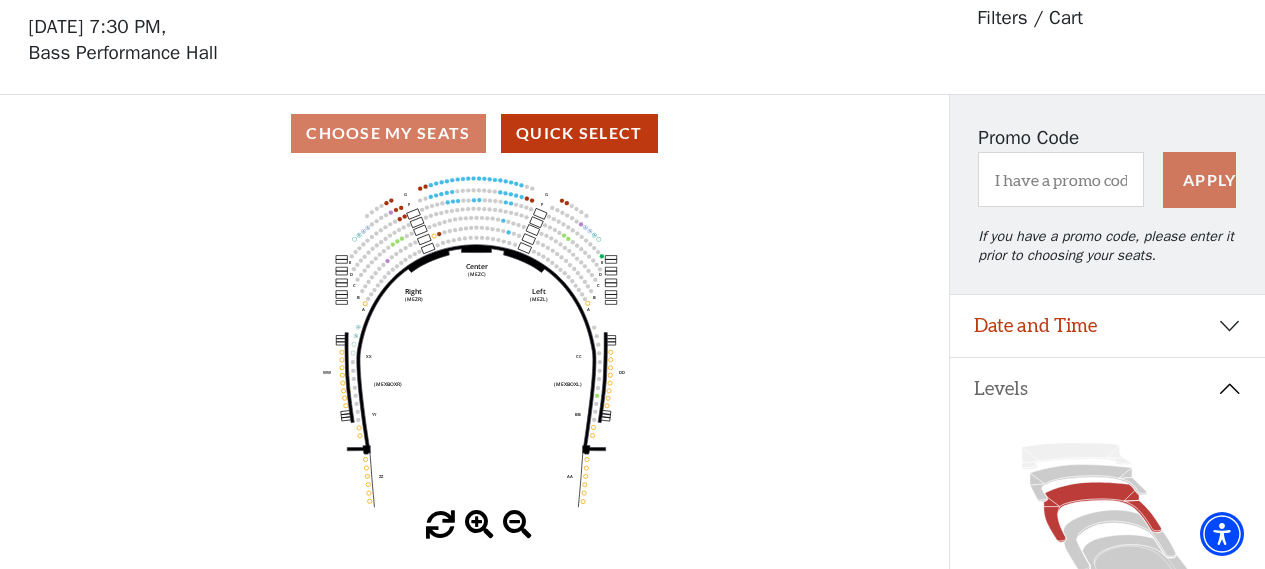 scroll, scrollTop: 92, scrollLeft: 0, axis: vertical 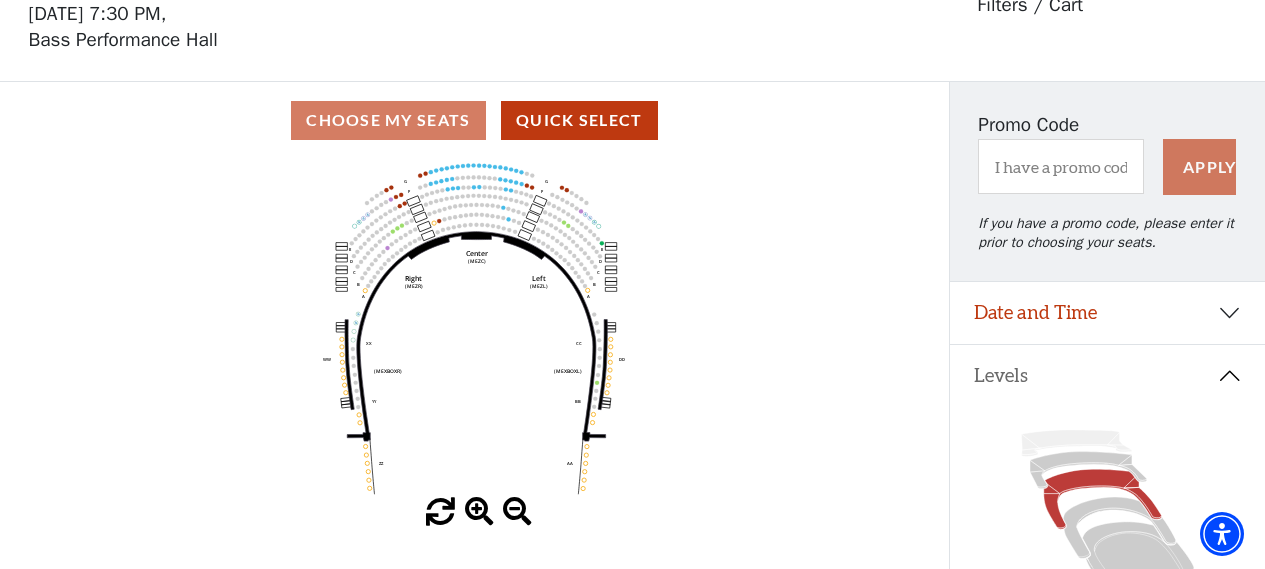 click at bounding box center [479, 512] 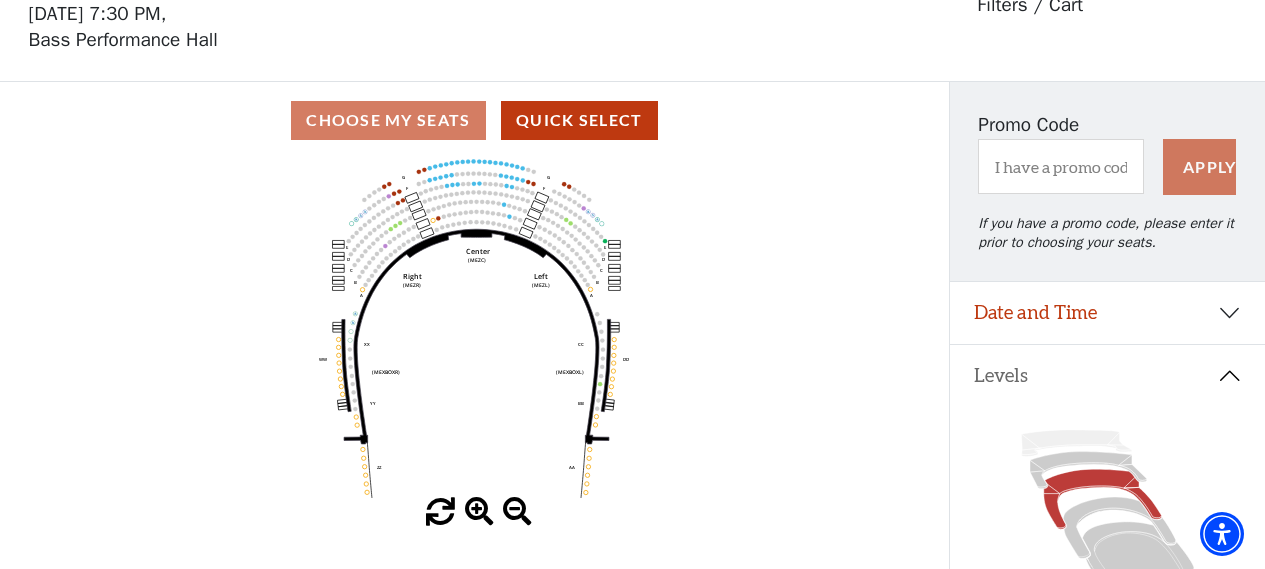 click at bounding box center [479, 512] 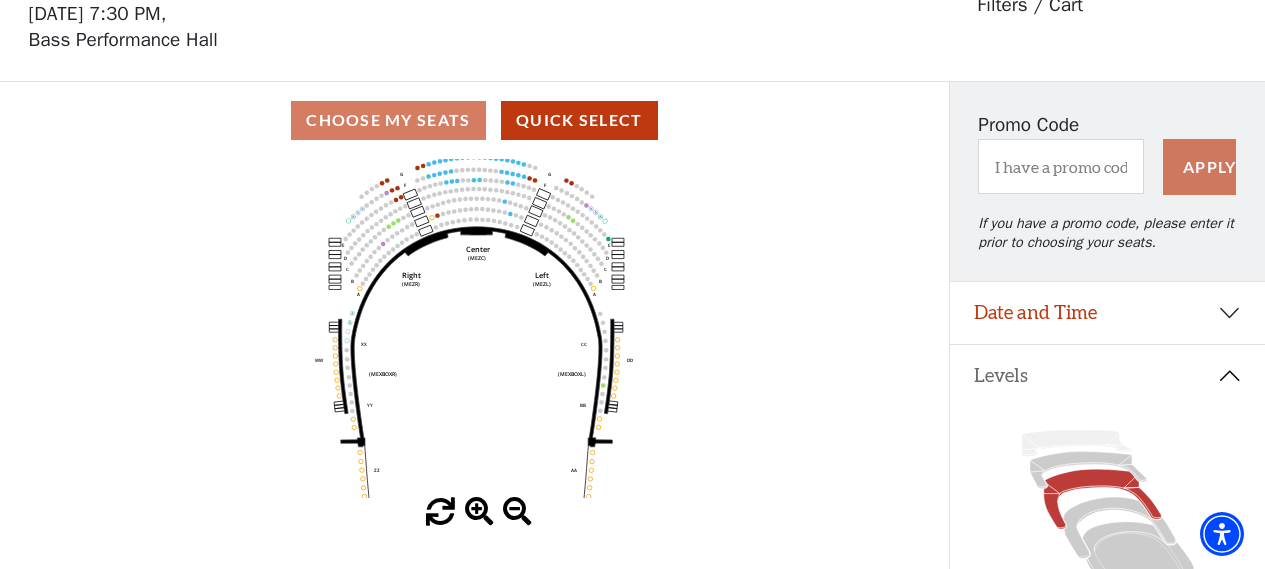 click at bounding box center (479, 512) 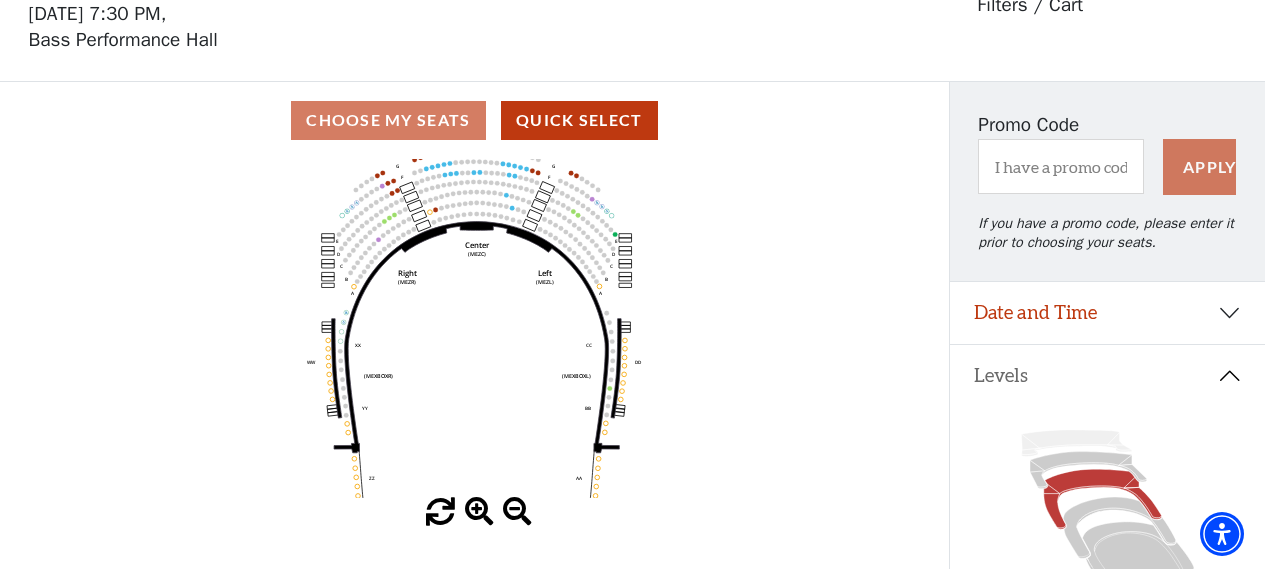 click at bounding box center [479, 512] 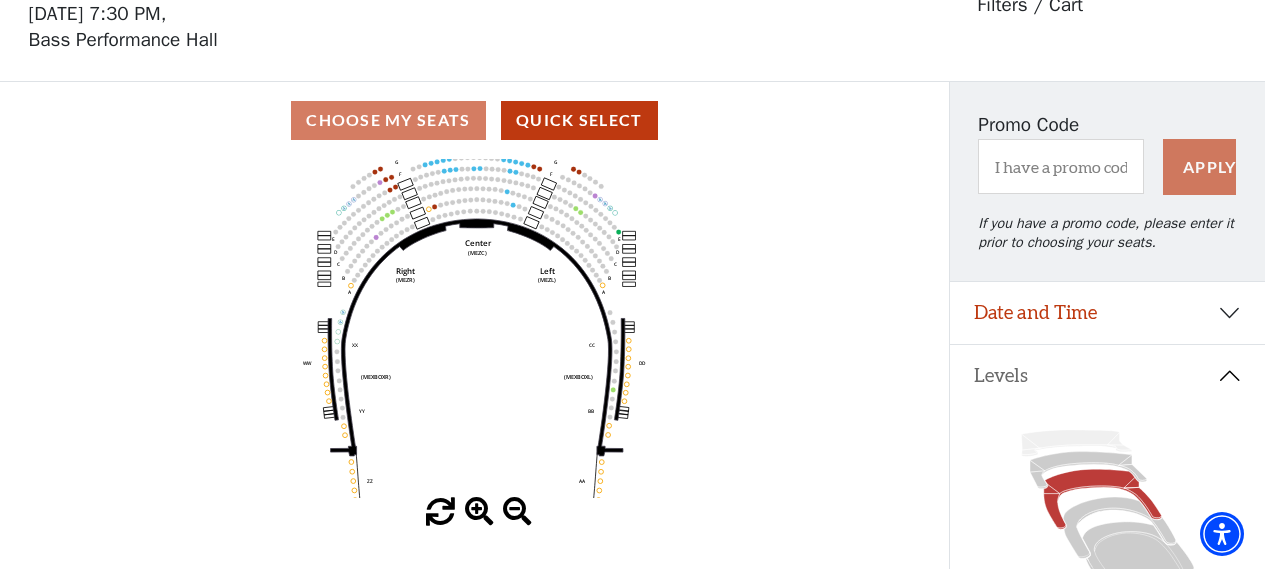 click at bounding box center (479, 512) 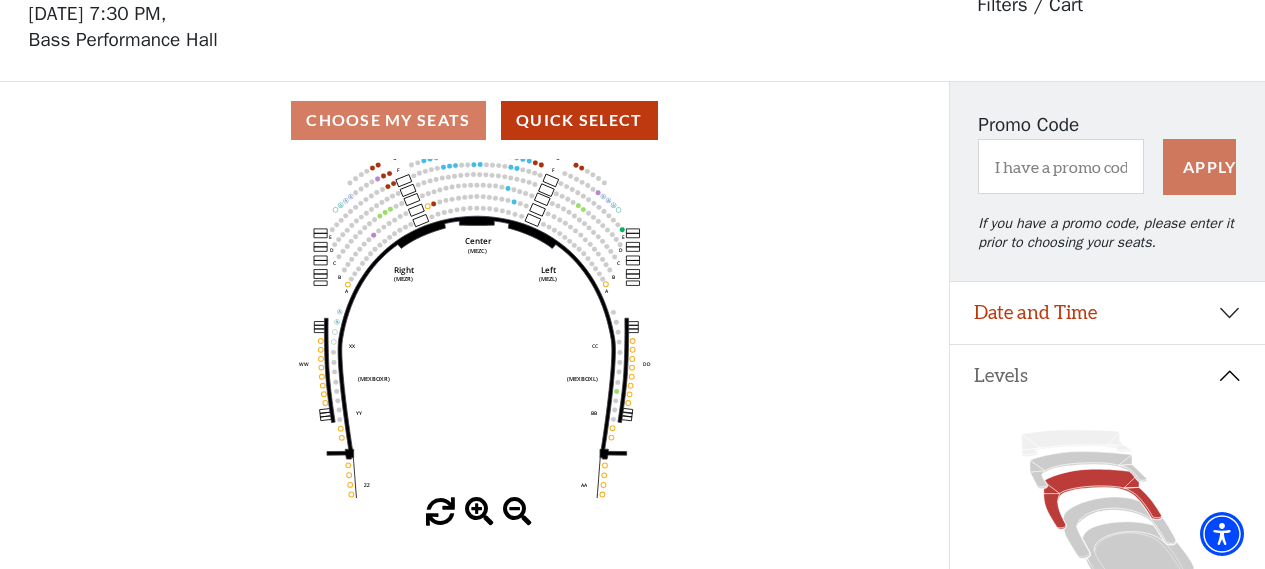 click at bounding box center (479, 512) 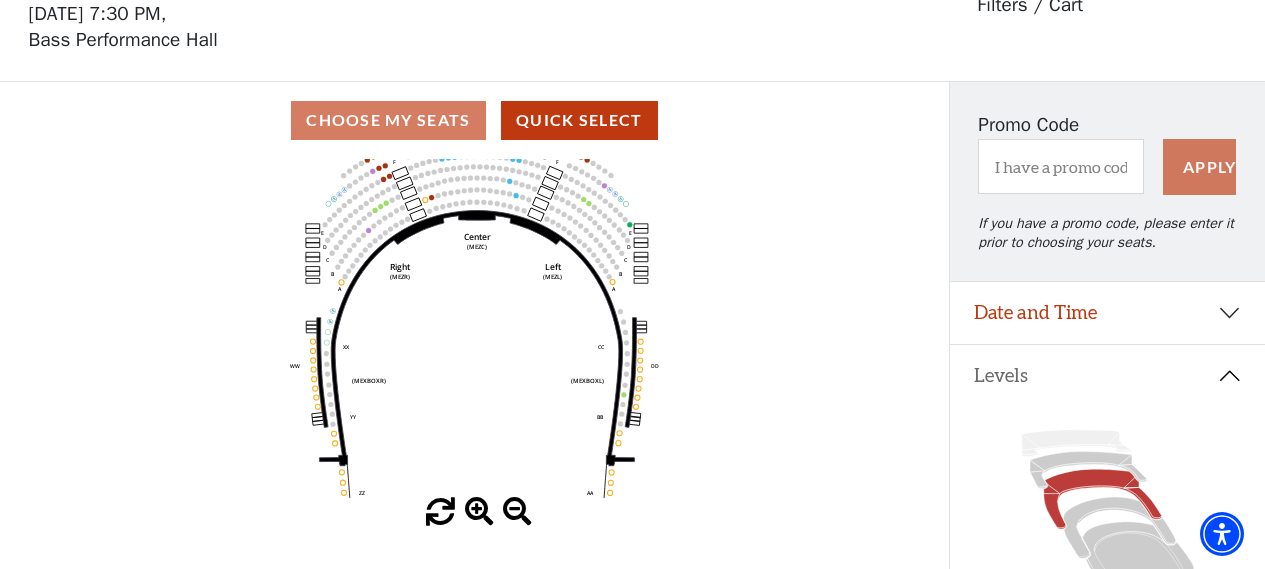 click at bounding box center (479, 512) 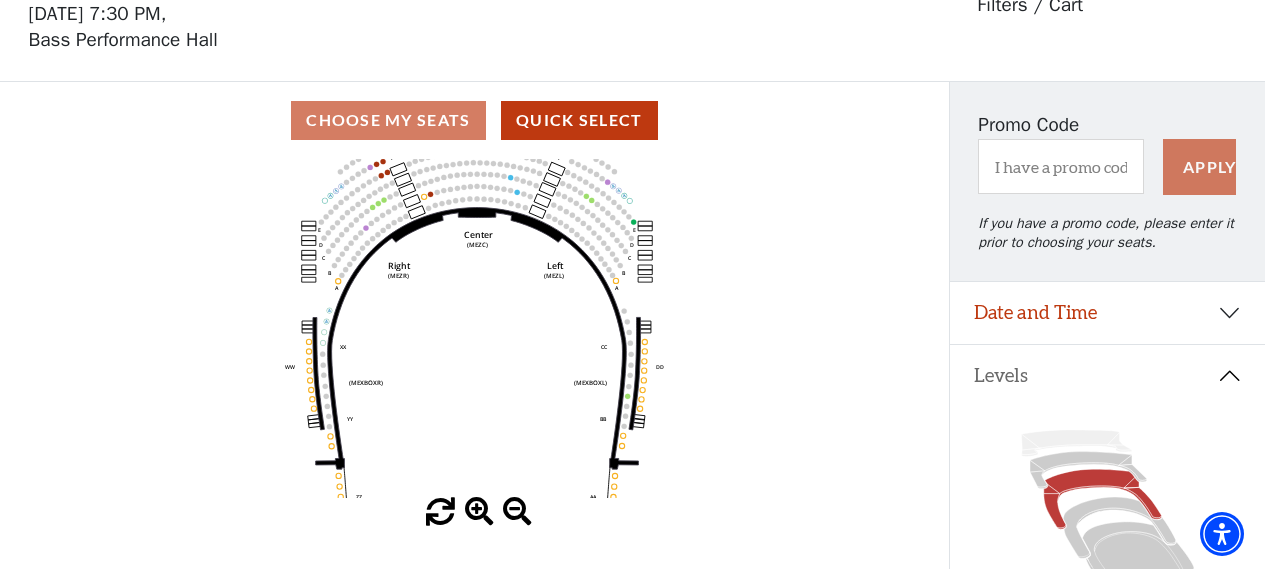 click at bounding box center (479, 512) 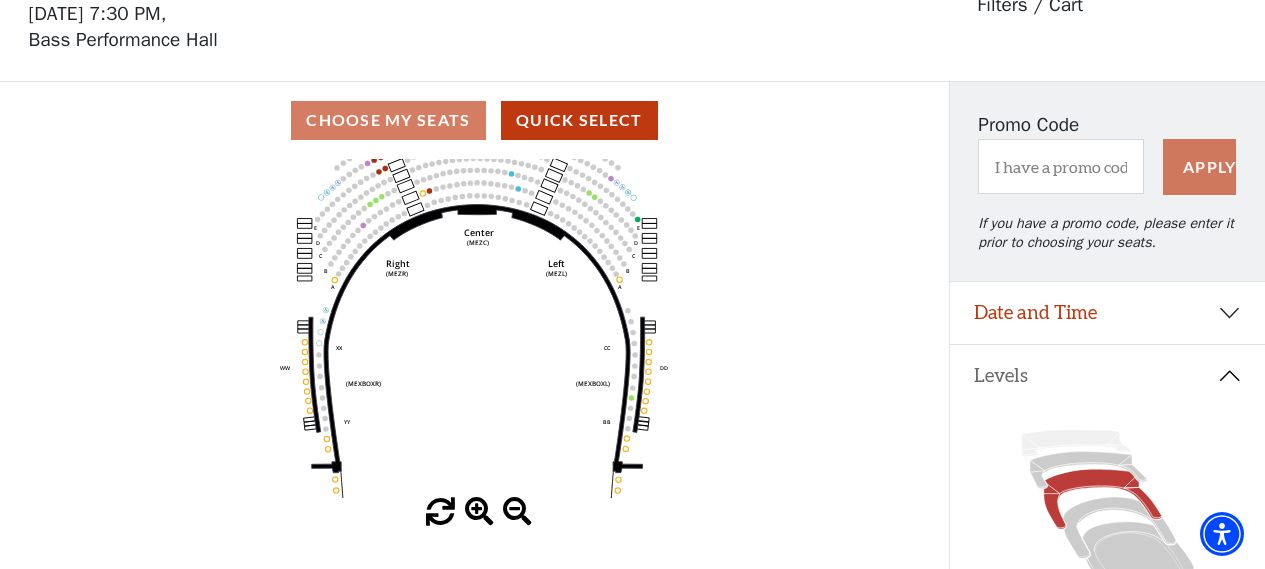 click at bounding box center (479, 512) 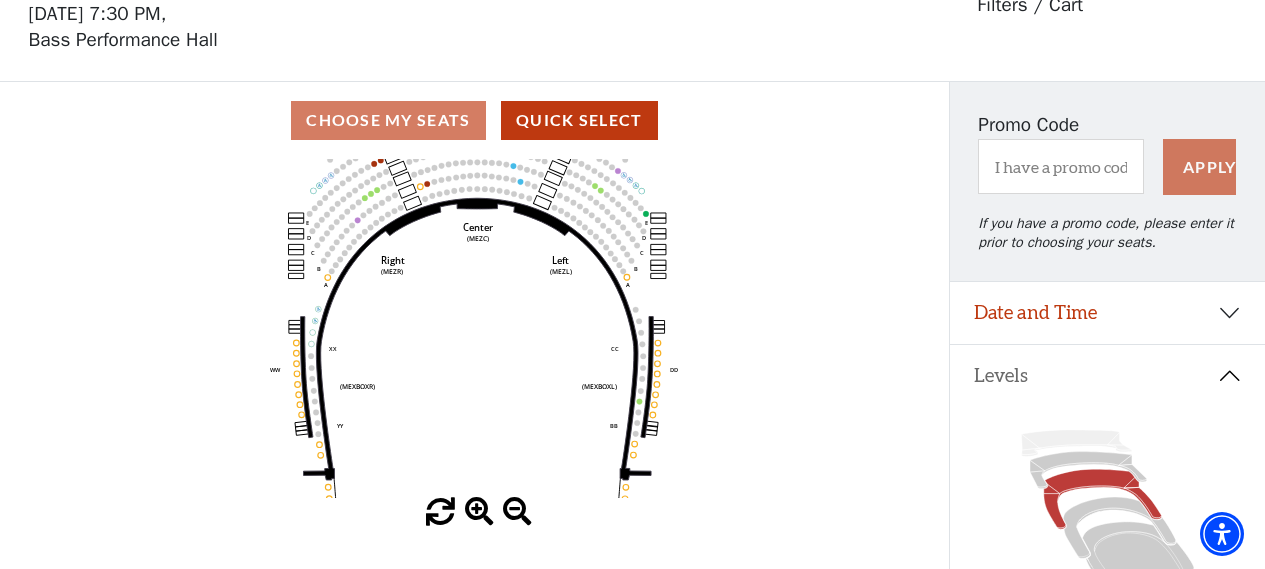 click at bounding box center (479, 512) 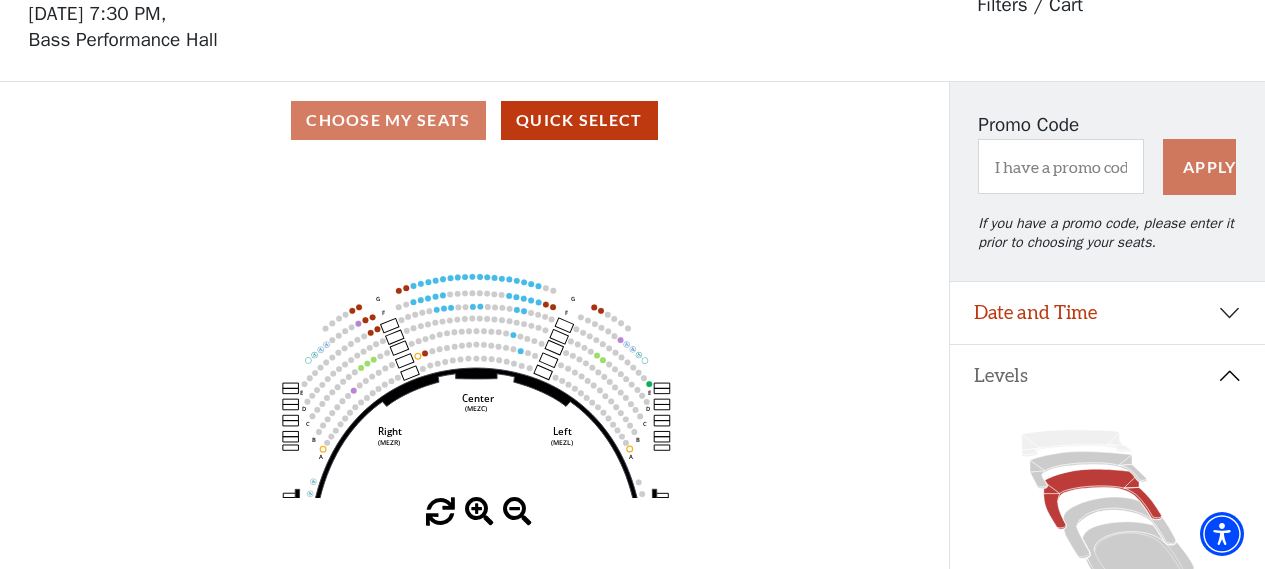drag, startPoint x: 523, startPoint y: 280, endPoint x: 520, endPoint y: 452, distance: 172.02615 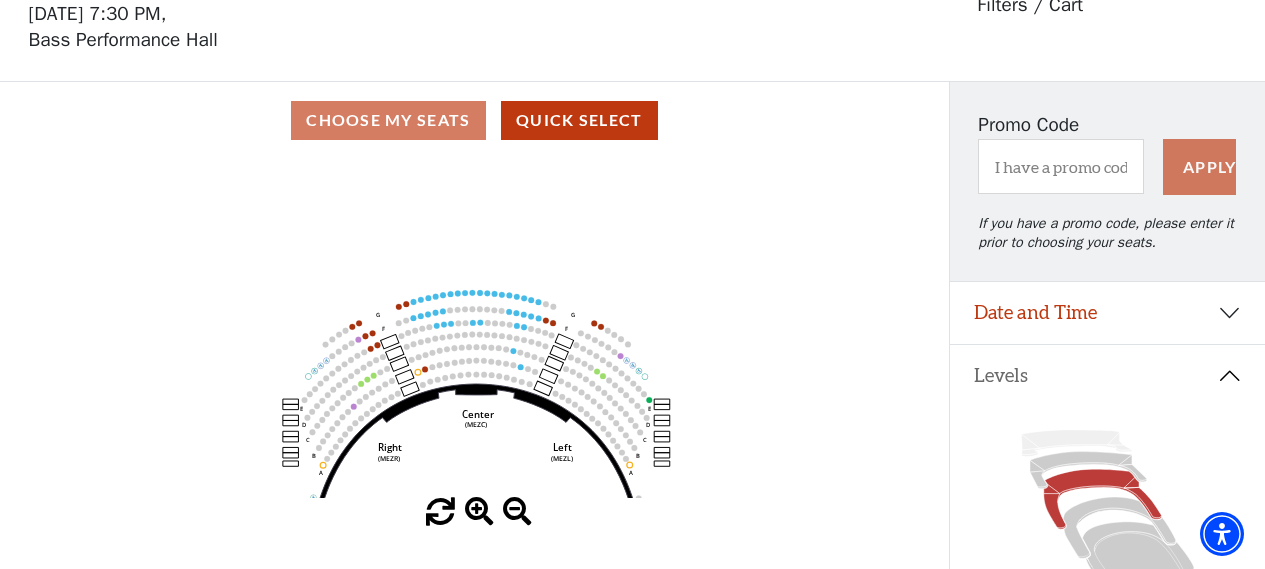 click on "Center   (MEZC)   Right   (MEZR)   Left   (MEZL)   (MEXBOXR)   (MEXBOXL)   XX   WW   CC   DD   YY   BB   ZZ   AA   G   F   E   D   G   F   C   B   A   E   D   C   B   A" 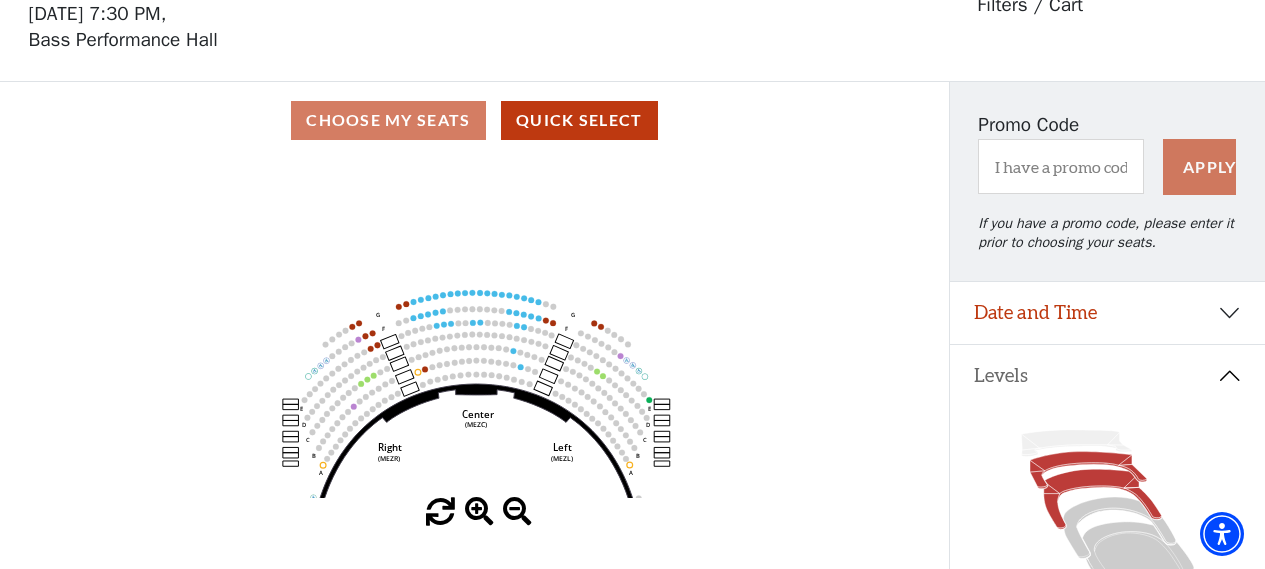 click 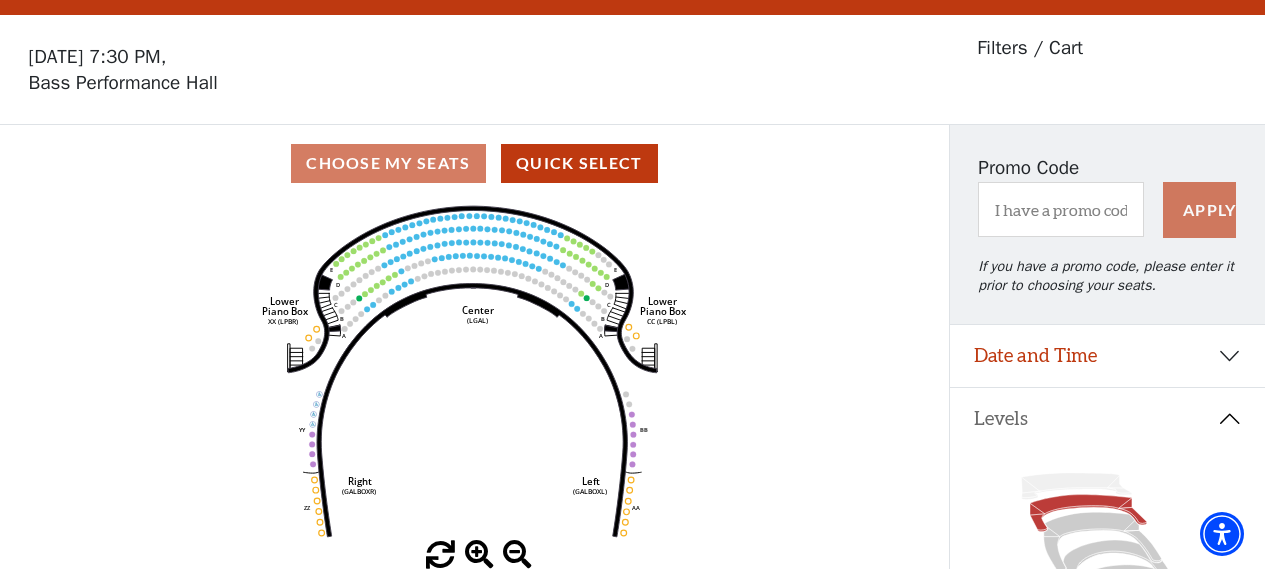 scroll, scrollTop: 92, scrollLeft: 0, axis: vertical 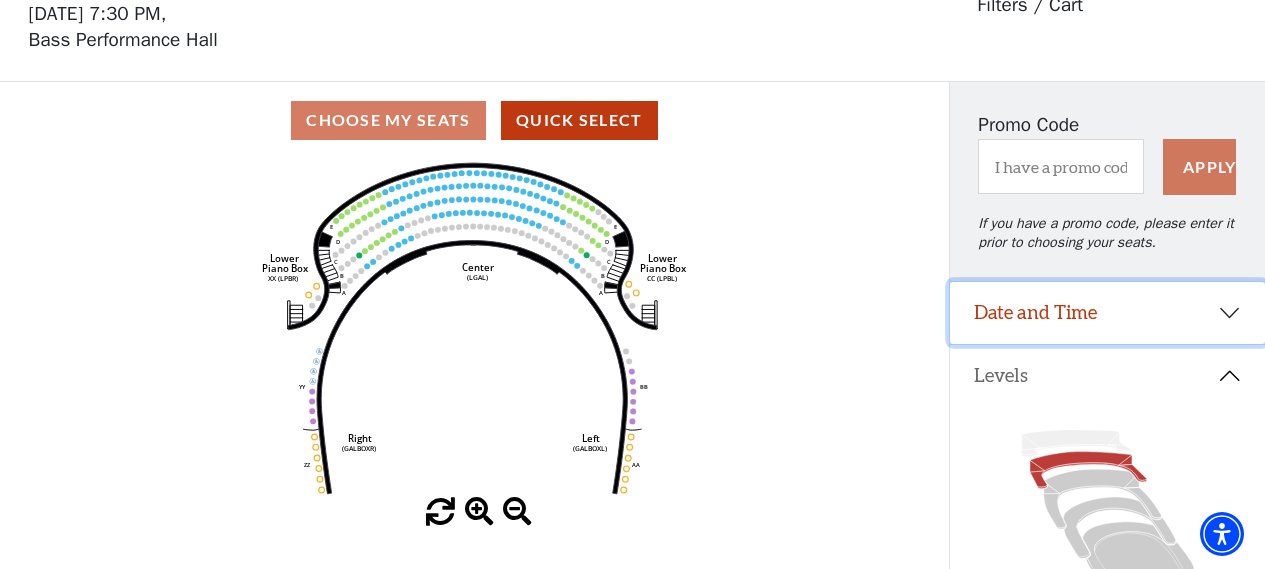 click on "Date and Time" at bounding box center [1107, 313] 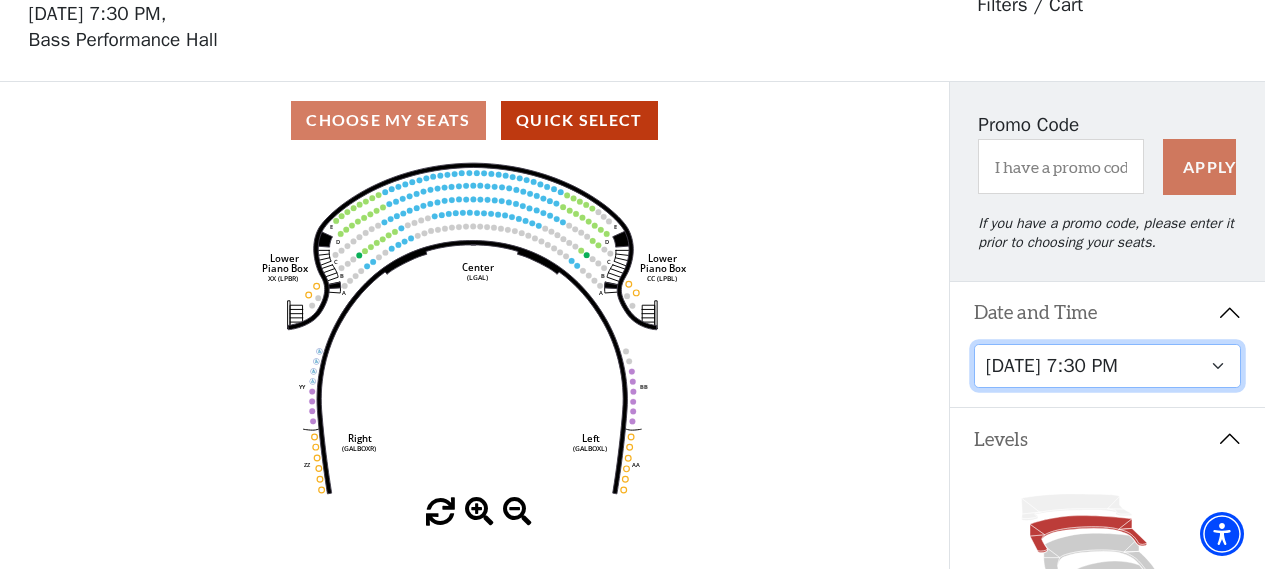 click on "[DATE] 7:30 PM [DATE] 7:30 PM [DATE] 7:30 PM [DATE] 7:30 PM [DATE] 1:30 PM [DATE] 7:30 PM [DATE] 1:30 PM [DATE] 6:30 PM" at bounding box center (1108, 366) 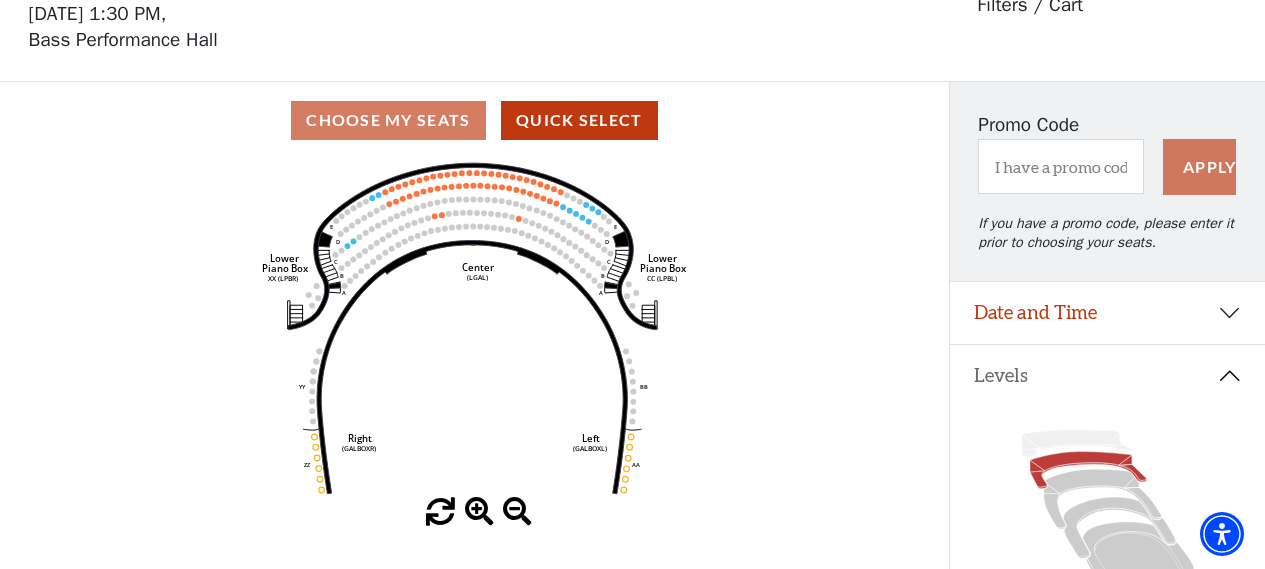 scroll, scrollTop: 92, scrollLeft: 0, axis: vertical 